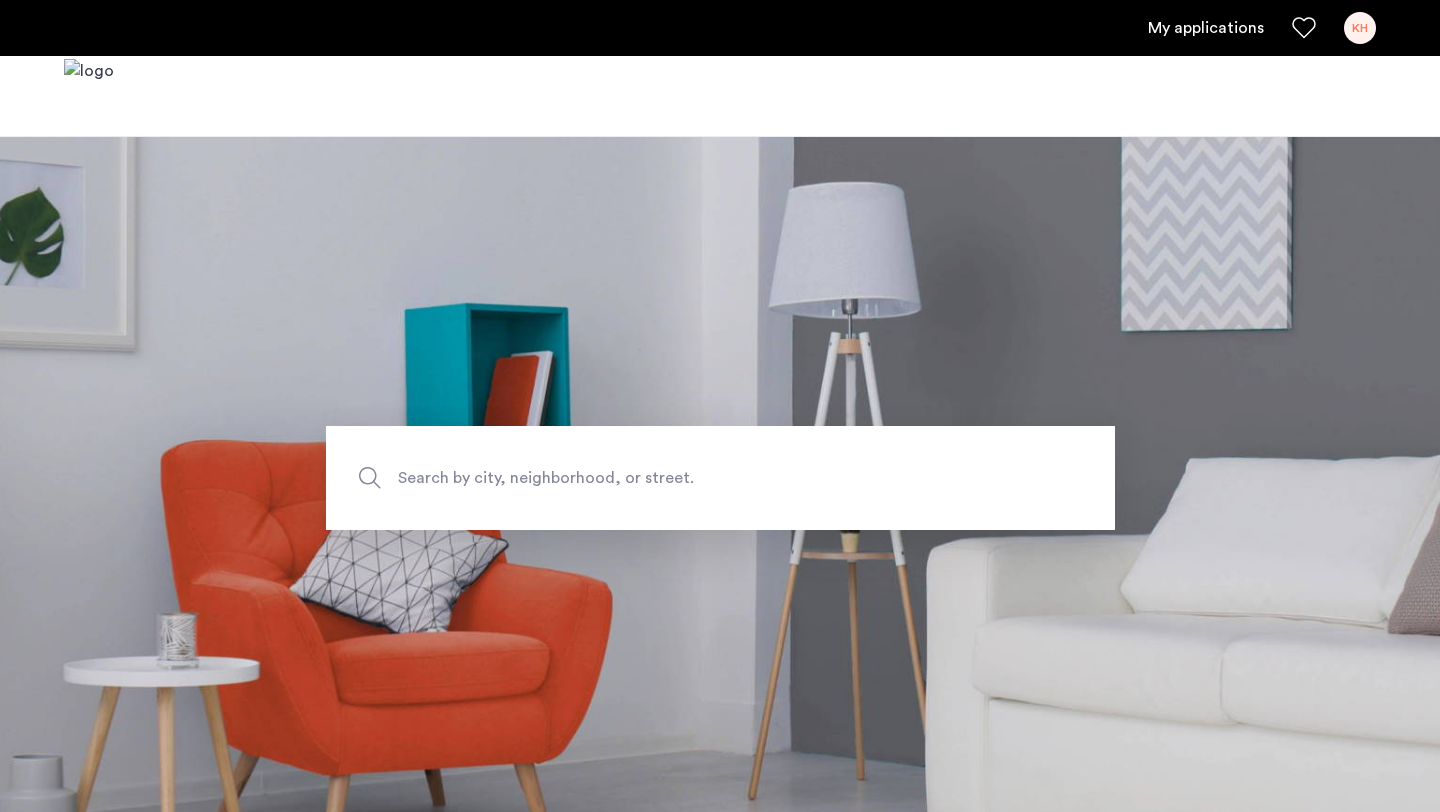 scroll, scrollTop: 0, scrollLeft: 0, axis: both 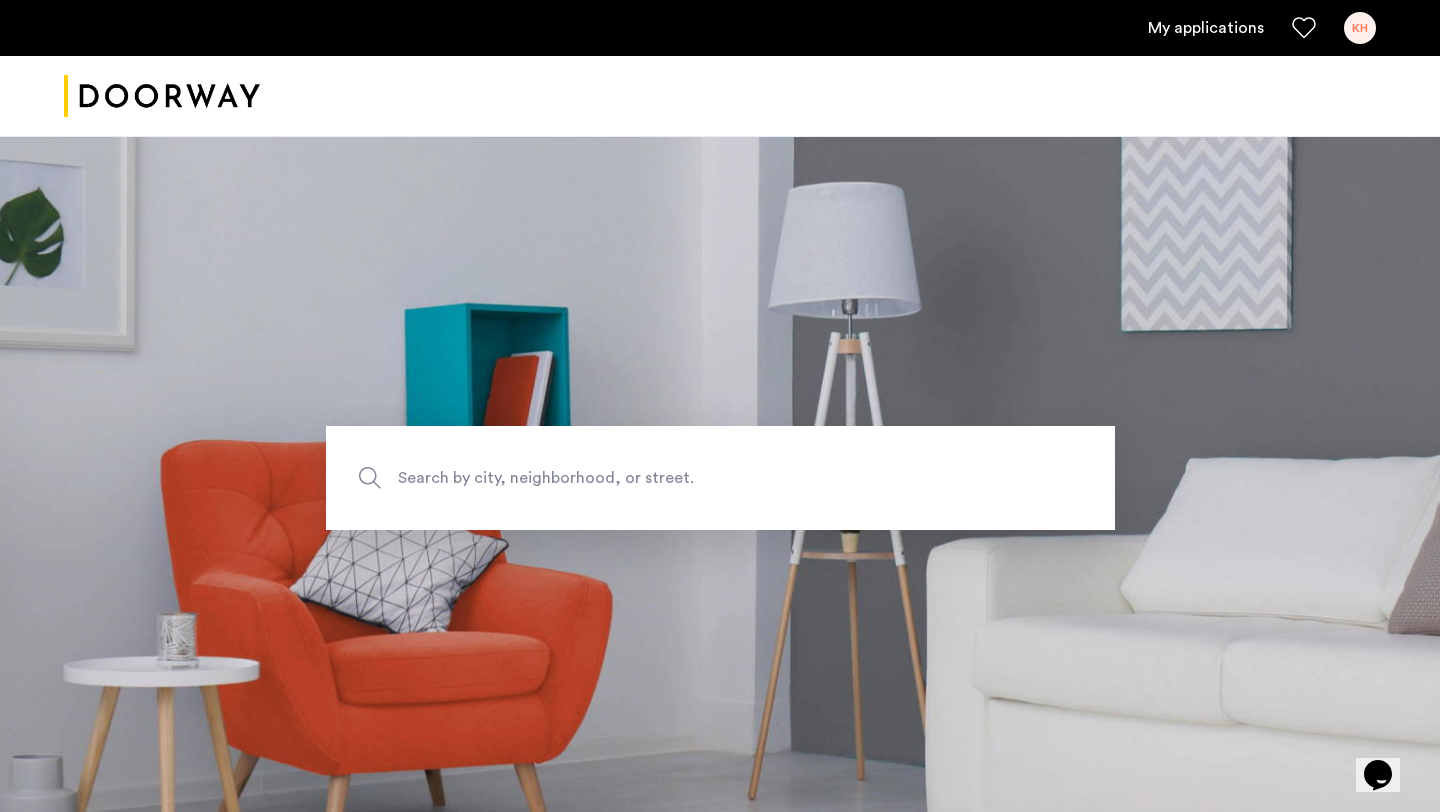 click on "My applications" at bounding box center [1206, 28] 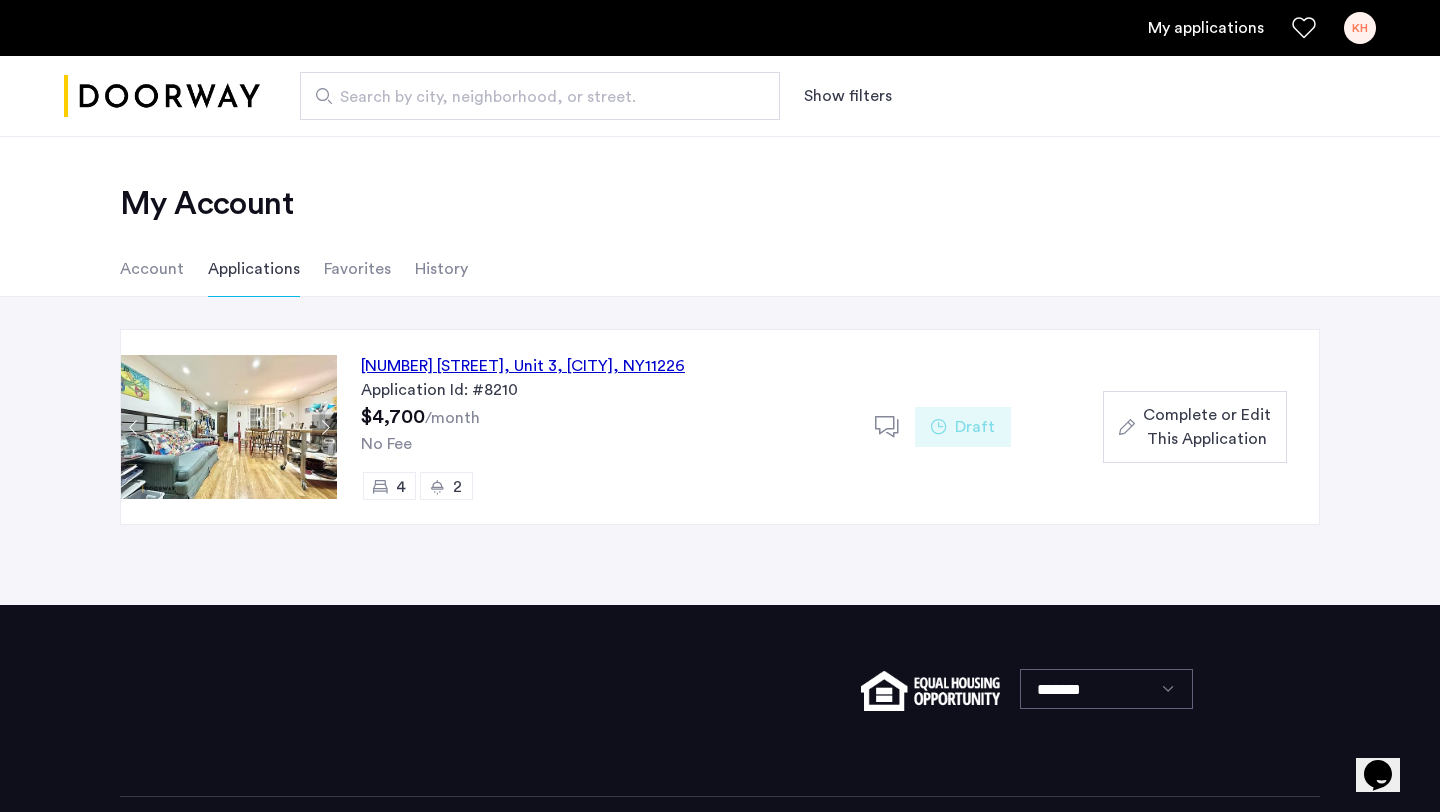 click 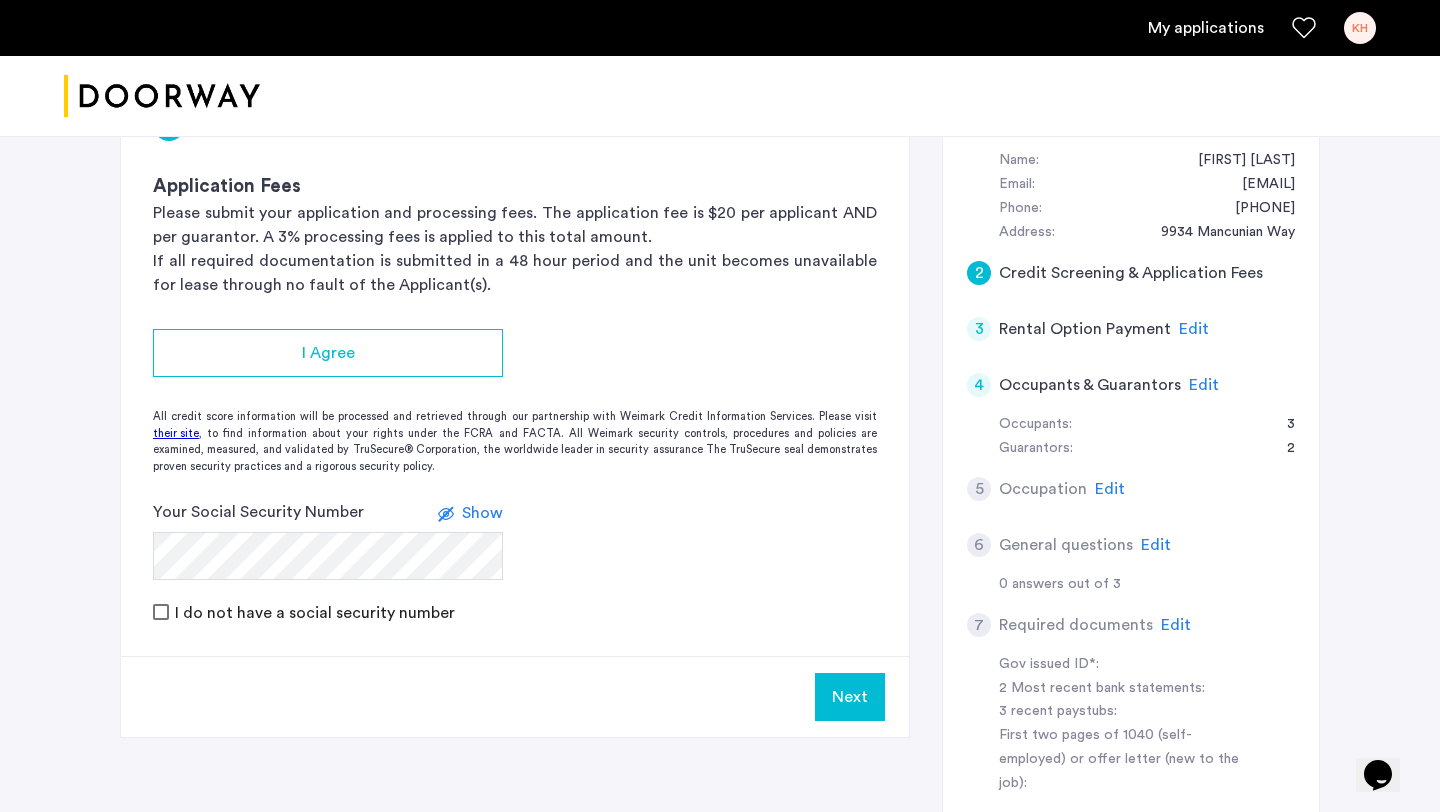 scroll, scrollTop: 394, scrollLeft: 0, axis: vertical 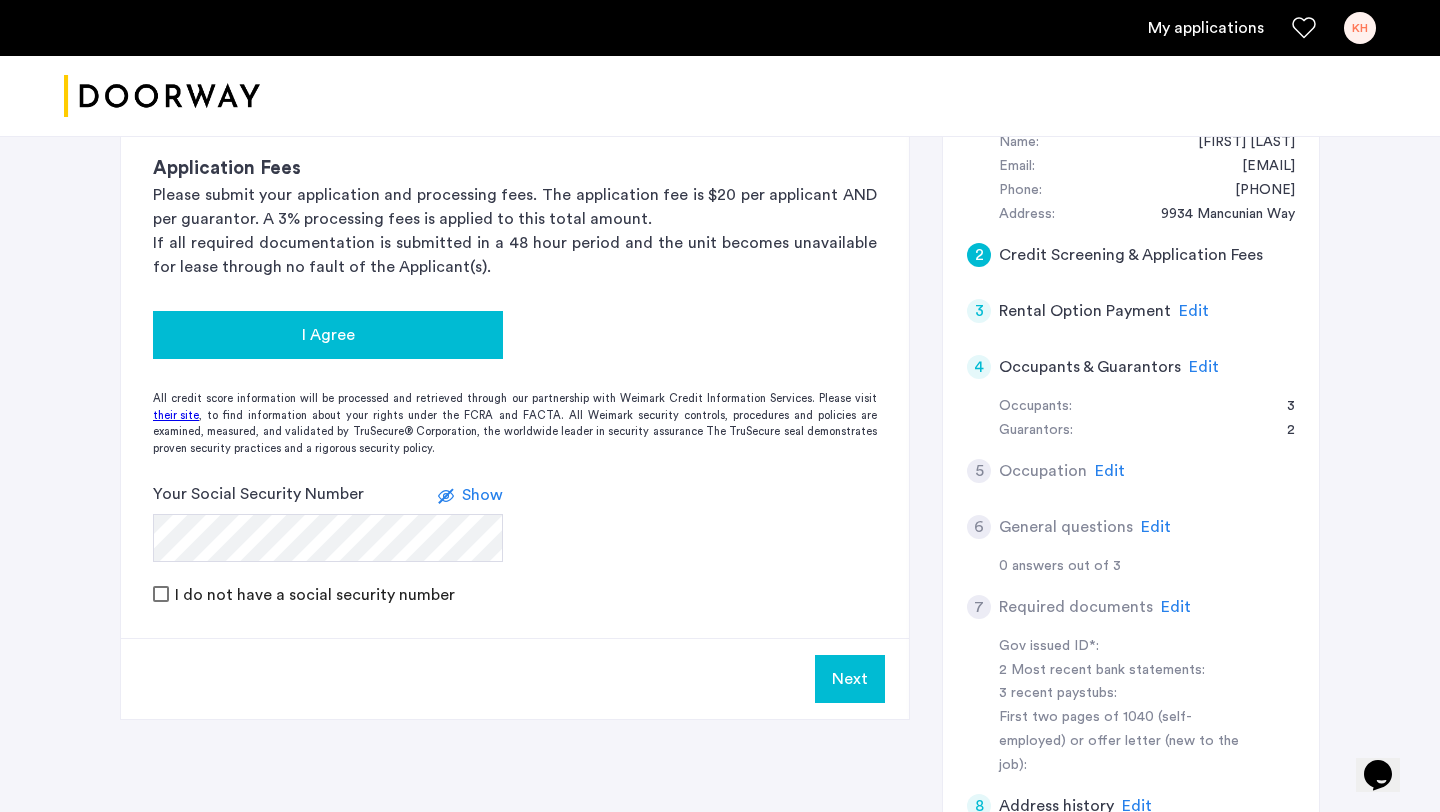 click on "I Agree" 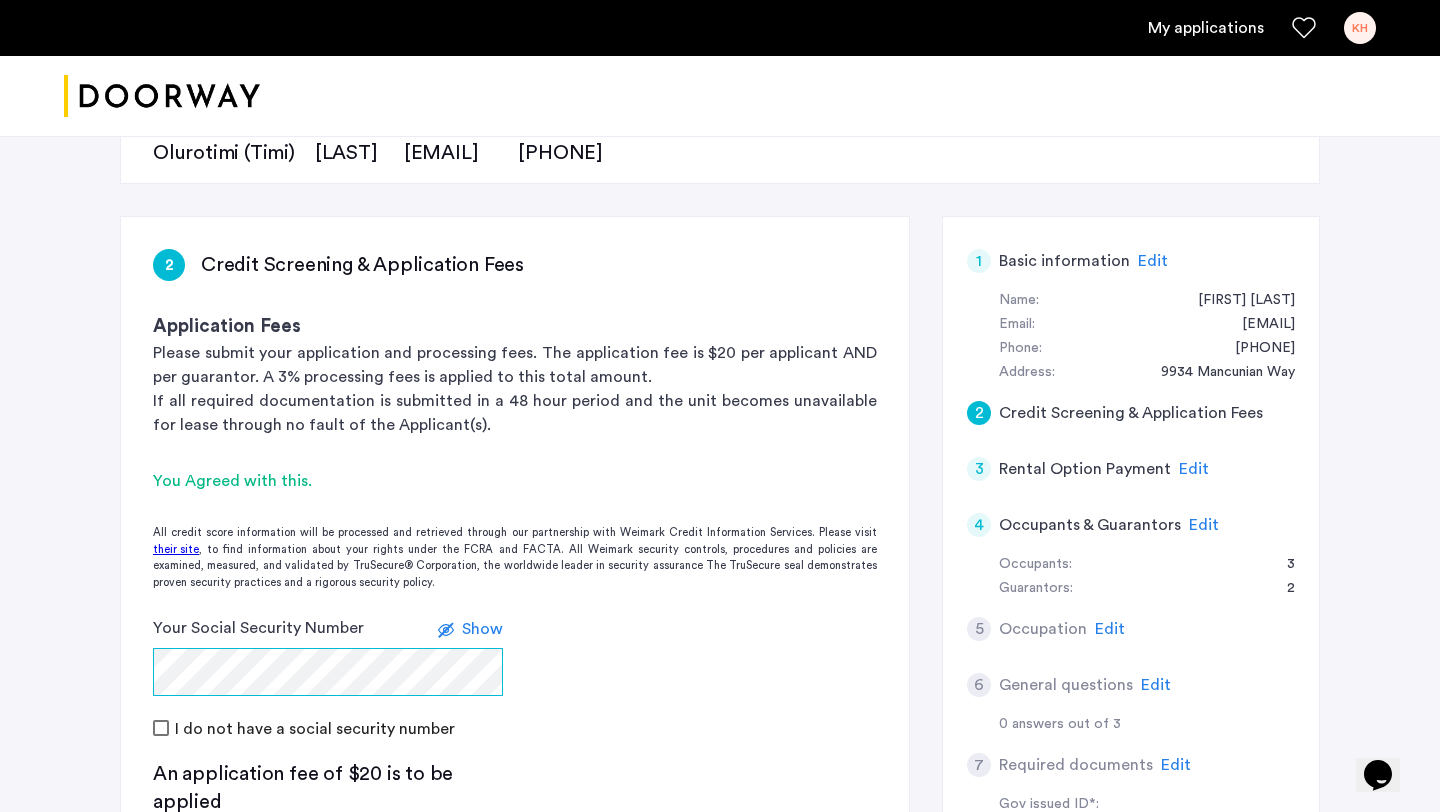 scroll, scrollTop: 245, scrollLeft: 0, axis: vertical 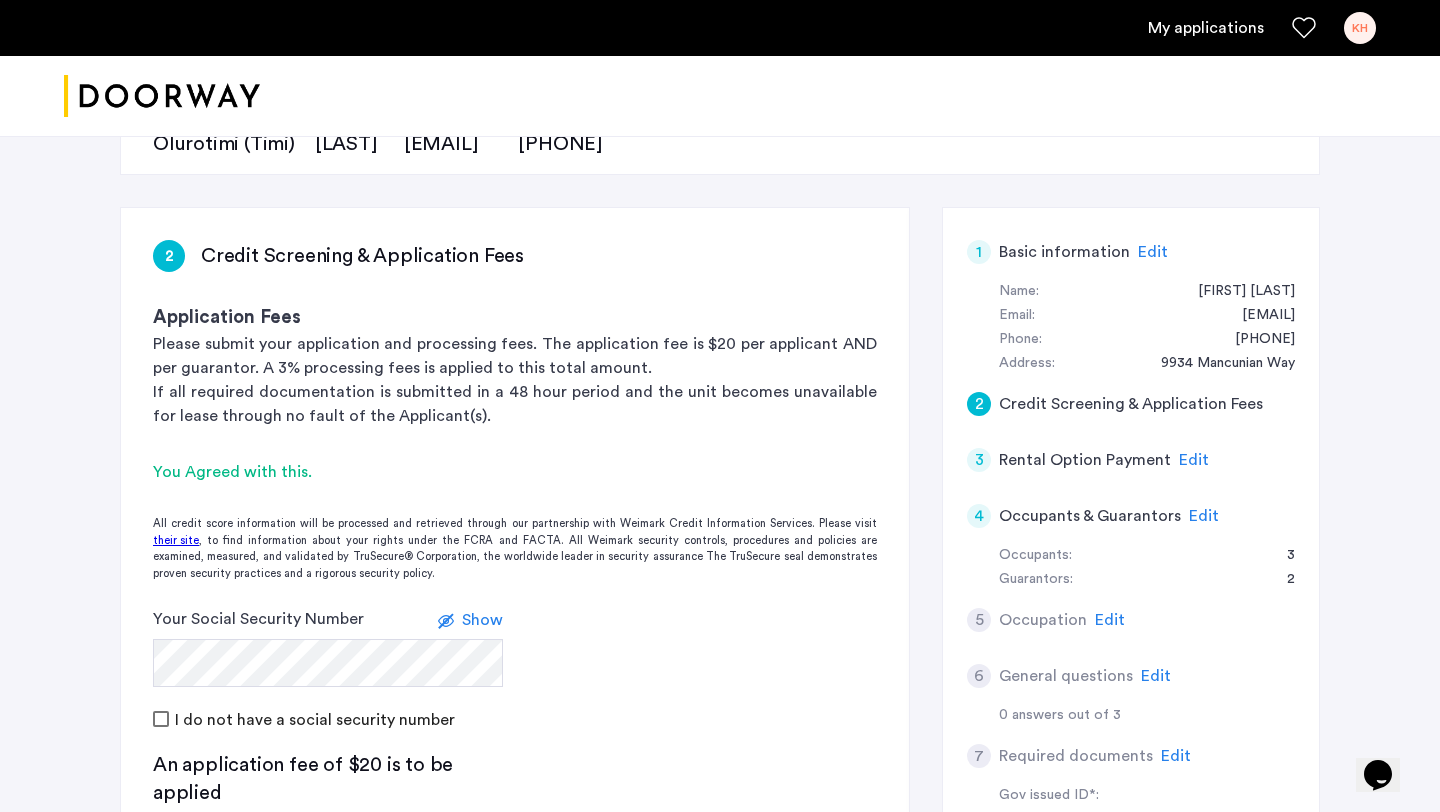 click on "Edit" 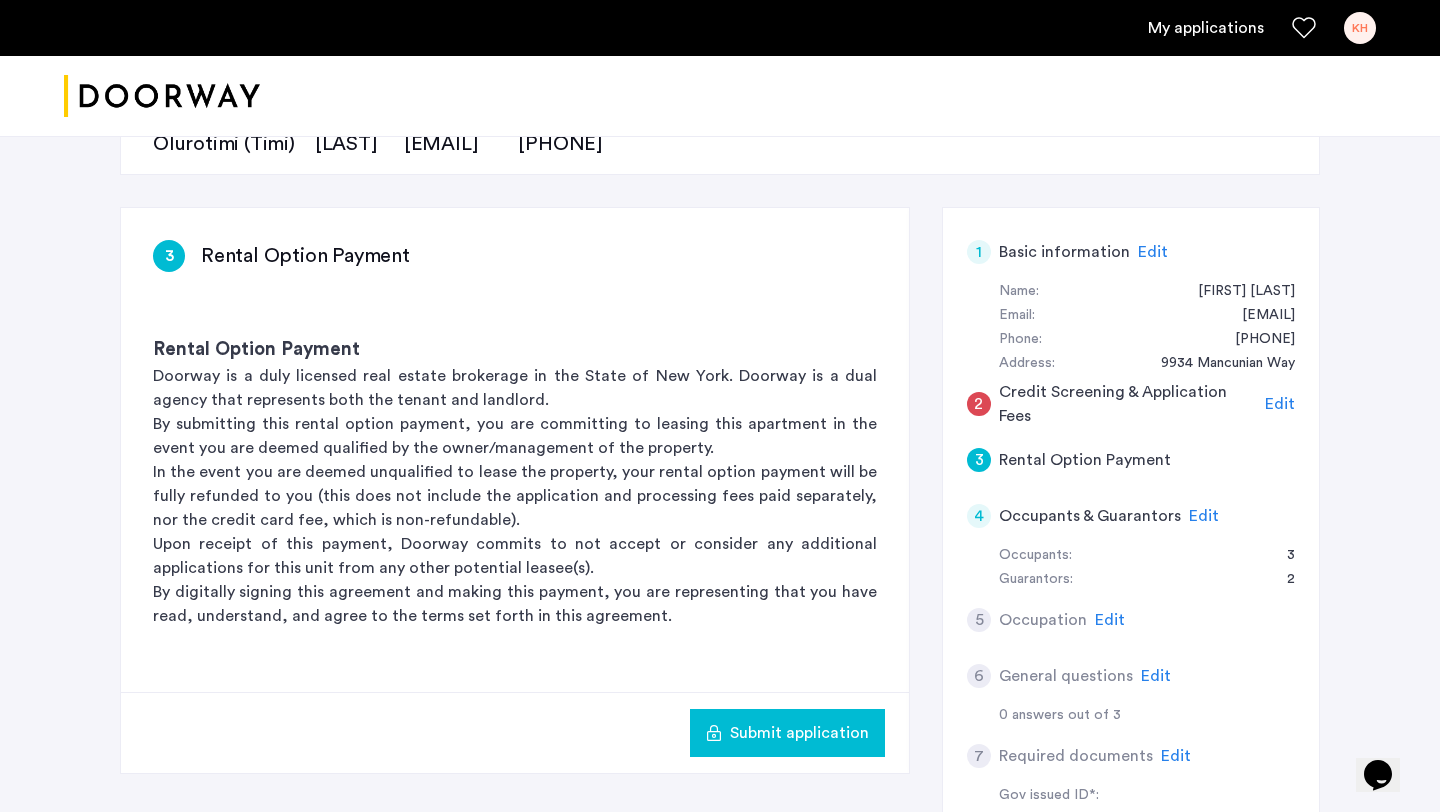 scroll, scrollTop: 287, scrollLeft: 0, axis: vertical 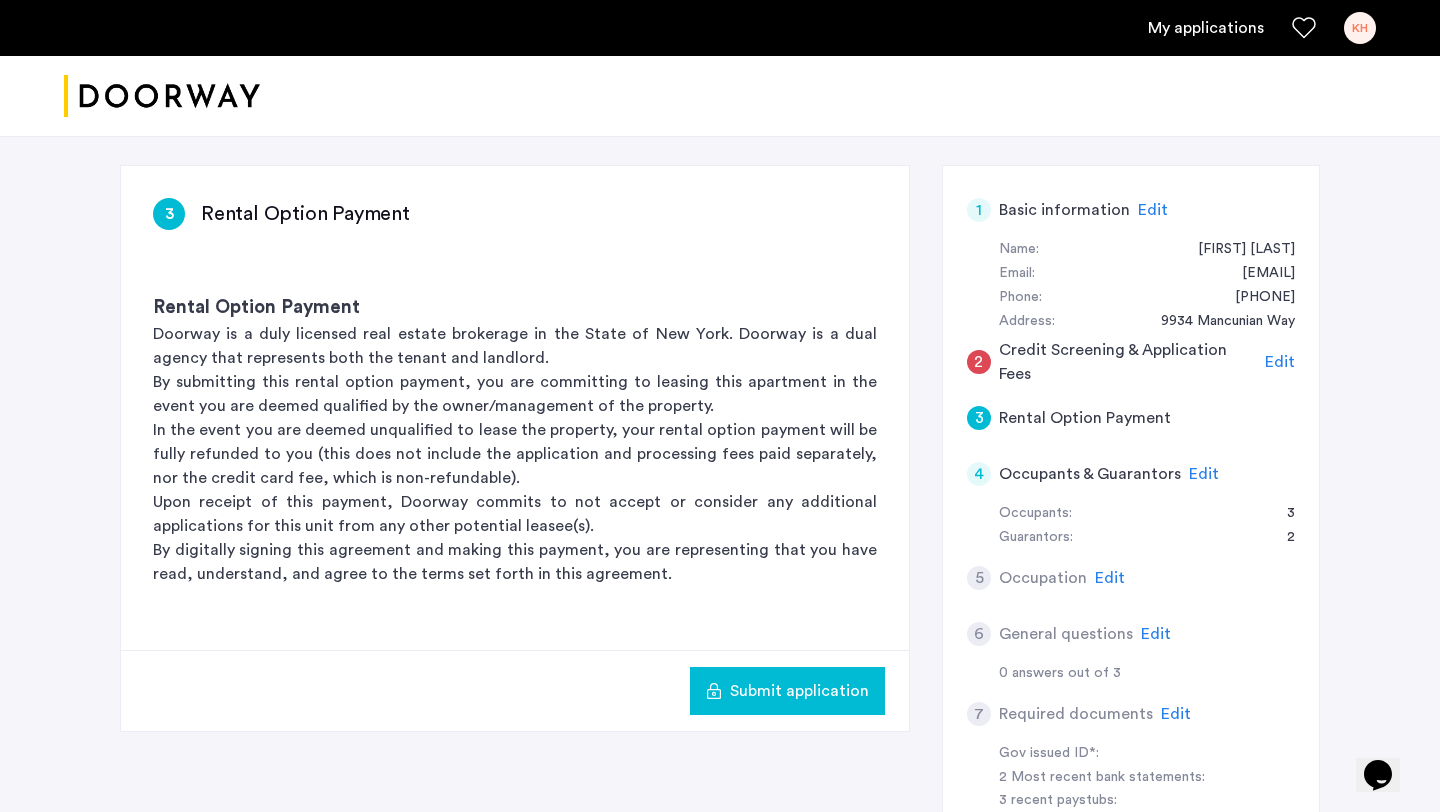 click on "Edit" 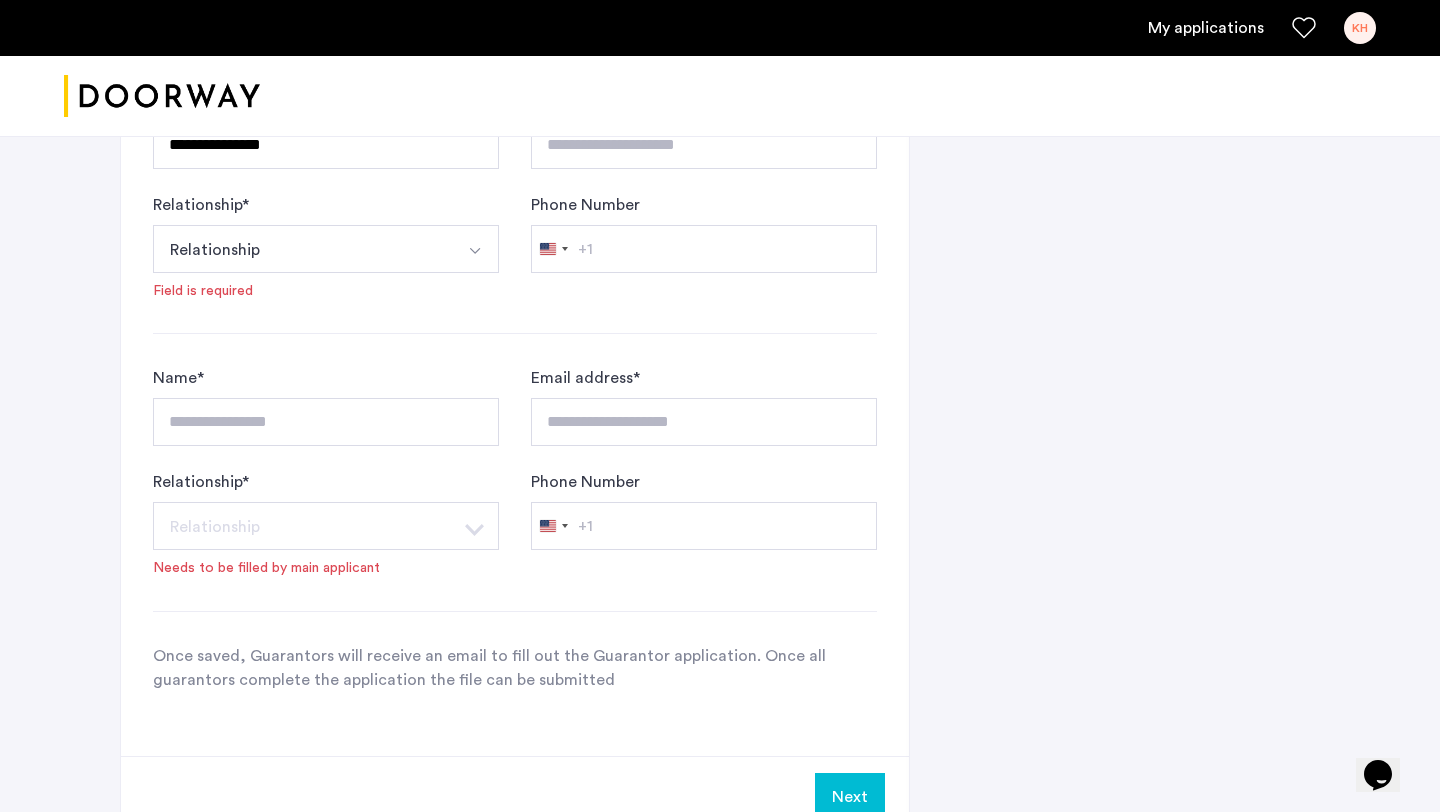 scroll, scrollTop: 1454, scrollLeft: 0, axis: vertical 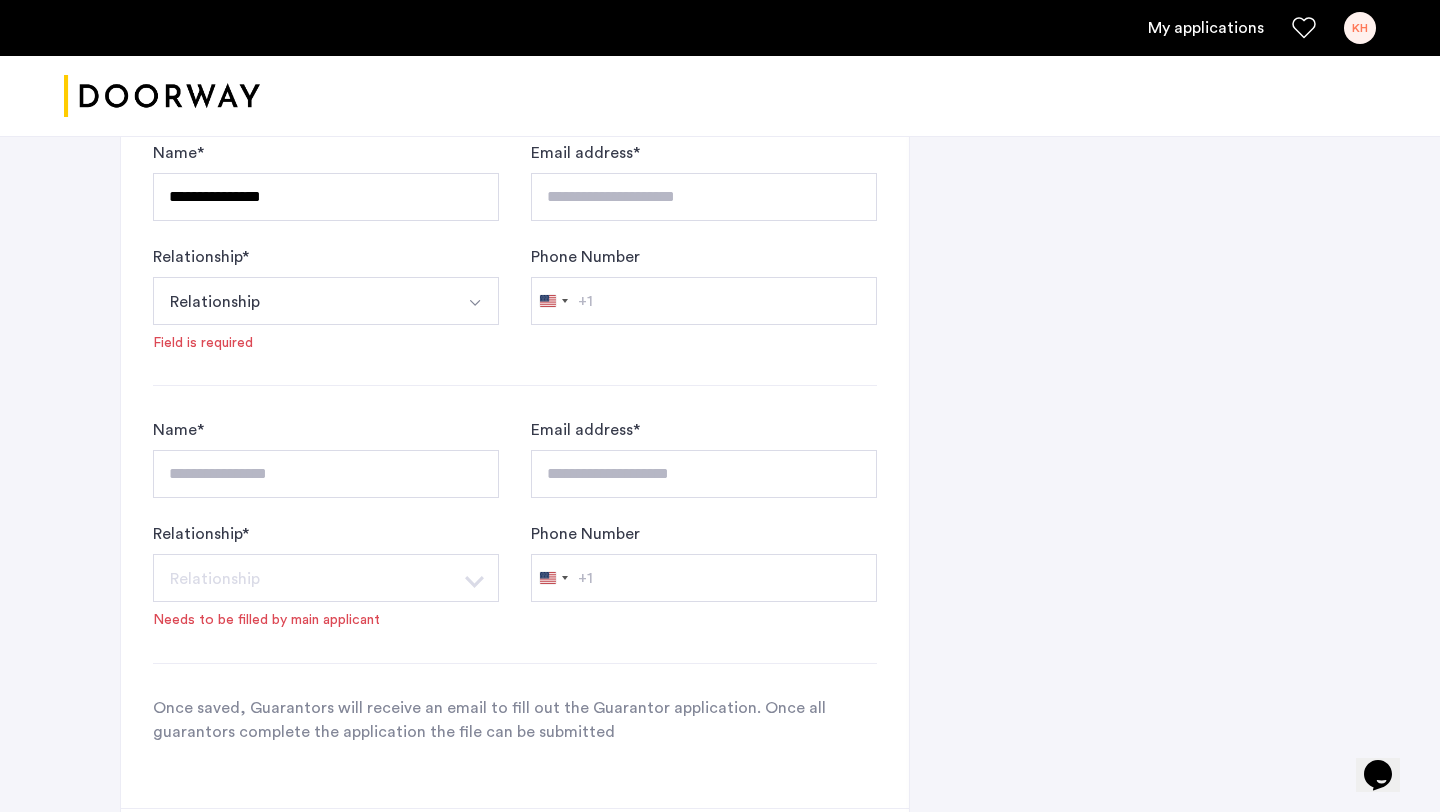 click on "Relationship" at bounding box center (302, 301) 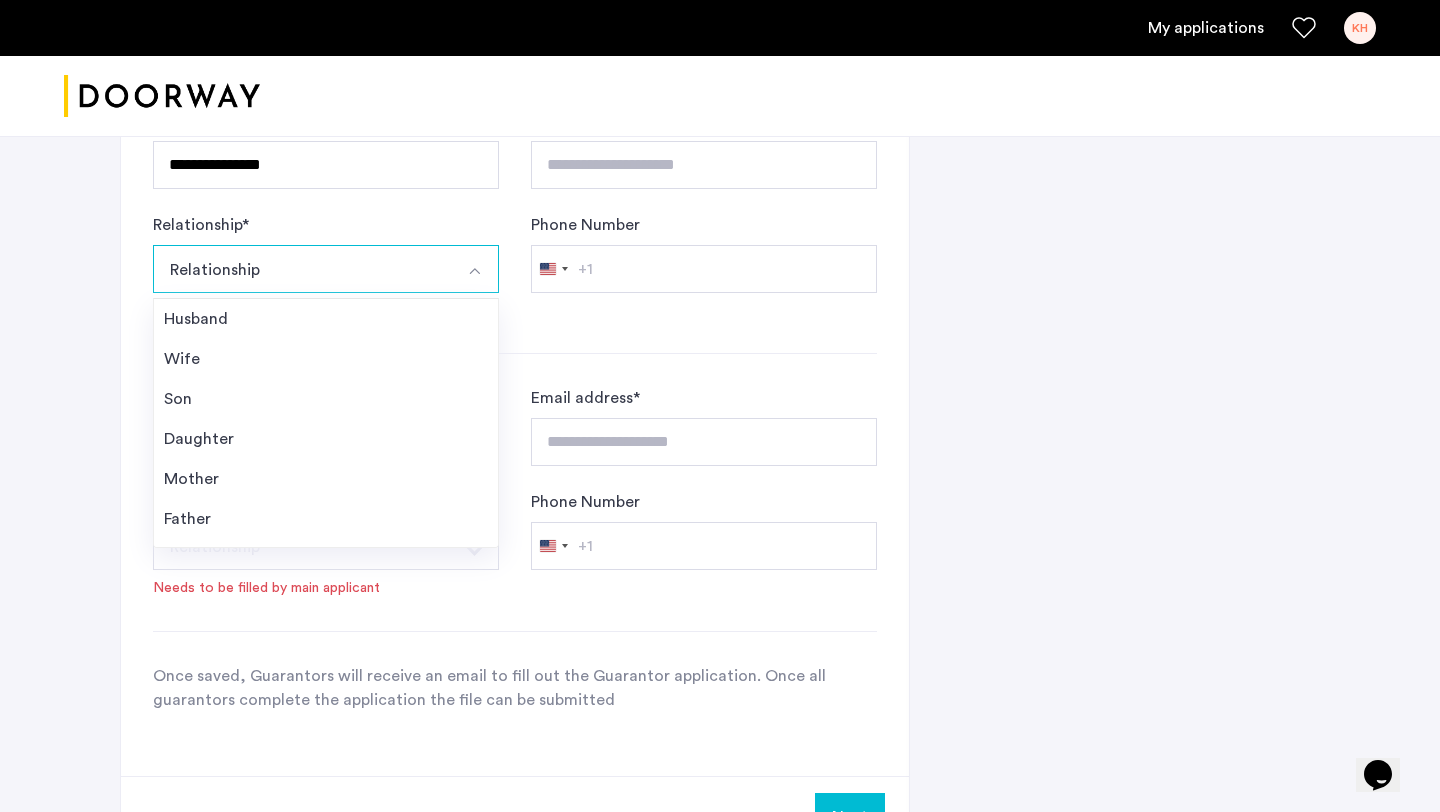 scroll, scrollTop: 1543, scrollLeft: 0, axis: vertical 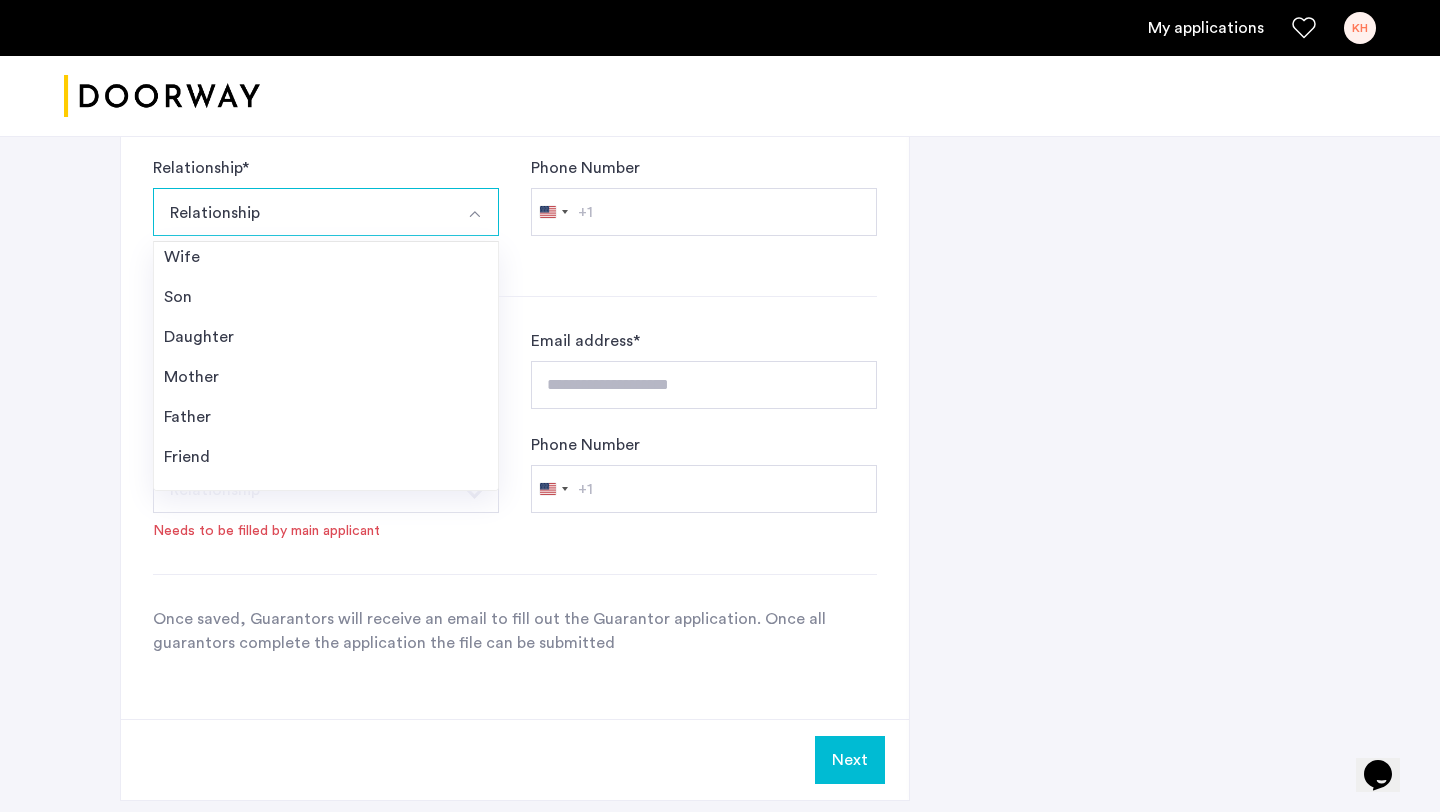 click on "**********" 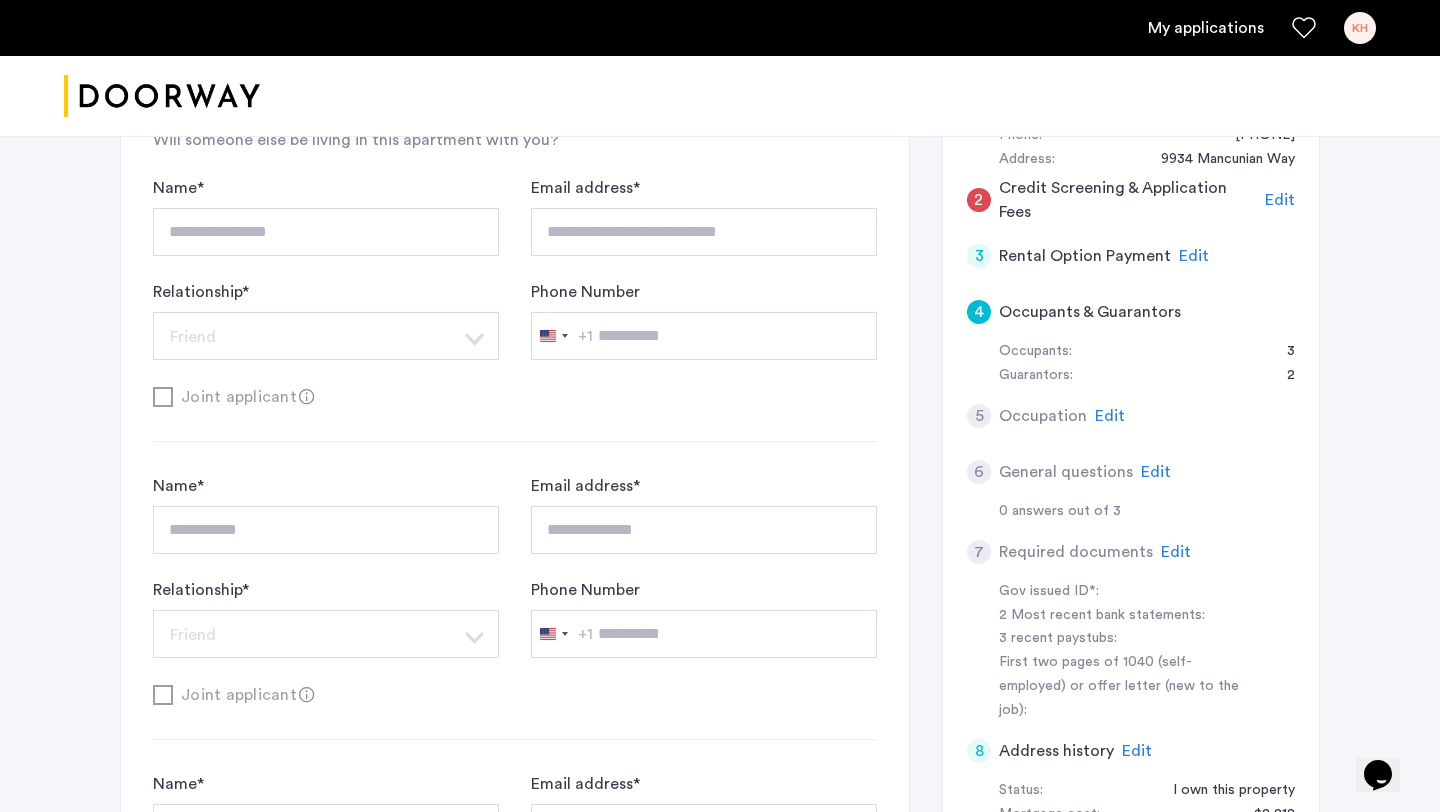 scroll, scrollTop: 448, scrollLeft: 0, axis: vertical 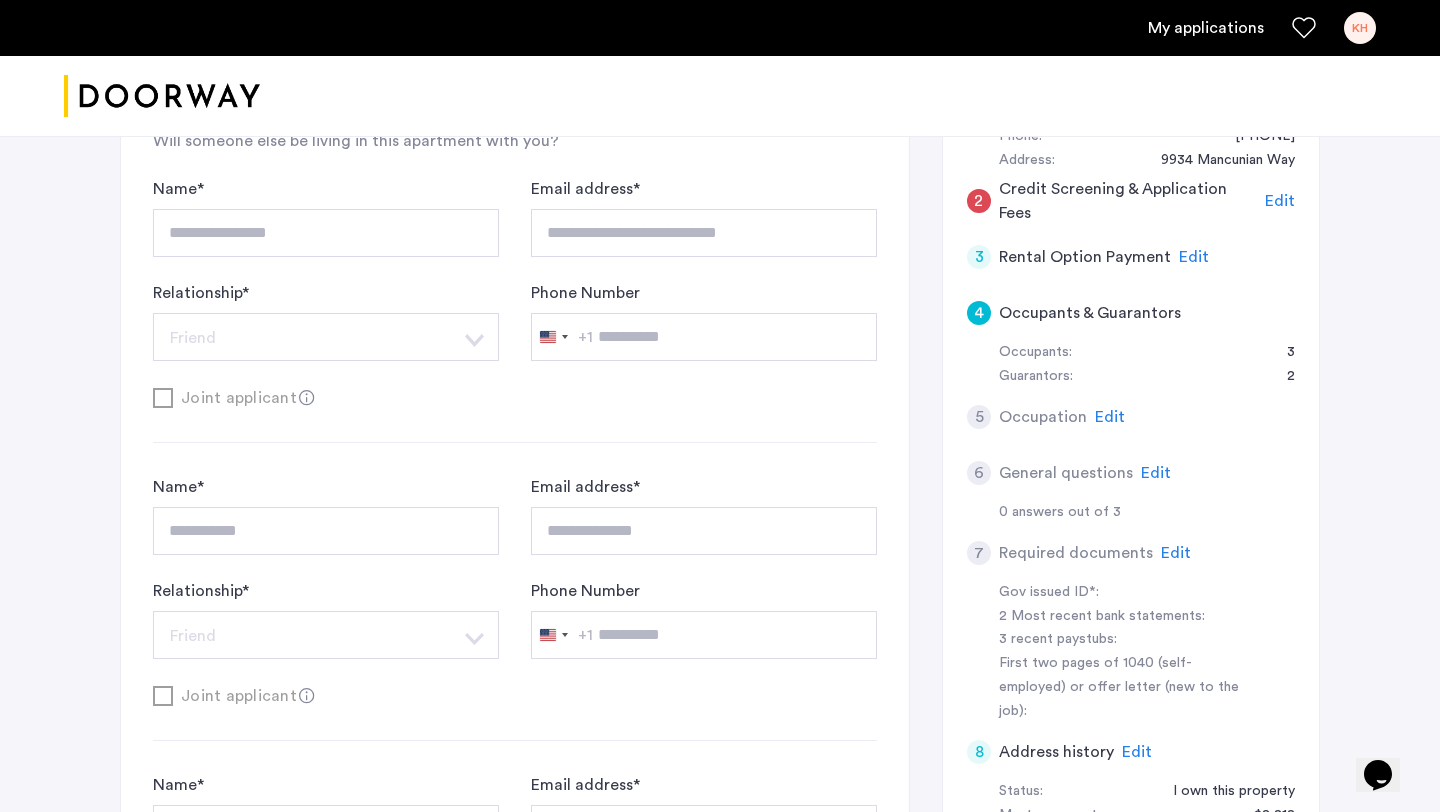 click on "Edit" 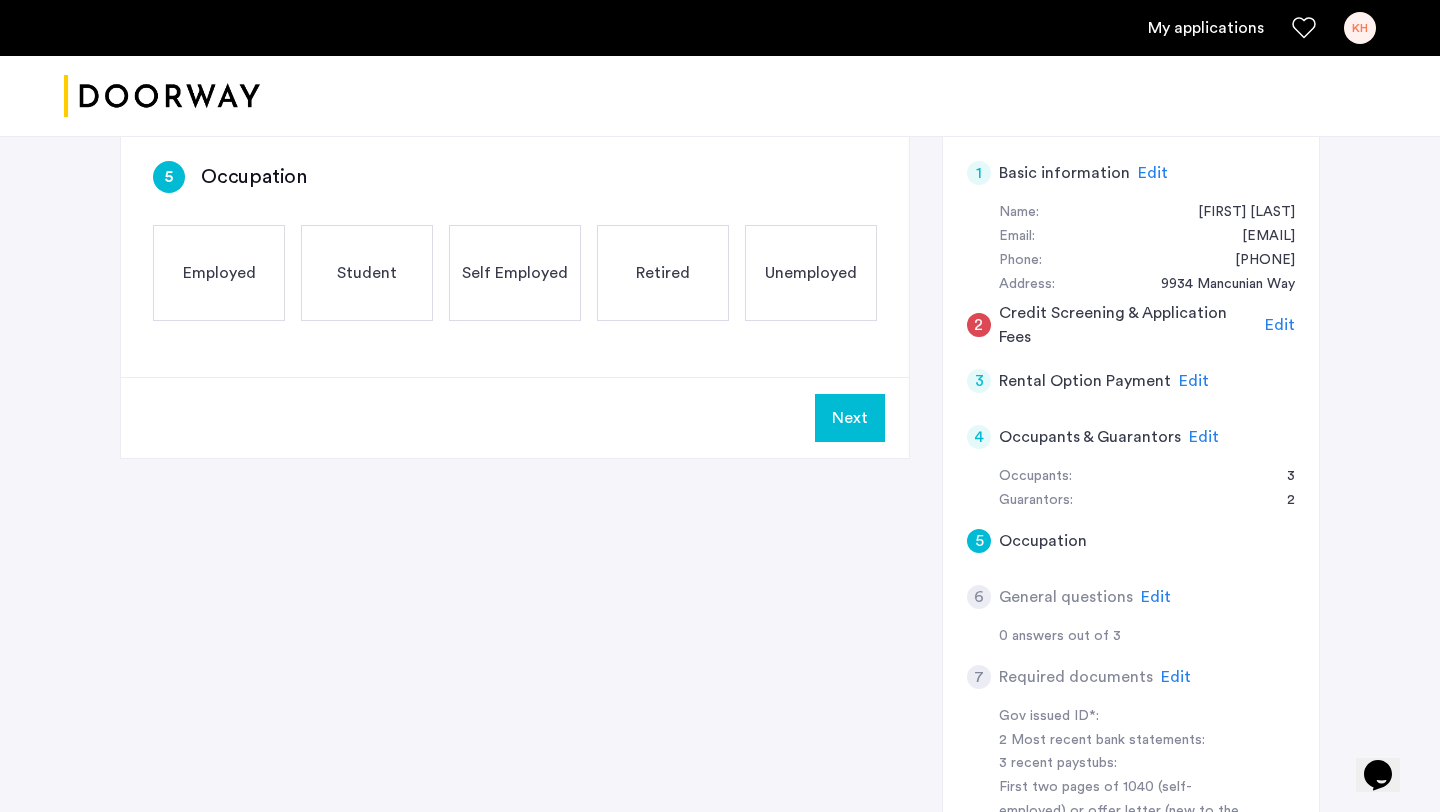 scroll, scrollTop: 295, scrollLeft: 0, axis: vertical 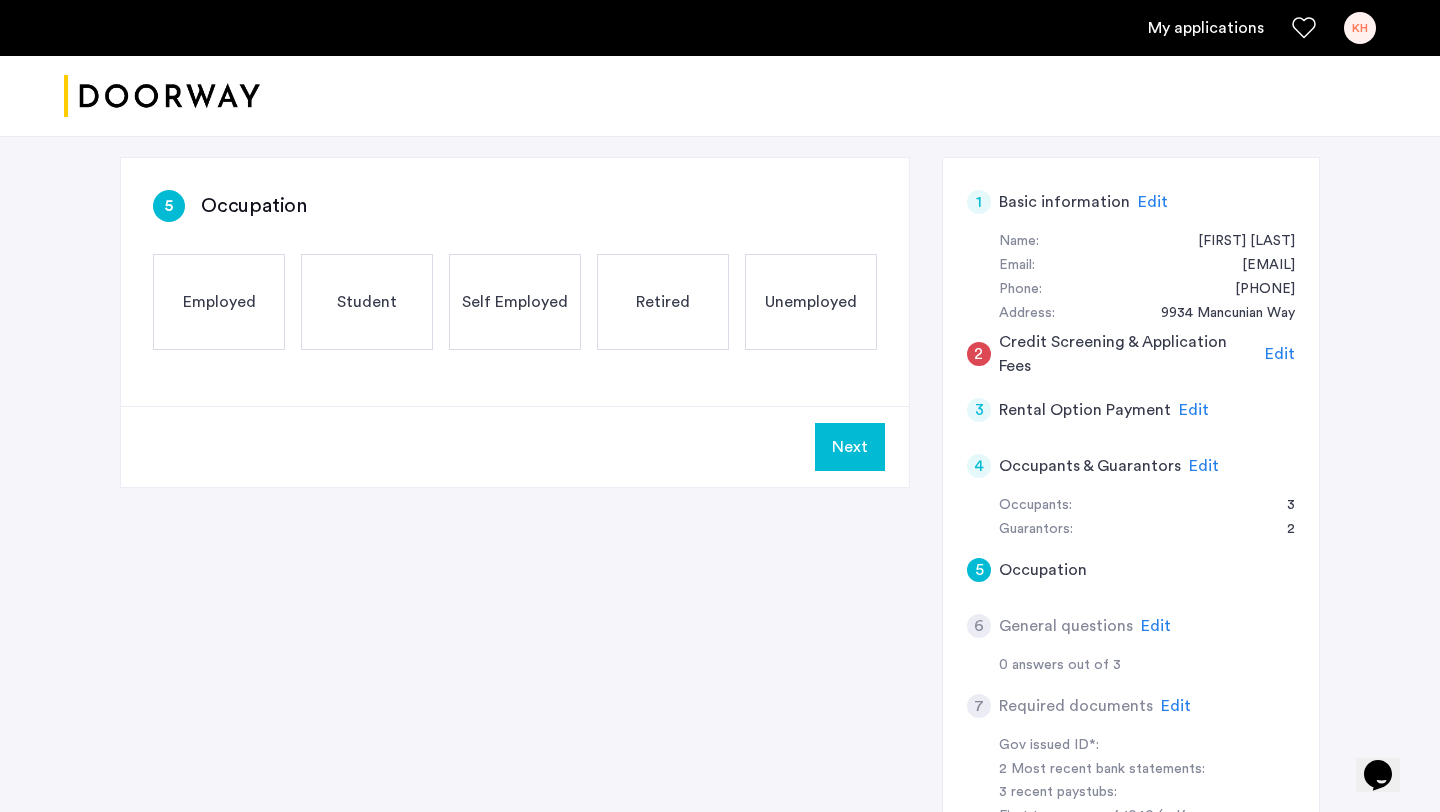 click on "Employed" 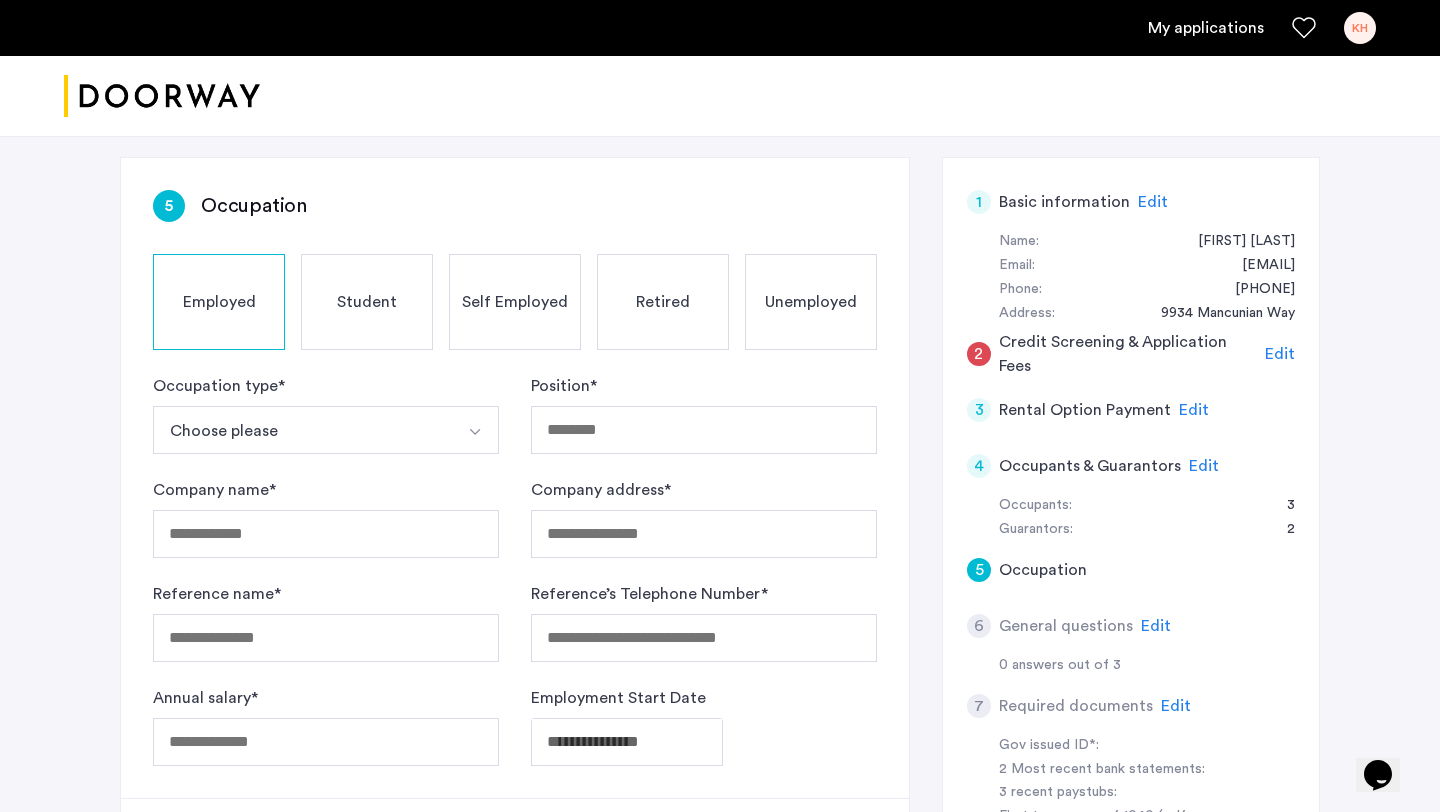 click on "Choose please" at bounding box center (302, 430) 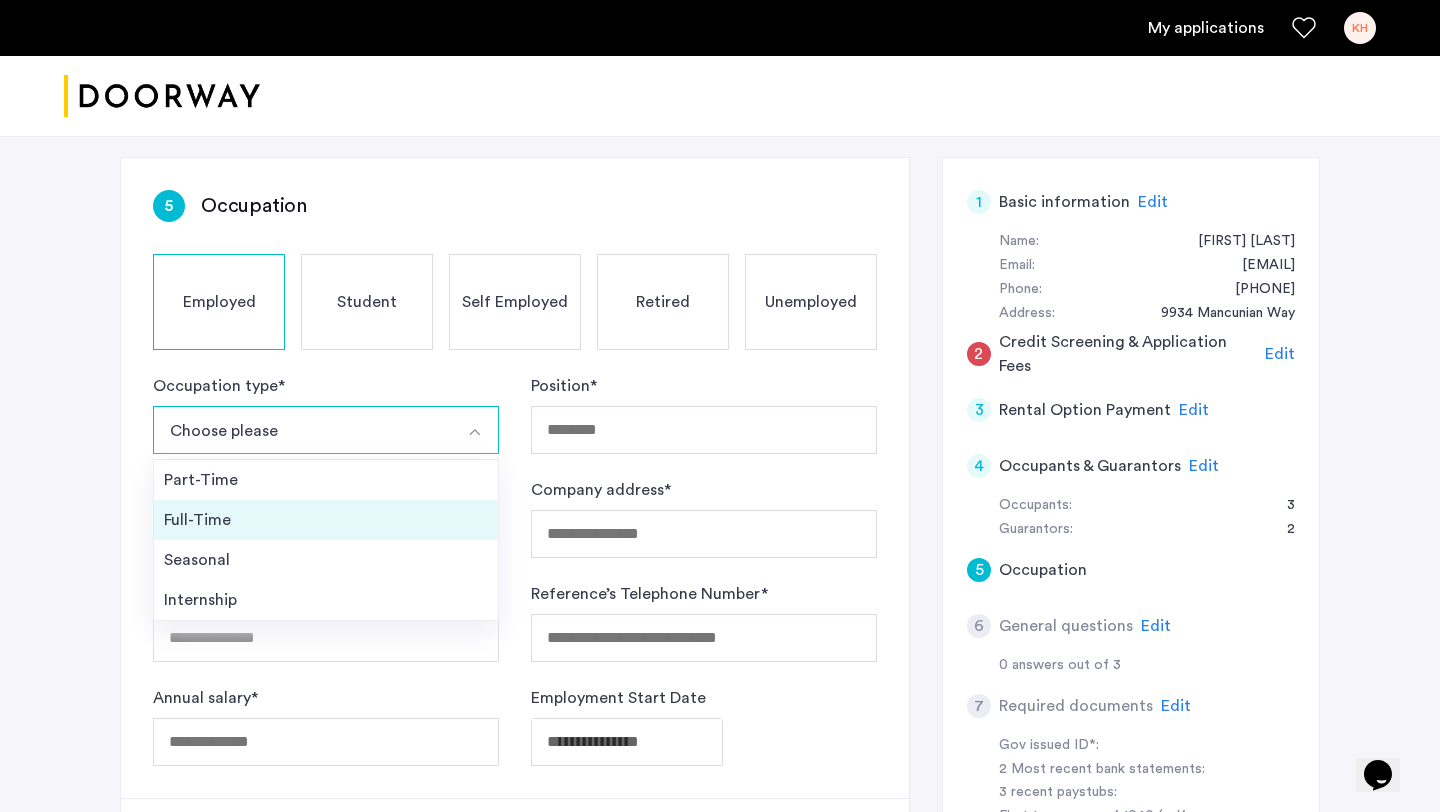 click on "Full-Time" at bounding box center [326, 520] 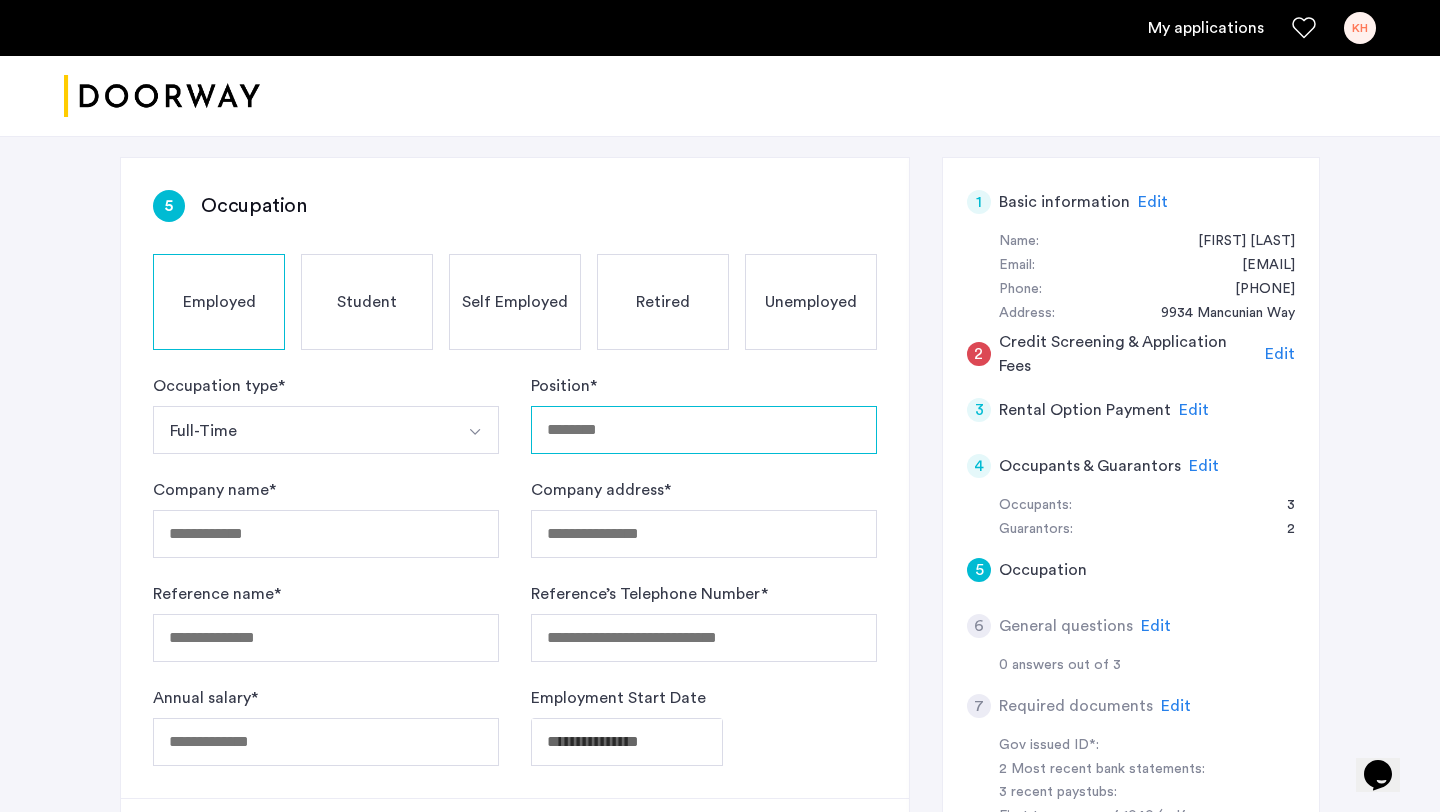 click on "Position  *" at bounding box center (704, 430) 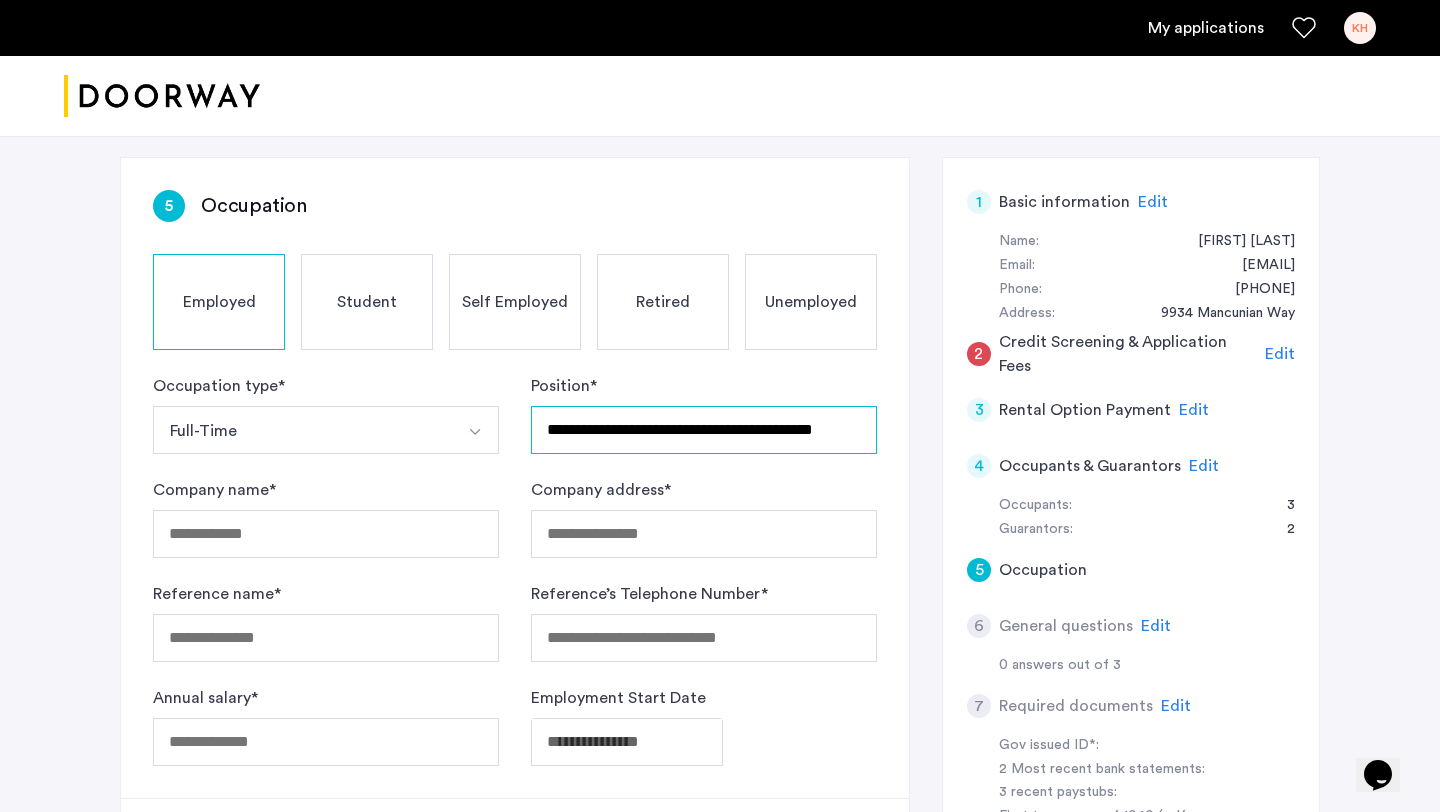 scroll, scrollTop: 0, scrollLeft: 26, axis: horizontal 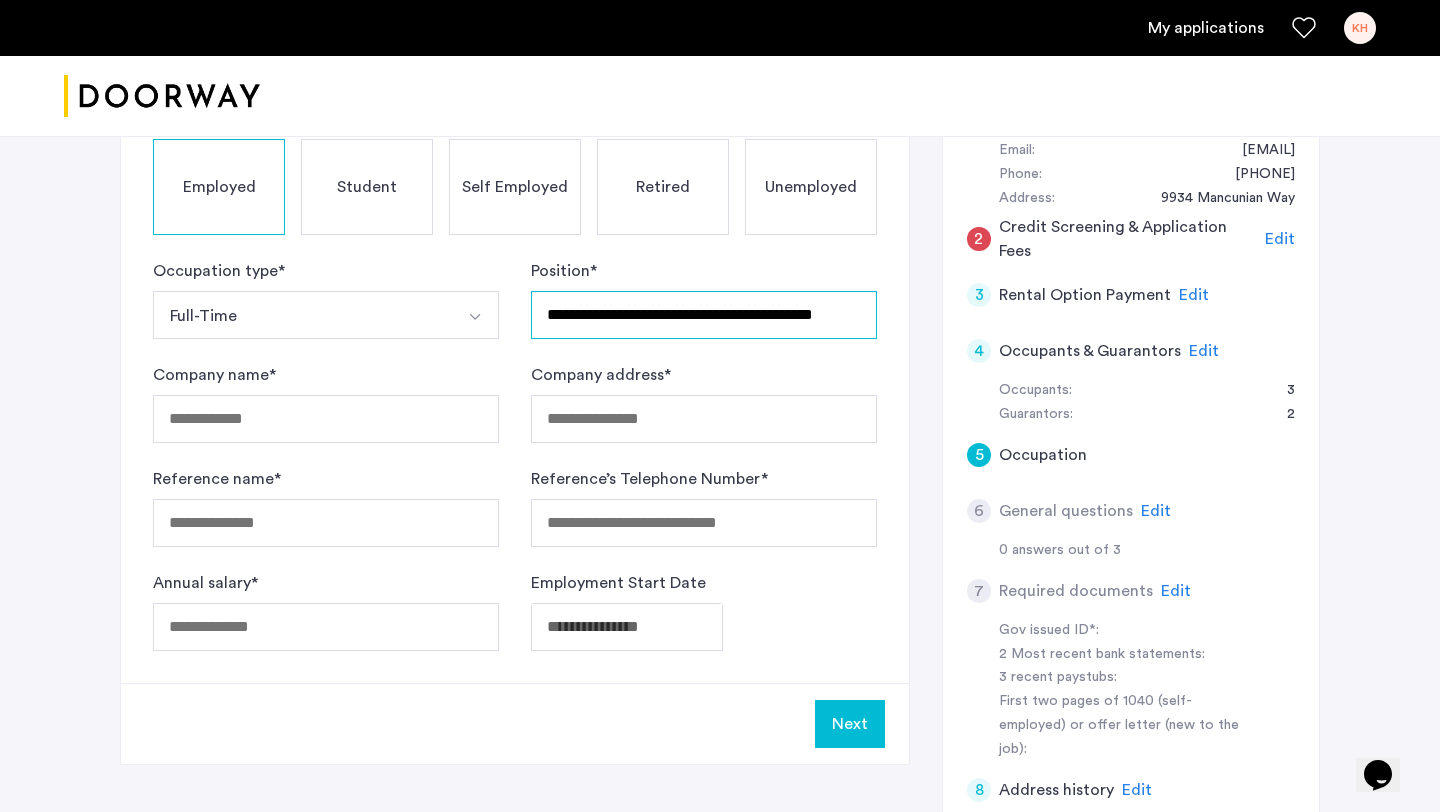 type on "**********" 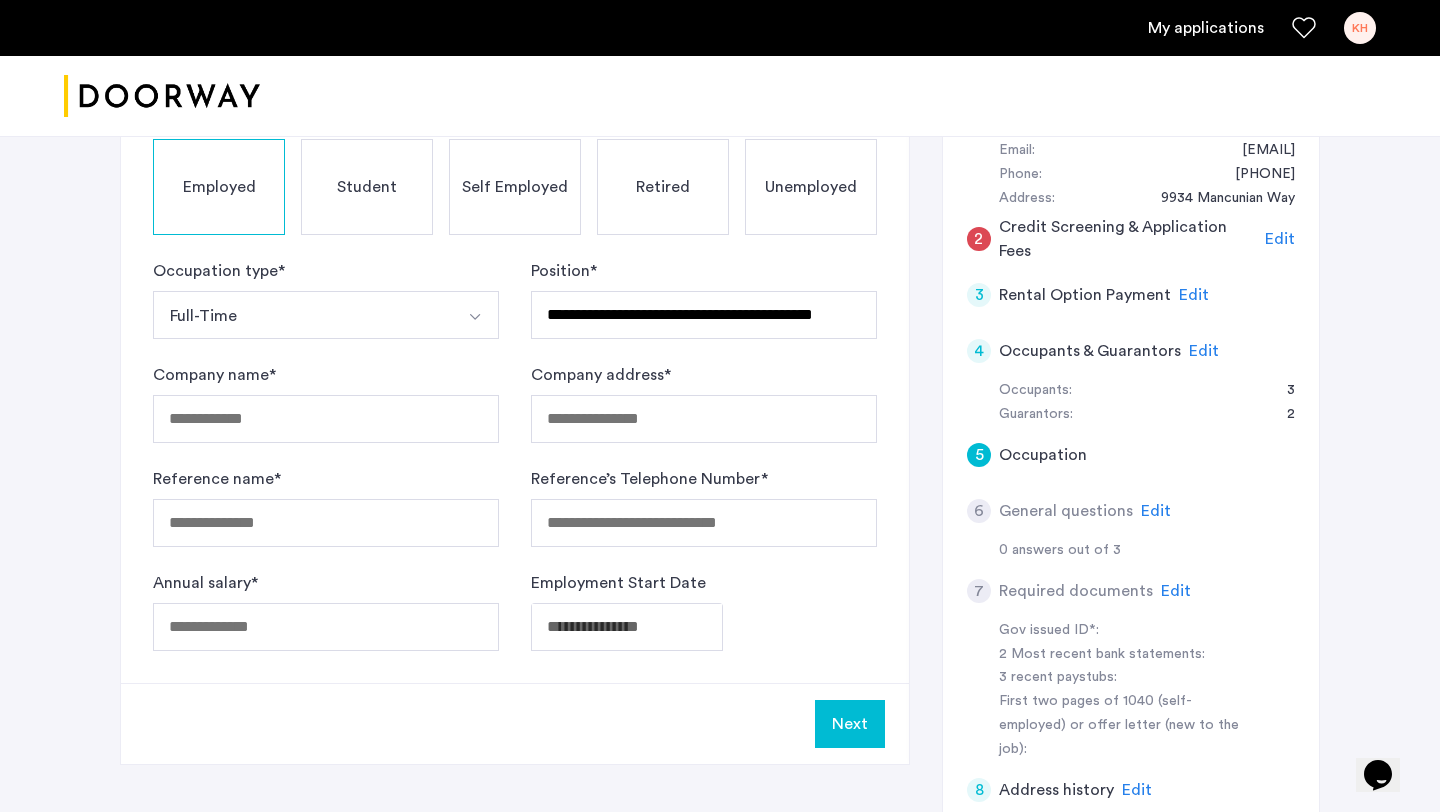 scroll, scrollTop: 0, scrollLeft: 0, axis: both 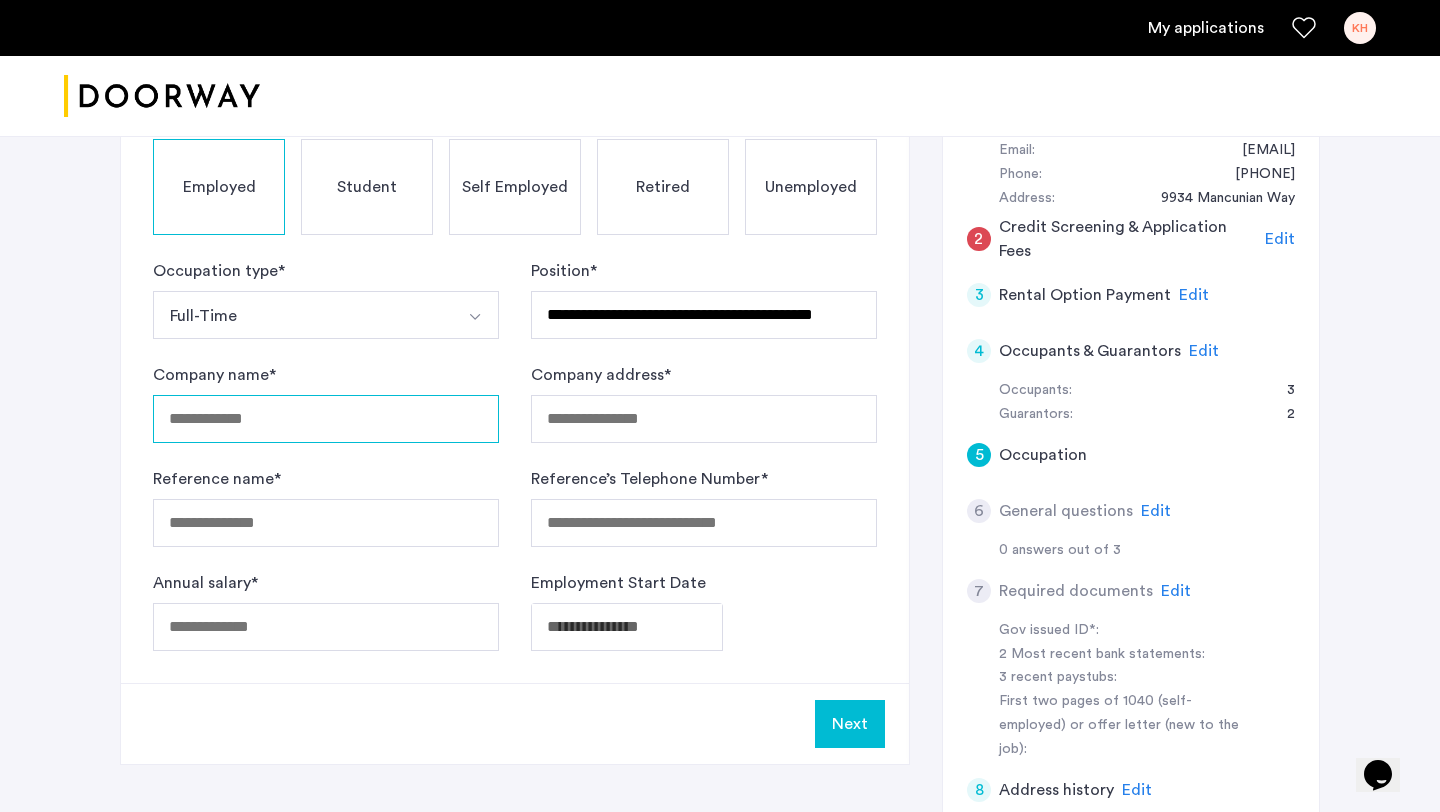 click on "Company name  *" at bounding box center (326, 419) 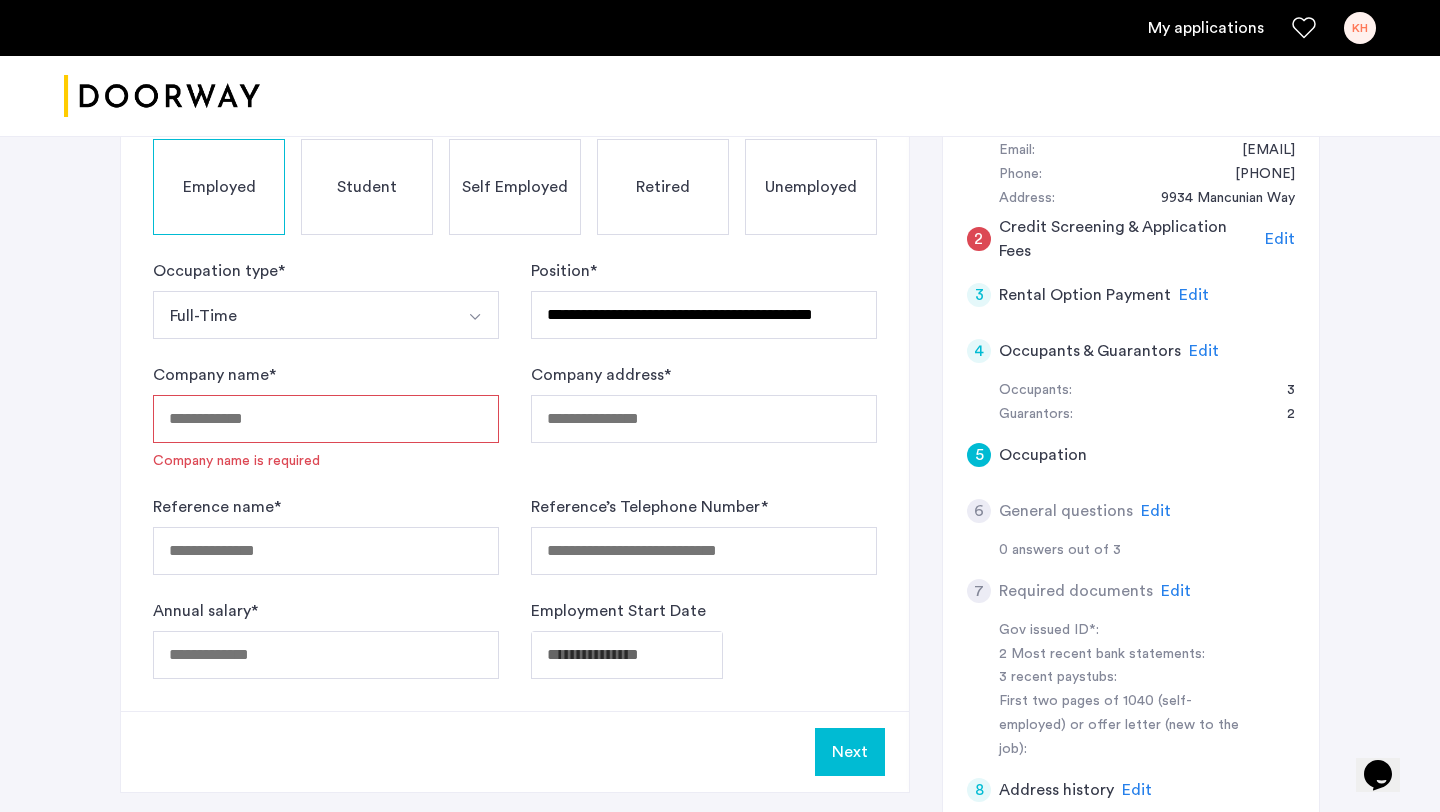 paste on "**********" 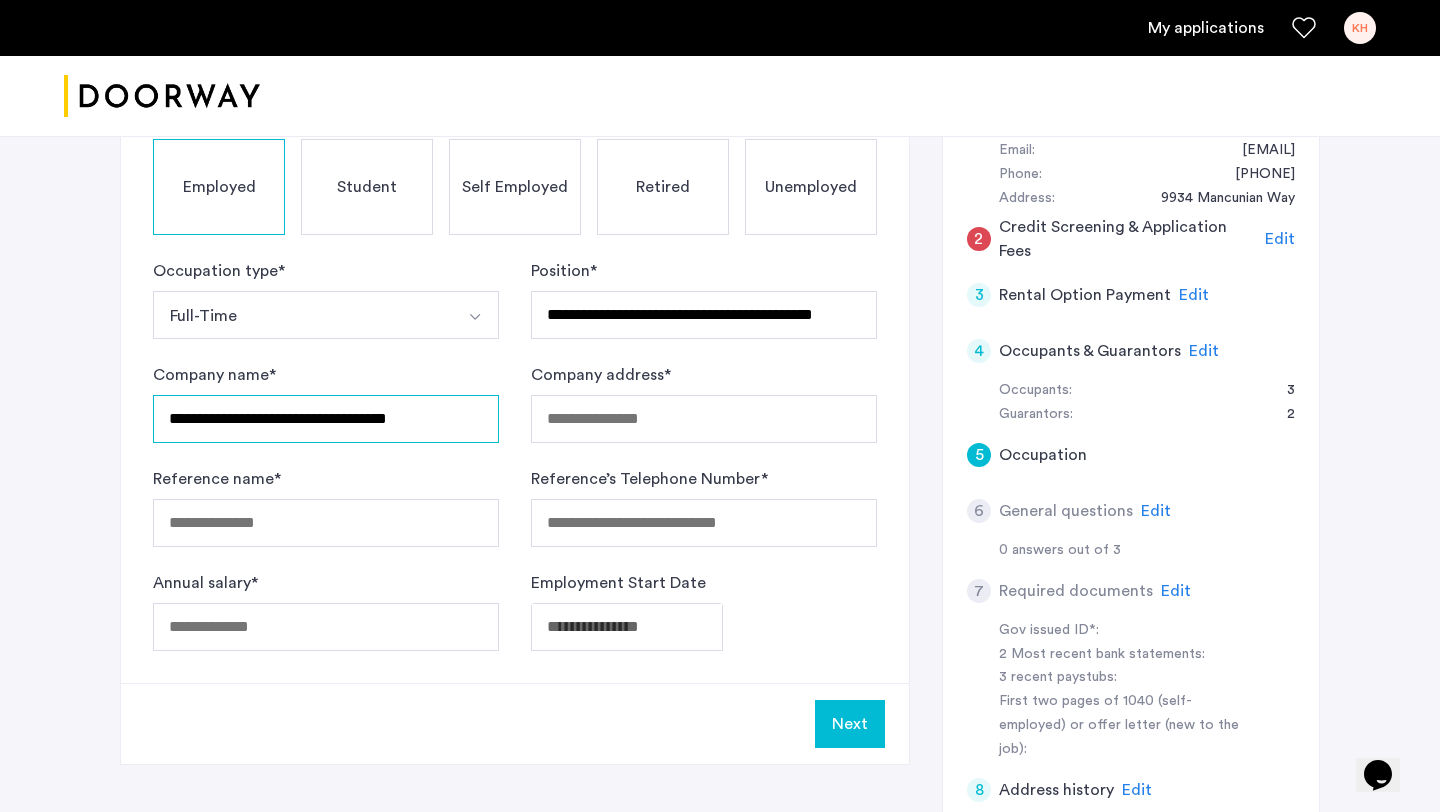 type on "**********" 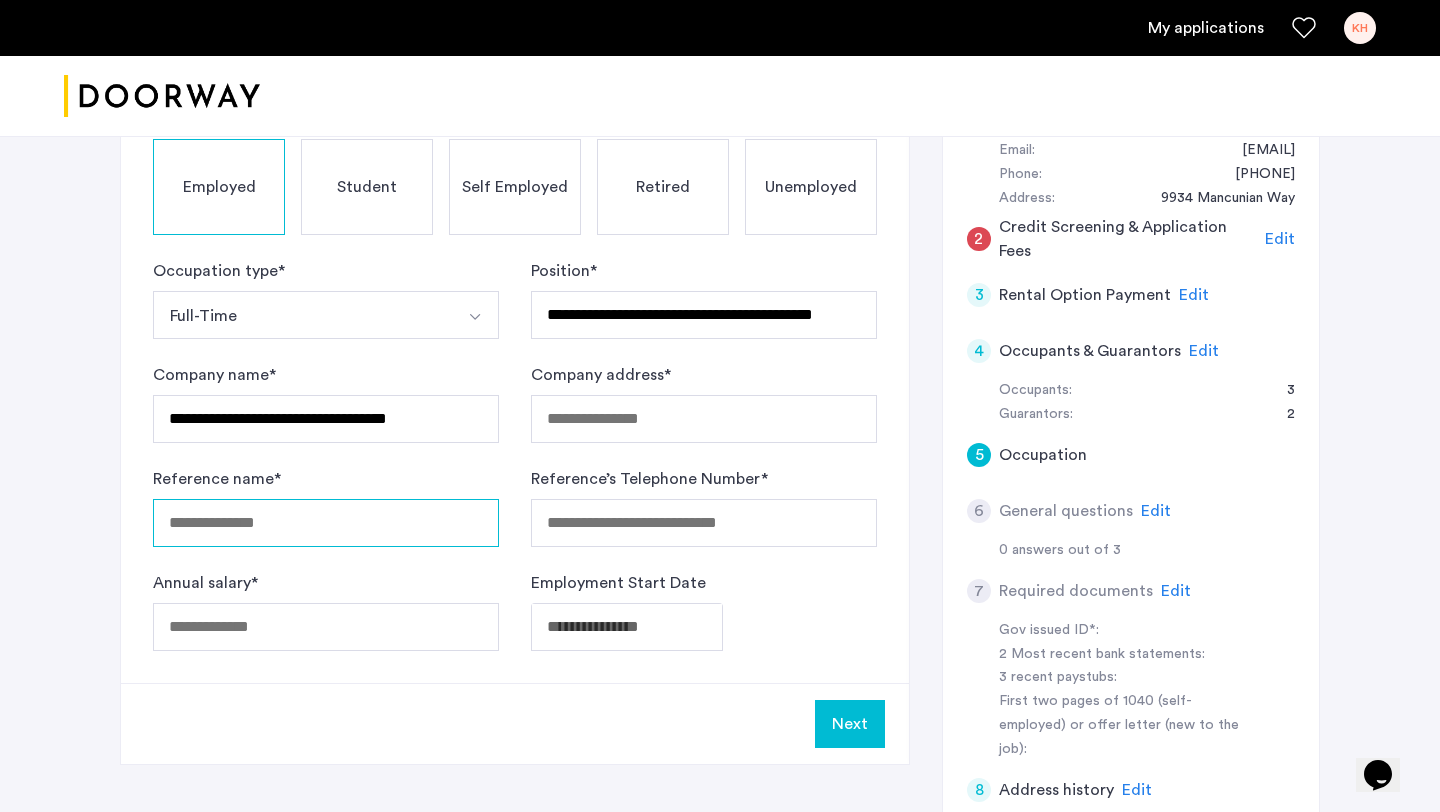 click on "Reference name  *" at bounding box center (326, 523) 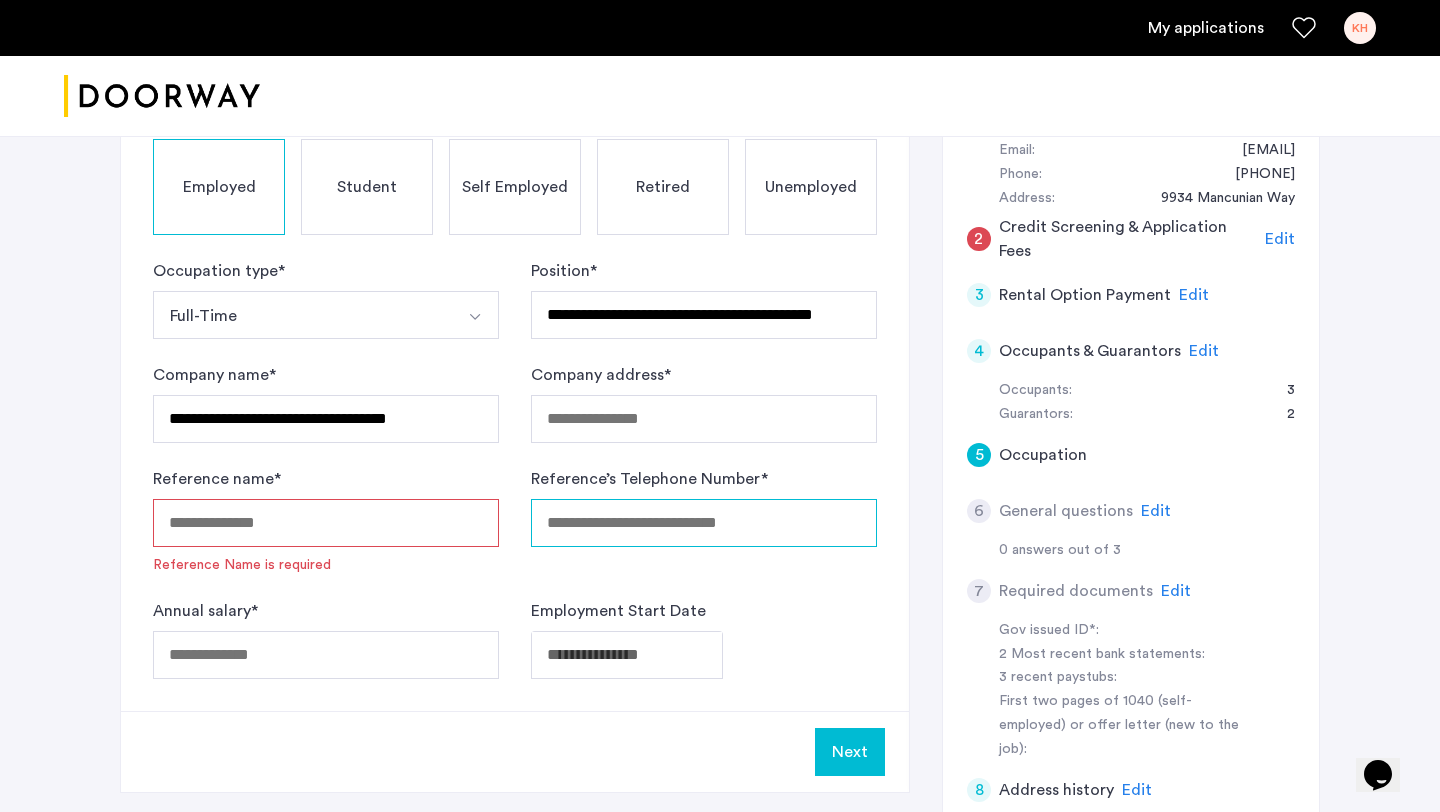 click on "Reference’s Telephone Number  *" at bounding box center (704, 523) 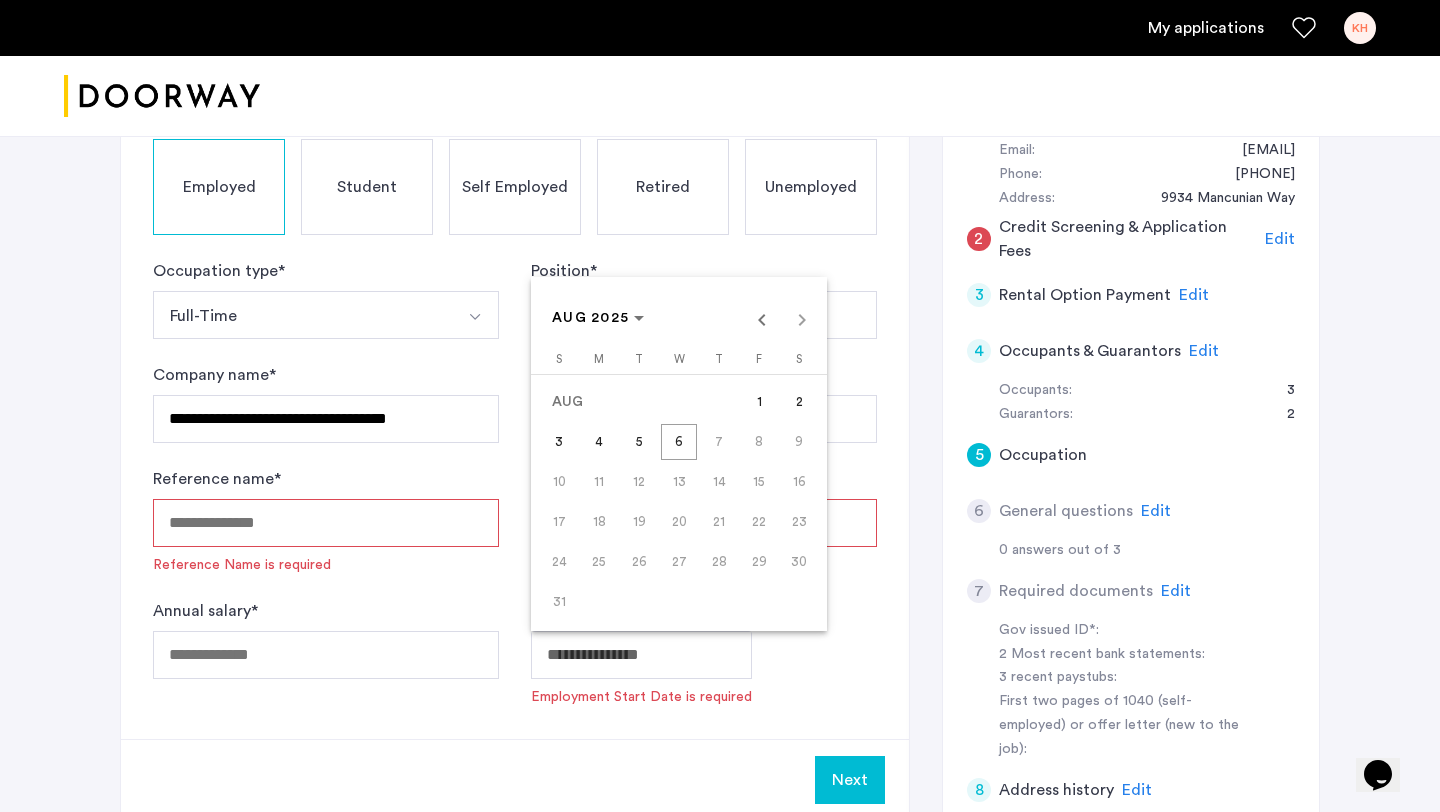 click on "**********" at bounding box center (720, -4) 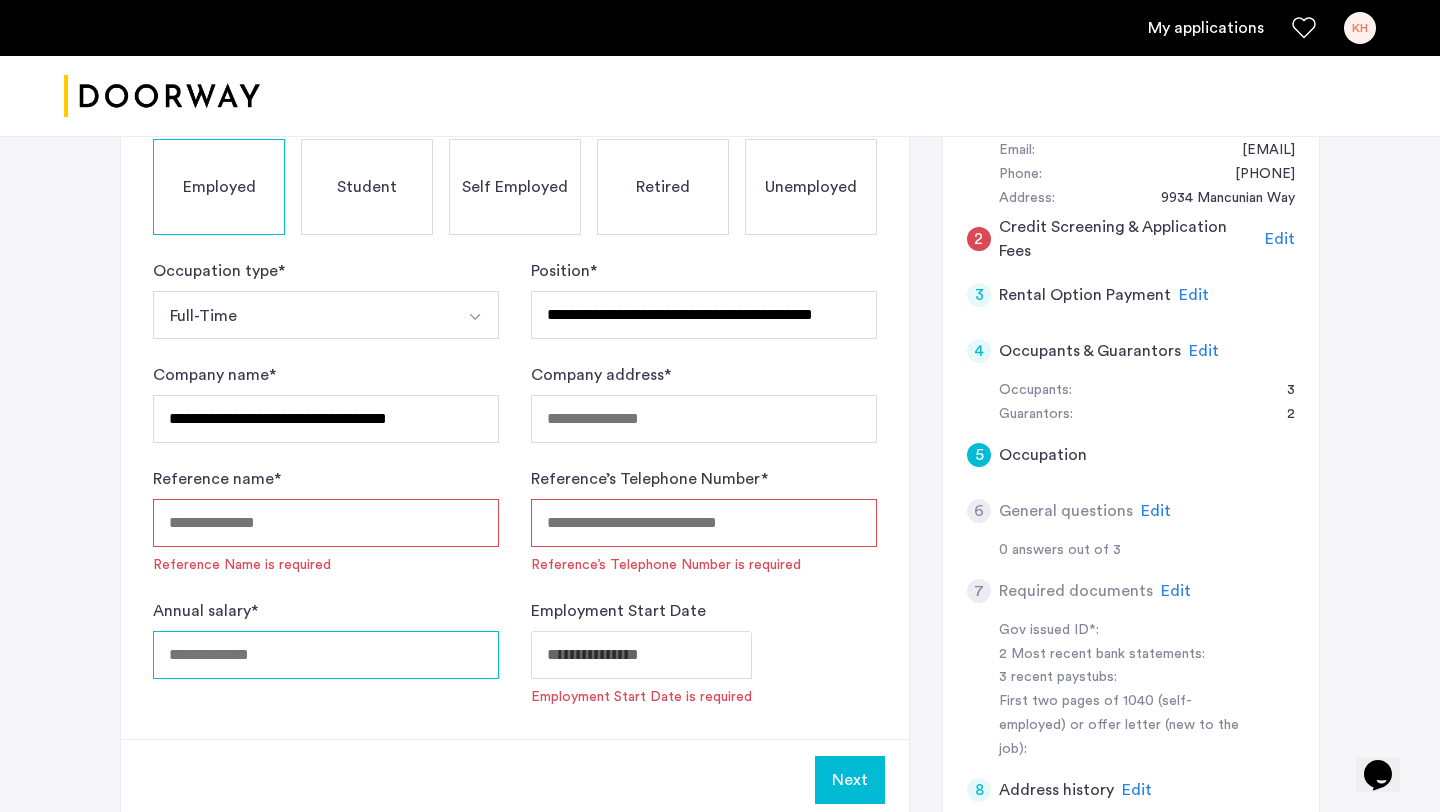 click on "Annual salary  *" at bounding box center [326, 655] 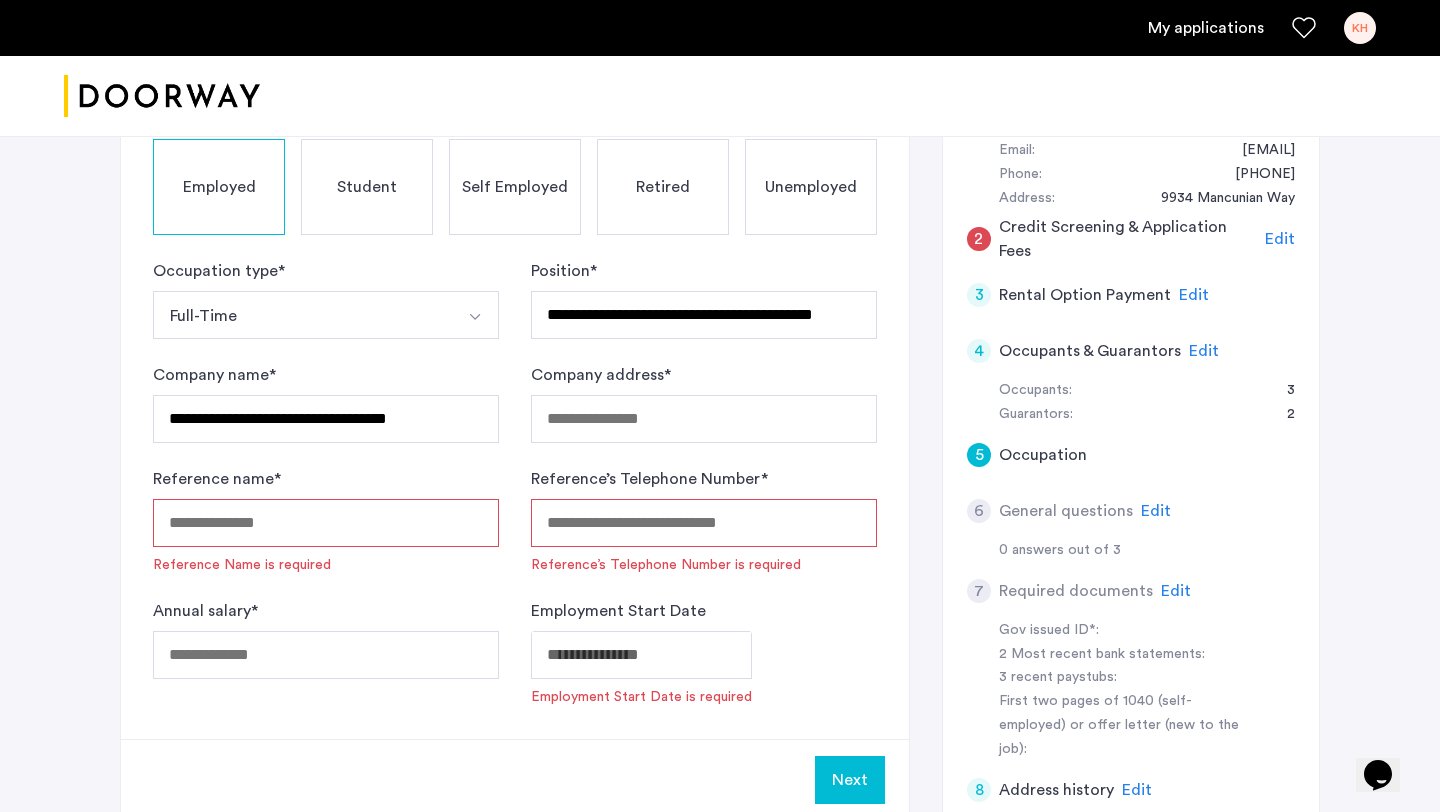 click on "Reference’s Telephone Number is required" 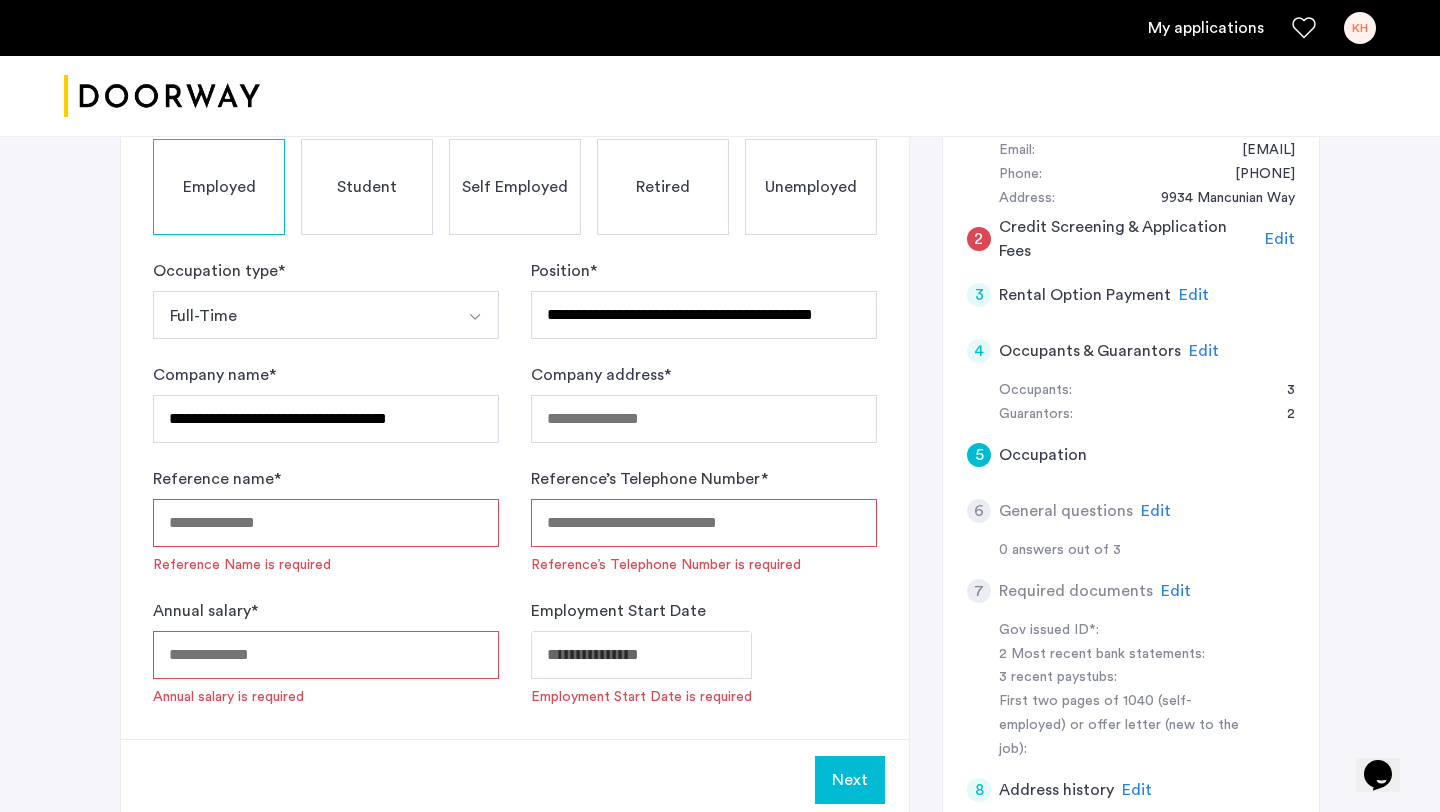 click on "Reference’s Telephone Number  *" at bounding box center [704, 523] 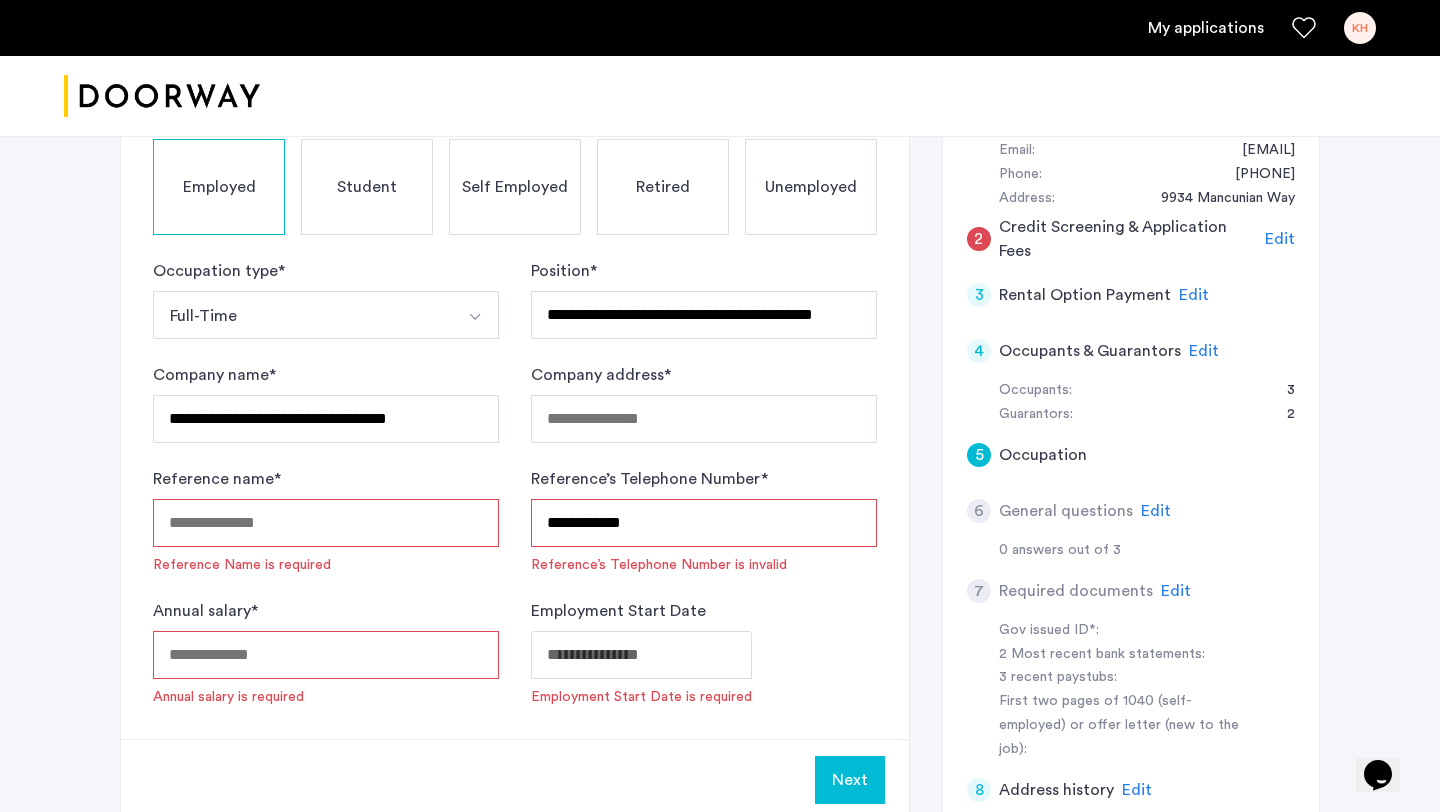 type on "**********" 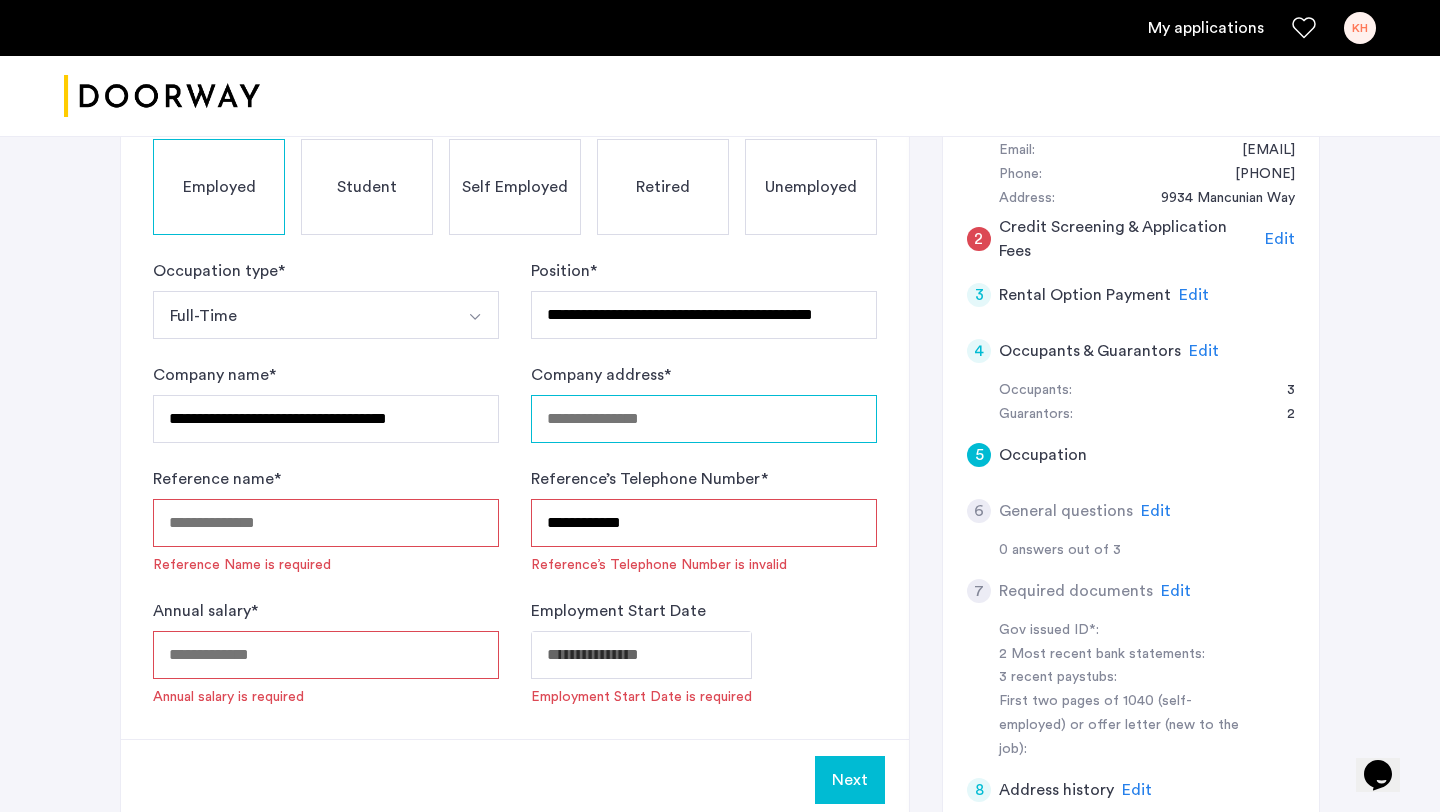 click on "Company address  *" at bounding box center (704, 419) 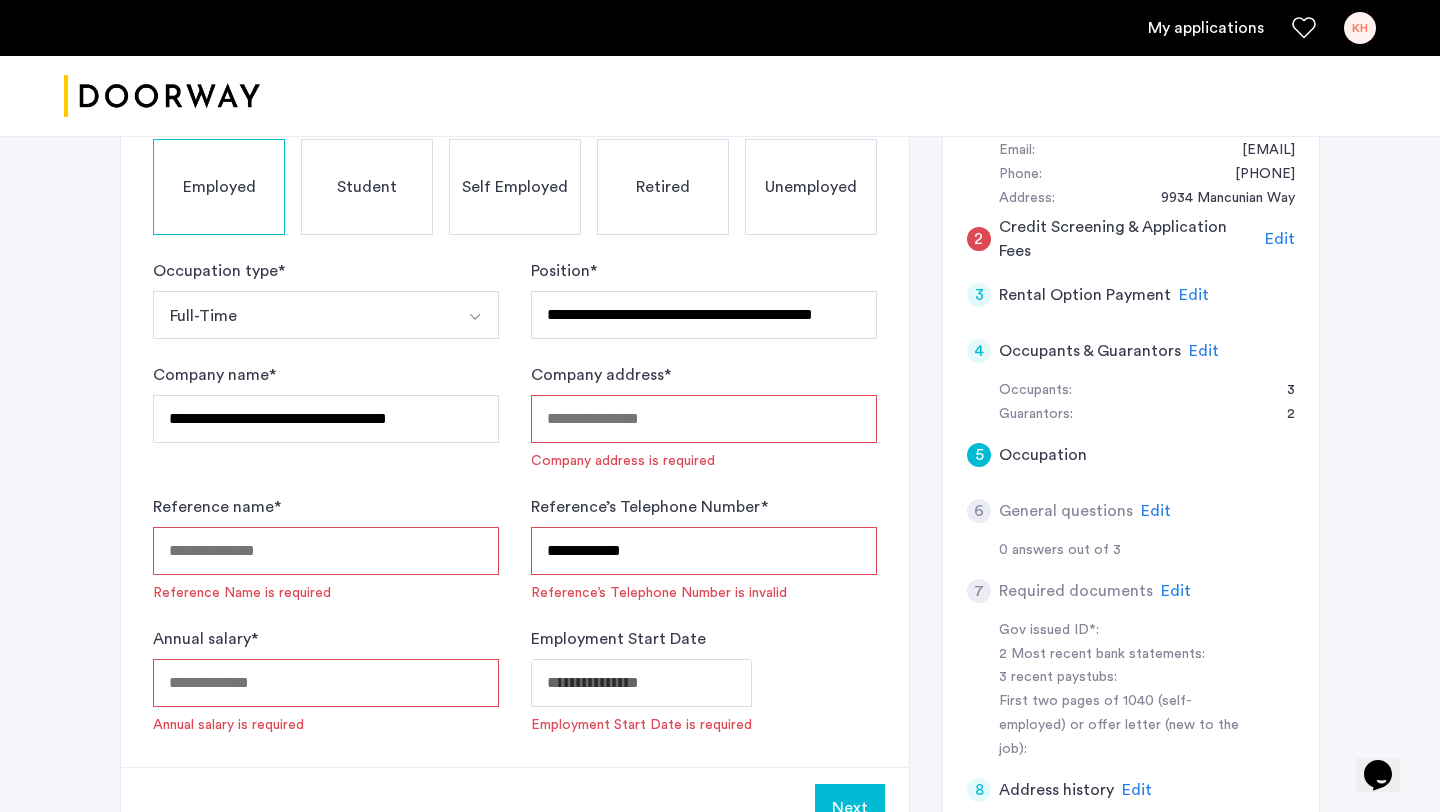 paste on "**********" 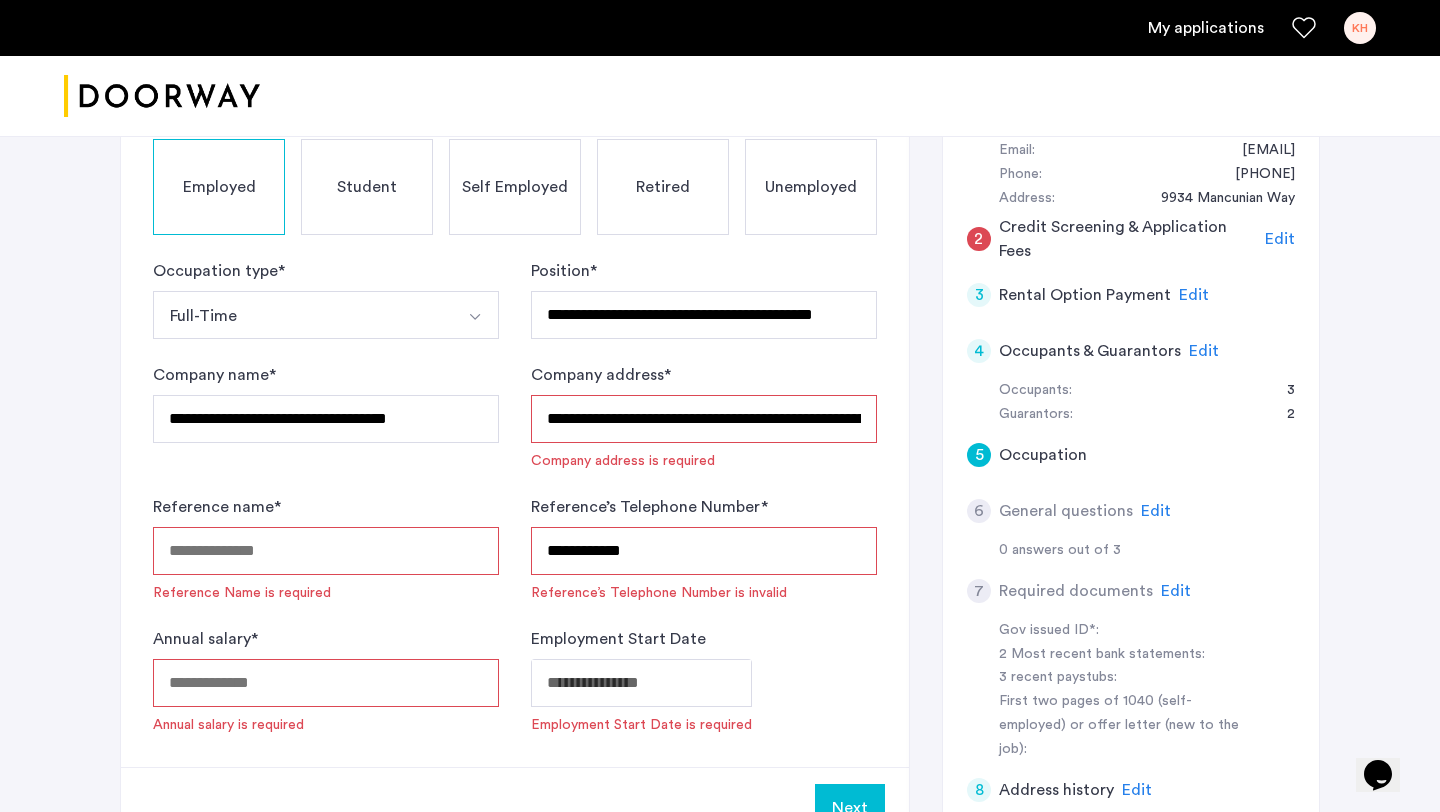 scroll, scrollTop: 0, scrollLeft: 75, axis: horizontal 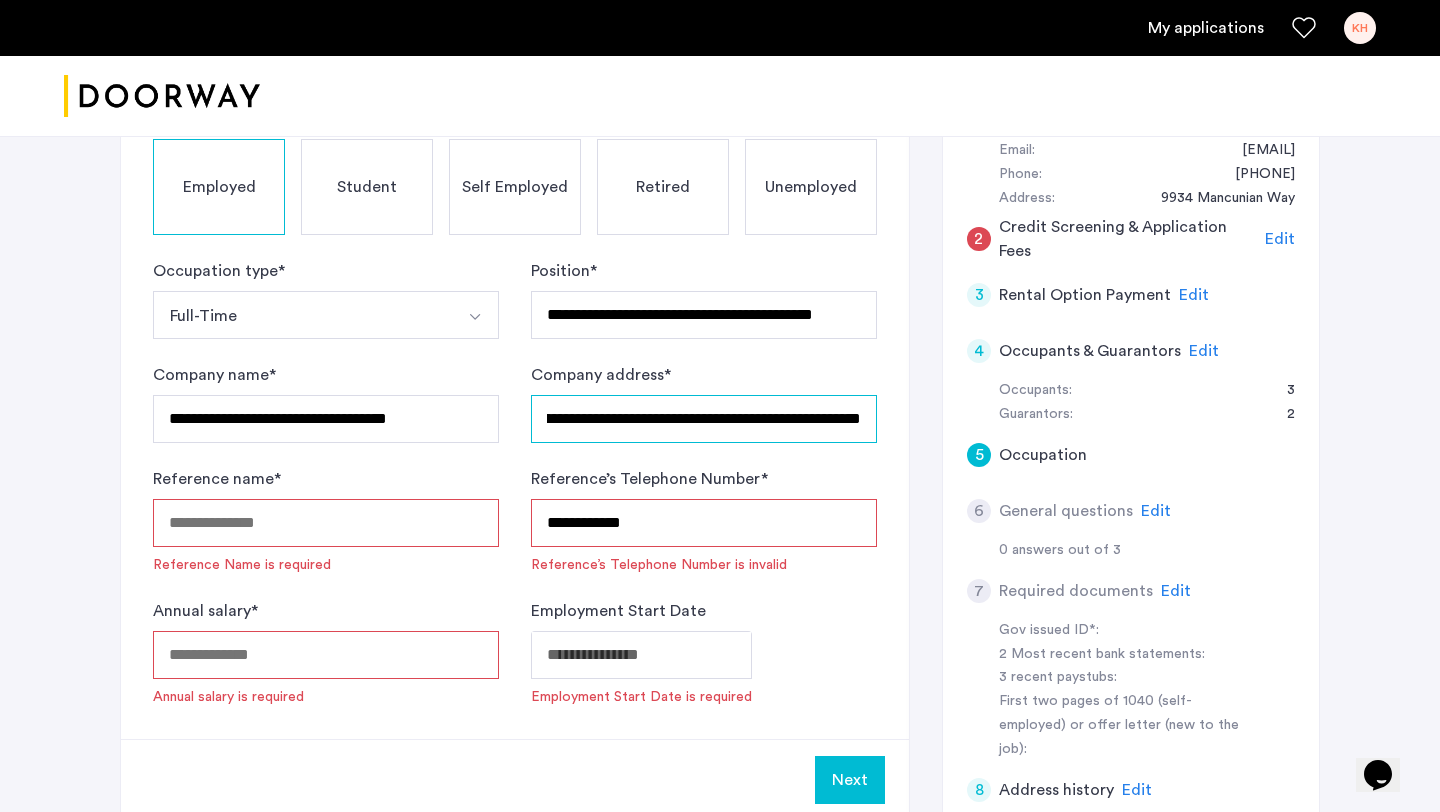 type on "**********" 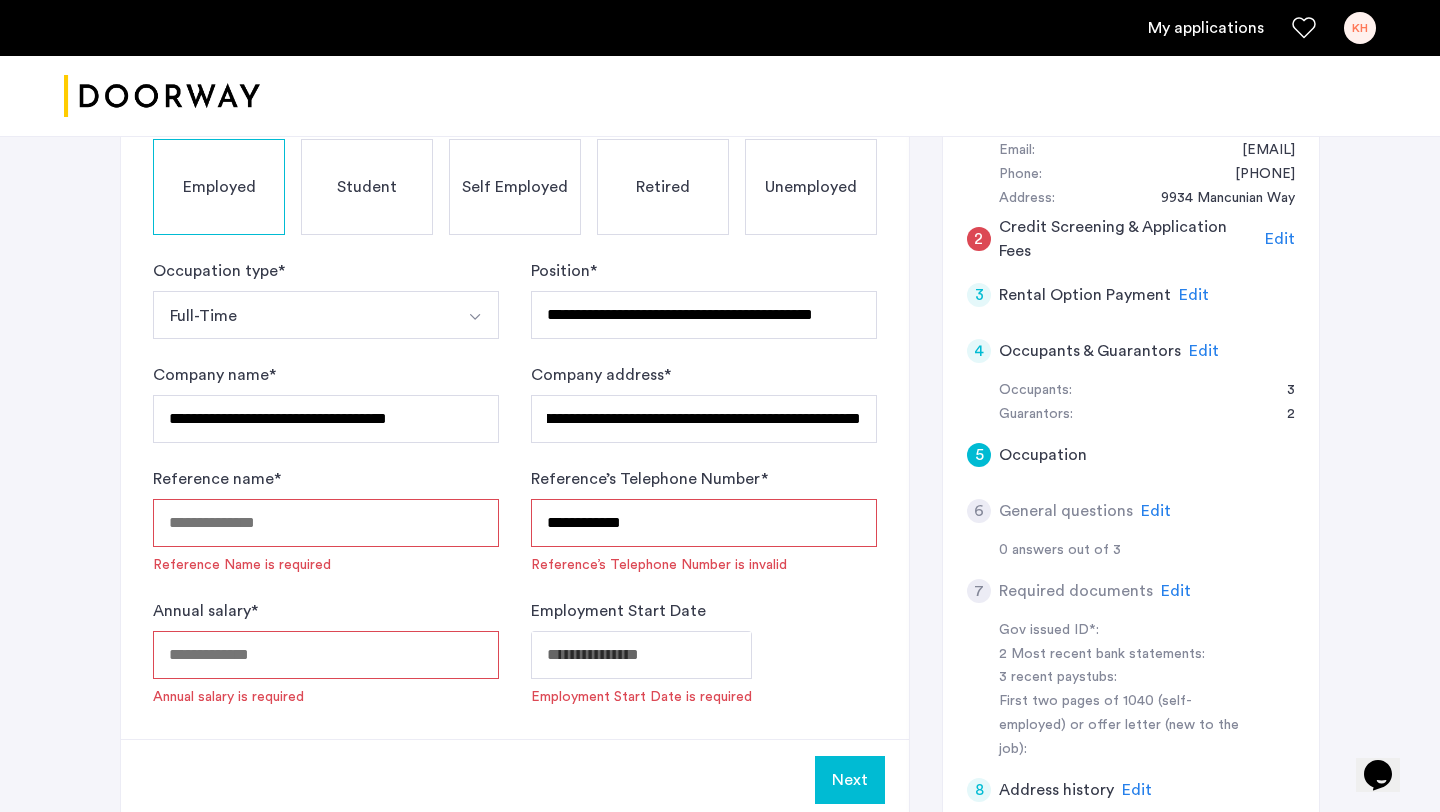 click on "Reference name  *" at bounding box center (326, 523) 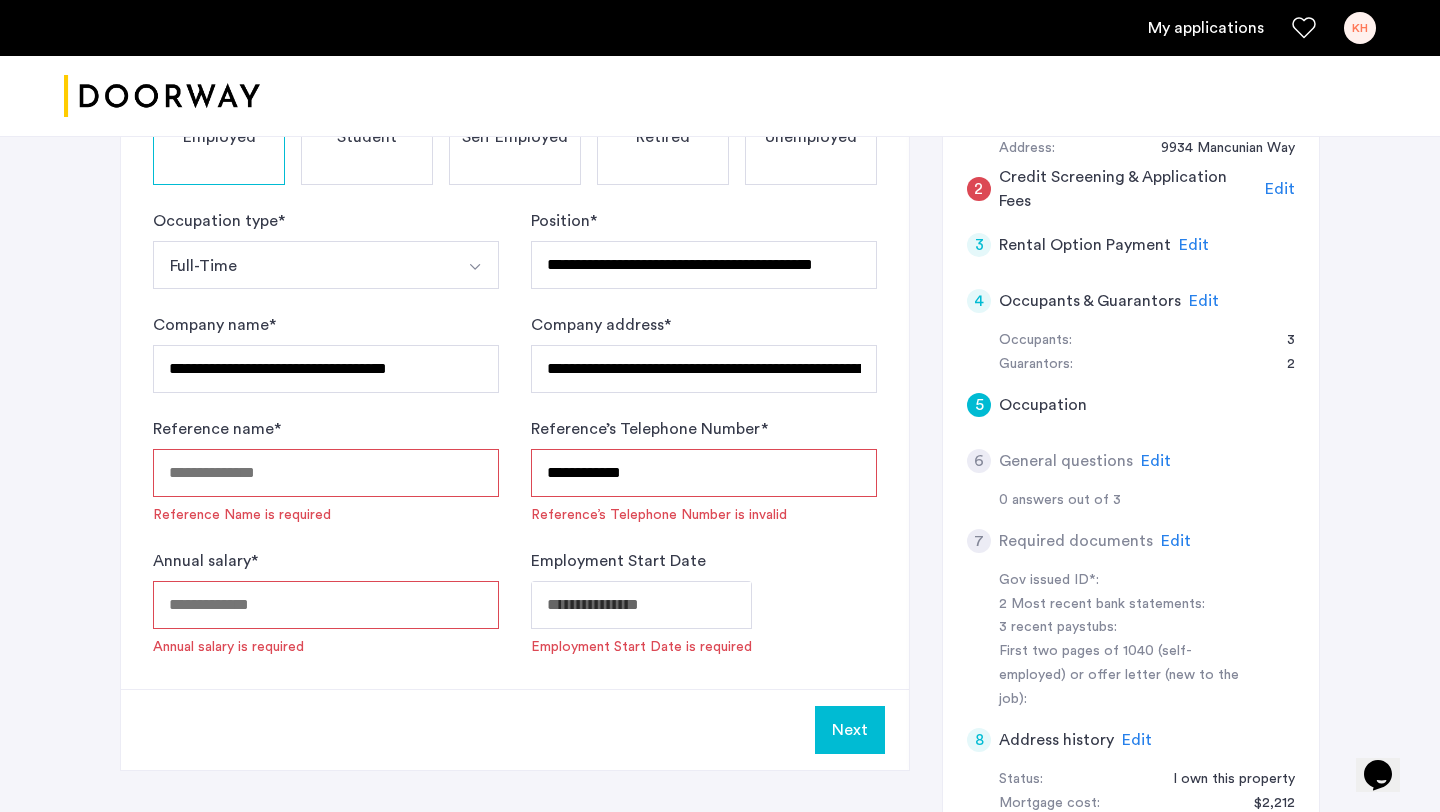 scroll, scrollTop: 498, scrollLeft: 0, axis: vertical 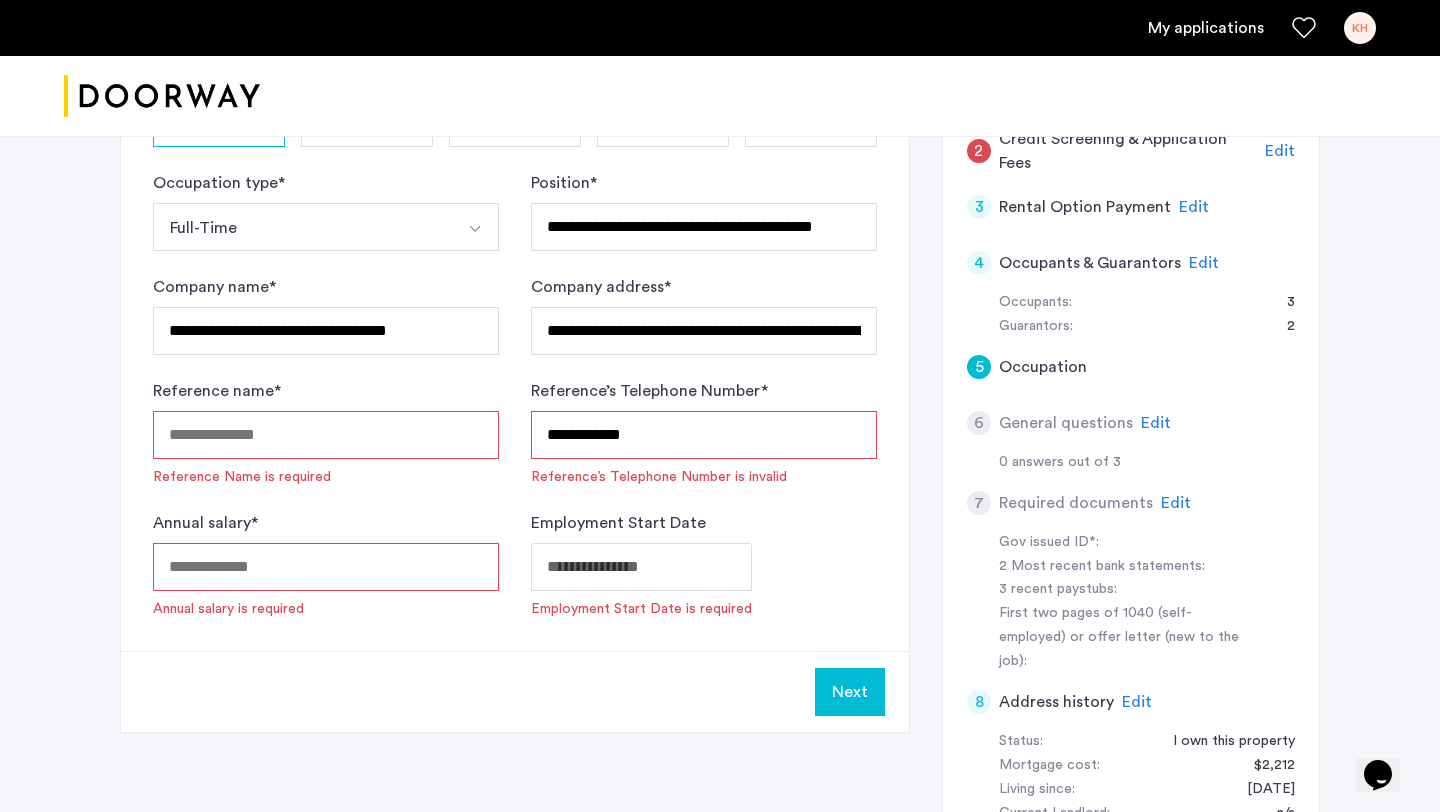 click on "Annual salary  *" at bounding box center [326, 567] 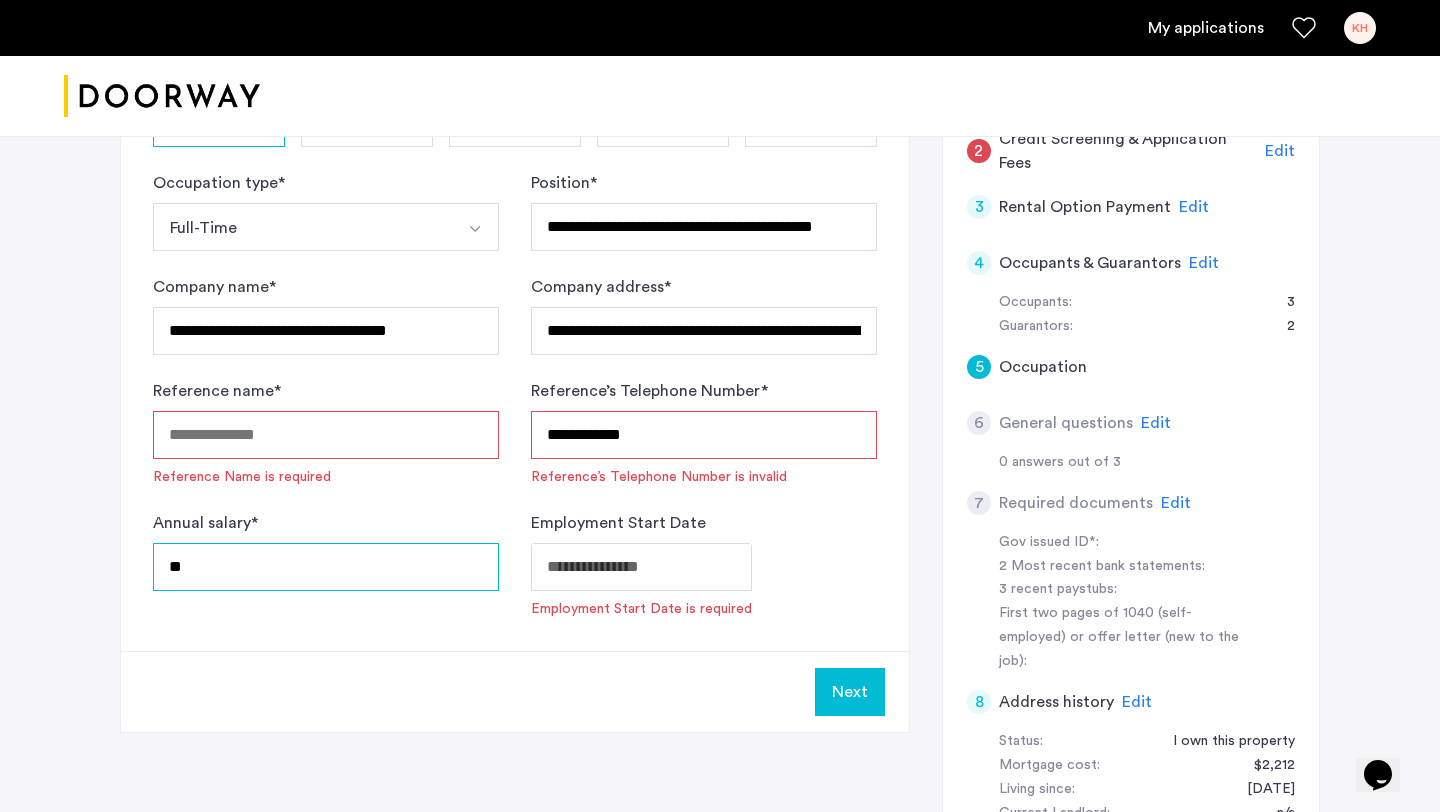 type on "*" 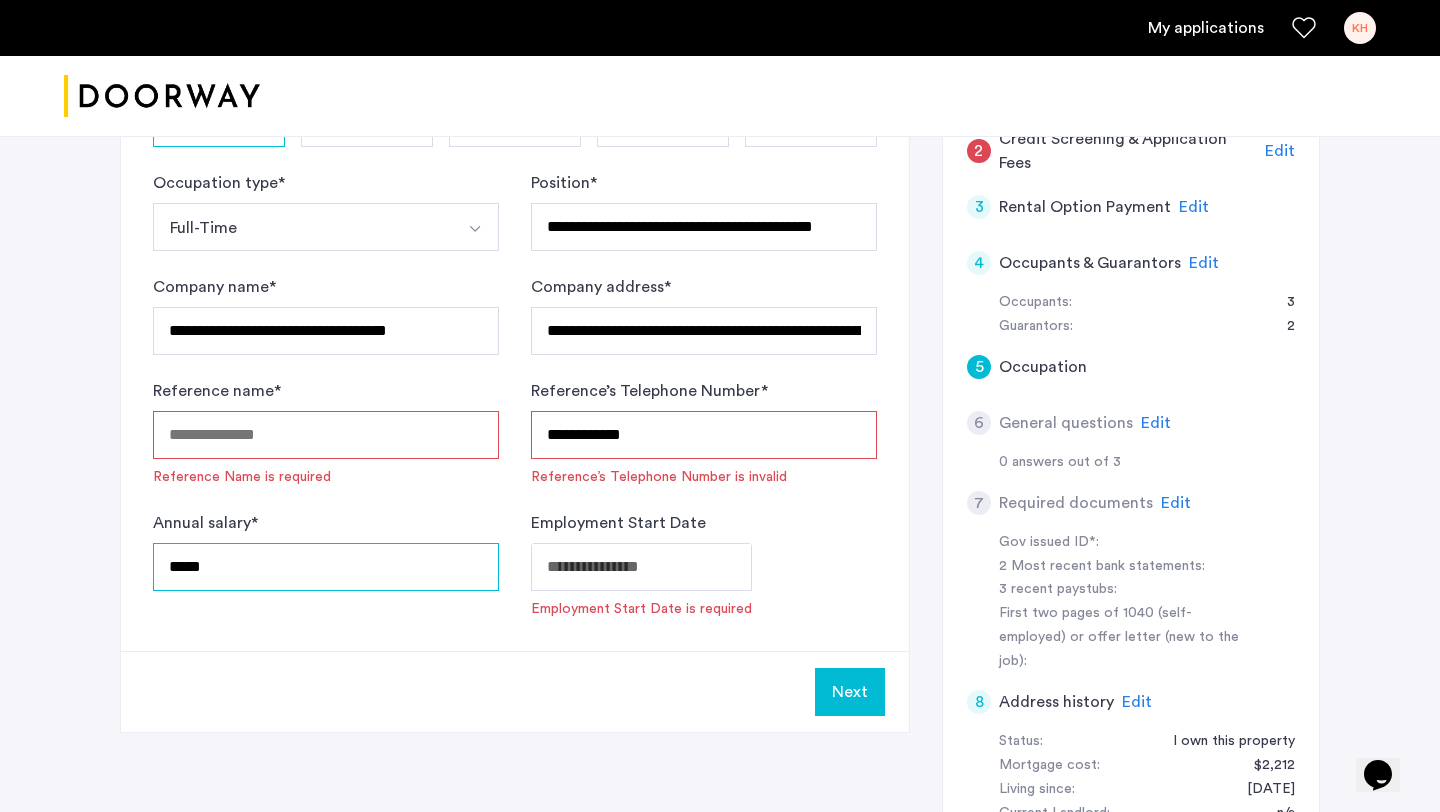 type on "*****" 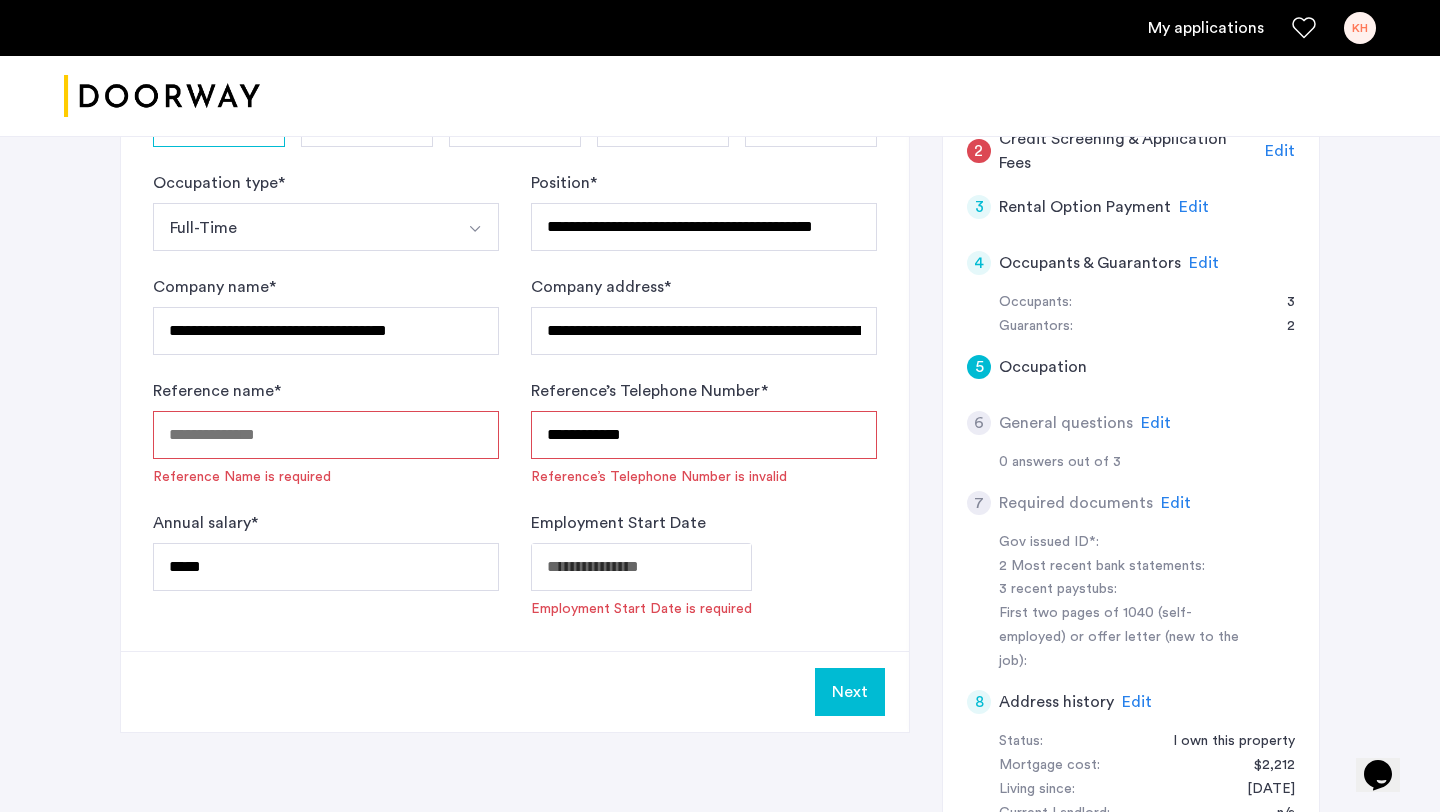 click on "**********" at bounding box center [720, -92] 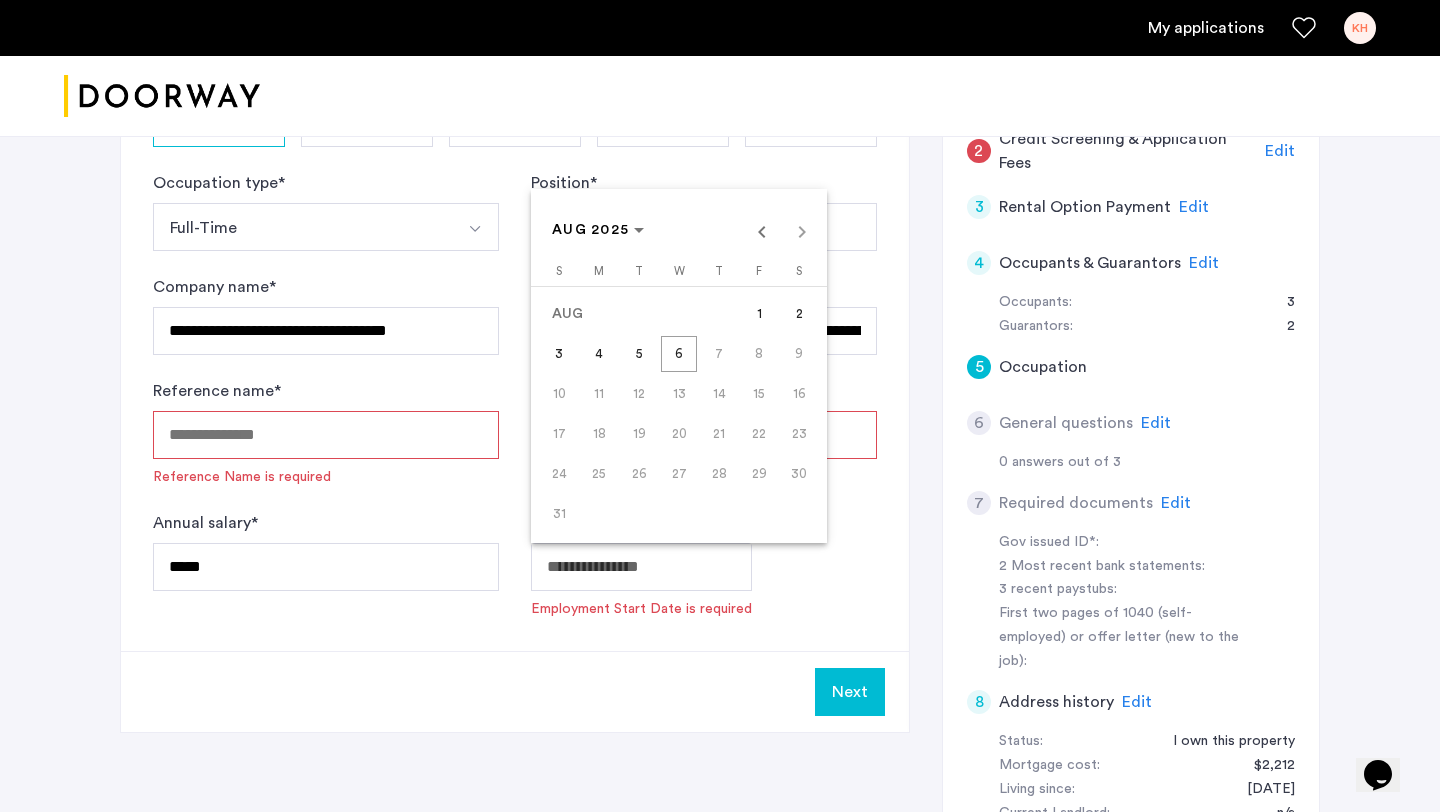 click at bounding box center [720, 406] 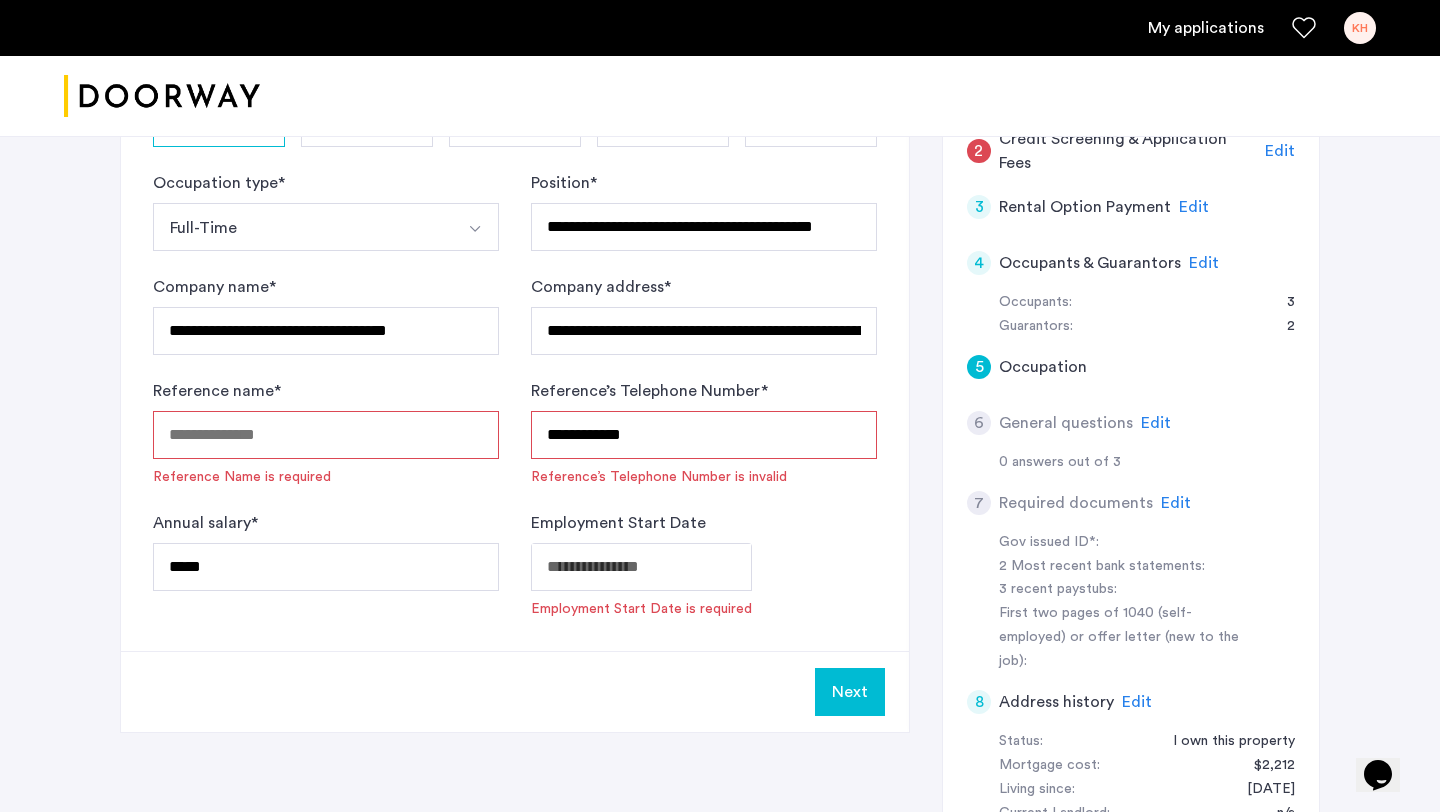 click on "Edit" 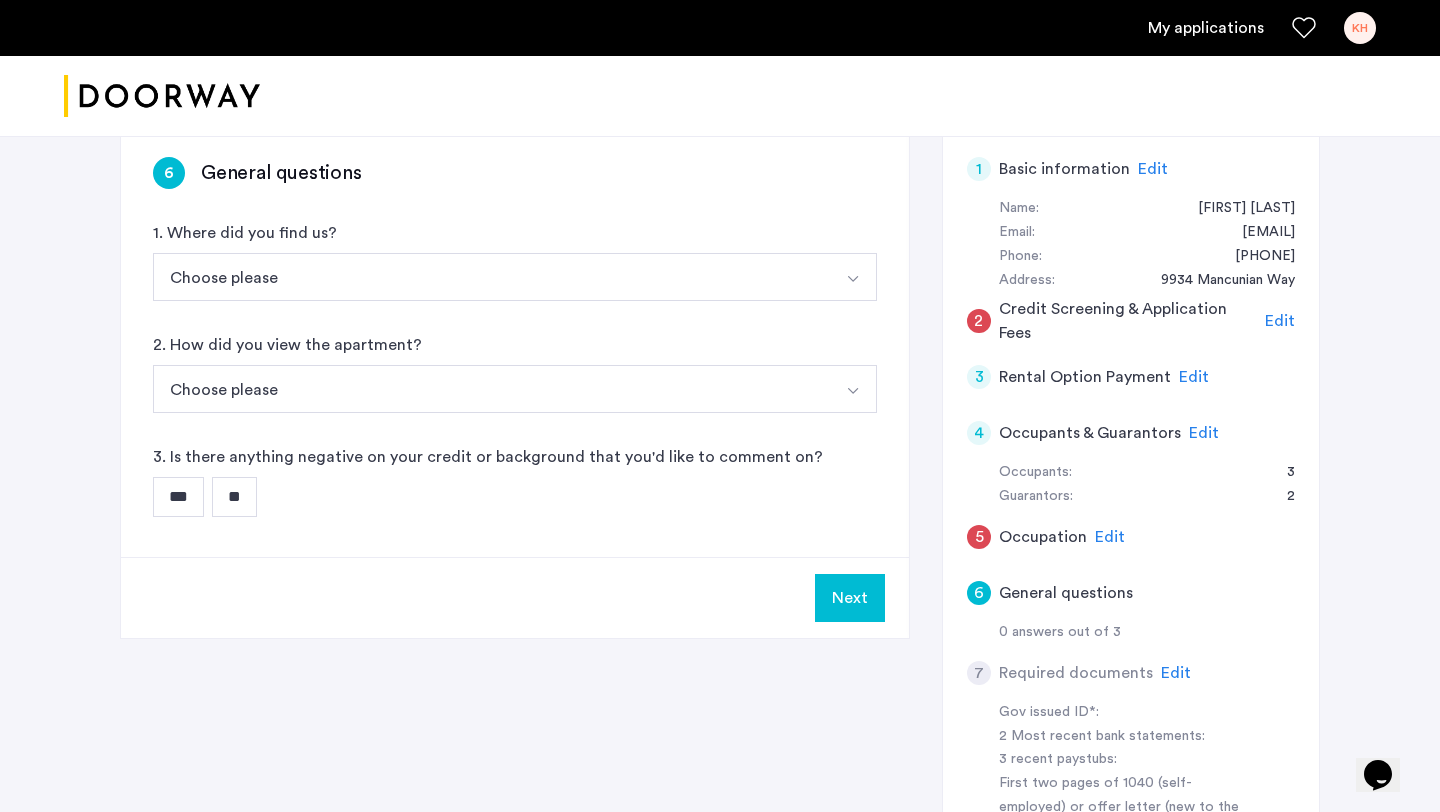 scroll, scrollTop: 223, scrollLeft: 0, axis: vertical 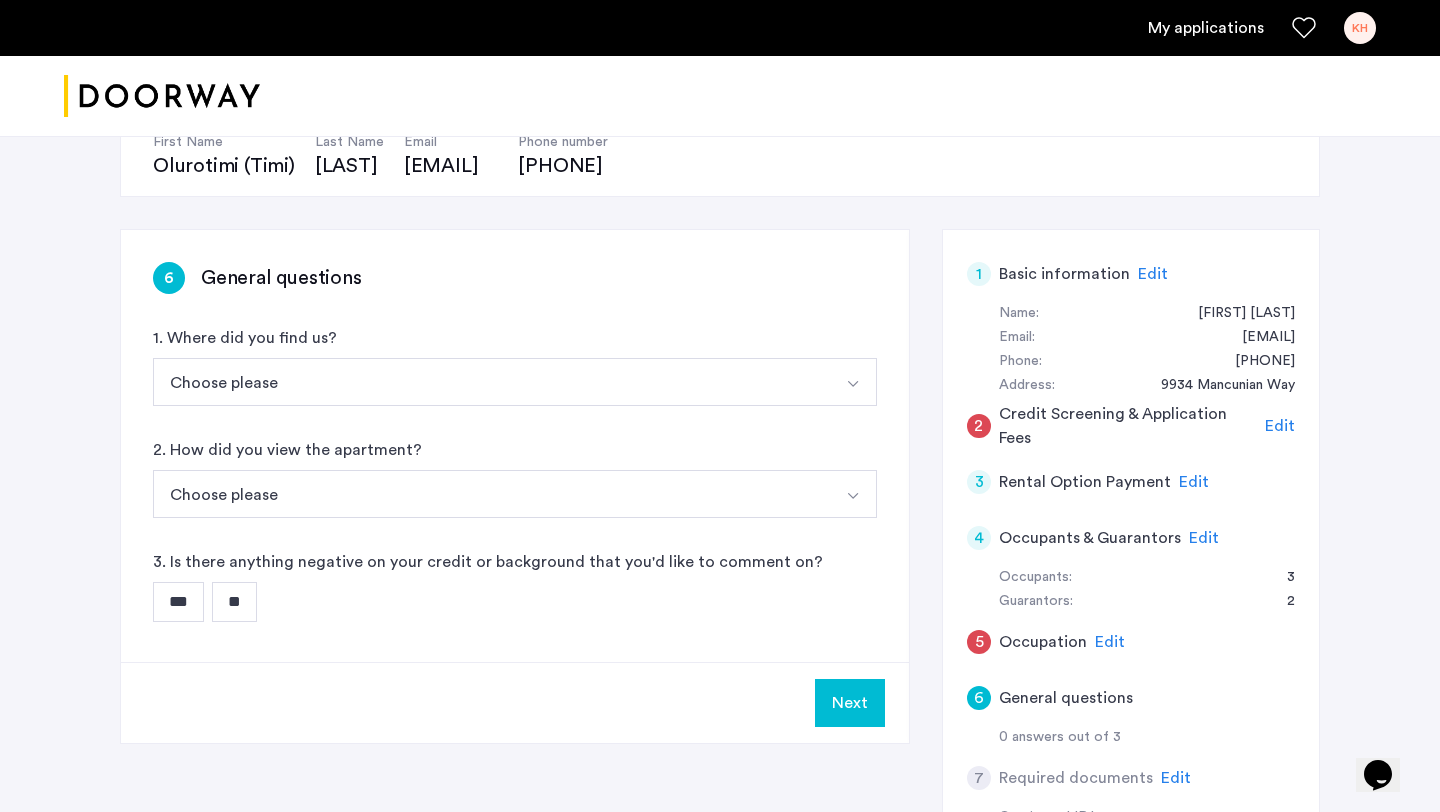 click on "**" at bounding box center [234, 602] 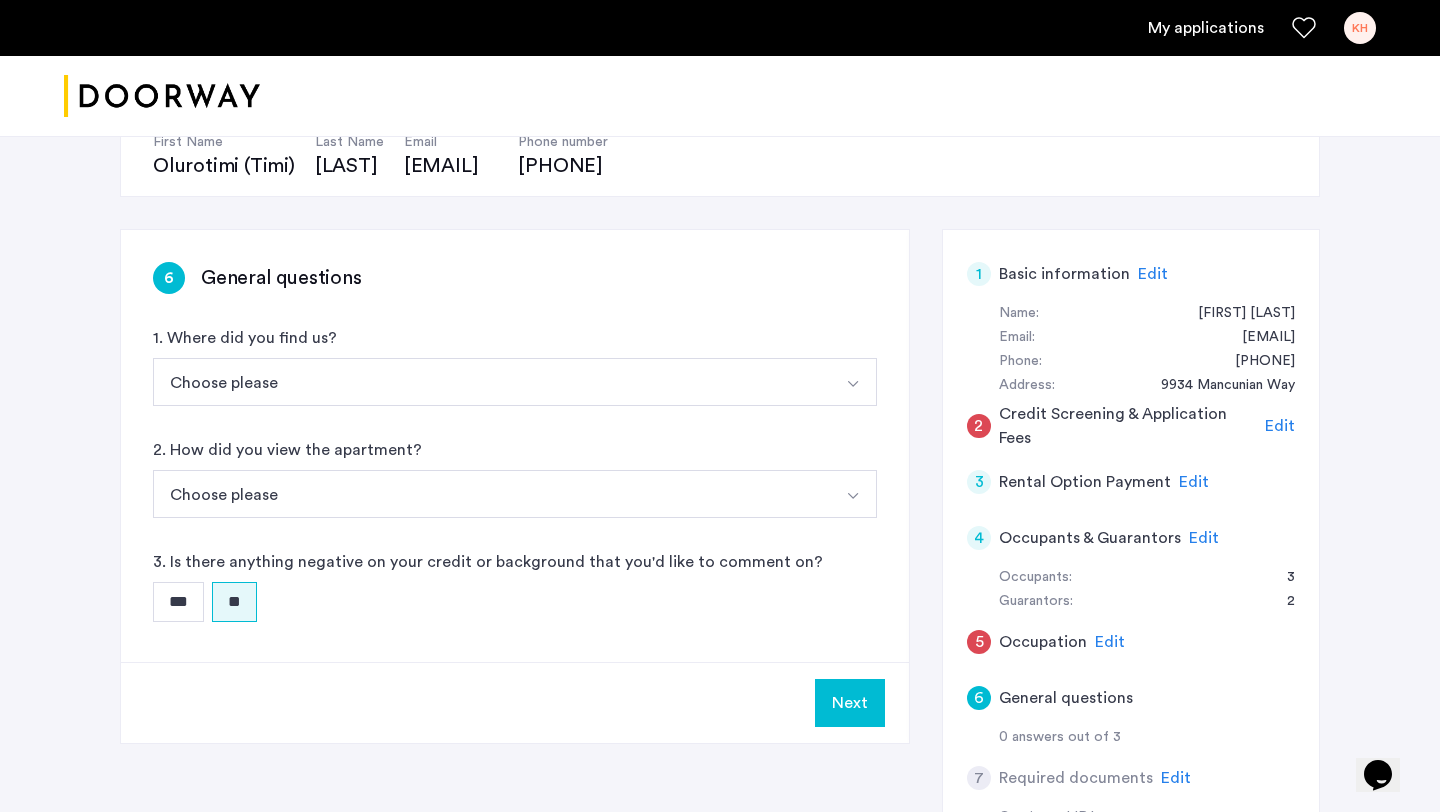 click on "Choose please" at bounding box center (491, 382) 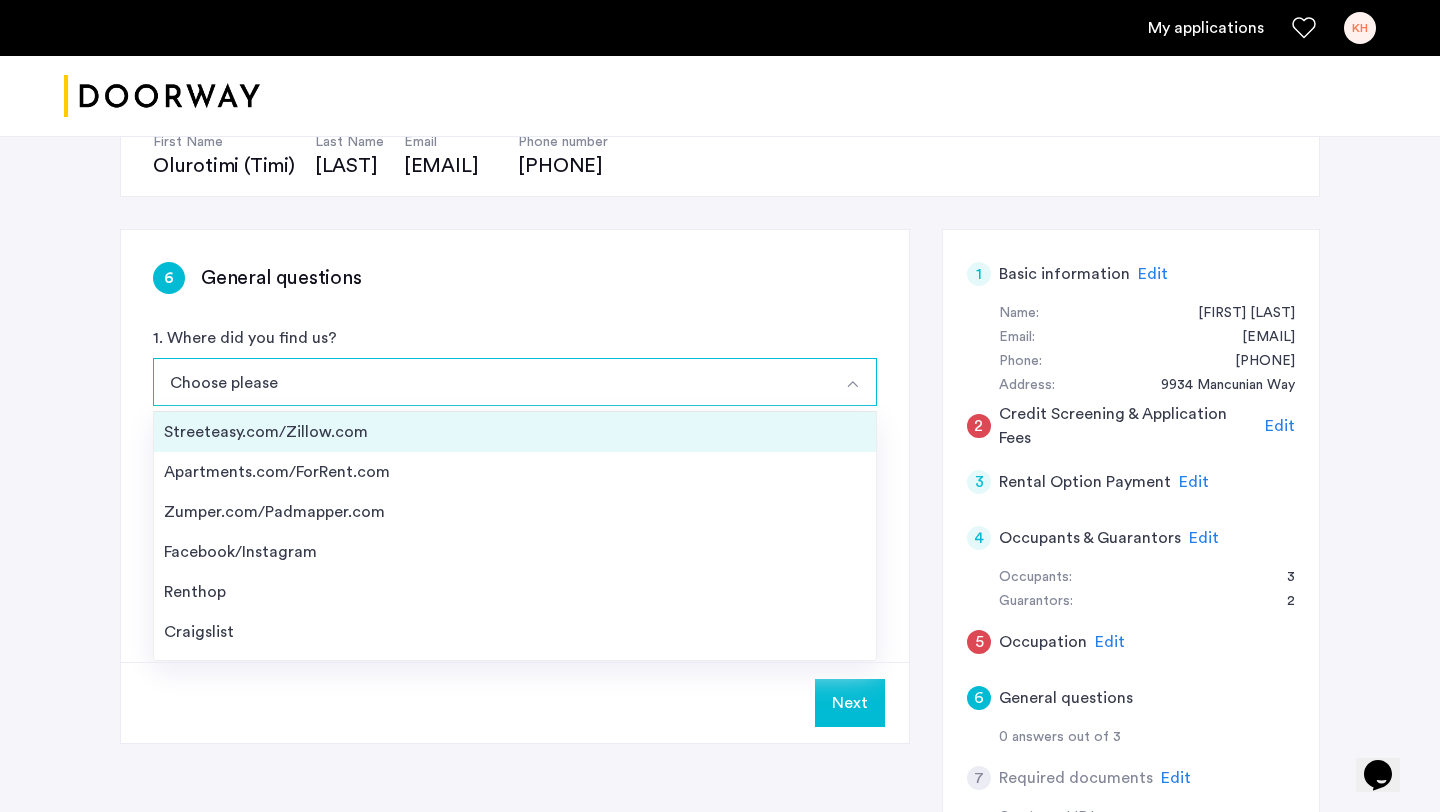 click on "Streeteasy.com/Zillow.com" at bounding box center (515, 432) 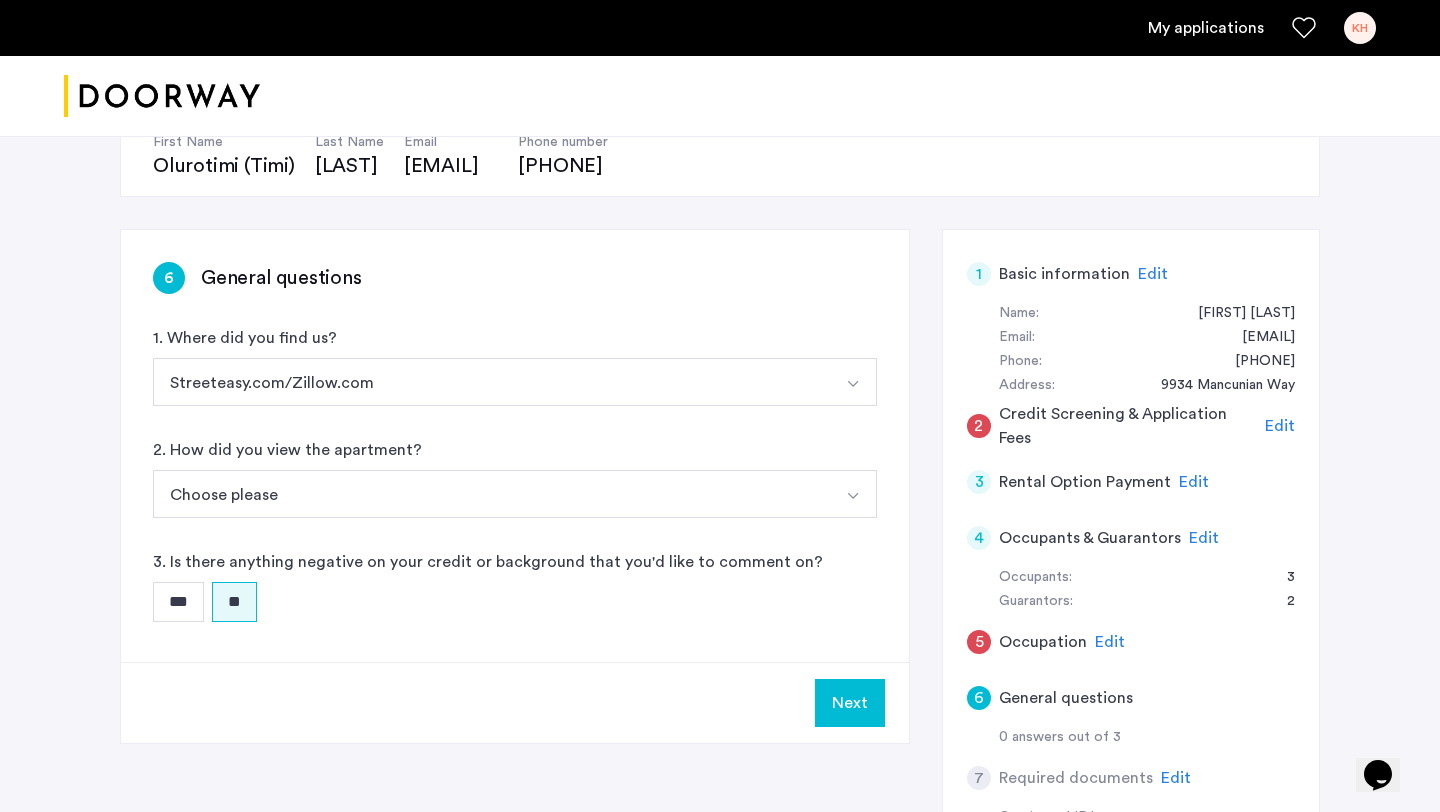 click on "Choose please" at bounding box center [491, 494] 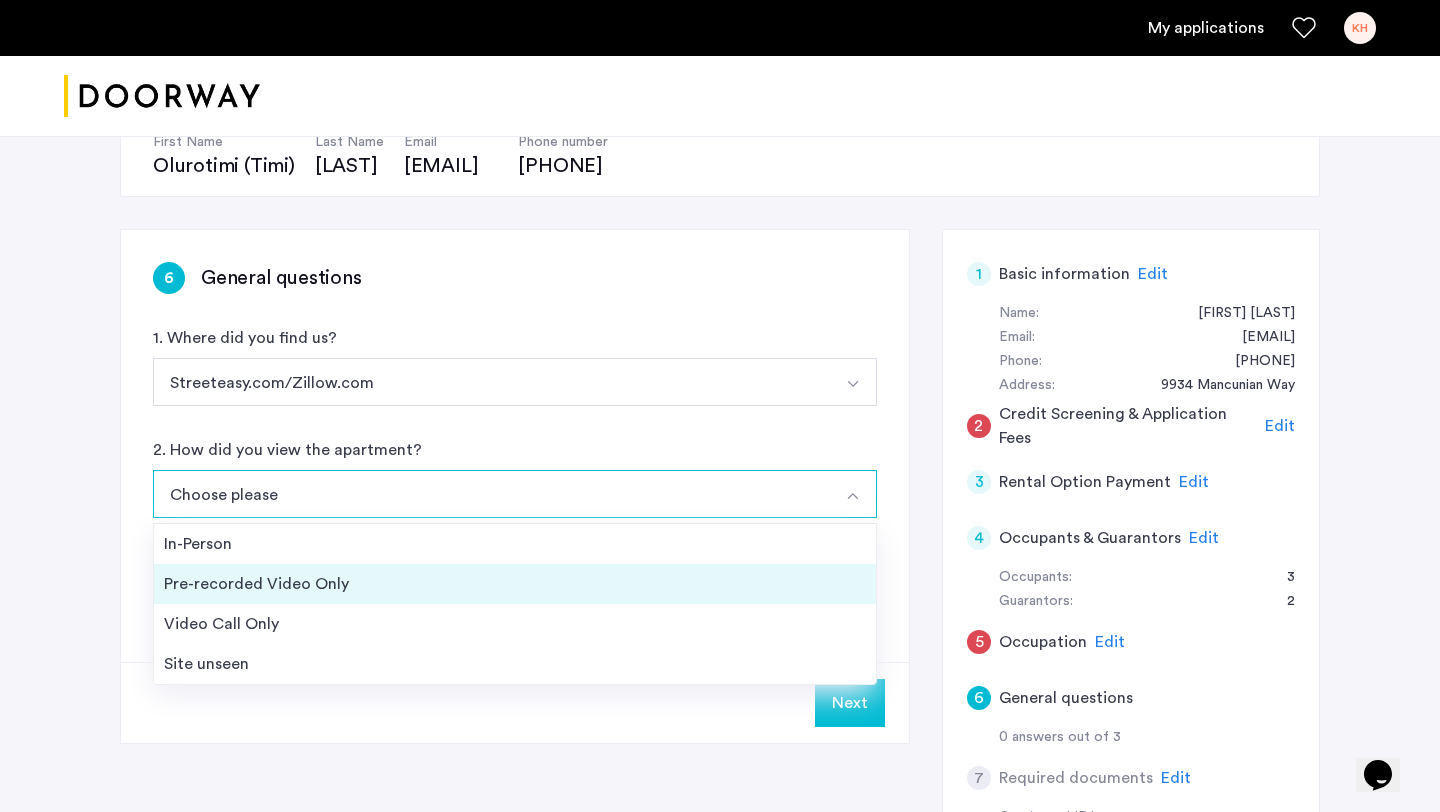 click on "Pre-recorded Video Only" at bounding box center (515, 584) 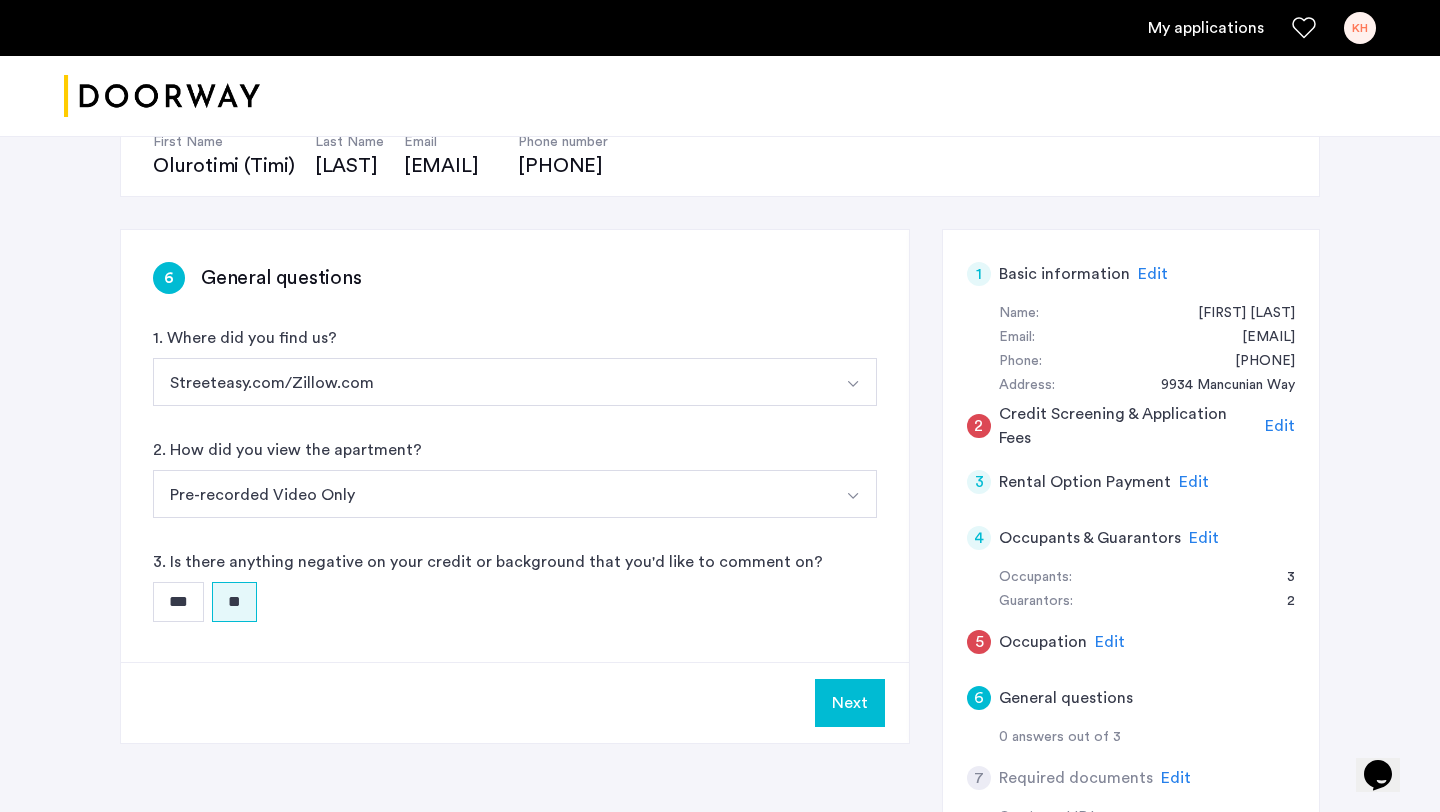 click on "Next" at bounding box center (850, 703) 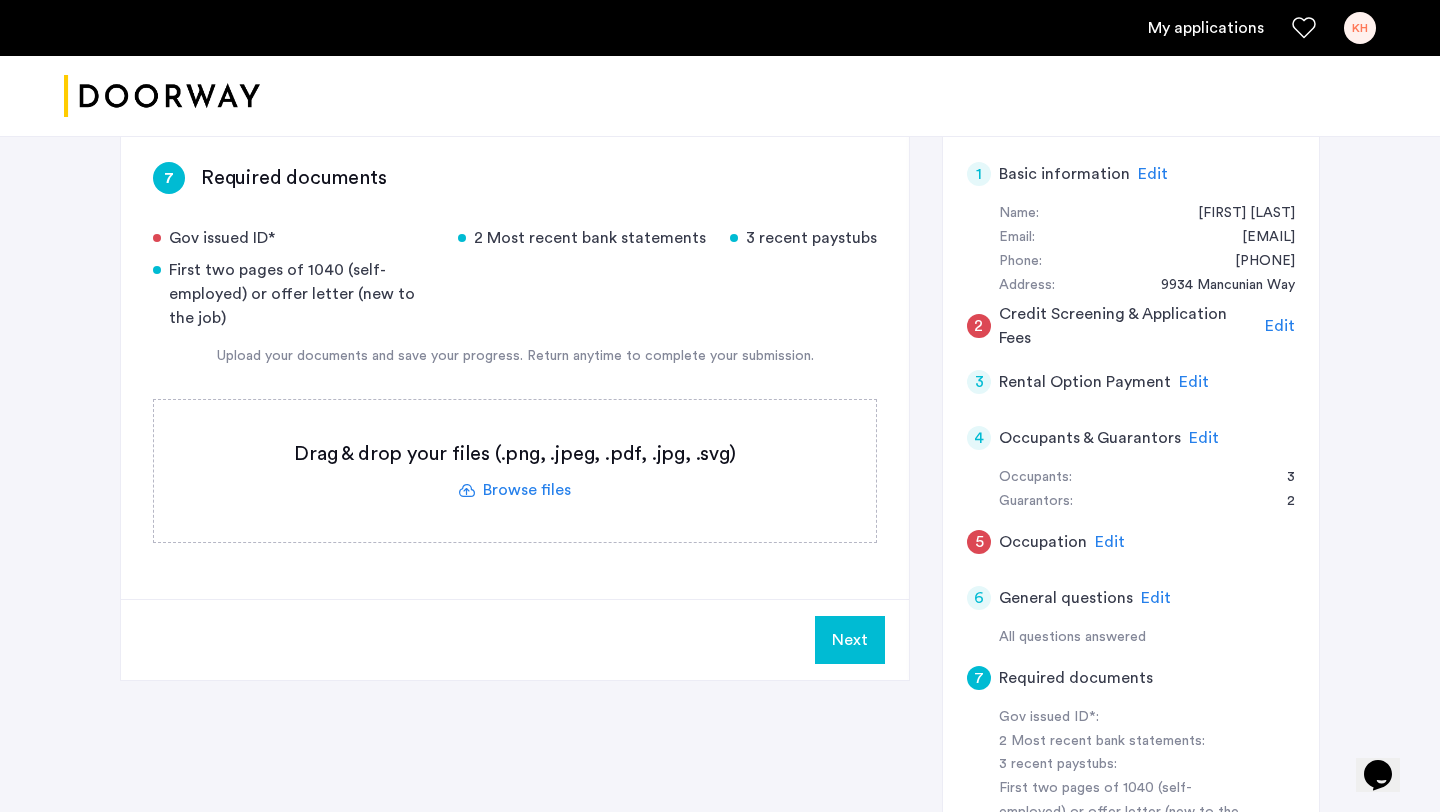 scroll, scrollTop: 317, scrollLeft: 0, axis: vertical 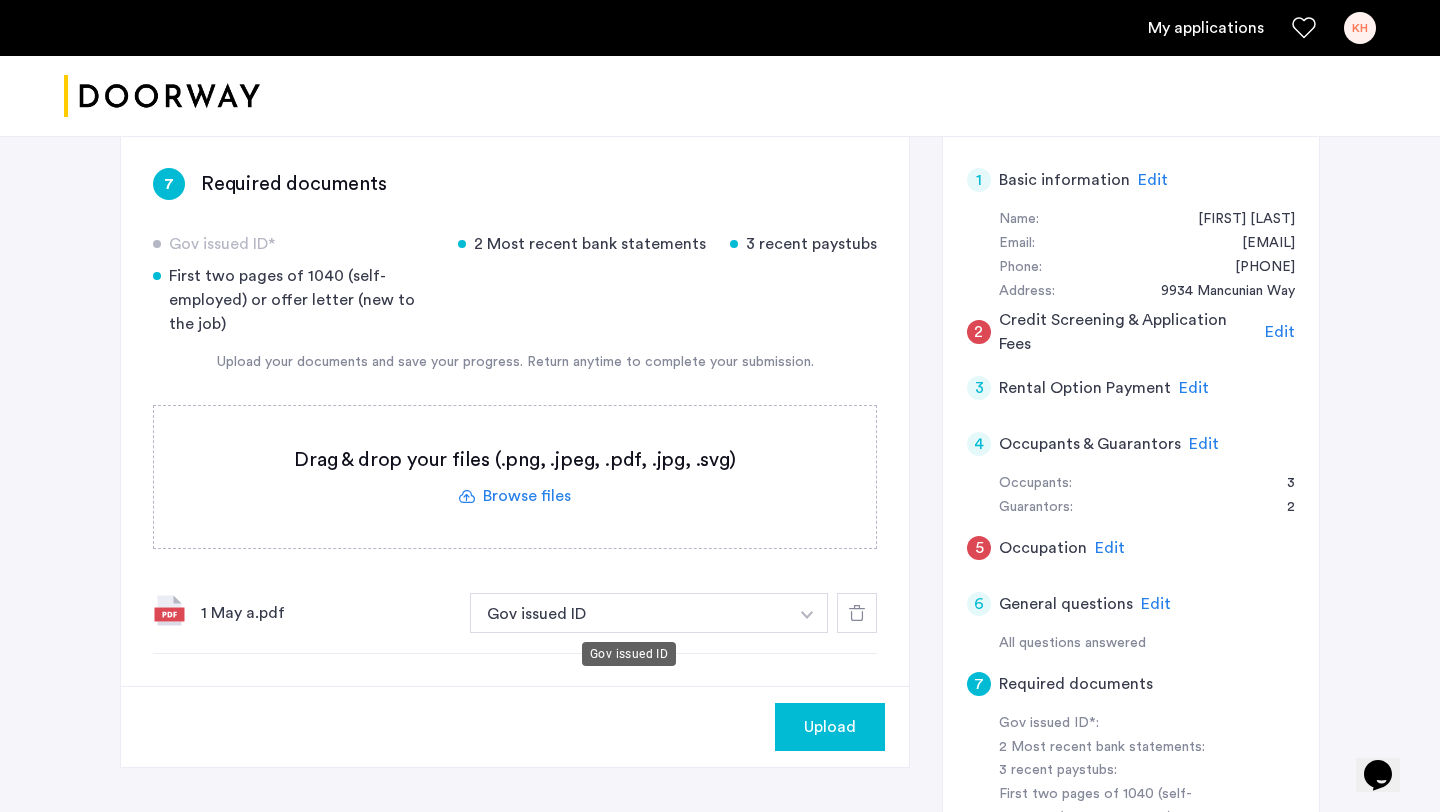 click on "Gov issued ID" at bounding box center [629, 613] 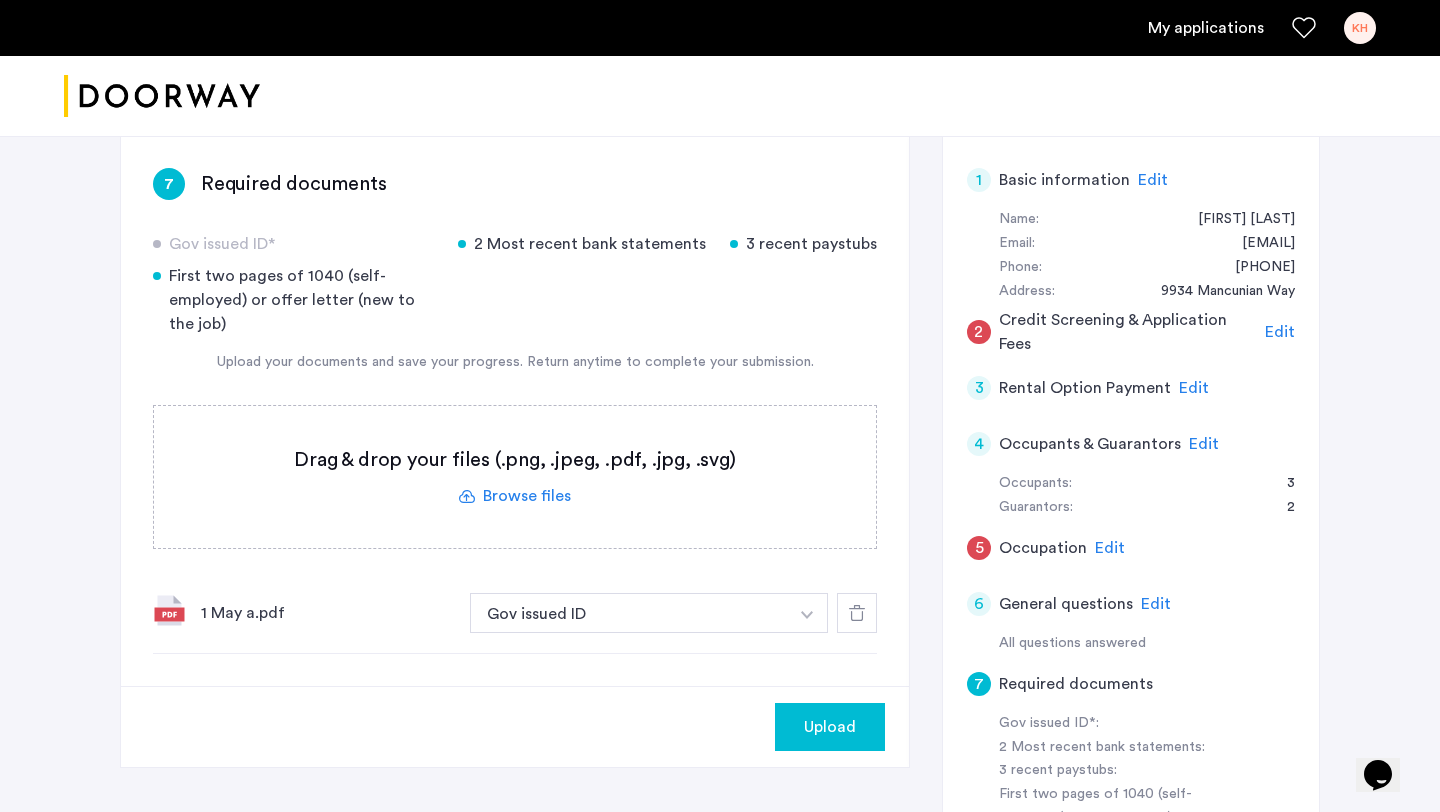 click at bounding box center (807, 615) 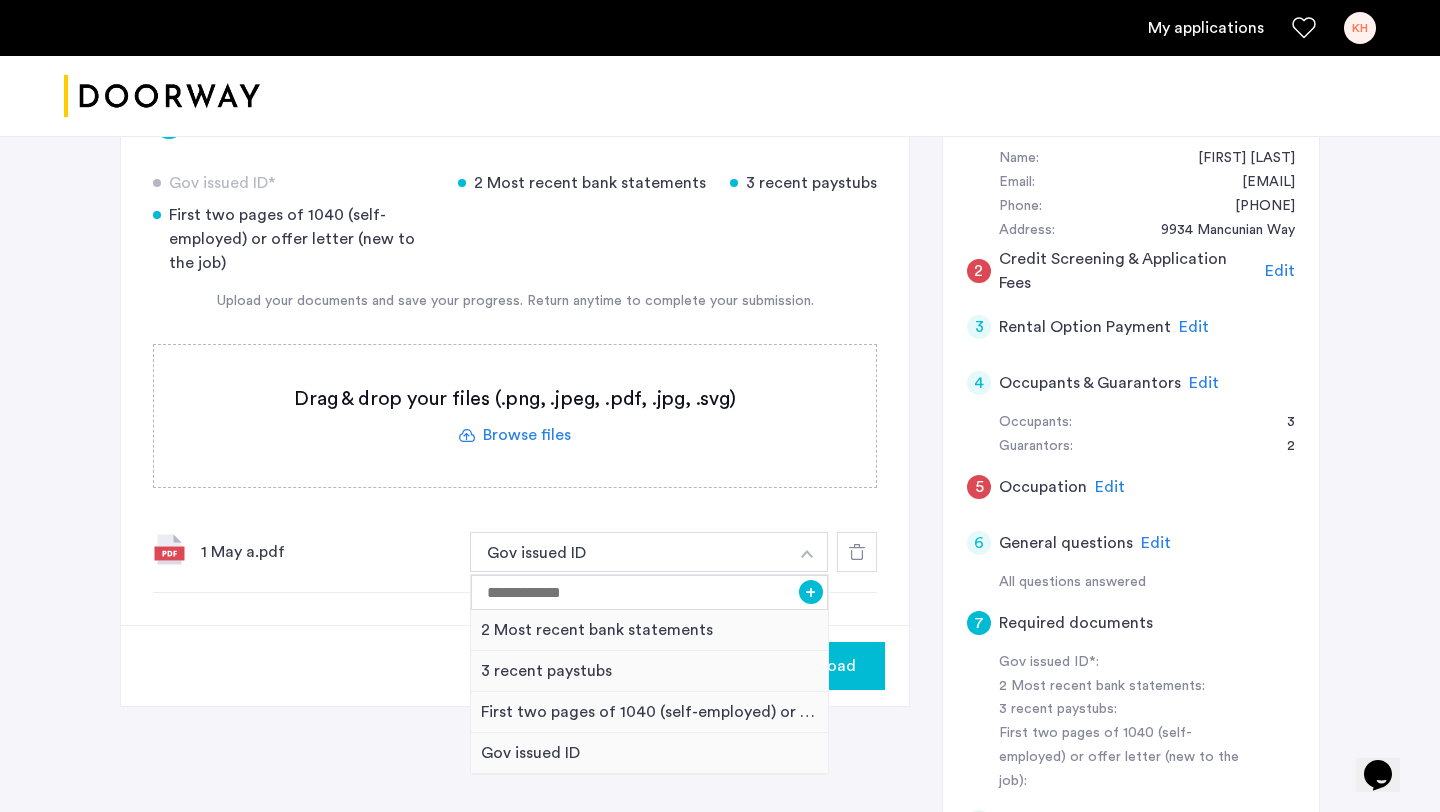 scroll, scrollTop: 390, scrollLeft: 0, axis: vertical 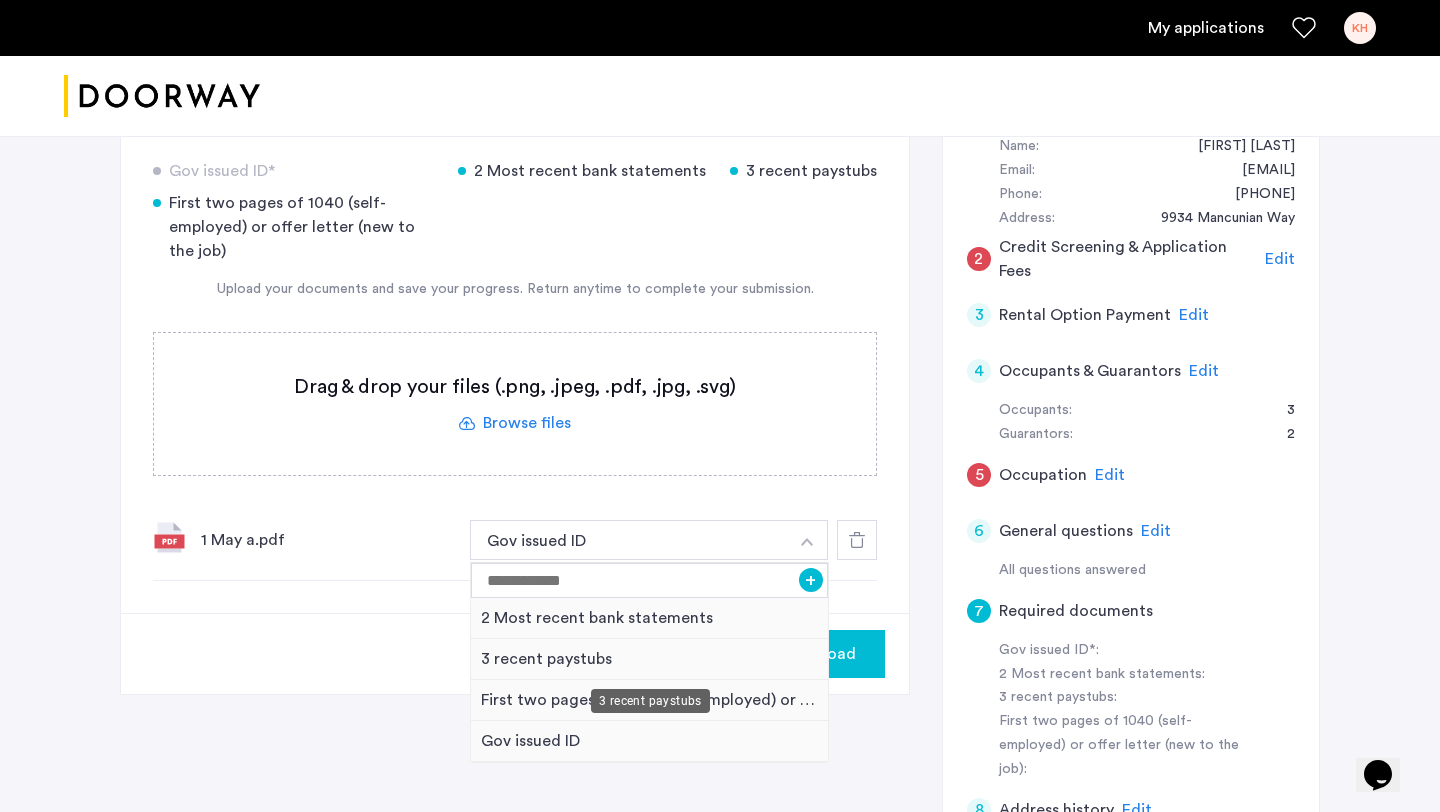 click on "3 recent paystubs" at bounding box center (649, 659) 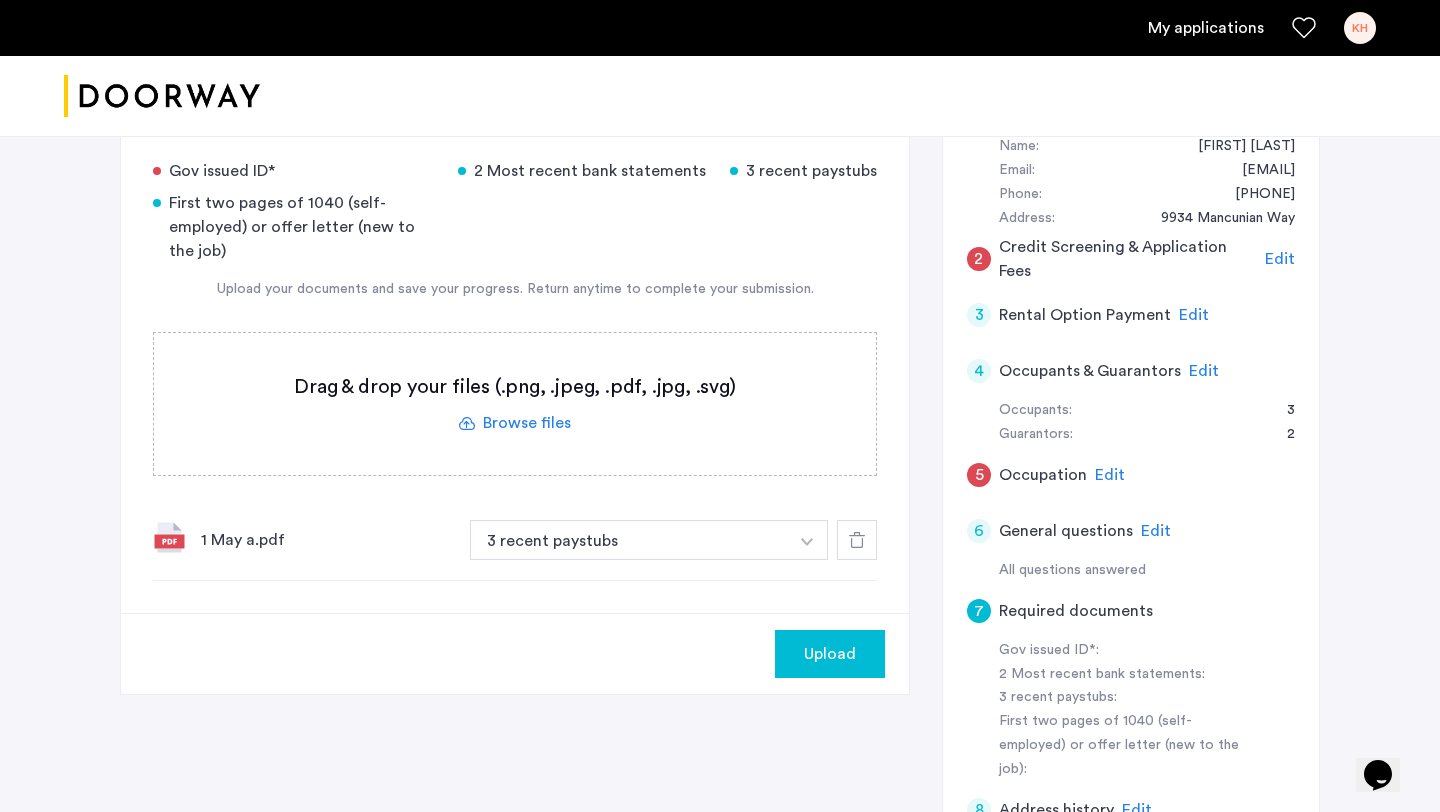 click 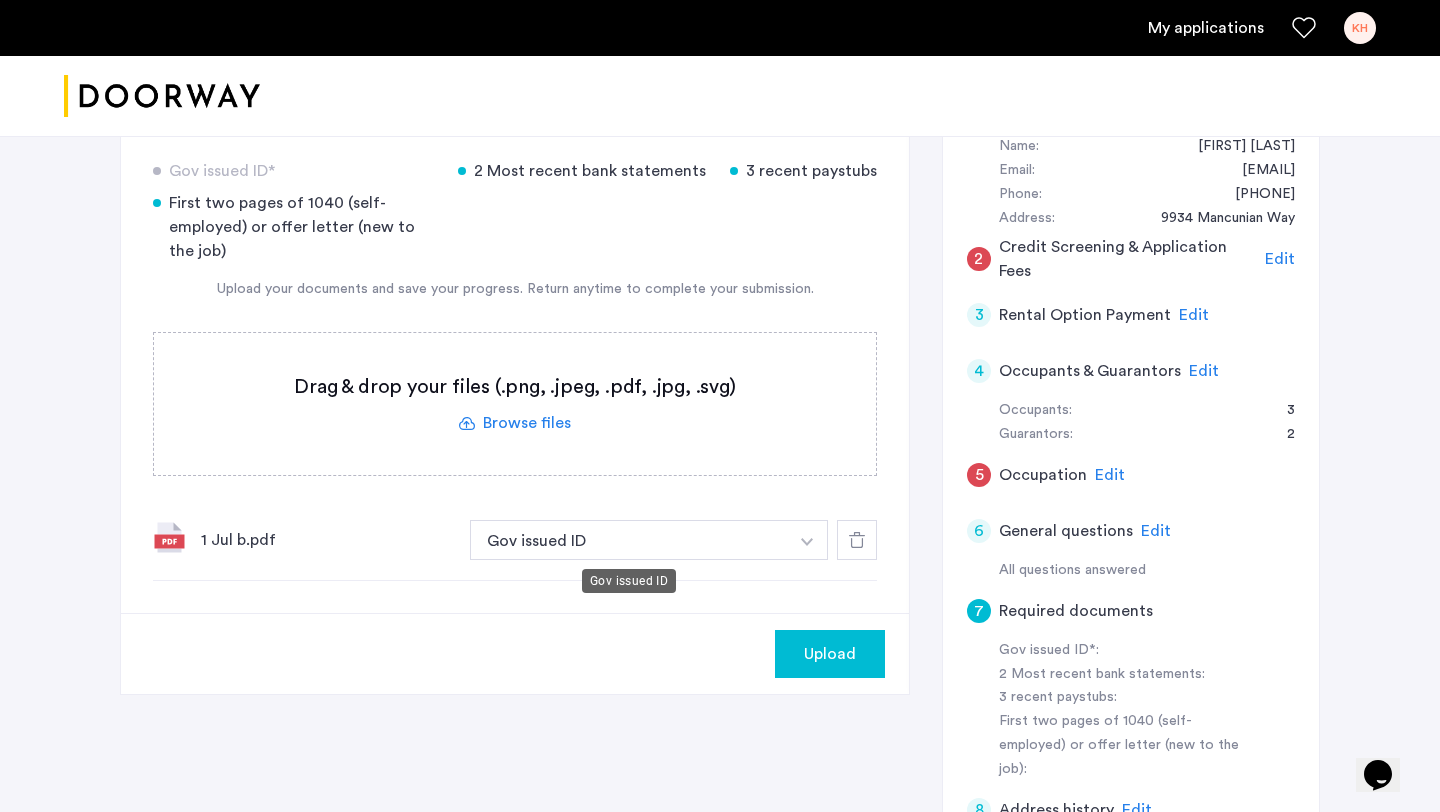 click on "Gov issued ID" at bounding box center (629, 540) 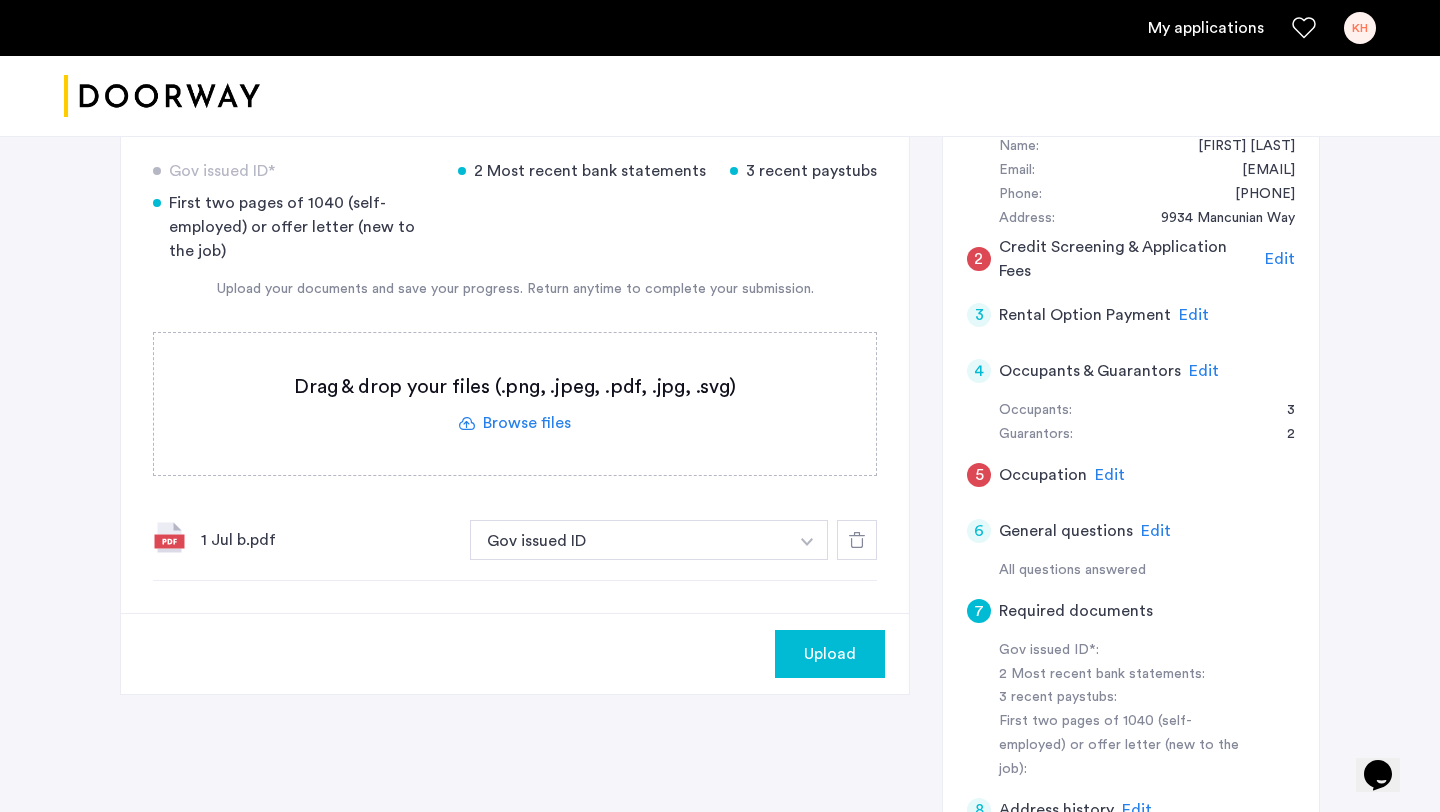 click on "1 Jul b.pdf Gov issued ID + 2 Most recent bank statements 3 recent paystubs First two pages of 1040 (self-employed) or offer letter (new to the job) Gov issued ID" 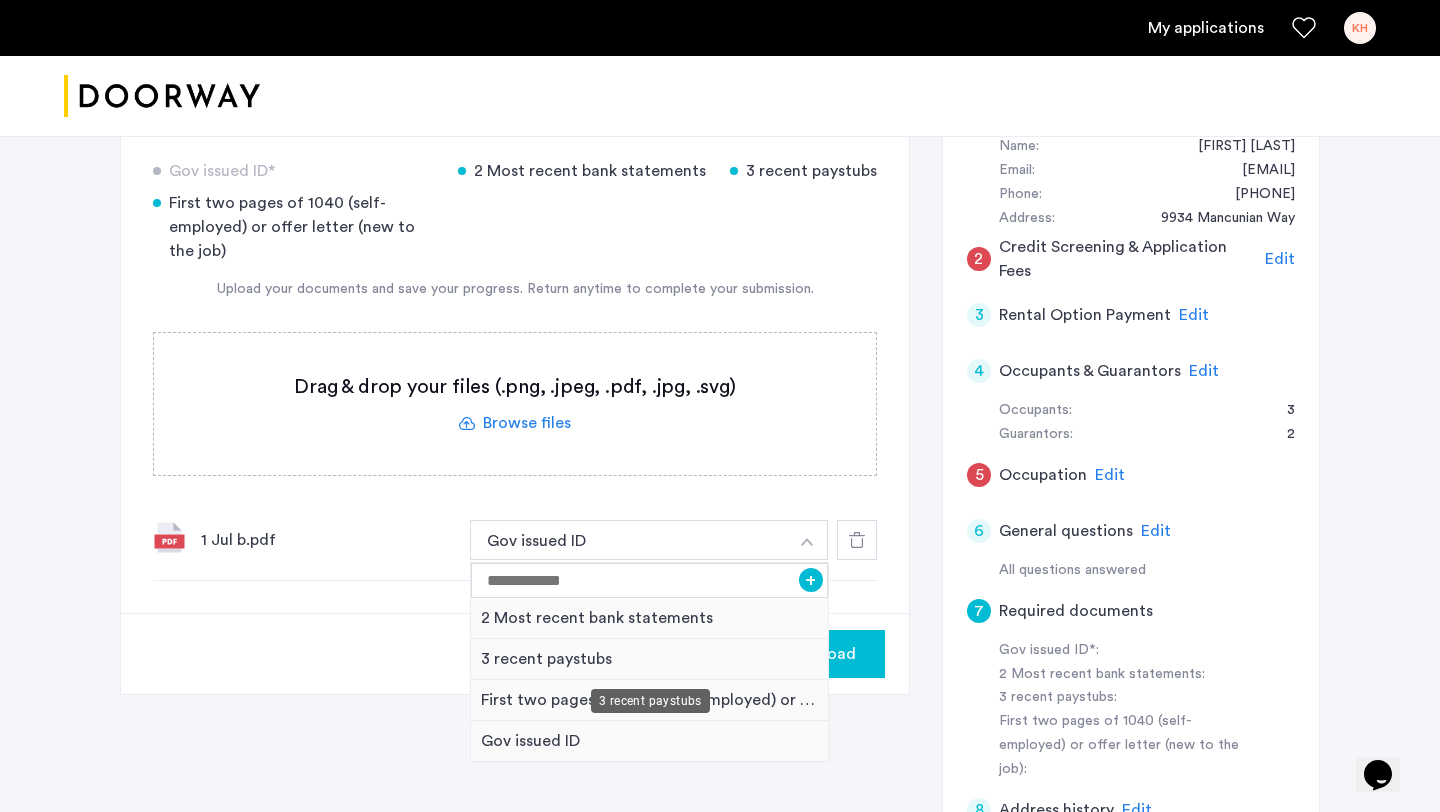 click on "3 recent paystubs" at bounding box center [649, 659] 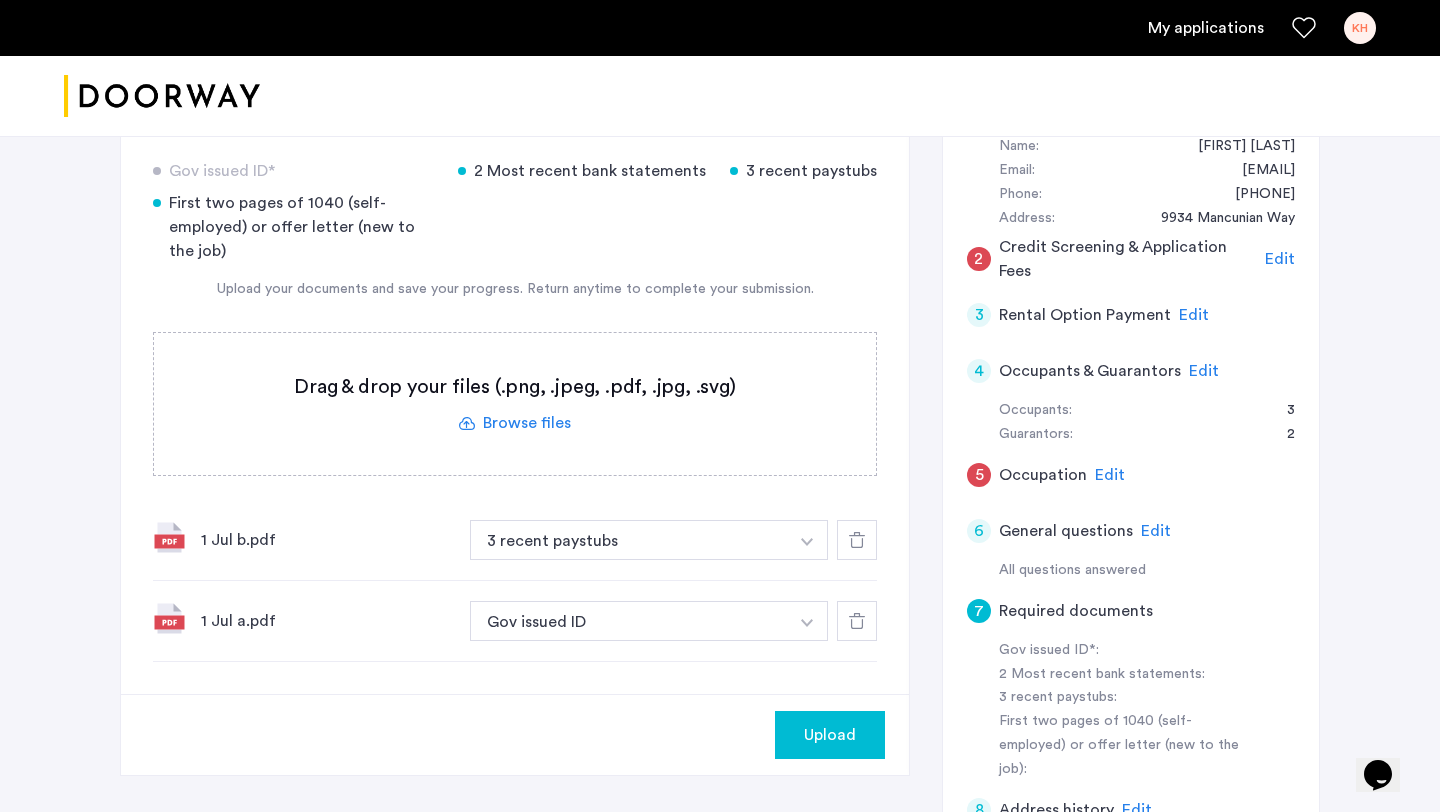 click at bounding box center [807, 540] 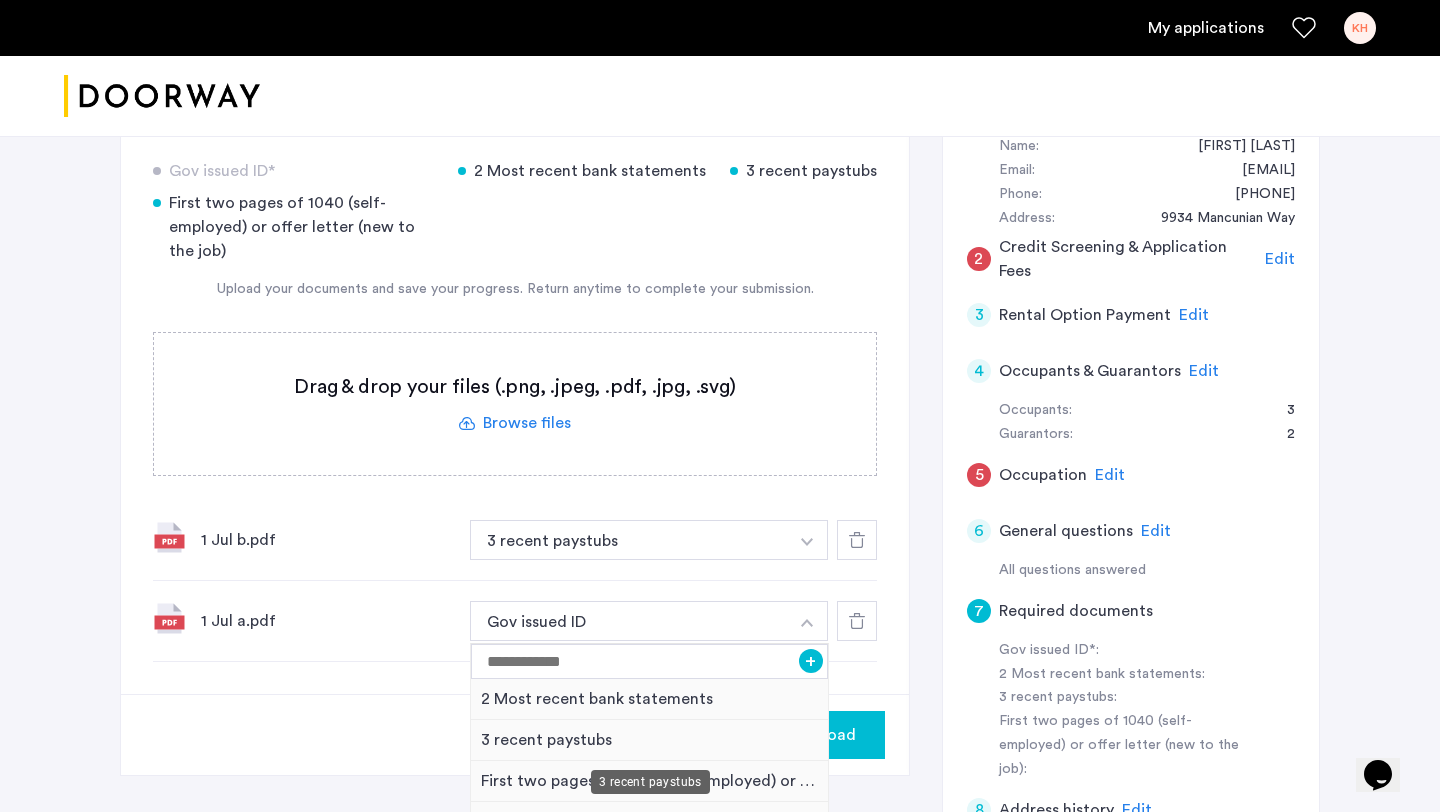 click on "3 recent paystubs" at bounding box center (649, 740) 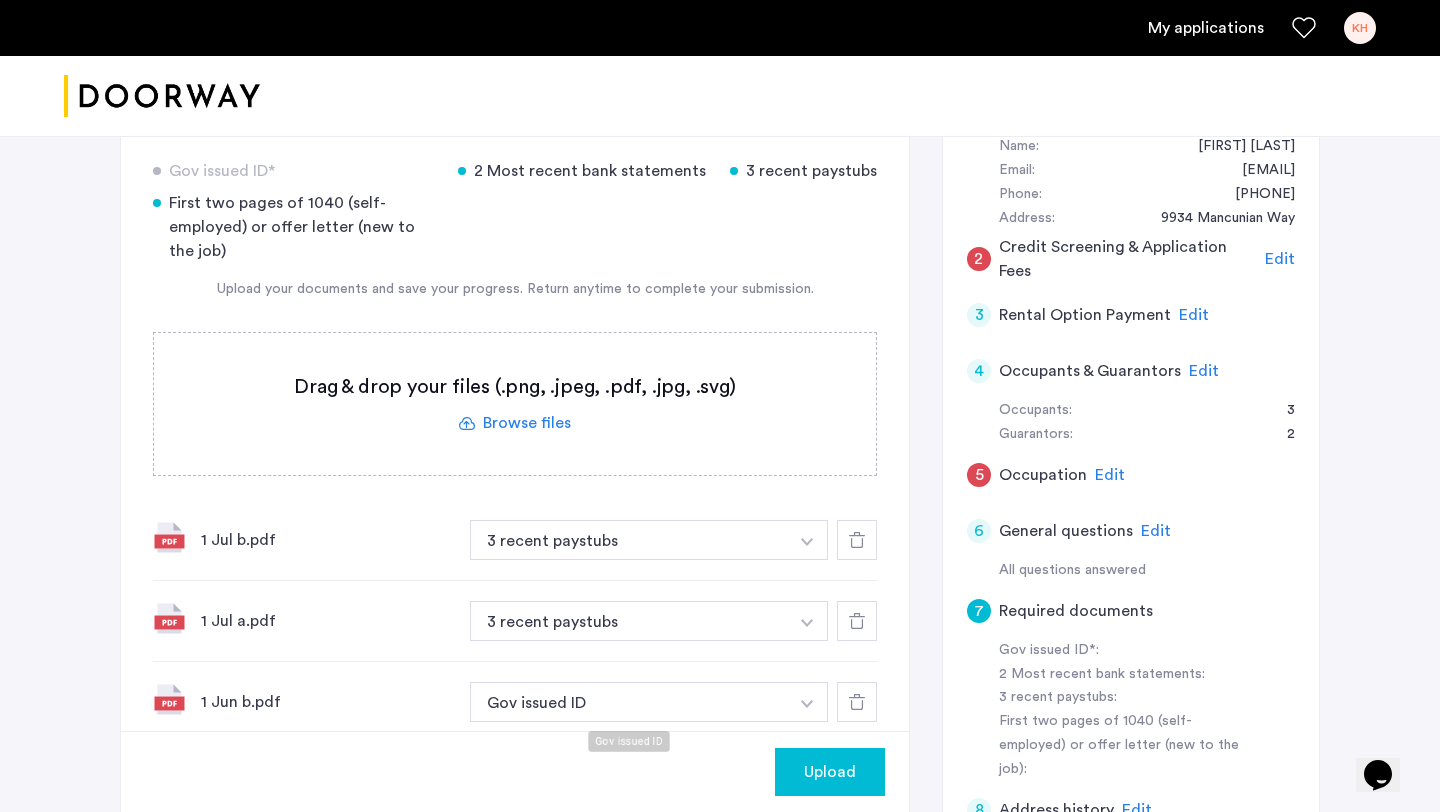 click on "Gov issued ID" at bounding box center [629, 702] 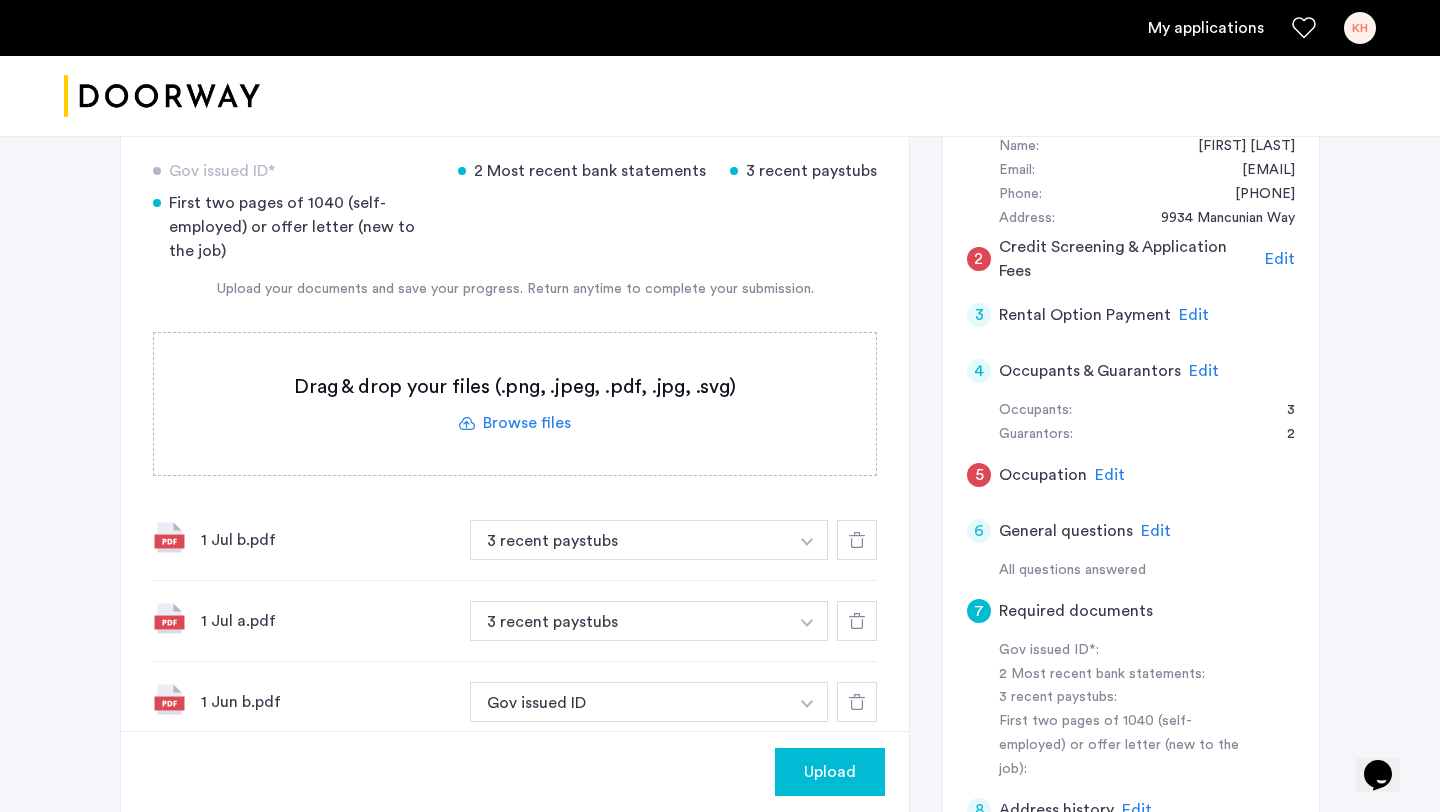 click on "Gov issued ID" at bounding box center [629, 702] 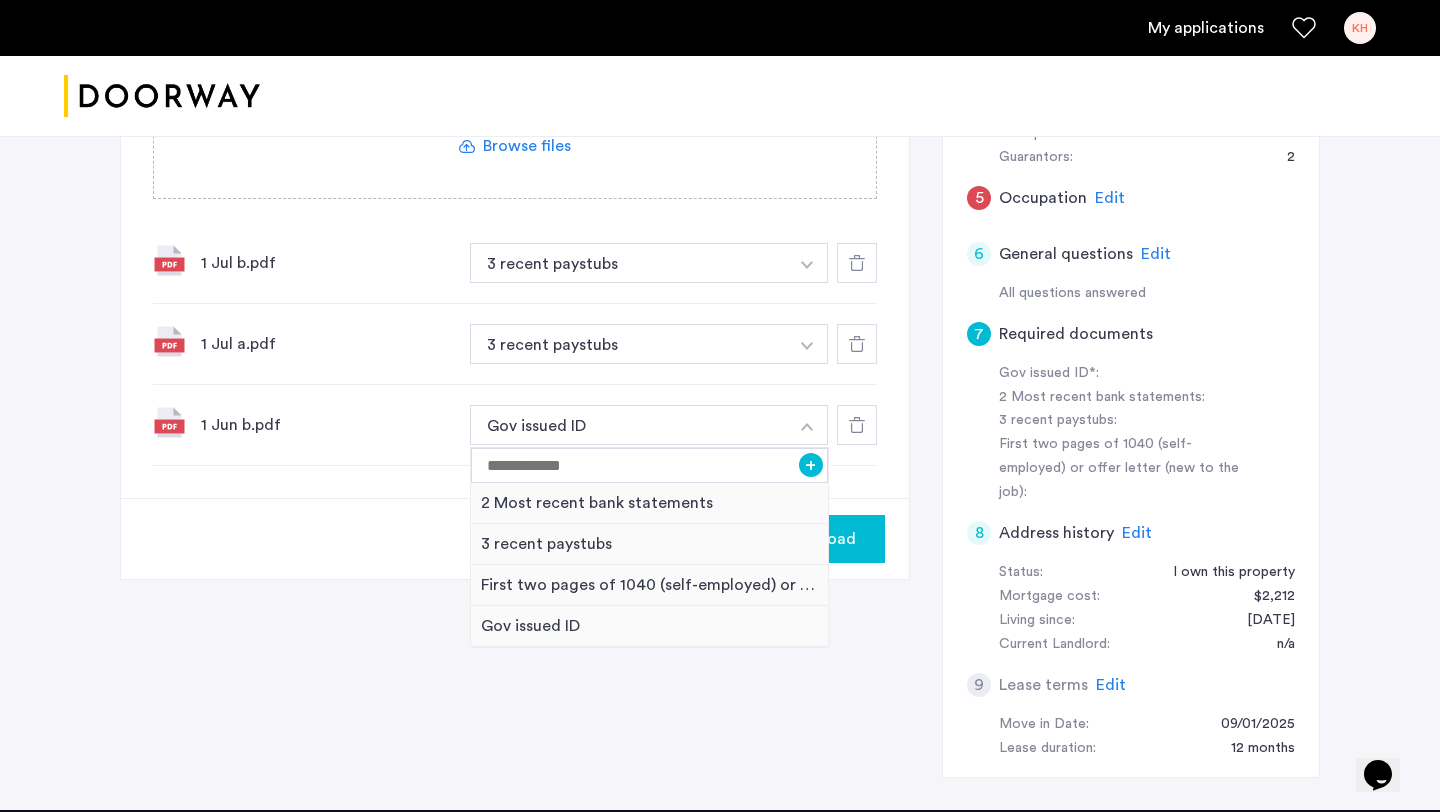 scroll, scrollTop: 671, scrollLeft: 0, axis: vertical 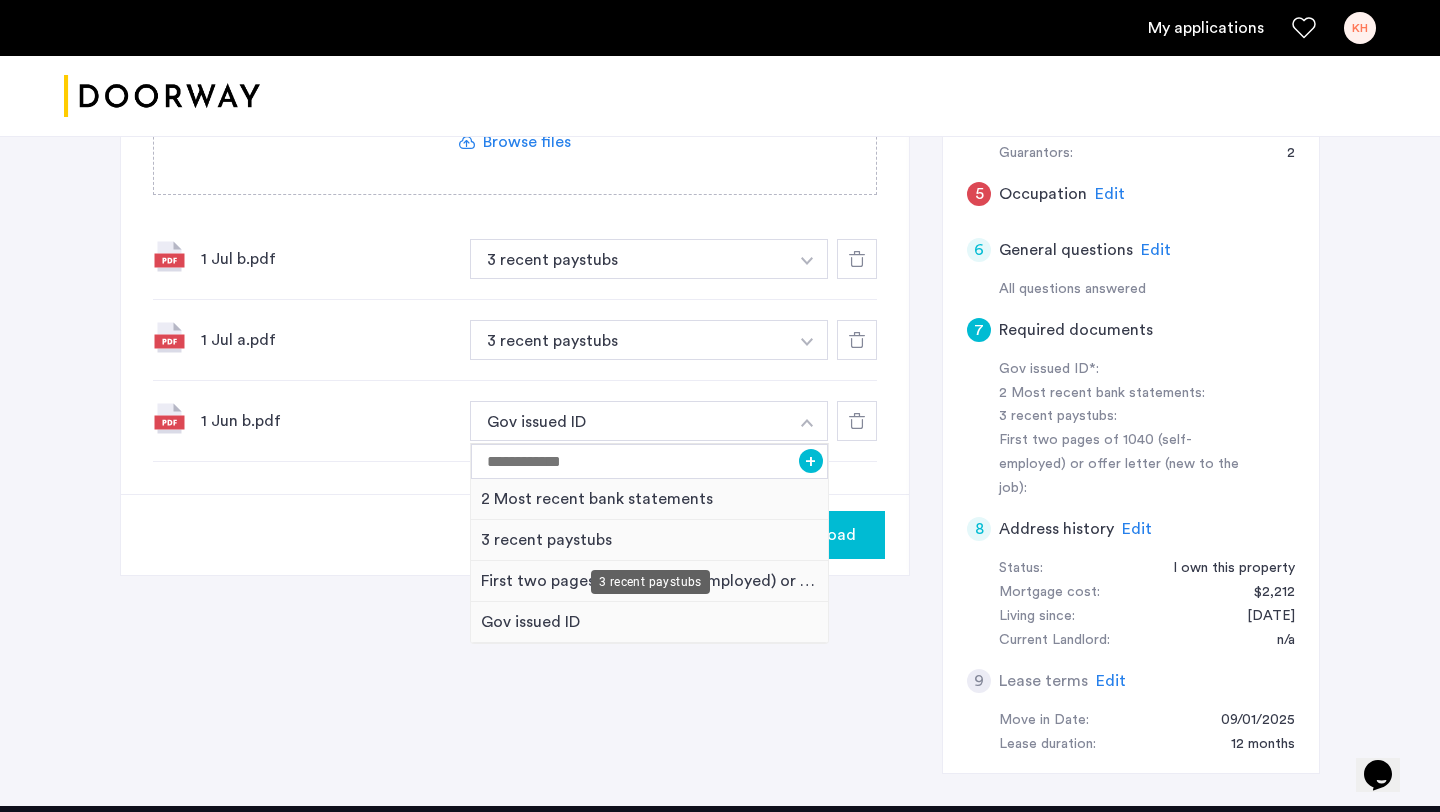 click on "3 recent paystubs" at bounding box center [649, 540] 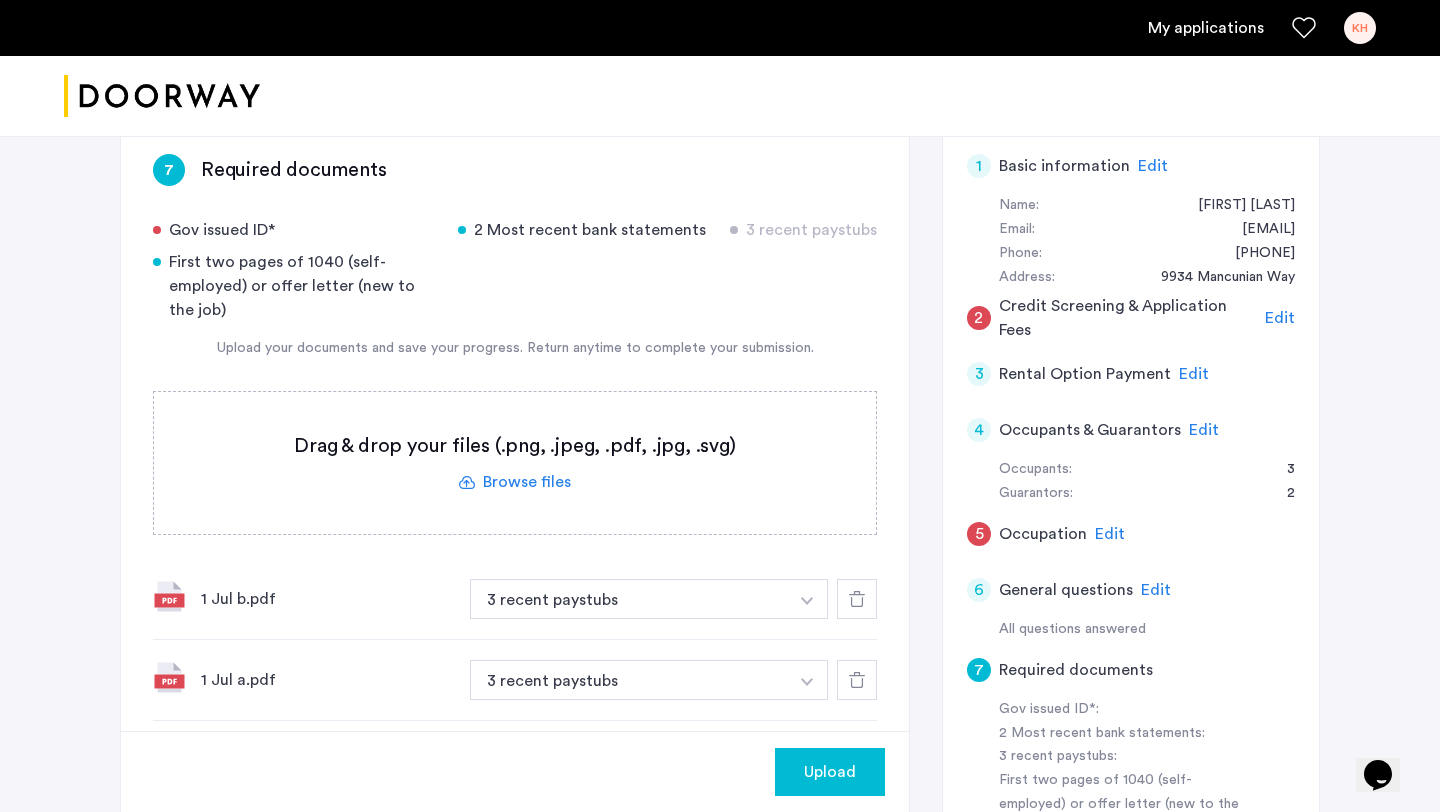 scroll, scrollTop: 329, scrollLeft: 0, axis: vertical 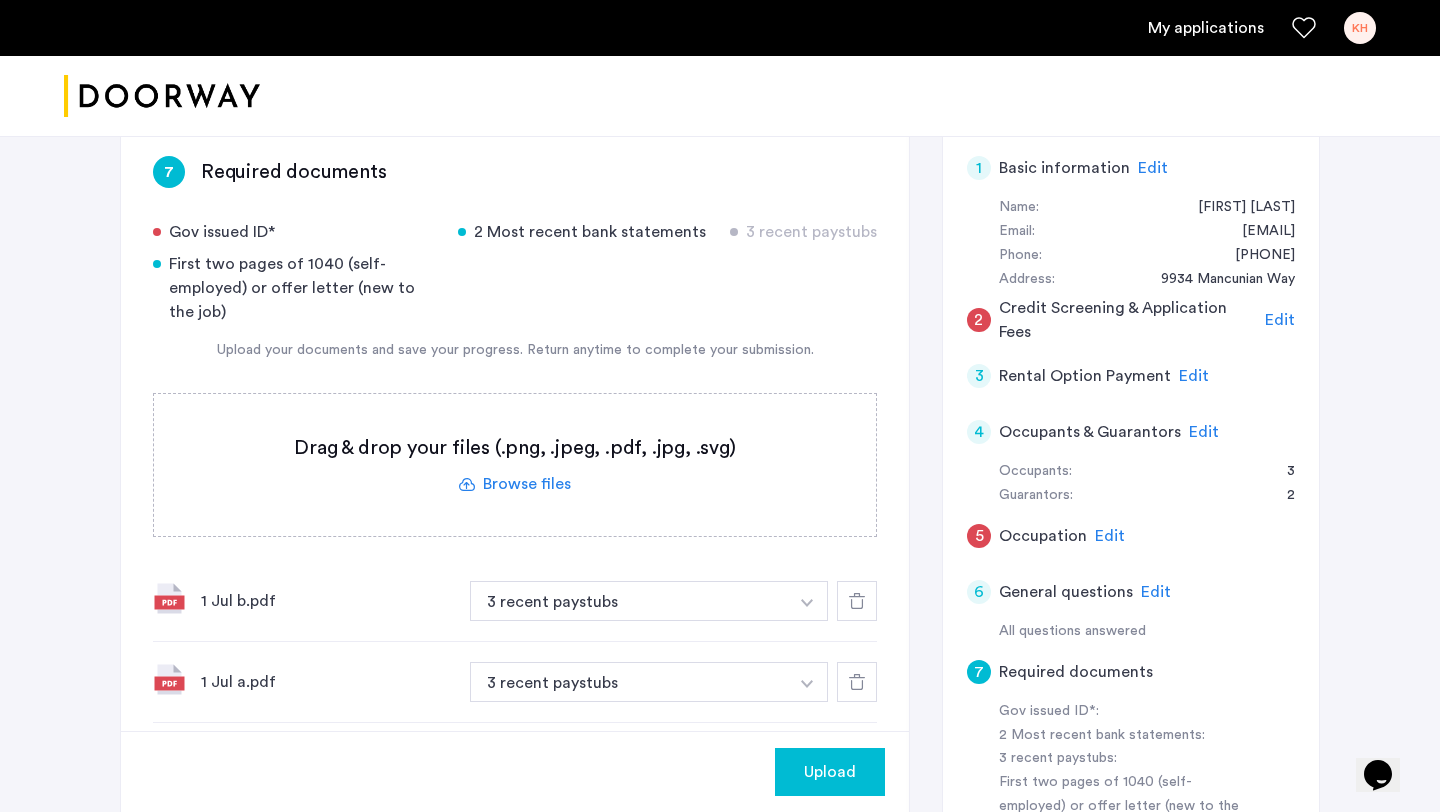 click on "148 Woodruff Avenue, Unit 3, Brooklyn, NY 11226  | Application Id: #8210 $4700  /month Agent Select agent × Olurotimi (Timi)  Tijani First Name Olurotimi (Timi)  Last Name Tijani Email timi@doorway.nyc Phone number (717) 331-6217 7 Required documents  Gov issued ID*  2 Most recent bank statements  3 recent paystubs  First two pages of 1040 (self-employed) or offer letter (new to the job)  Upload your documents and save your progress. Return anytime to complete your submission.  Drag & drop your files (.png, .jpeg, .pdf, .jpg, .svg) Browse files Upload documents (.png, .jpeg, .pdf, .jpg, .svg) Uploaded files 1 Jul b.pdf 3 recent paystubs + Gov issued ID 2 Most recent bank statements First two pages of 1040 (self-employed) or offer letter (new to the job) 3 recent paystubs 1 Jul a.pdf 3 recent paystubs + Gov issued ID 2 Most recent bank statements First two pages of 1040 (self-employed) or offer letter (new to the job) 3 recent paystubs 1 Jun b.pdf 3 recent paystubs + Gov issued ID 3 recent paystubs Upload 1" 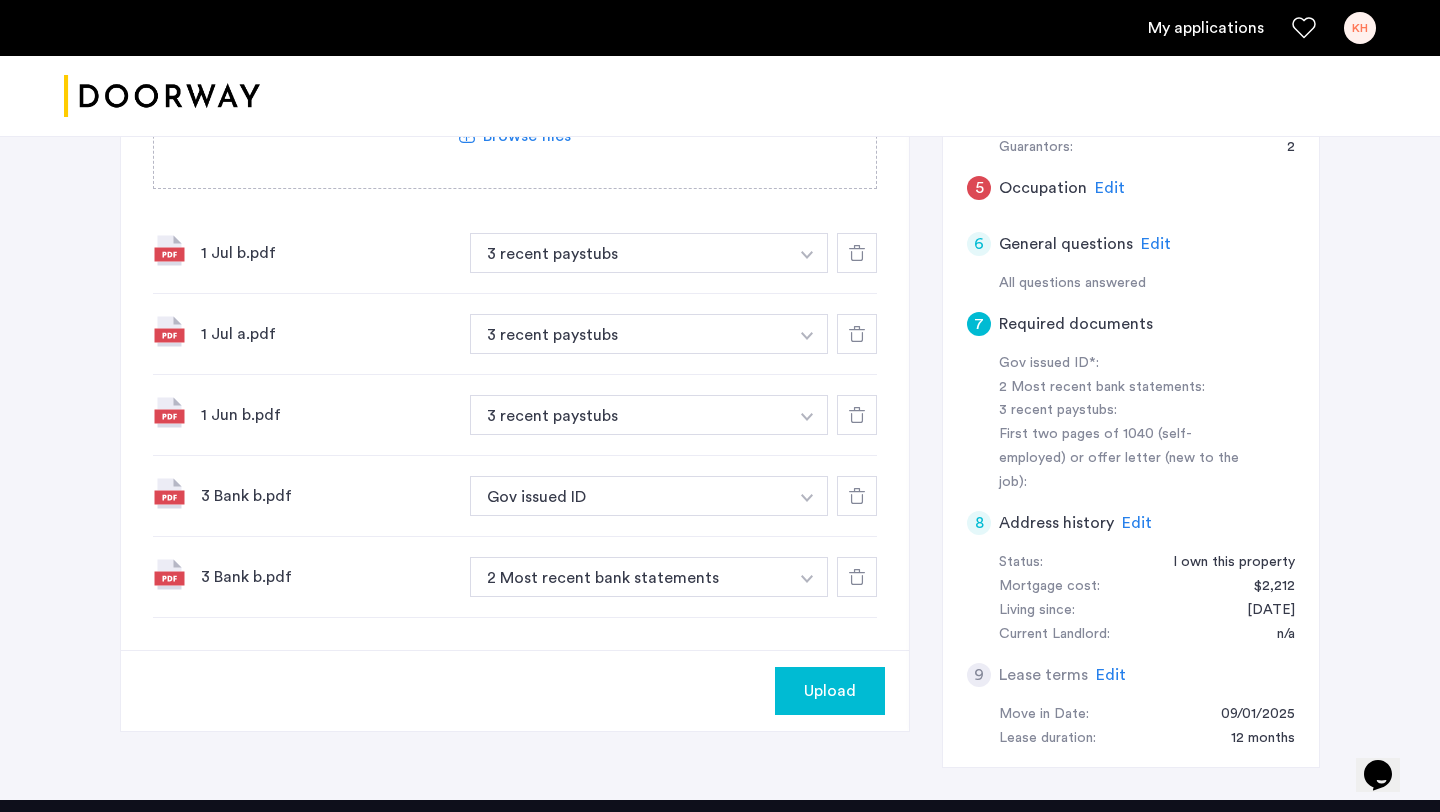 scroll, scrollTop: 672, scrollLeft: 0, axis: vertical 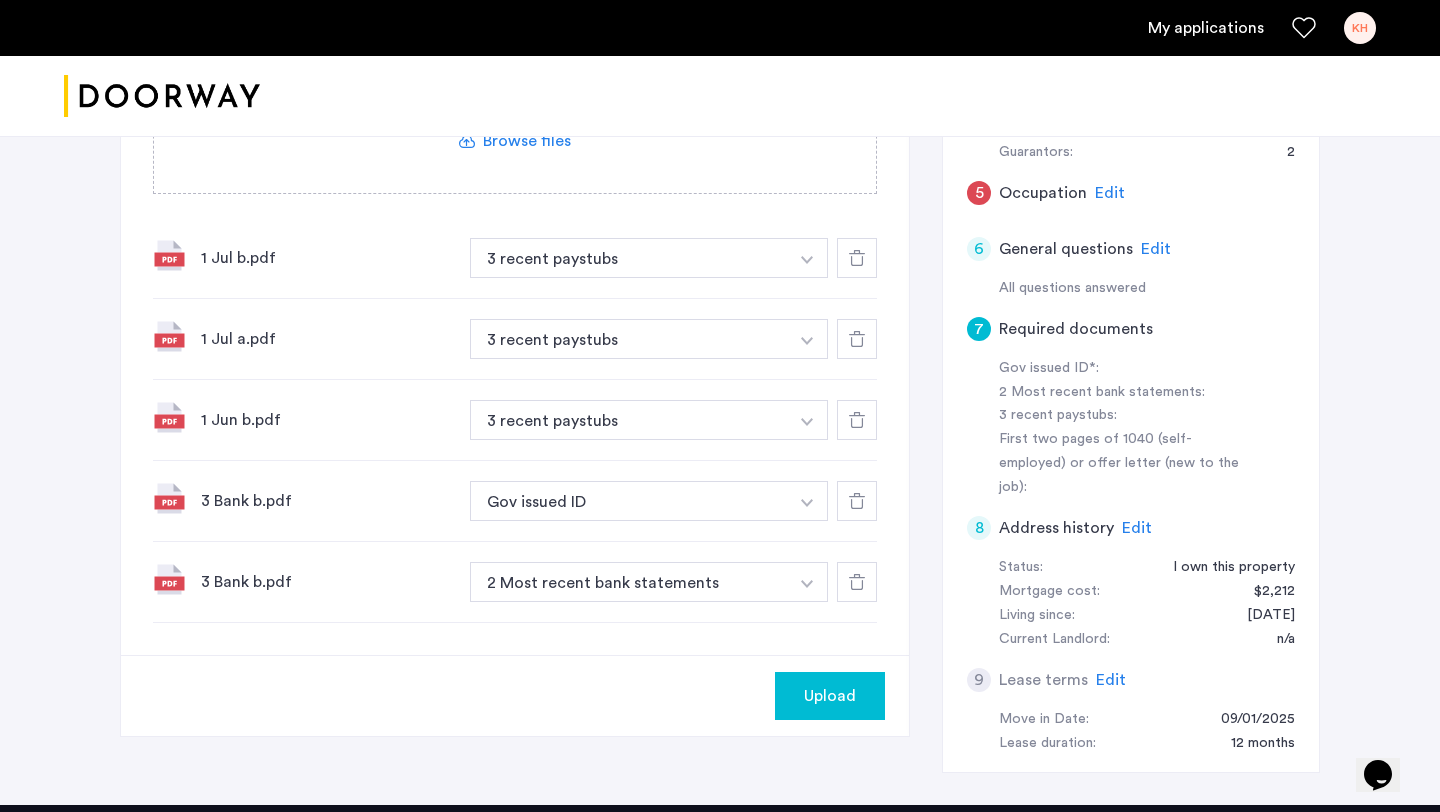 click 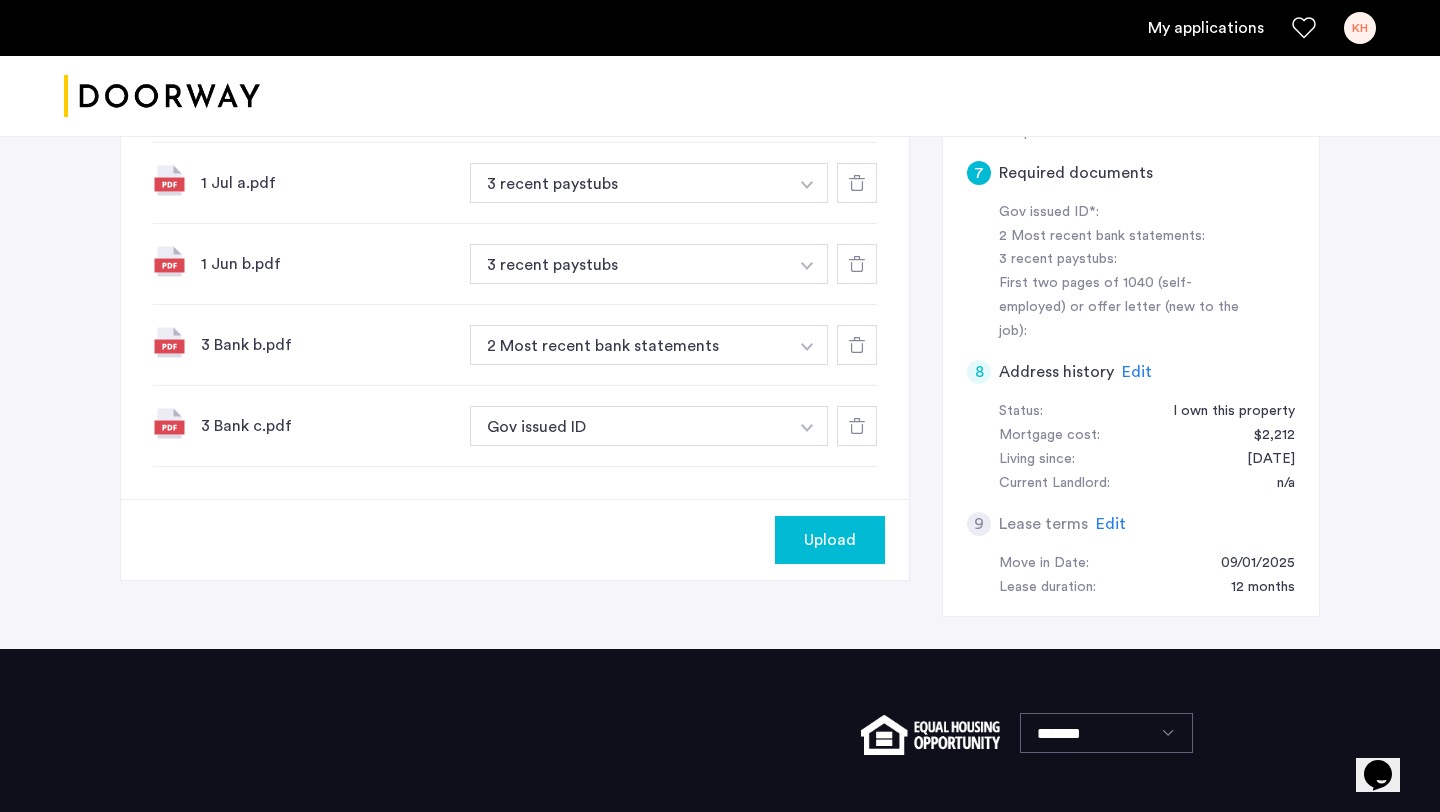 scroll, scrollTop: 802, scrollLeft: 0, axis: vertical 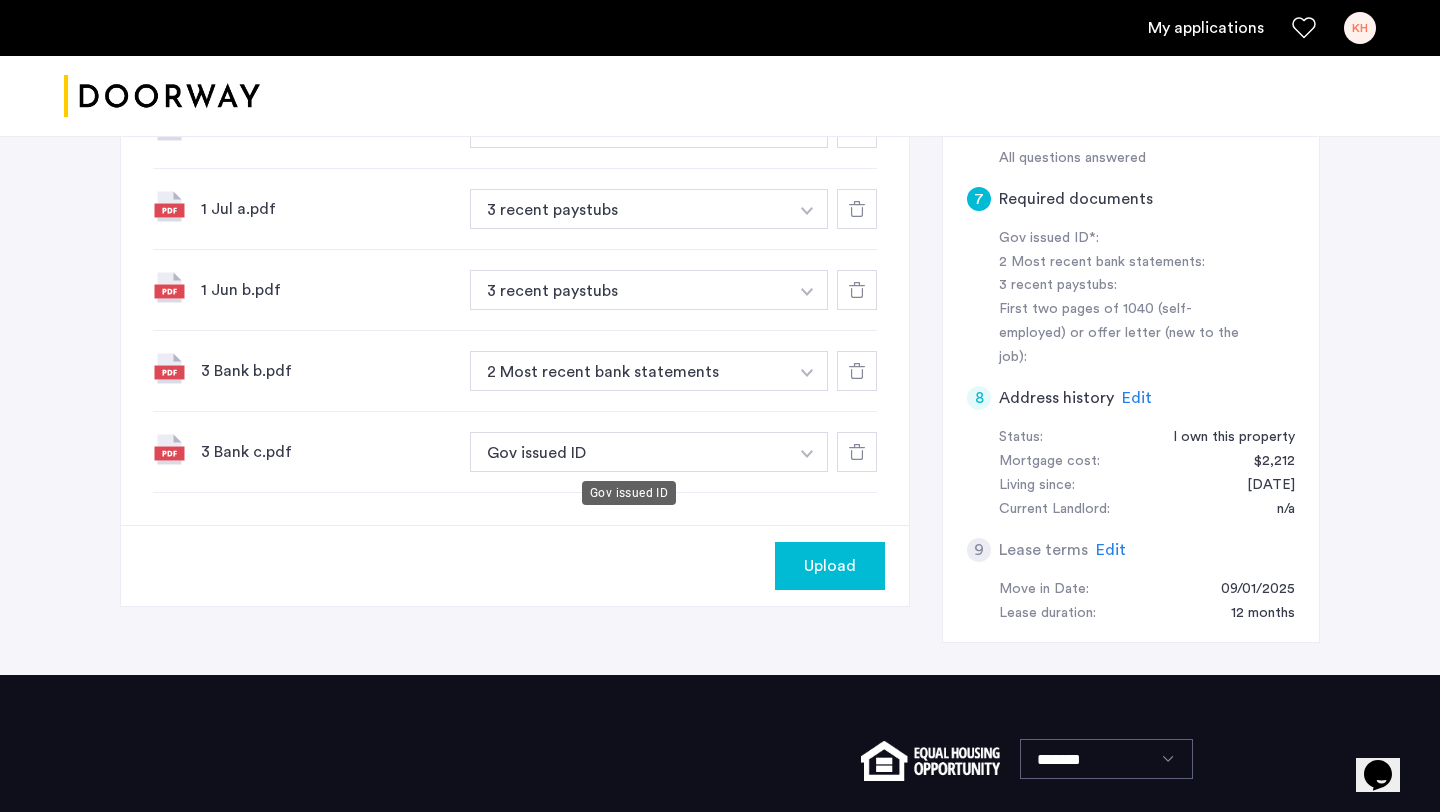 click on "Gov issued ID" at bounding box center (629, 452) 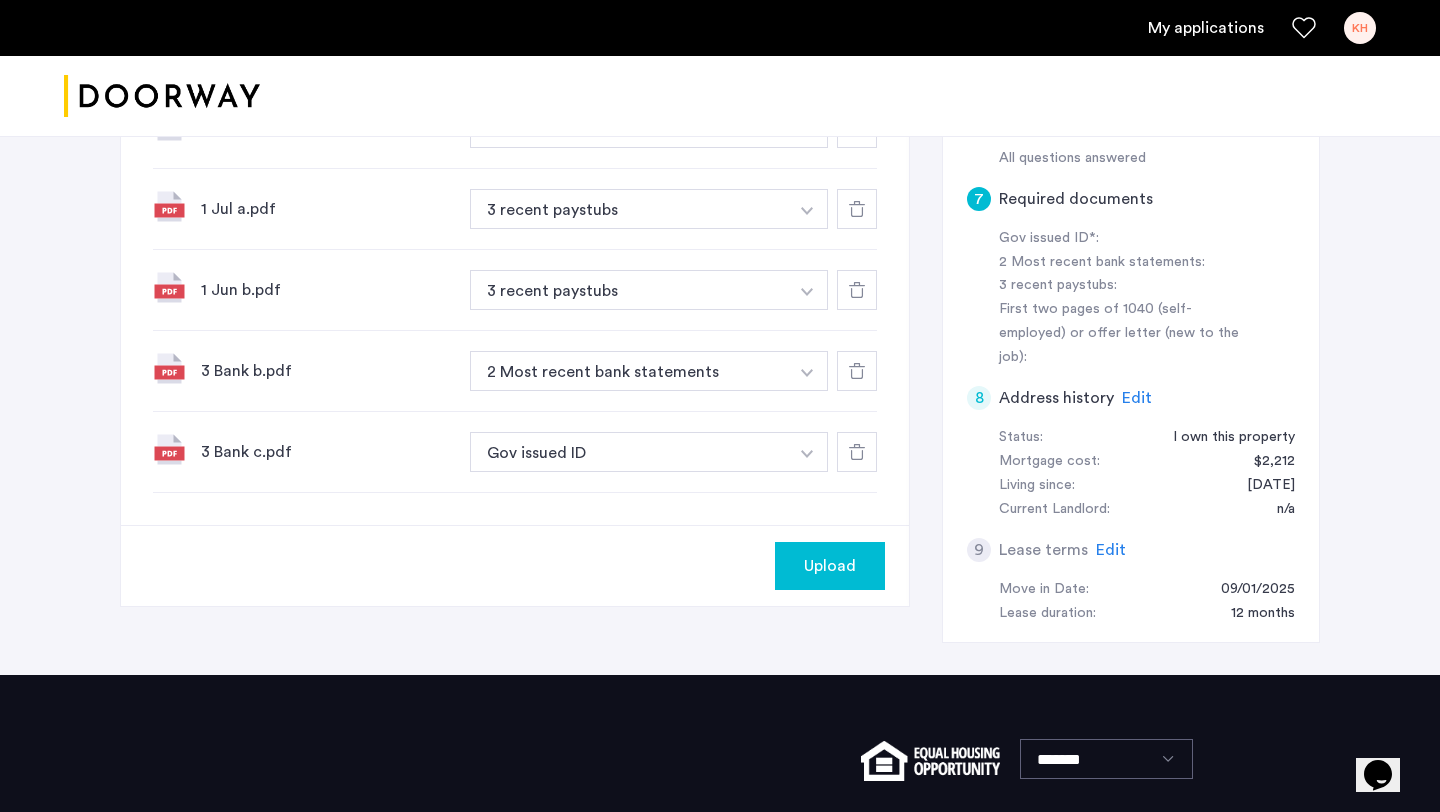 click at bounding box center [807, 130] 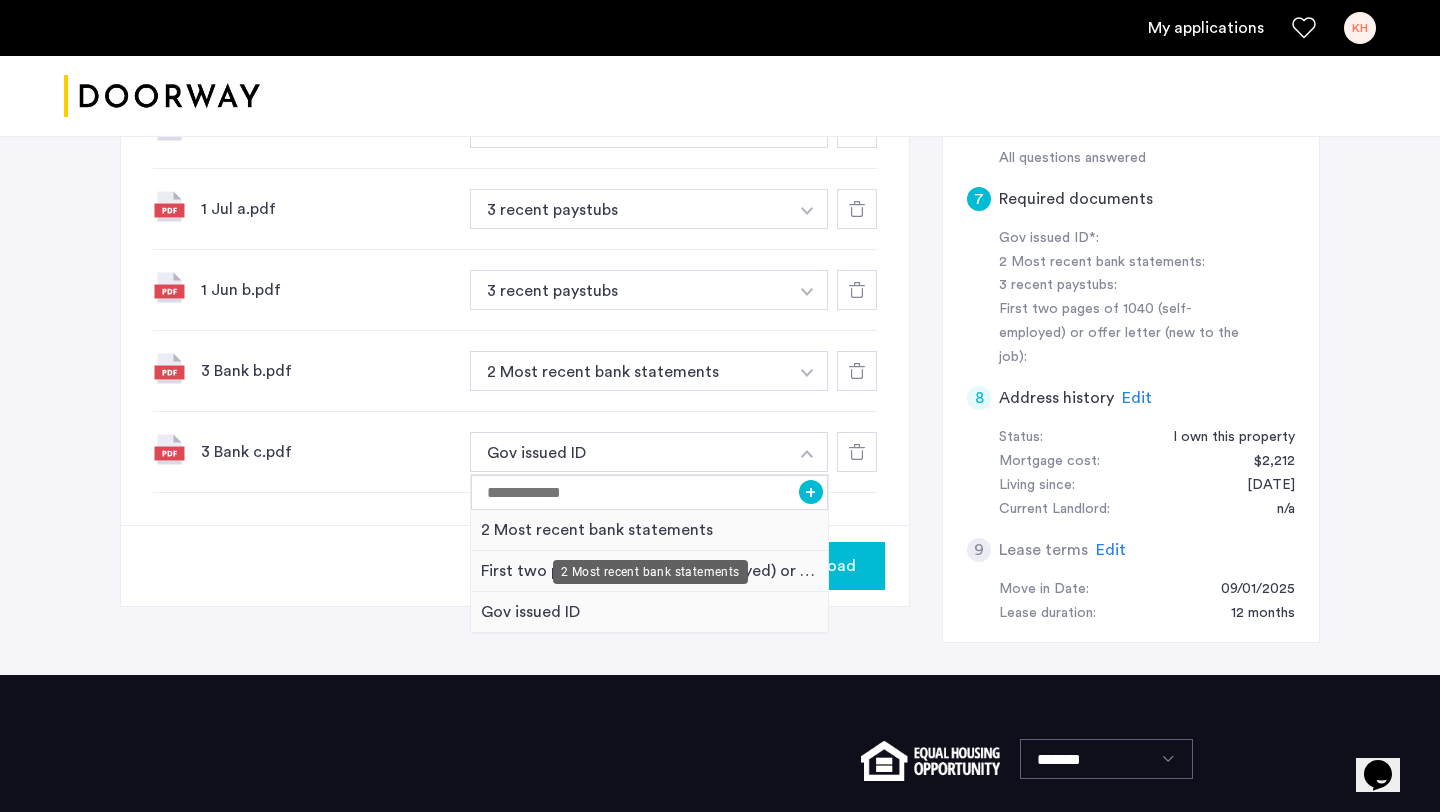 click on "2 Most recent bank statements" at bounding box center (649, 530) 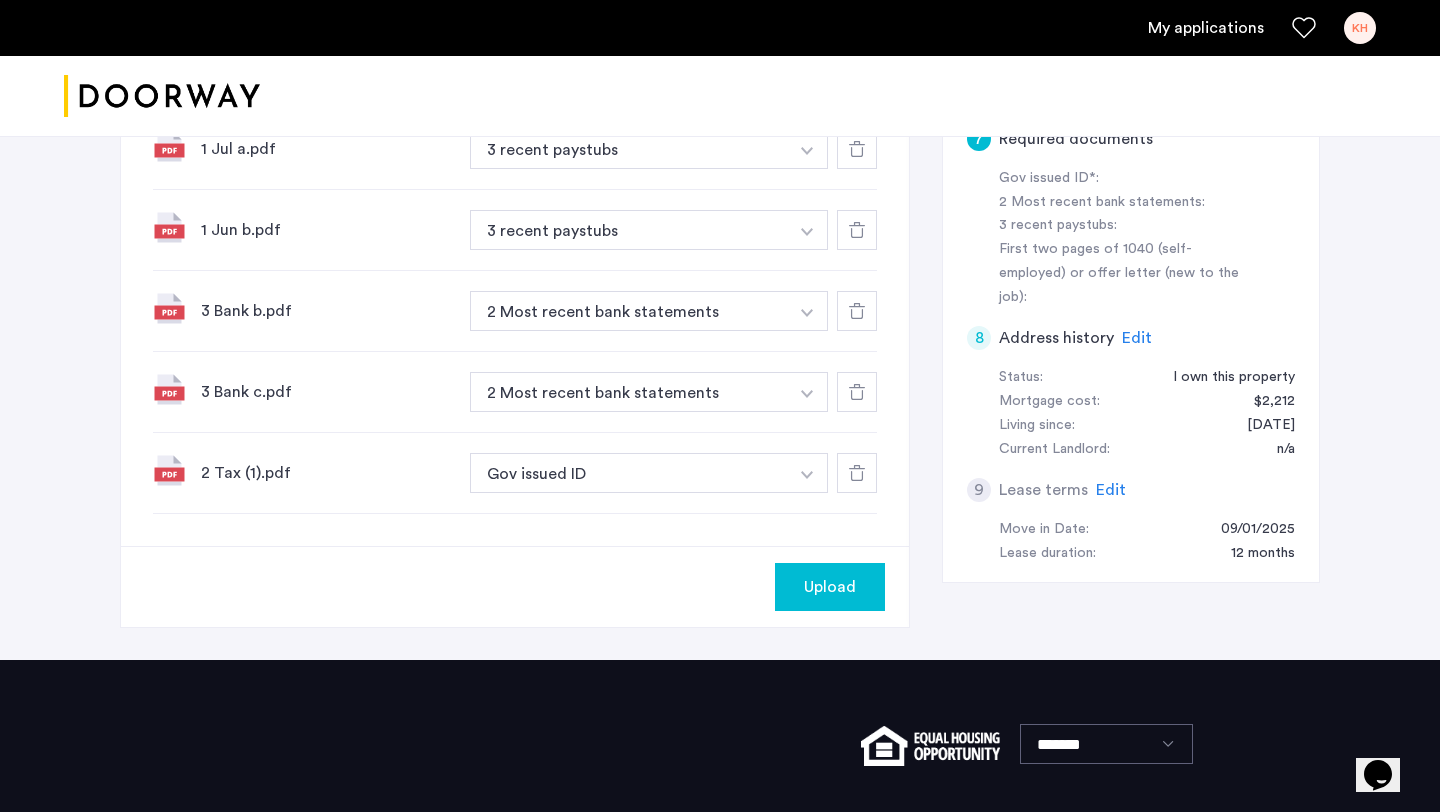 scroll, scrollTop: 852, scrollLeft: 0, axis: vertical 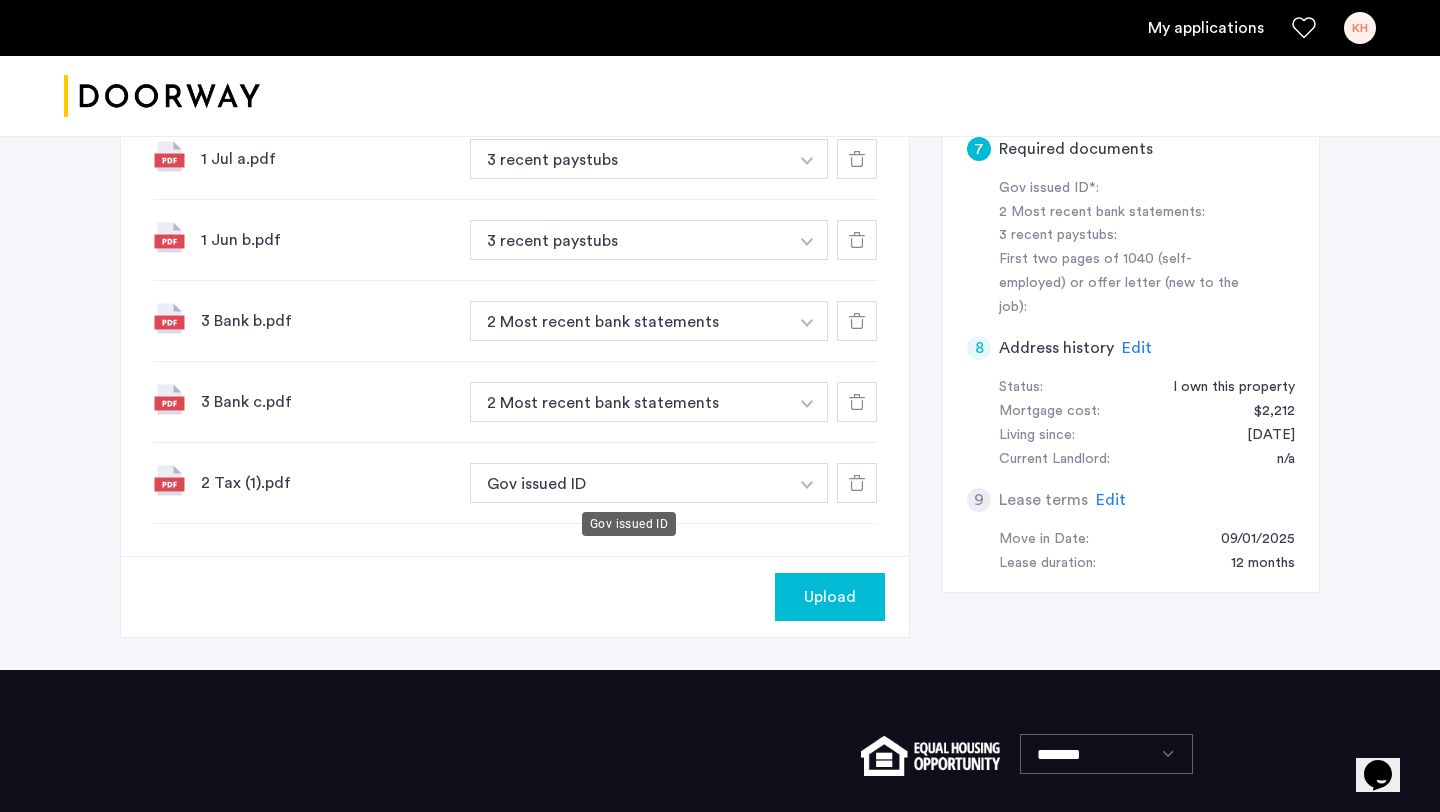 click on "Gov issued ID" at bounding box center [629, 483] 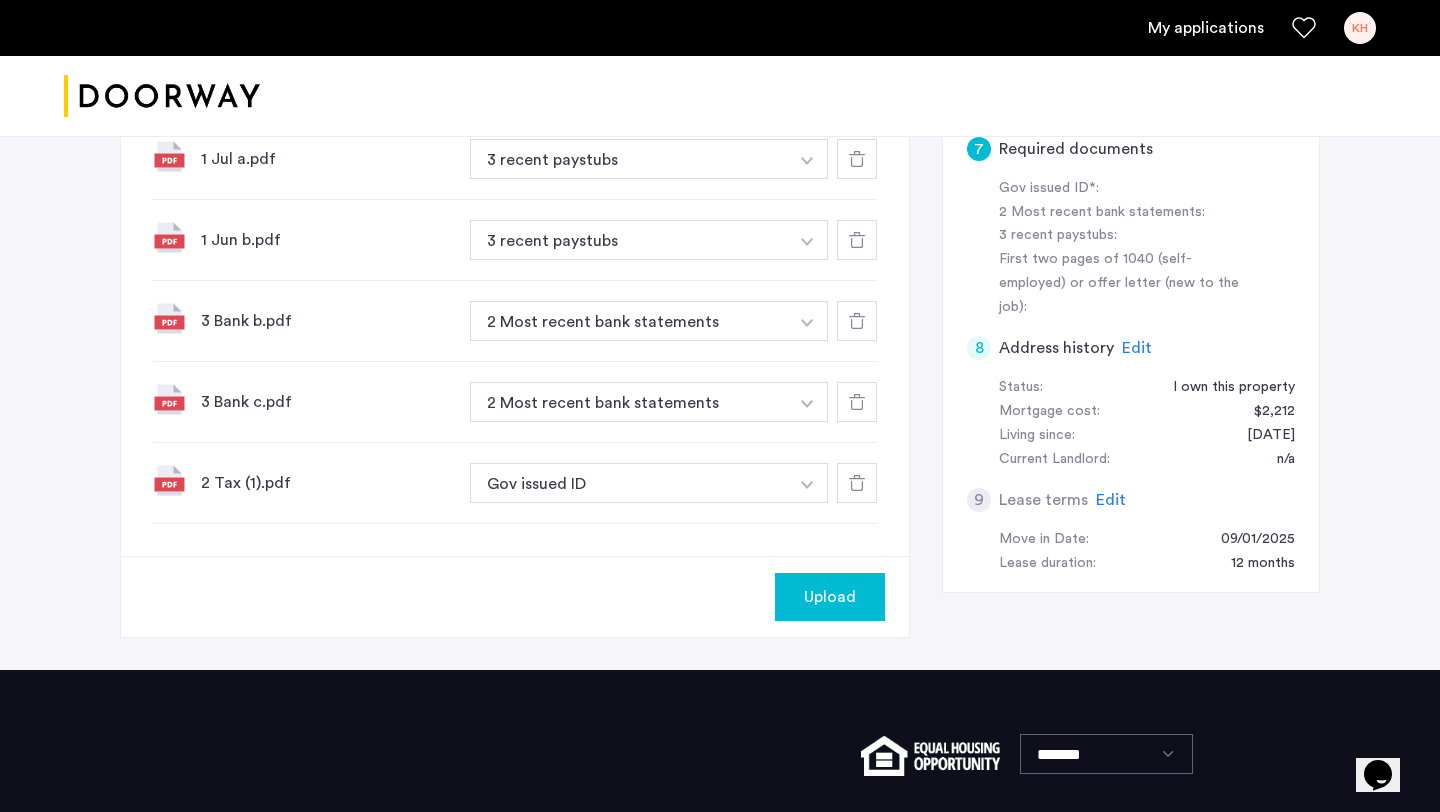 click on "Gov issued ID" at bounding box center (629, 483) 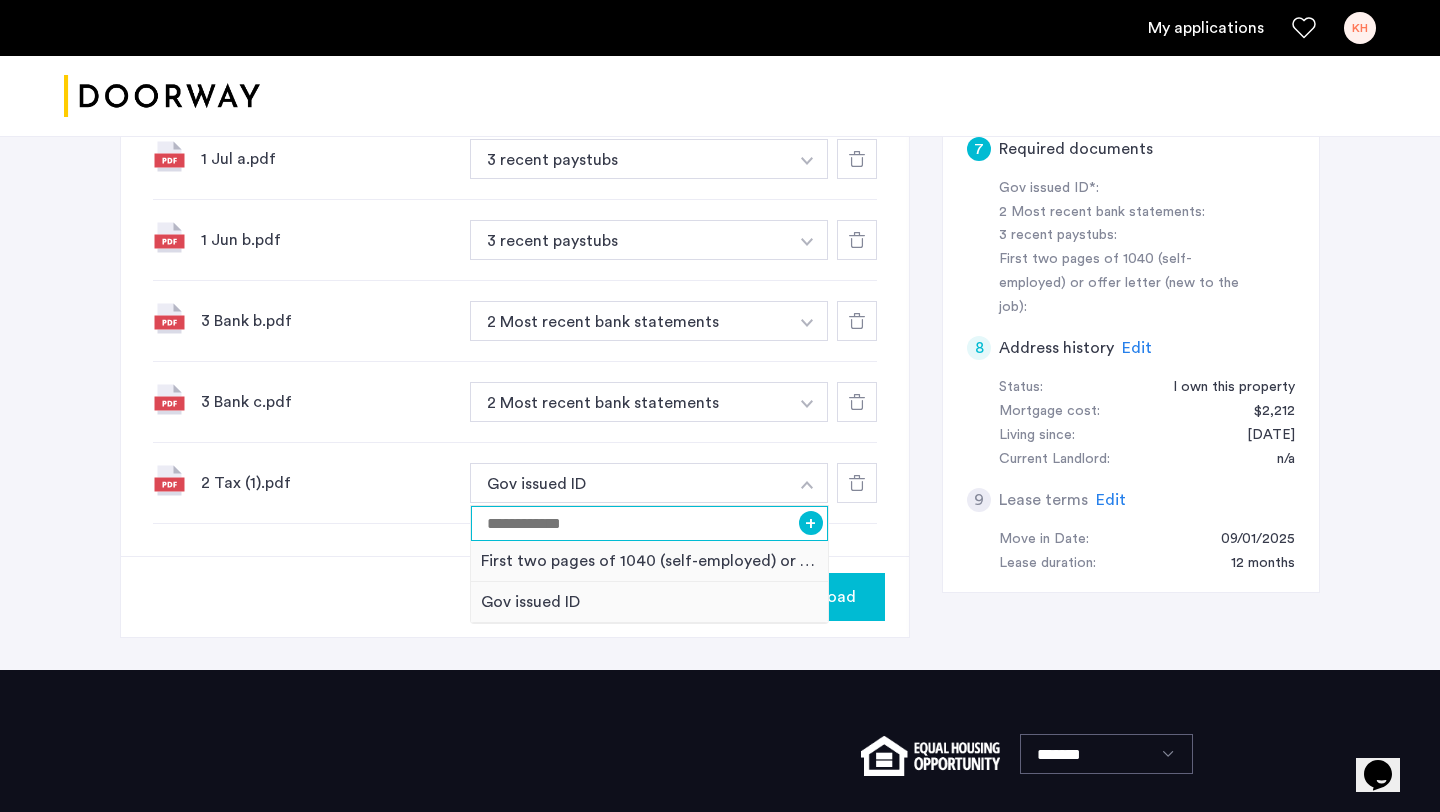 click at bounding box center (649, 523) 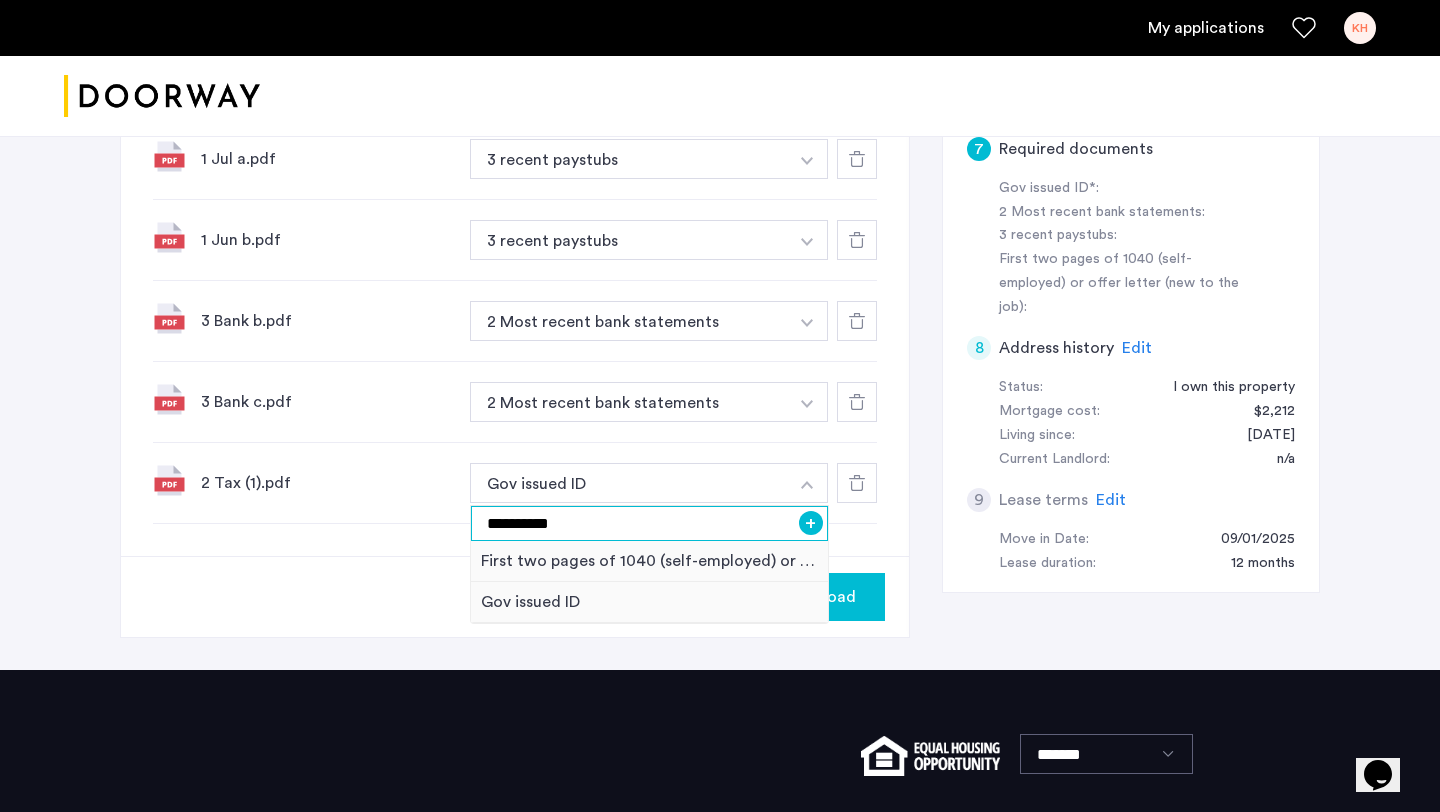 type on "**********" 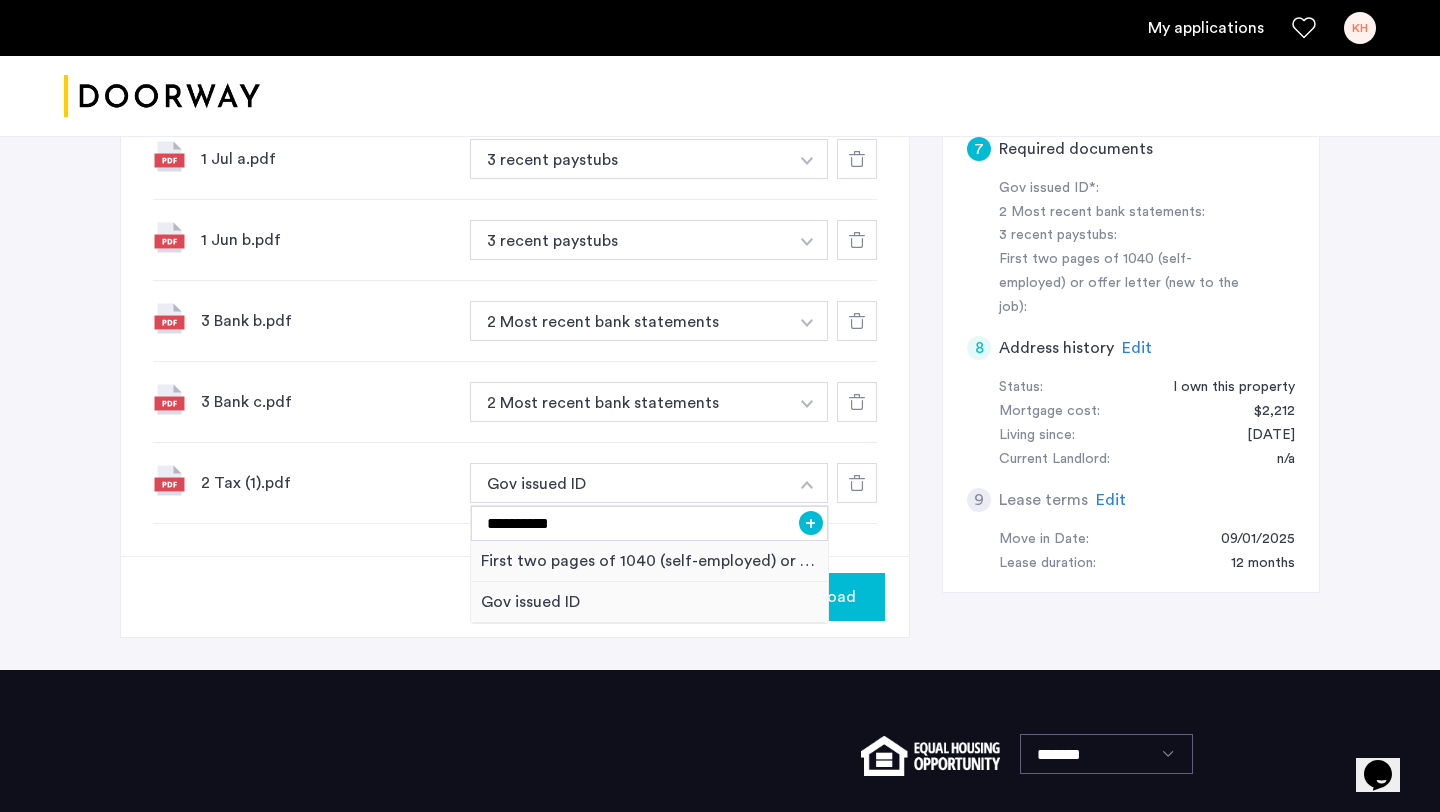 click on "Upload" 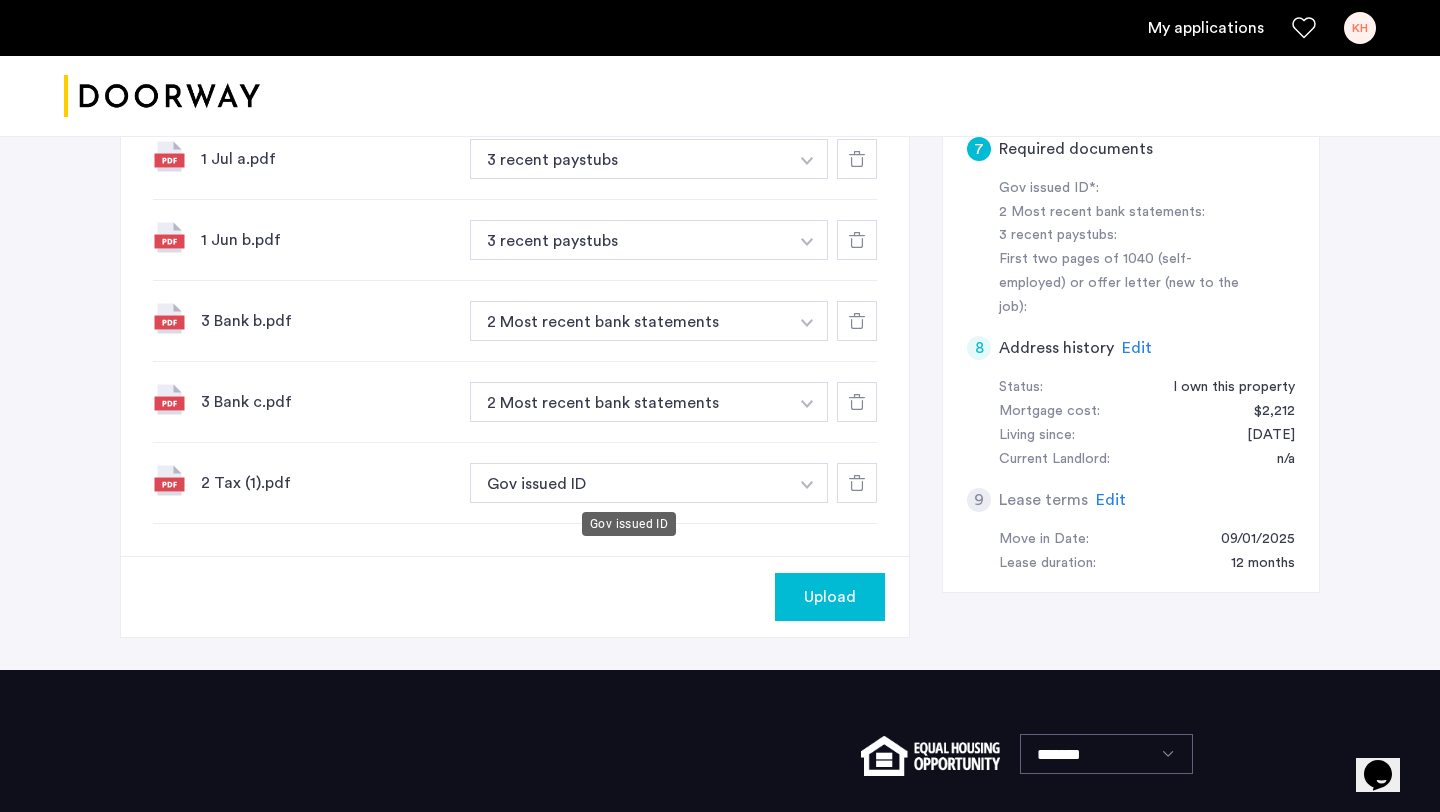 click on "Gov issued ID" at bounding box center [629, 483] 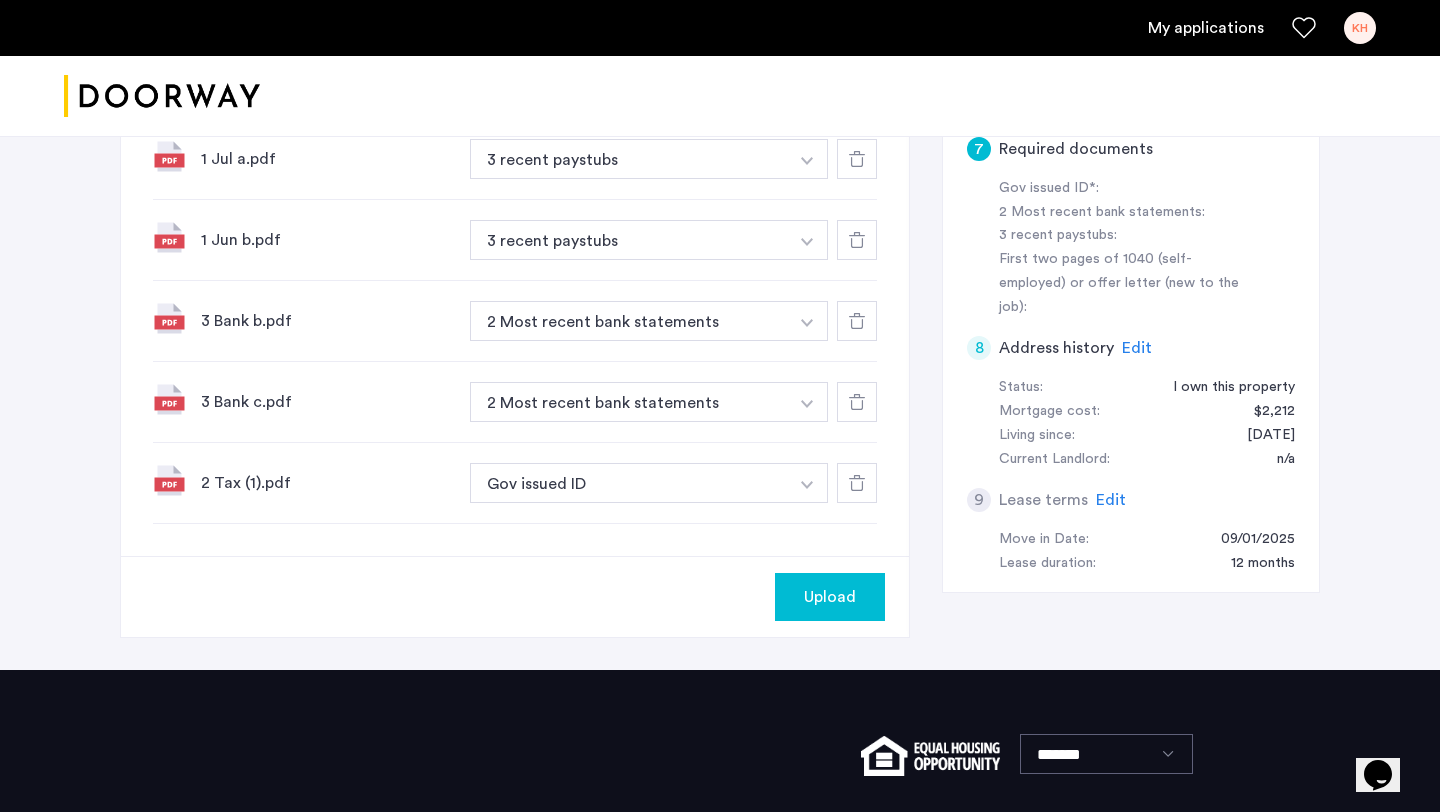click at bounding box center [807, 80] 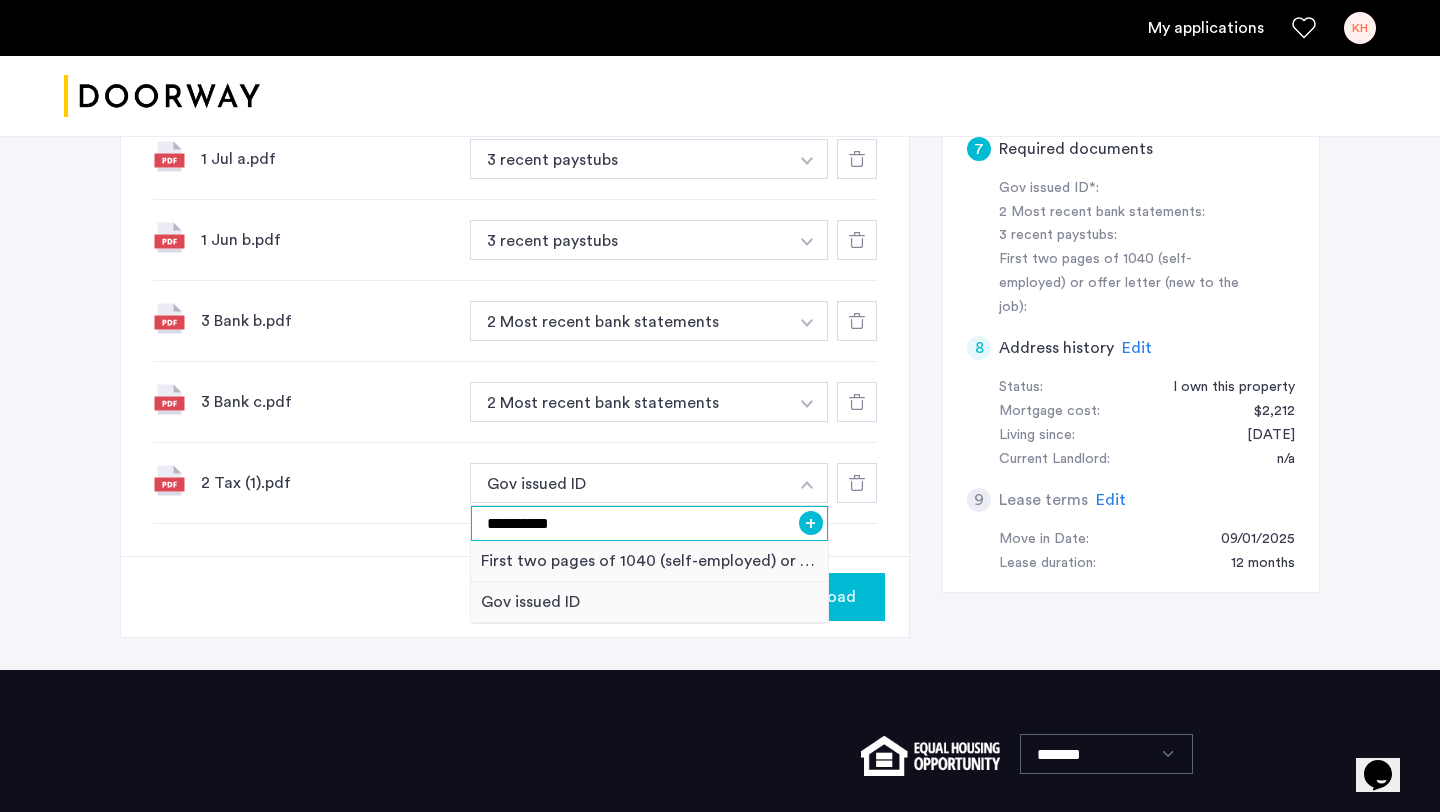 click on "**********" at bounding box center (649, 523) 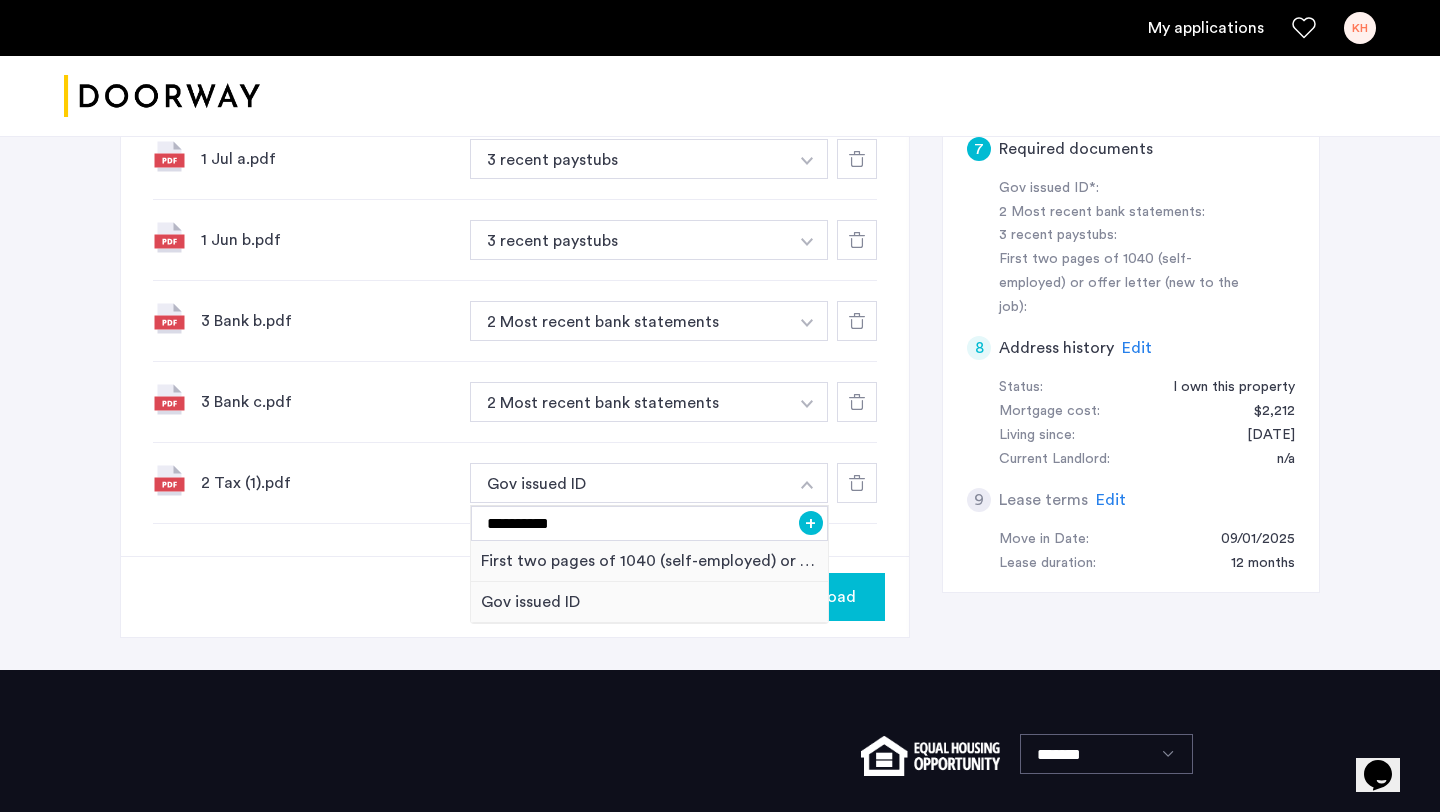 click on "+" at bounding box center (811, 523) 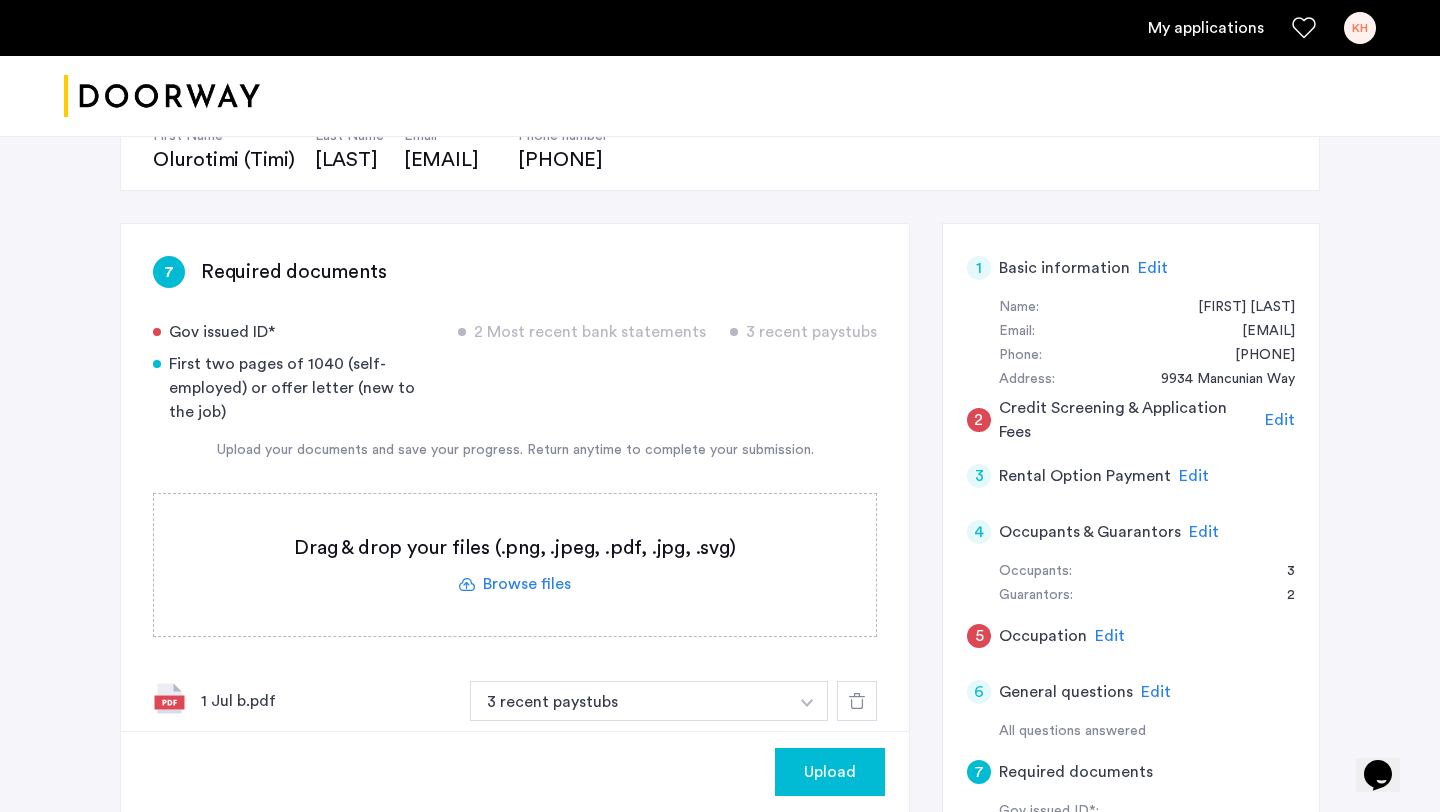 scroll, scrollTop: 228, scrollLeft: 0, axis: vertical 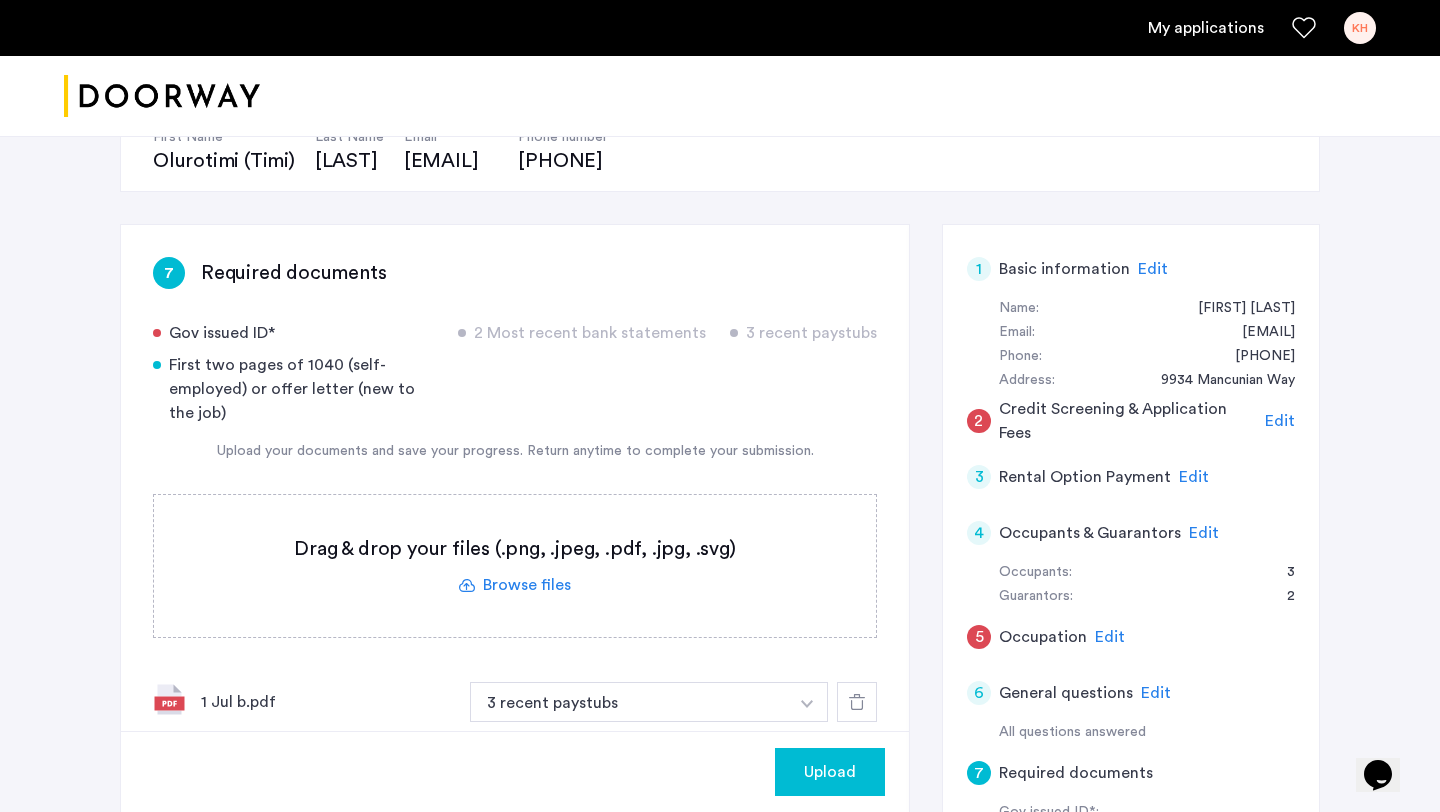 type 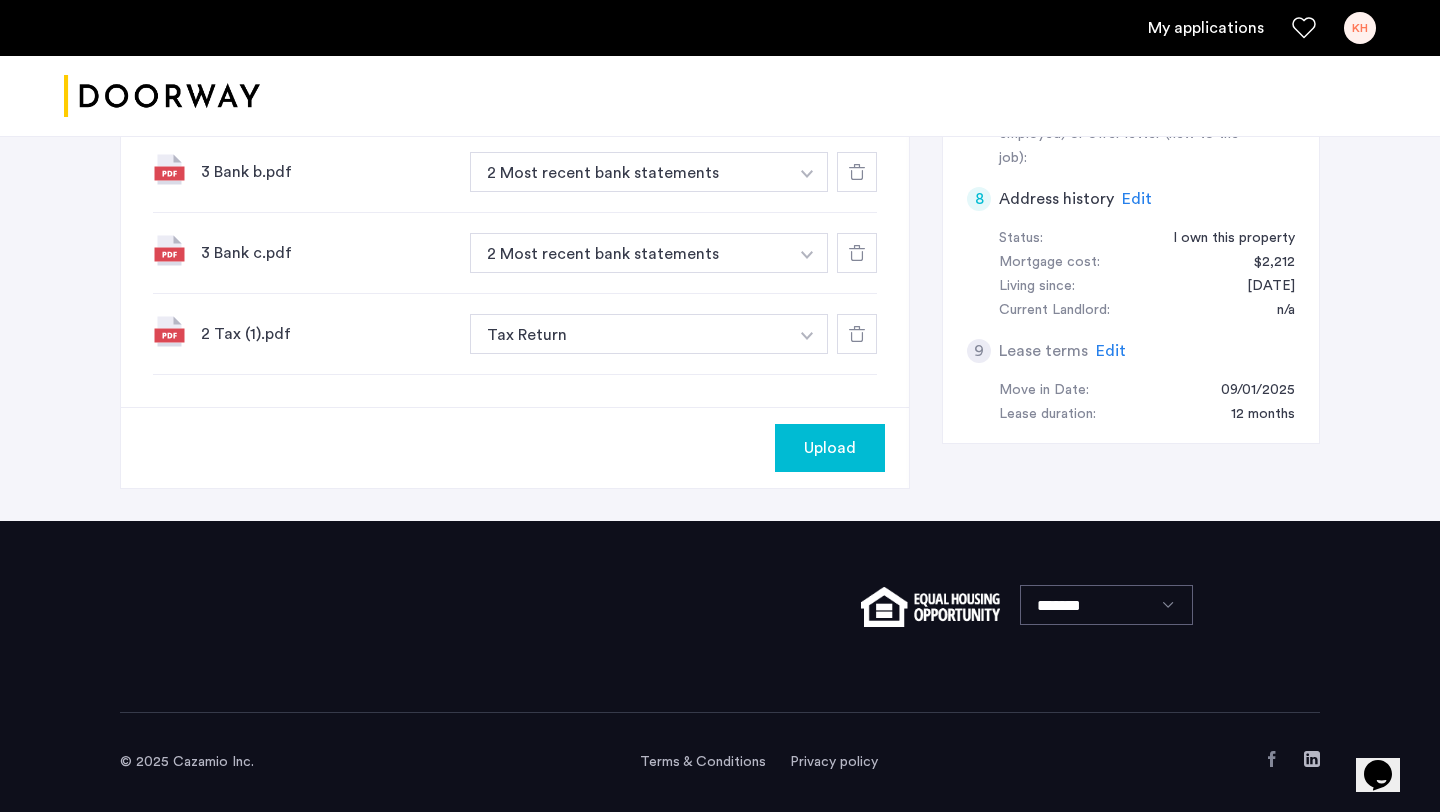 click on "Upload" 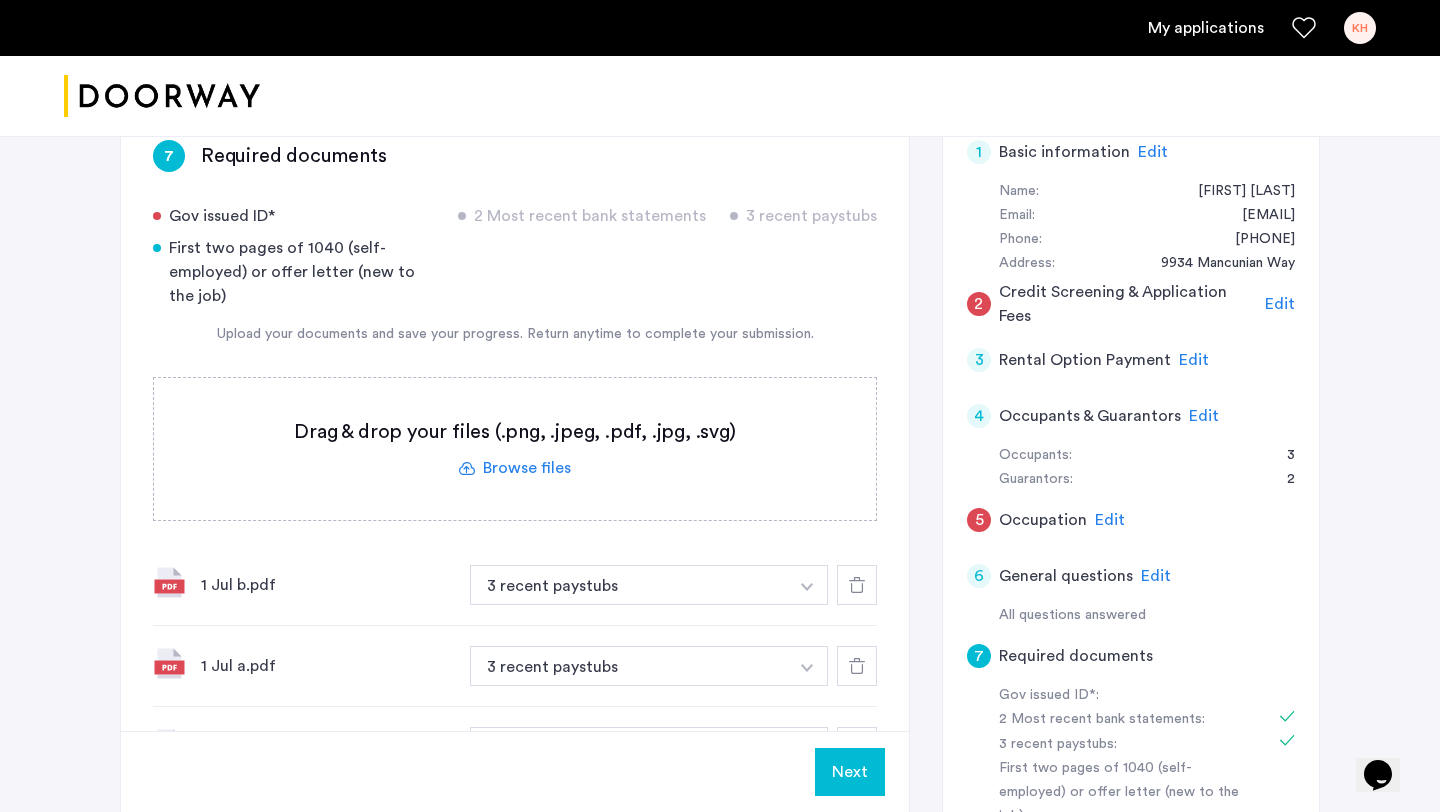 scroll, scrollTop: 368, scrollLeft: 0, axis: vertical 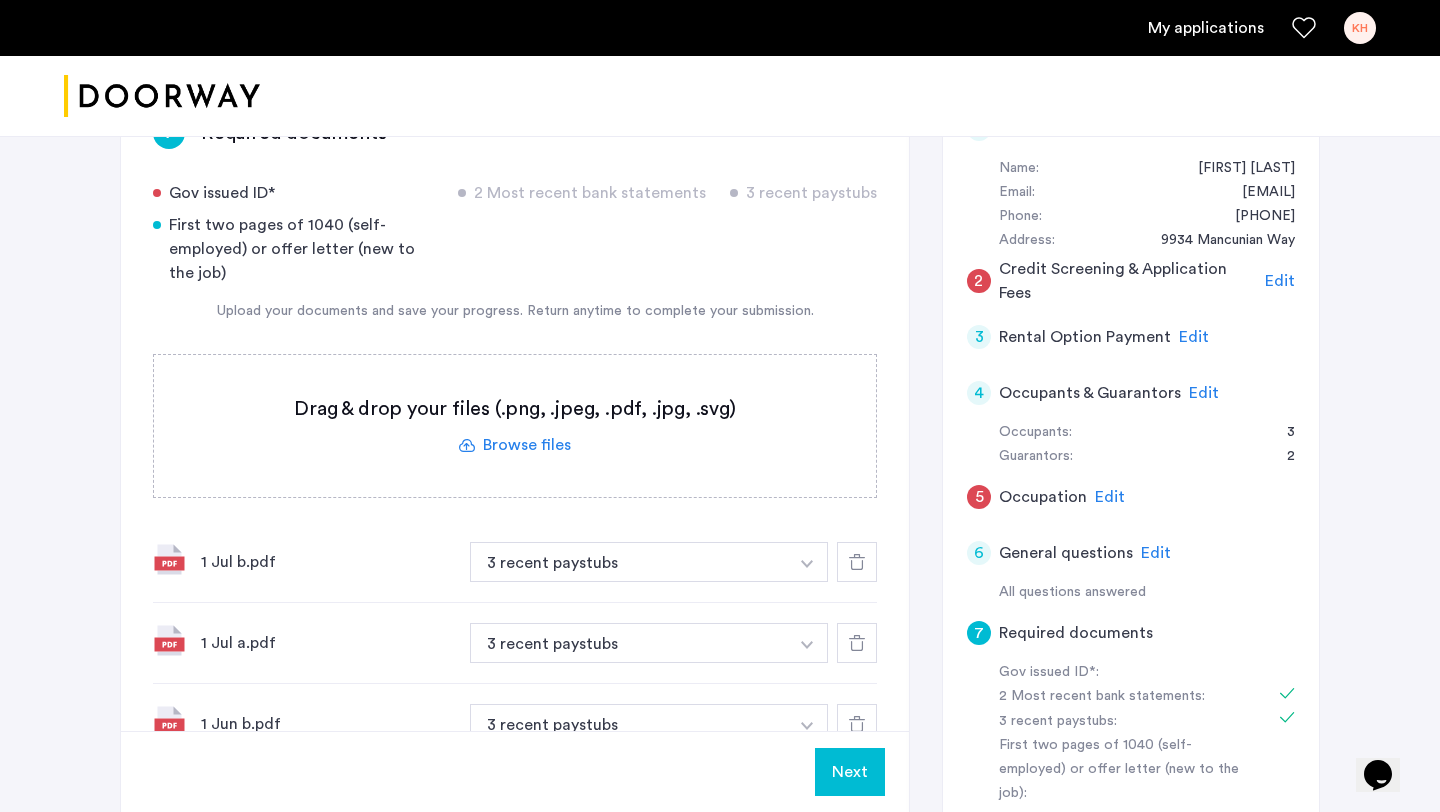 click on "Edit" 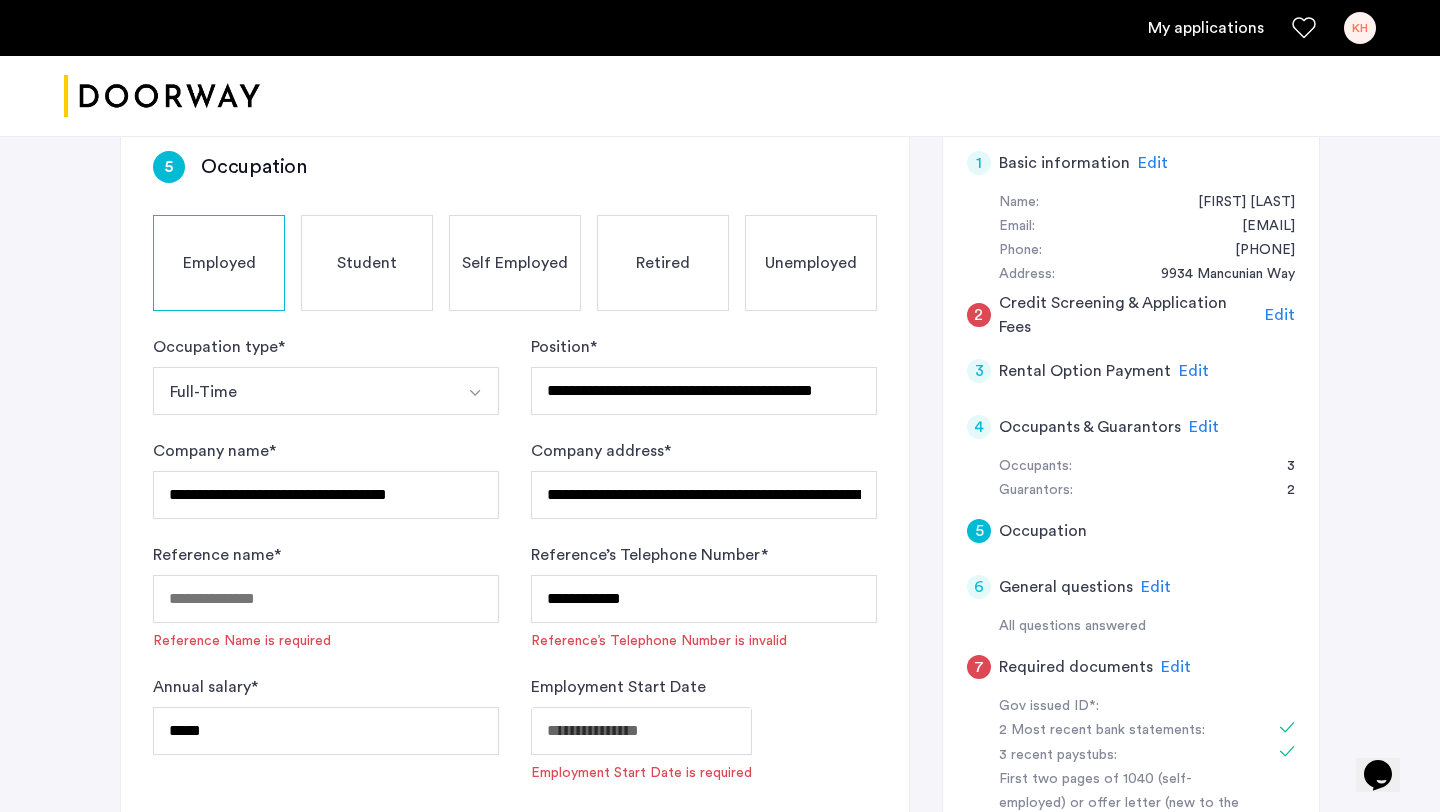 scroll, scrollTop: 331, scrollLeft: 0, axis: vertical 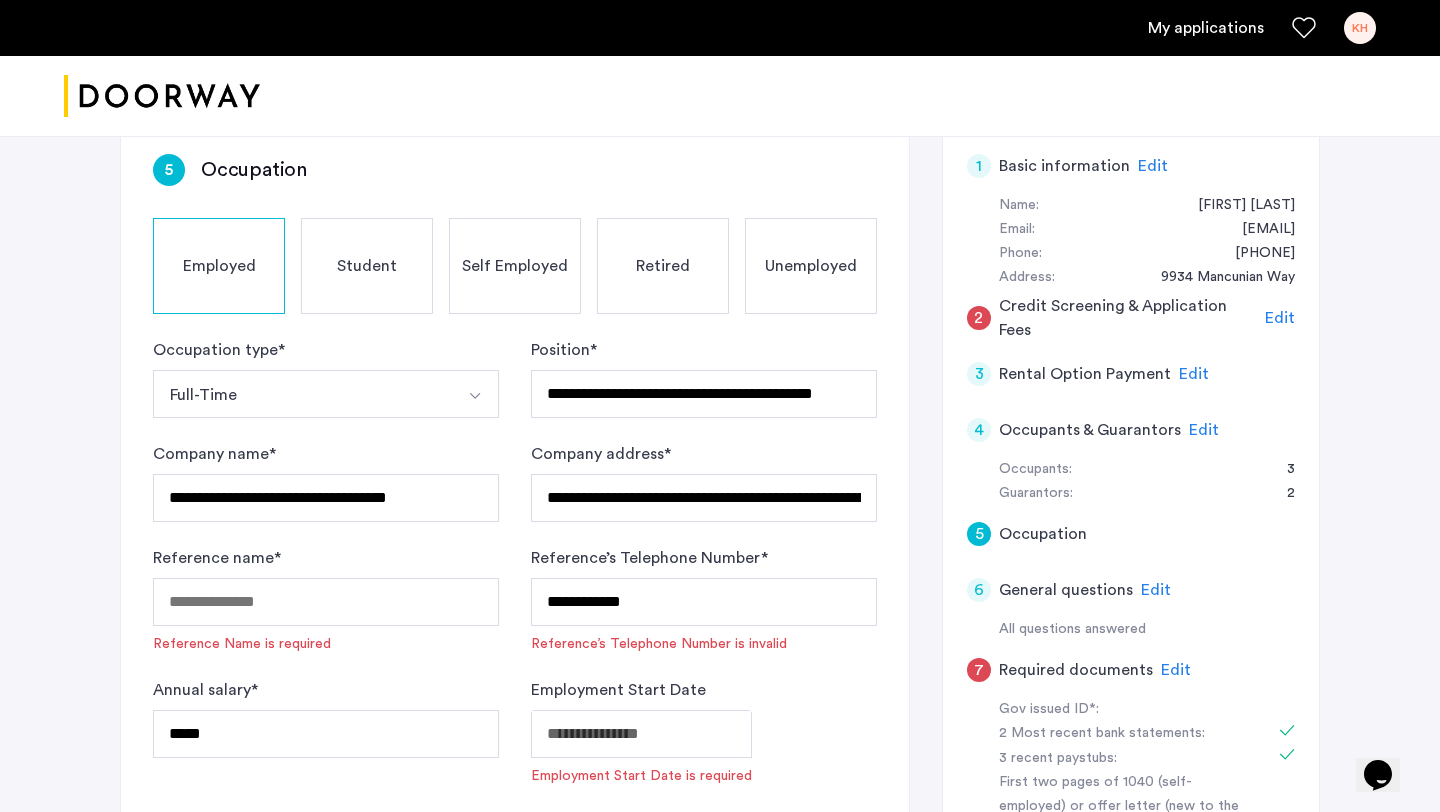 click on "Edit" 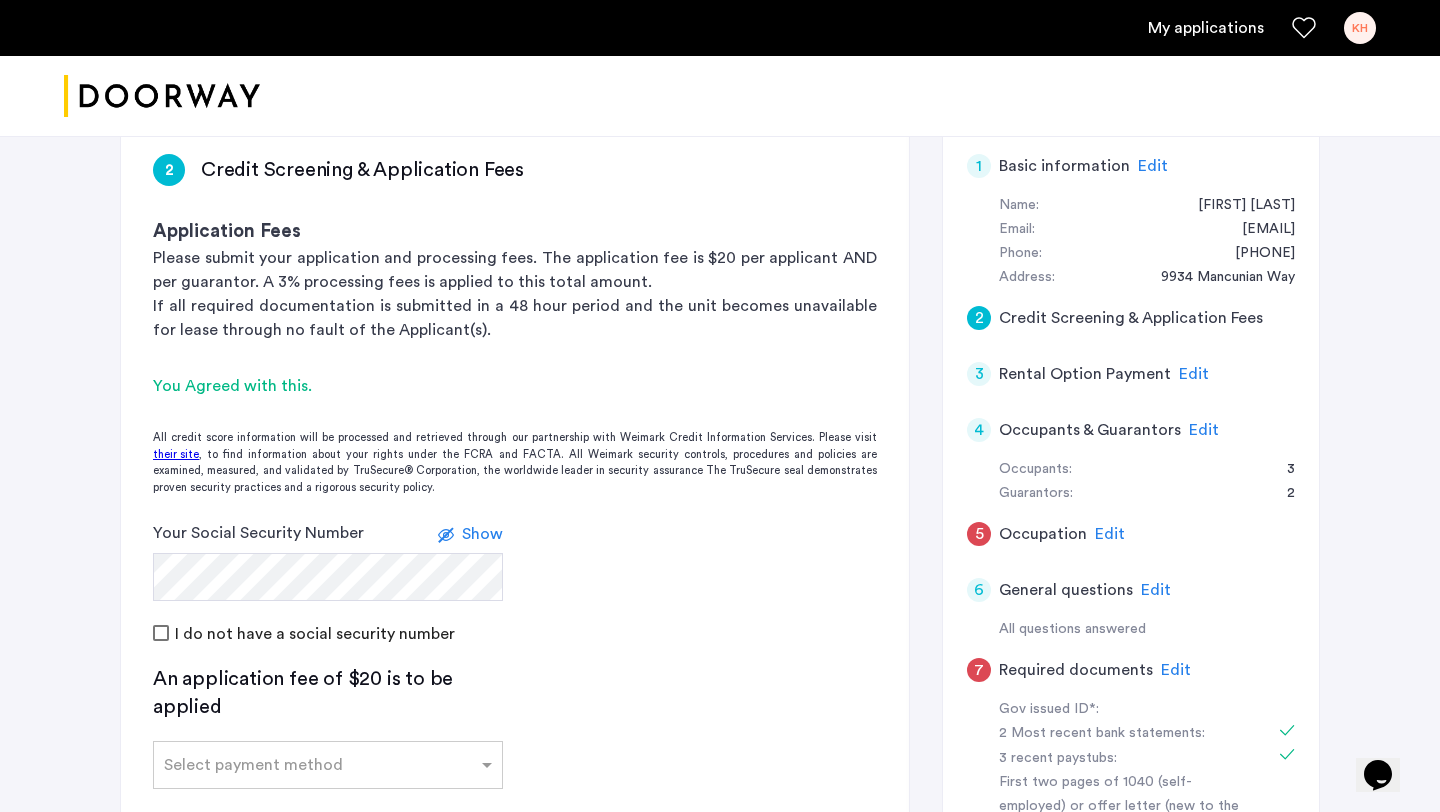 click on "Show" 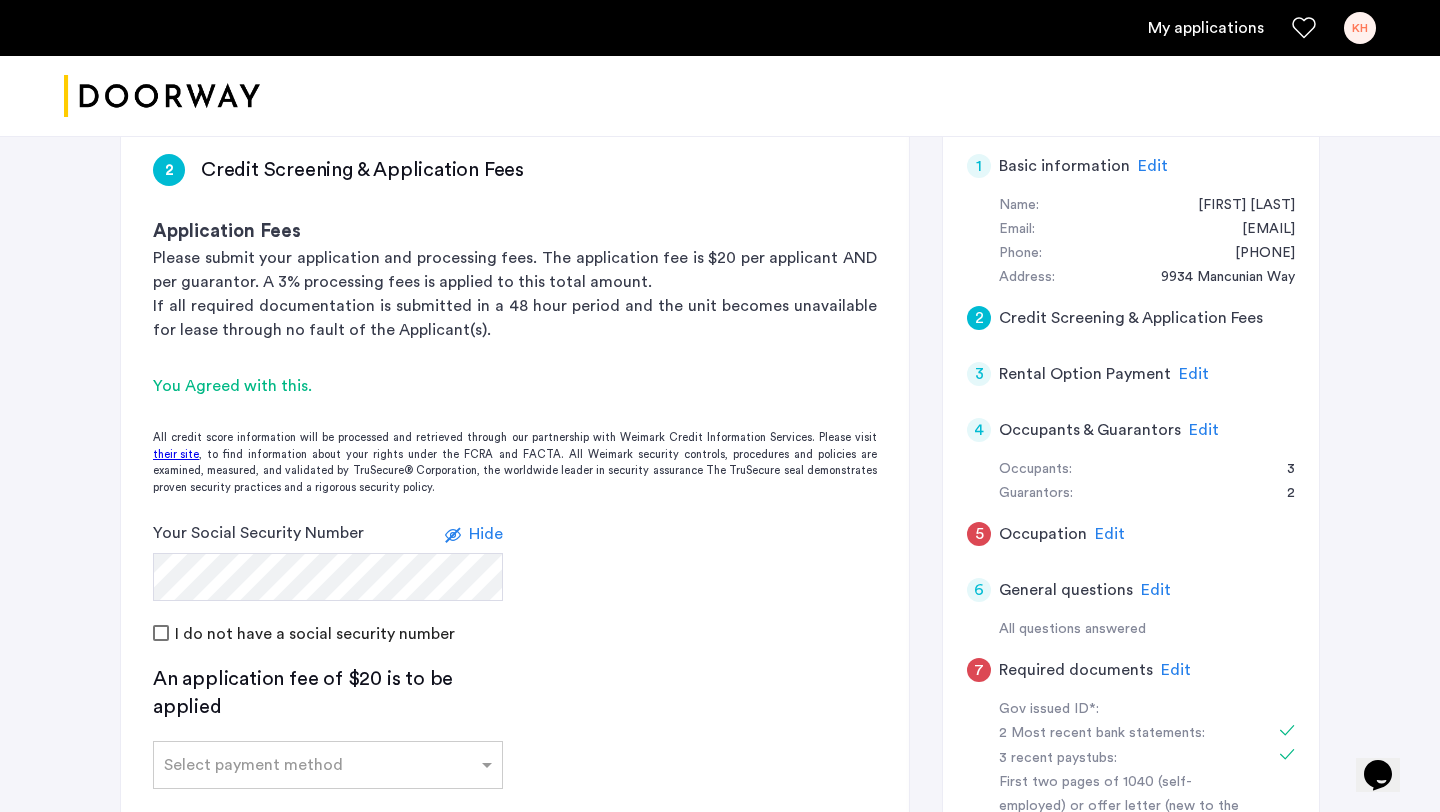 click 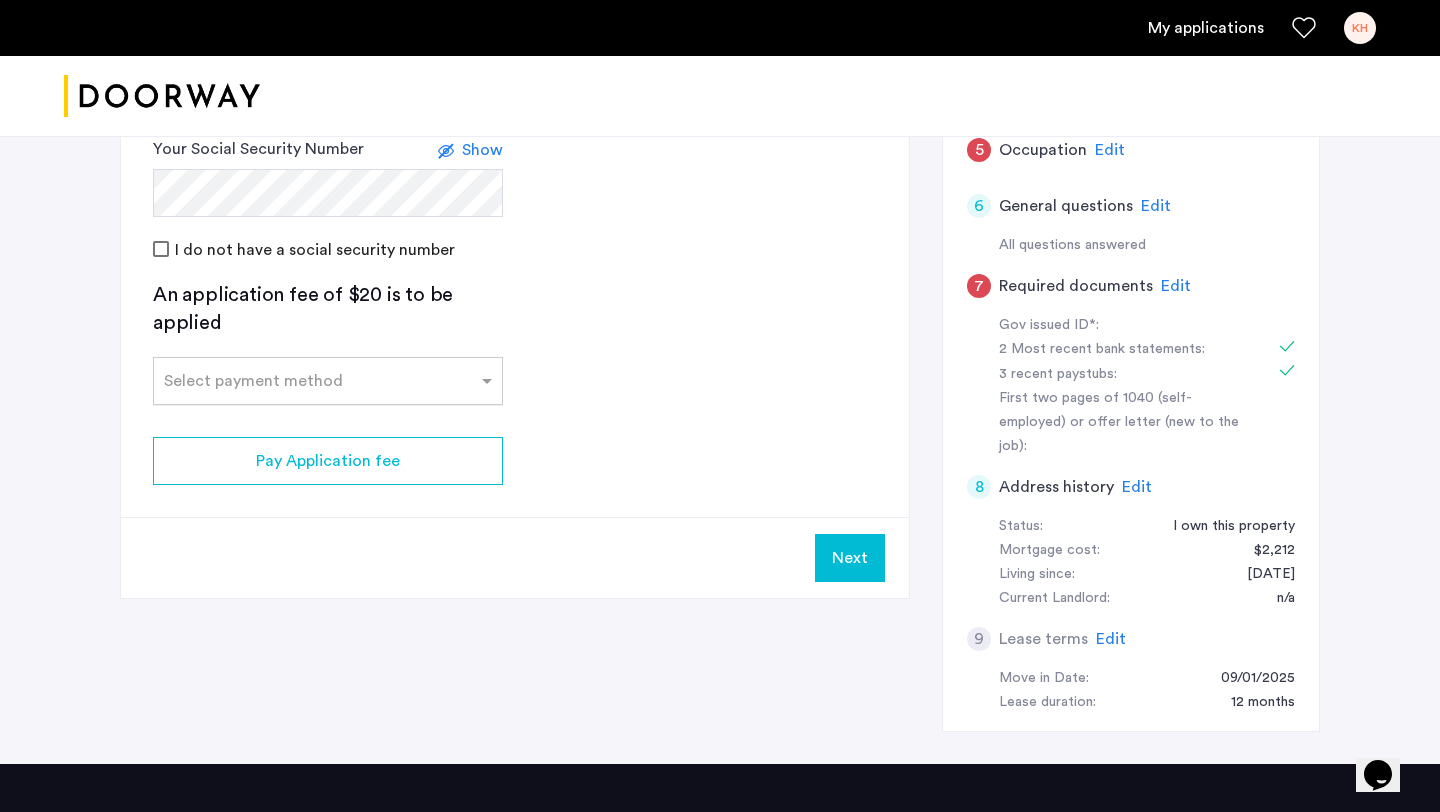 scroll, scrollTop: 760, scrollLeft: 0, axis: vertical 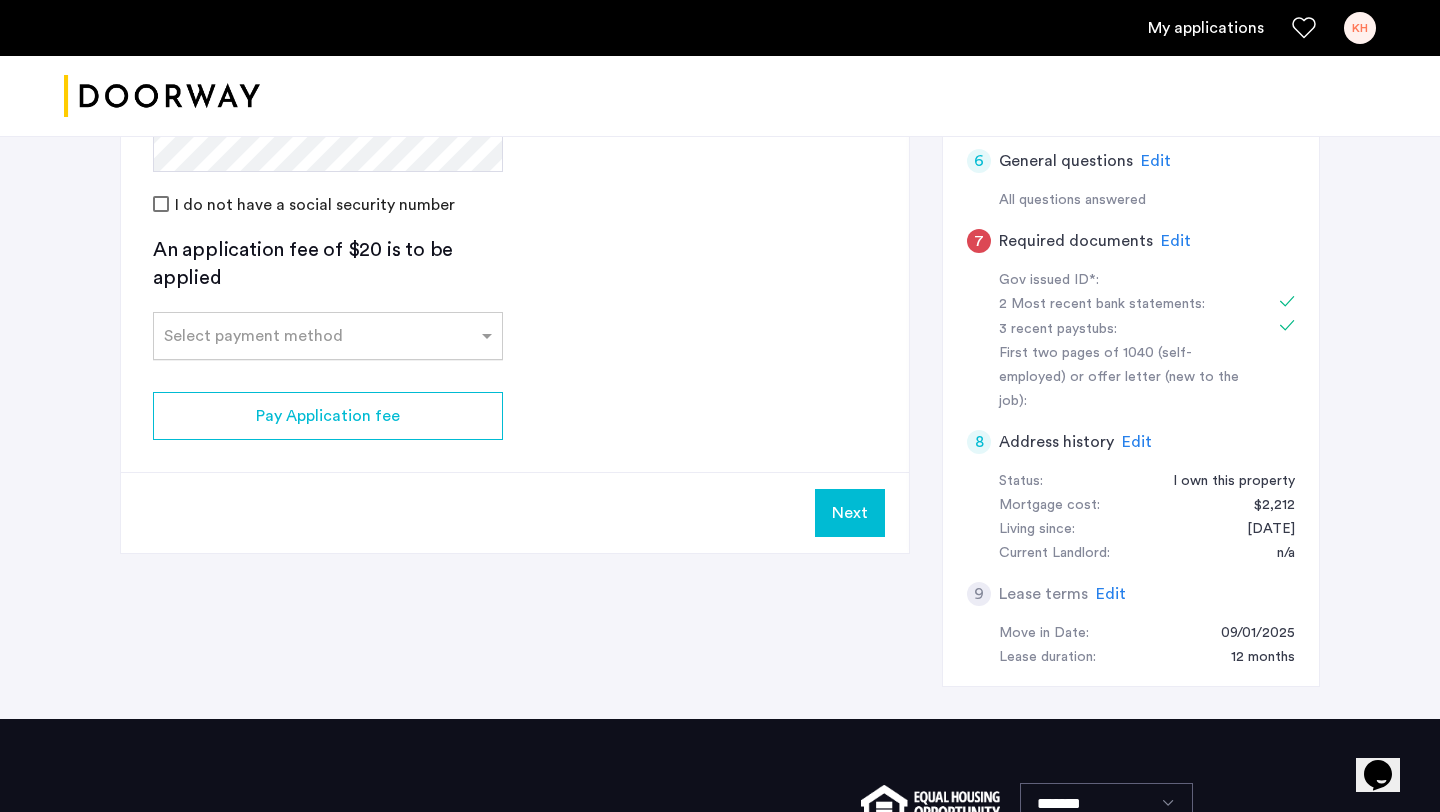 click 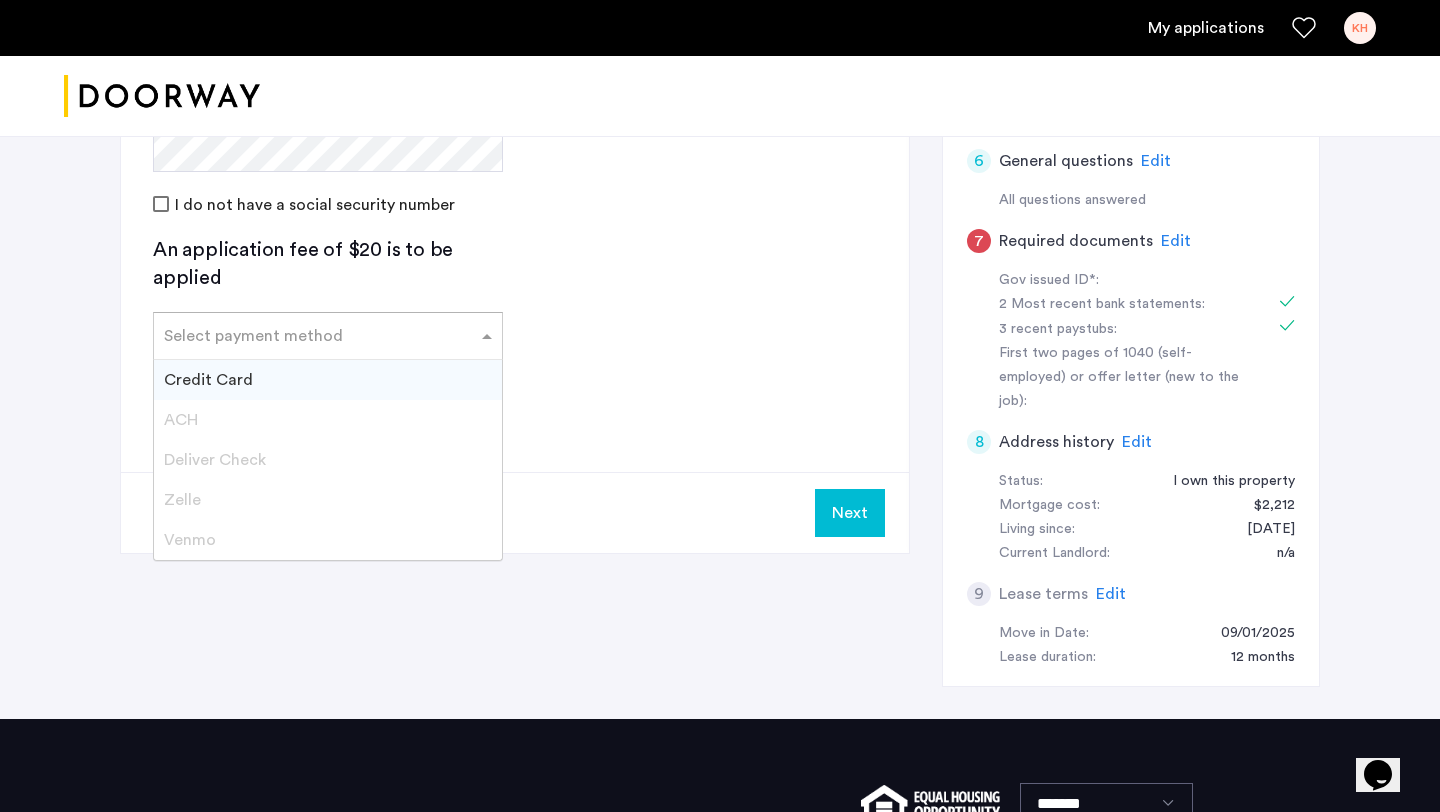 click on "An application fee of $20 is to be applied" 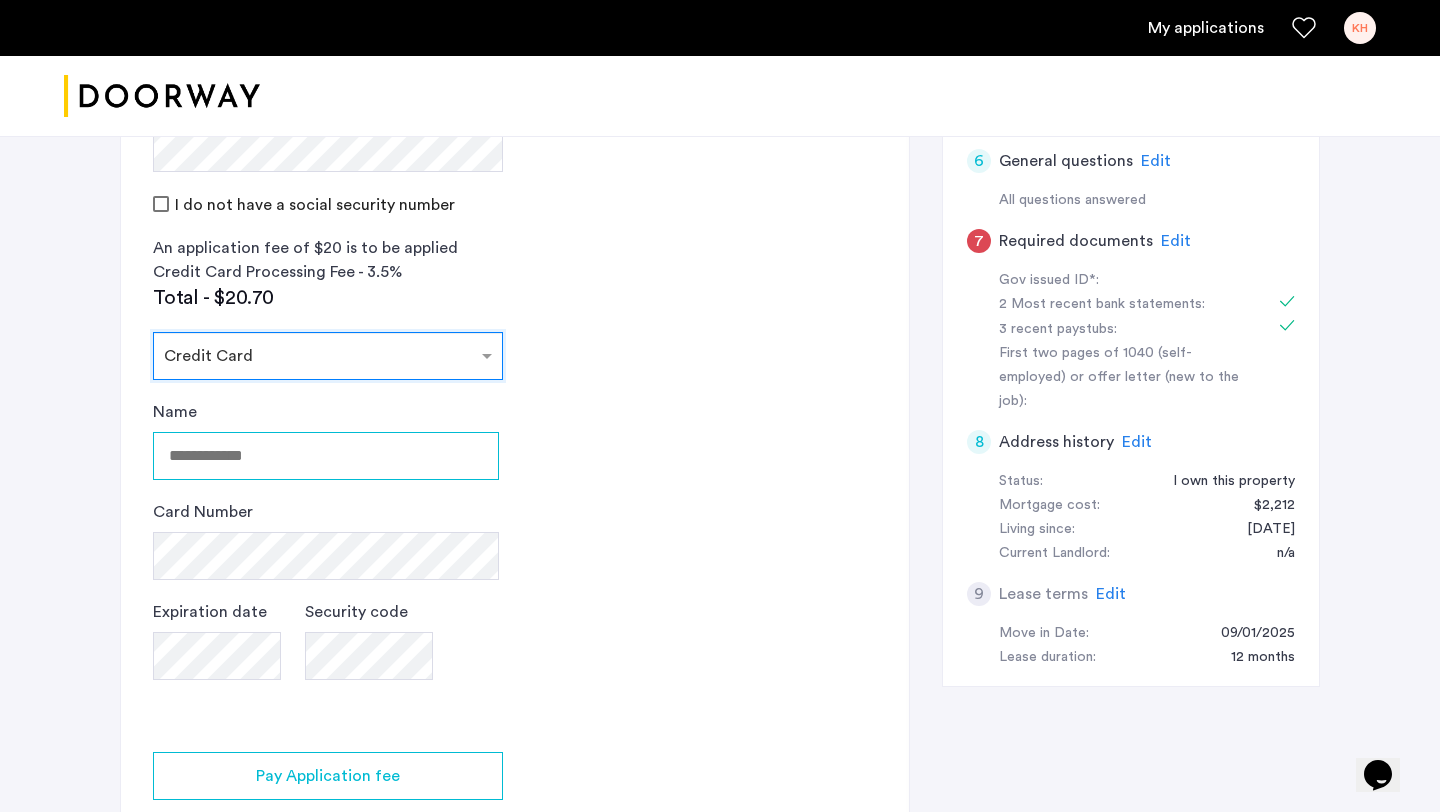 click on "Name" at bounding box center [326, 456] 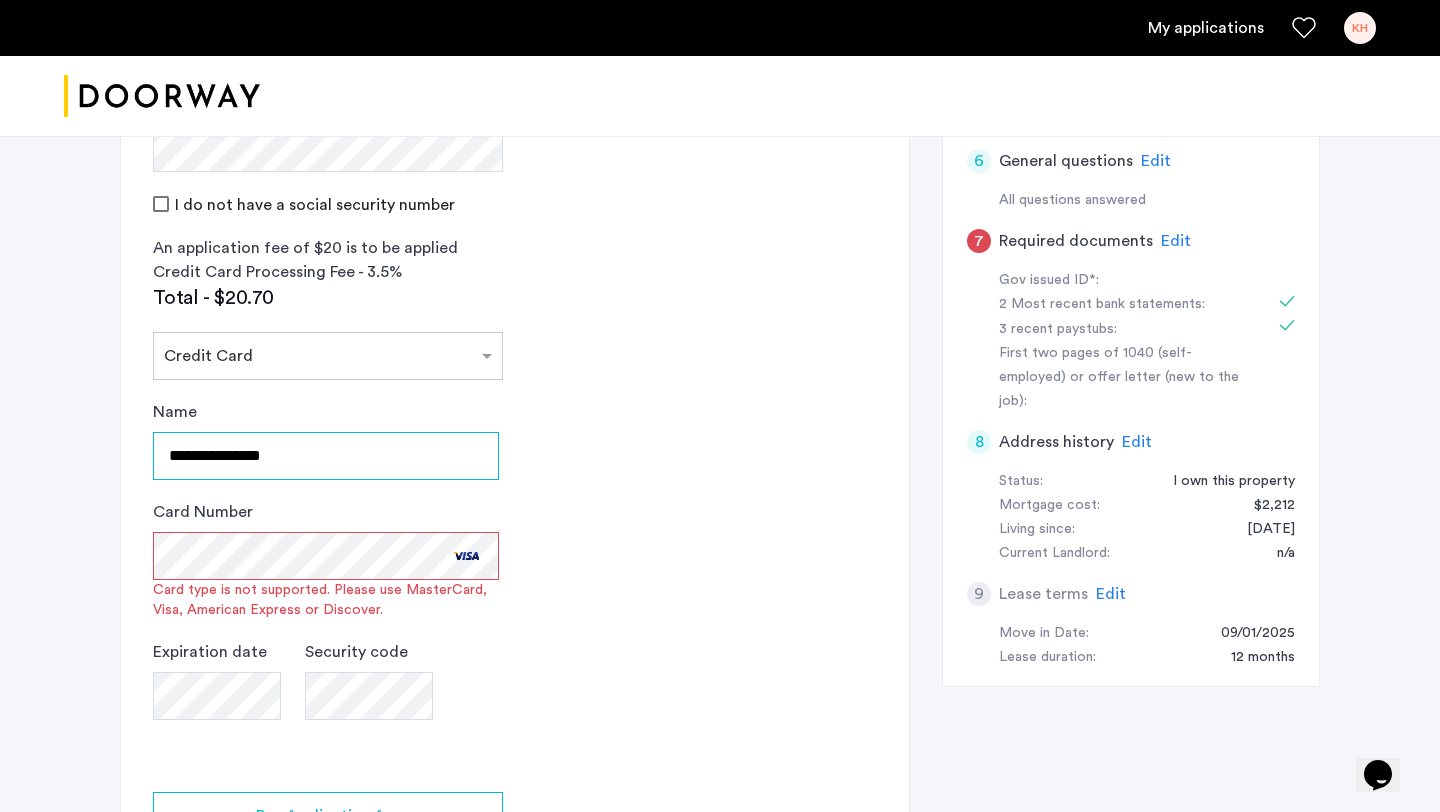 drag, startPoint x: 230, startPoint y: 458, endPoint x: 101, endPoint y: 445, distance: 129.65338 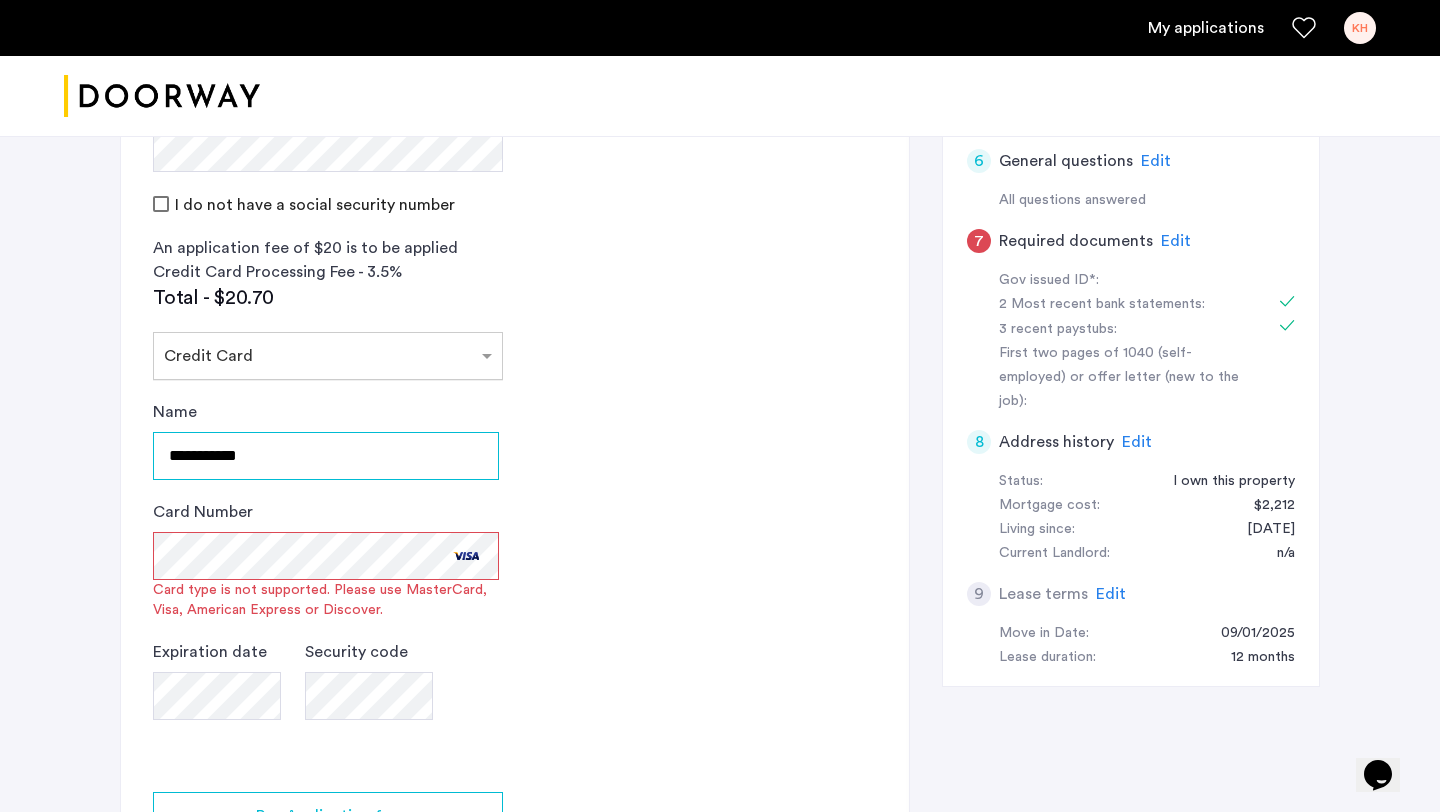 type on "**********" 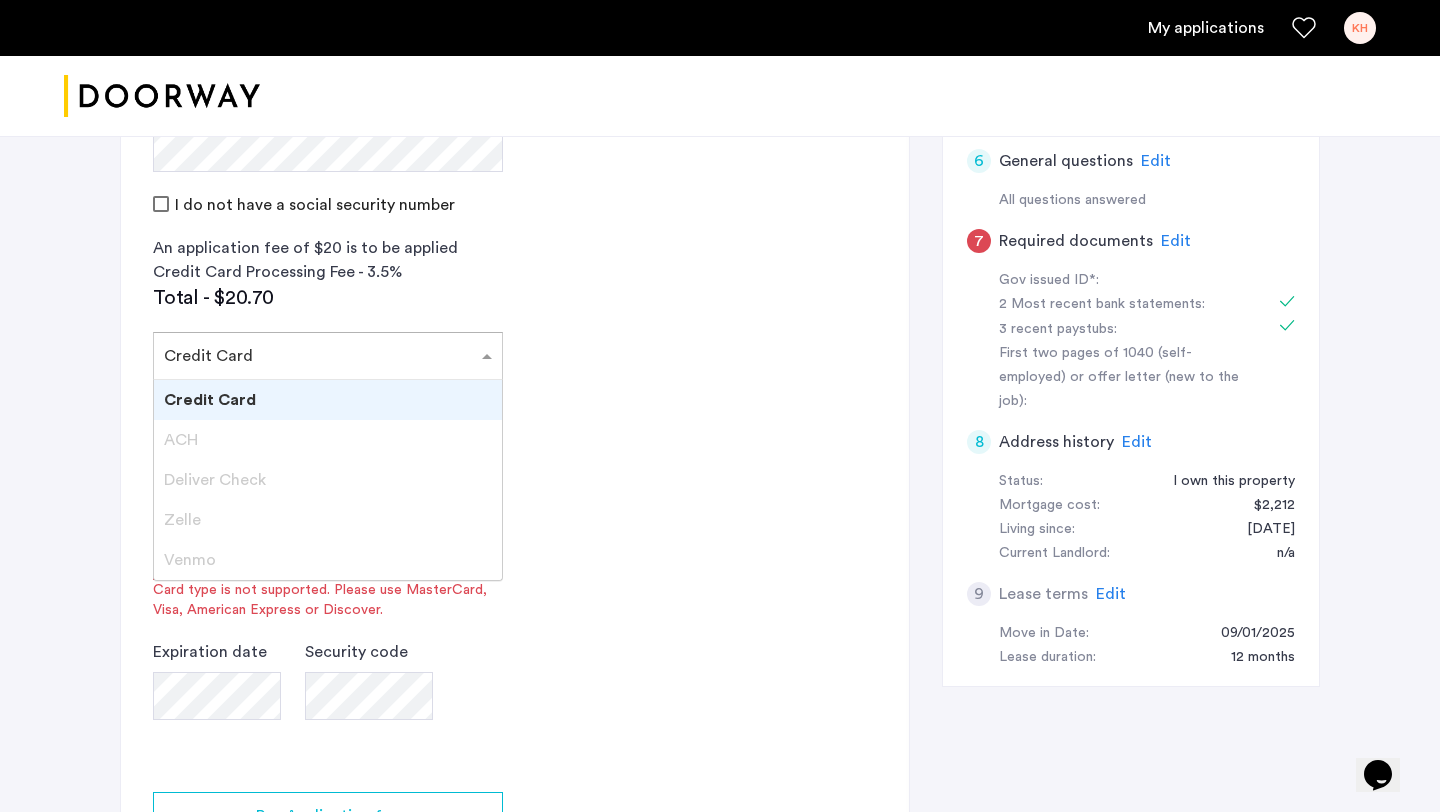 click on "×  Credit Card" 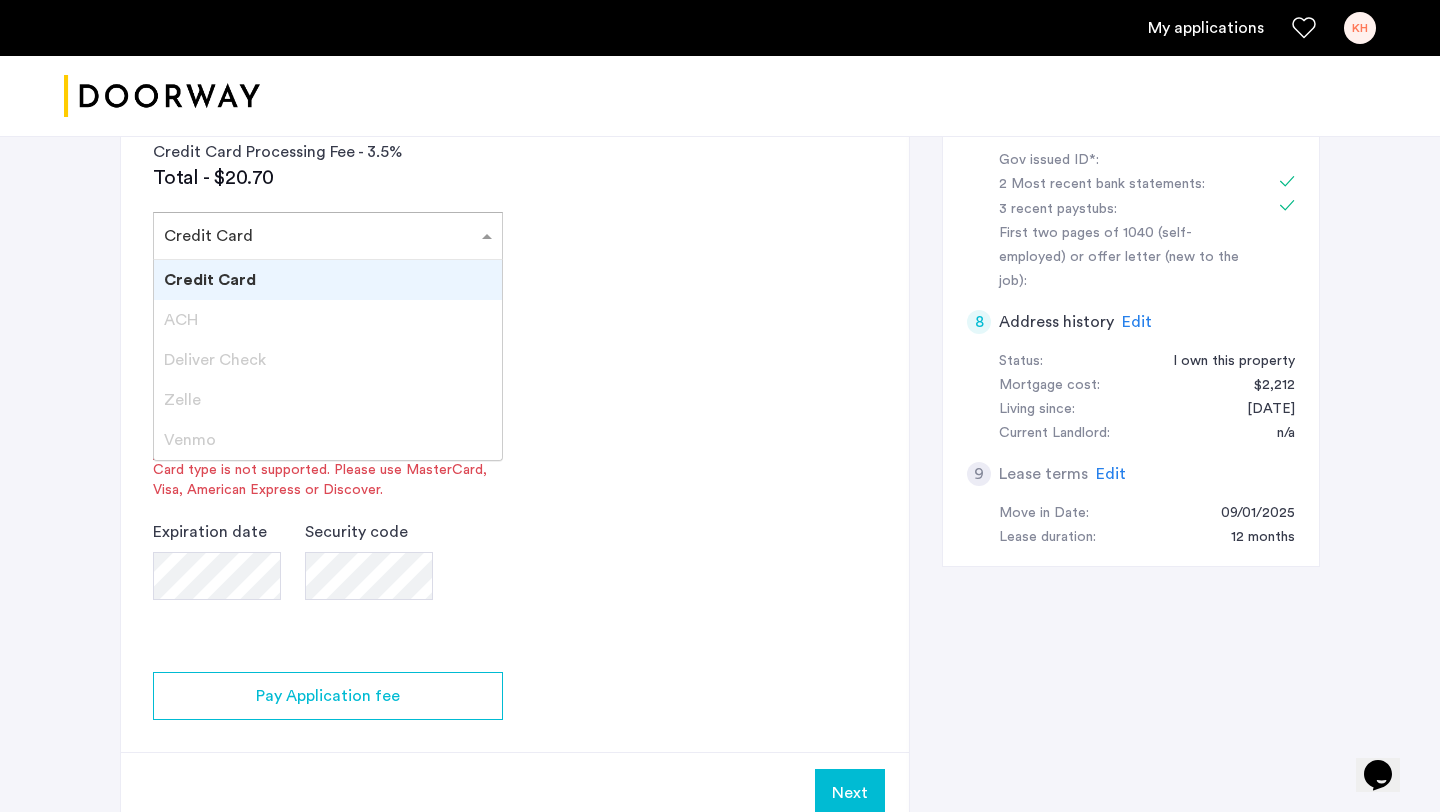 scroll, scrollTop: 865, scrollLeft: 0, axis: vertical 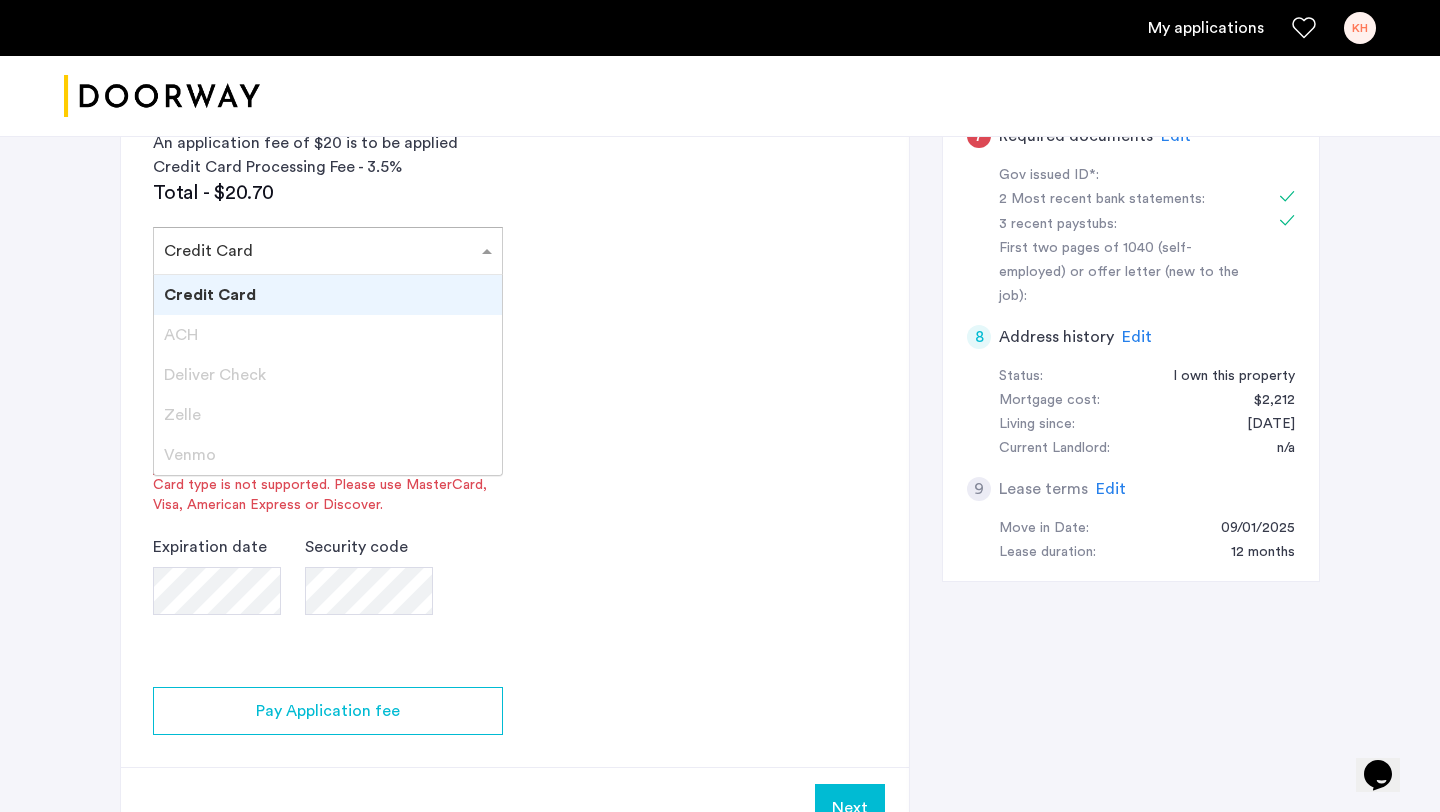 click on "2 Credit Screening & Application Fees Application Fees Please submit your application and processing fees. The application fee is $20 per applicant AND per guarantor. A 3% processing fees is applied to this total amount. If all required documentation is submitted in a 48 hour period and the unit becomes unavailable for lease through no fault of the Applicant(s).  You Agreed with this.  All credit score information will be processed and retrieved through our partnership with Weimark Credit Information Services. Please visit  their site , to find information about your rights under the FCRA and FACTA. All Weimark security controls, procedures and policies are examined, measured, and validated by TruSecure® Corporation, the worldwide leader in security assurance The TruSecure seal demonstrates proven security practices and a rigorous security policy. Your Social Security Number Show I do not have a social security number An application fee of $20 is to be applied Credit Card Processing Fee - 3.5% Total - $20.70" 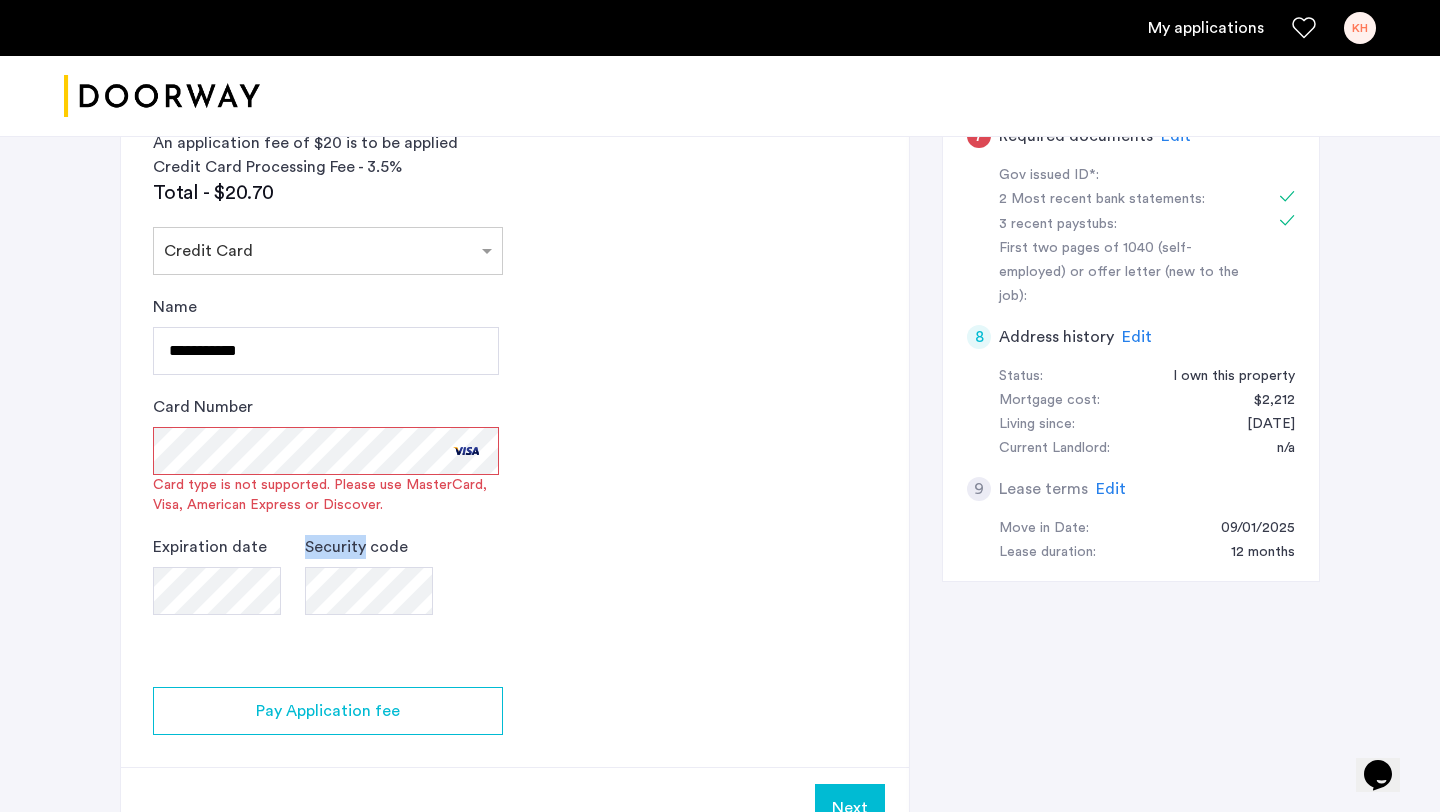 click on "2 Credit Screening & Application Fees Application Fees Please submit your application and processing fees. The application fee is $20 per applicant AND per guarantor. A 3% processing fees is applied to this total amount. If all required documentation is submitted in a 48 hour period and the unit becomes unavailable for lease through no fault of the Applicant(s).  You Agreed with this.  All credit score information will be processed and retrieved through our partnership with Weimark Credit Information Services. Please visit  their site , to find information about your rights under the FCRA and FACTA. All Weimark security controls, procedures and policies are examined, measured, and validated by TruSecure® Corporation, the worldwide leader in security assurance The TruSecure seal demonstrates proven security practices and a rigorous security policy. Your Social Security Number Show I do not have a social security number An application fee of $20 is to be applied Credit Card Processing Fee - 3.5% Total - $20.70" 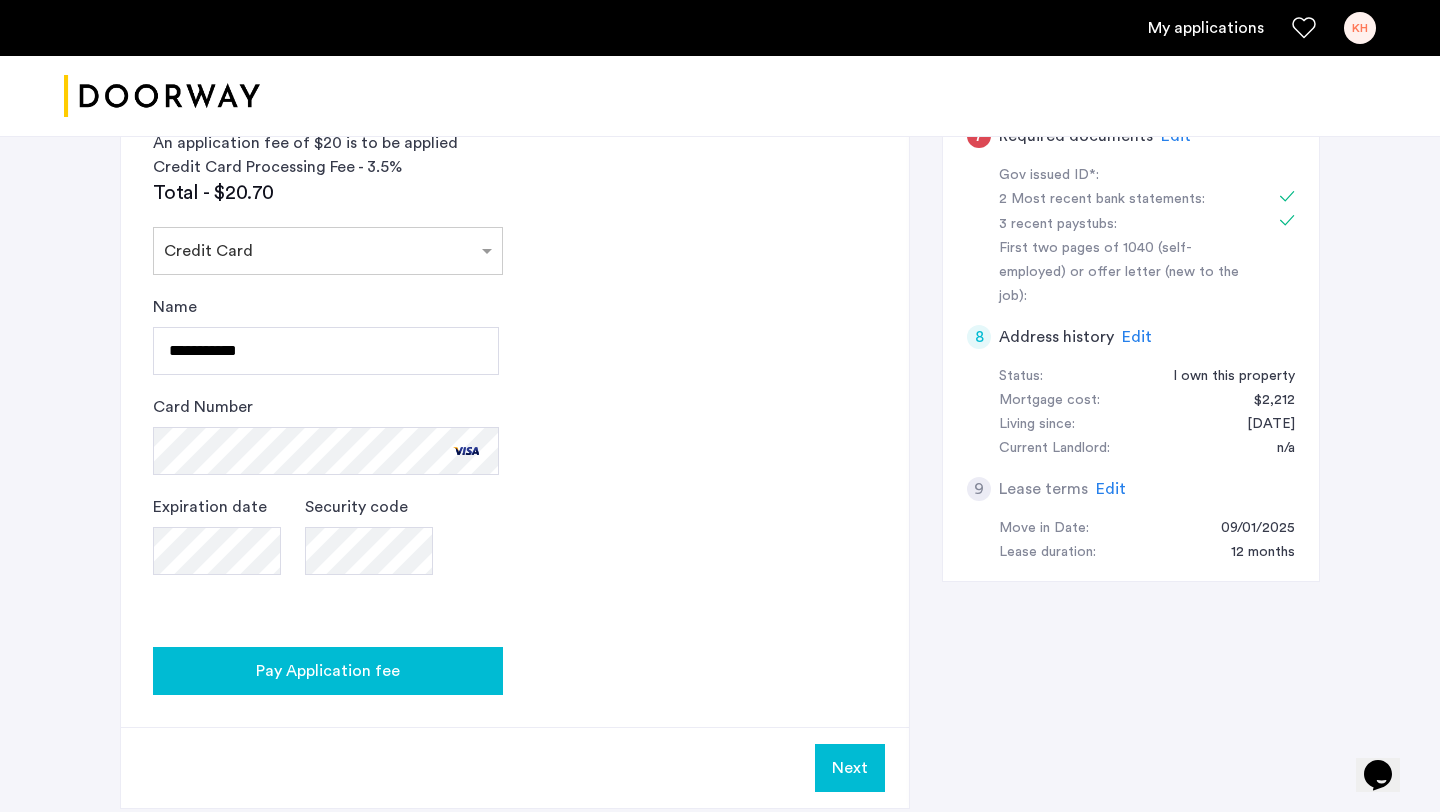 click on "Pay Application fee" 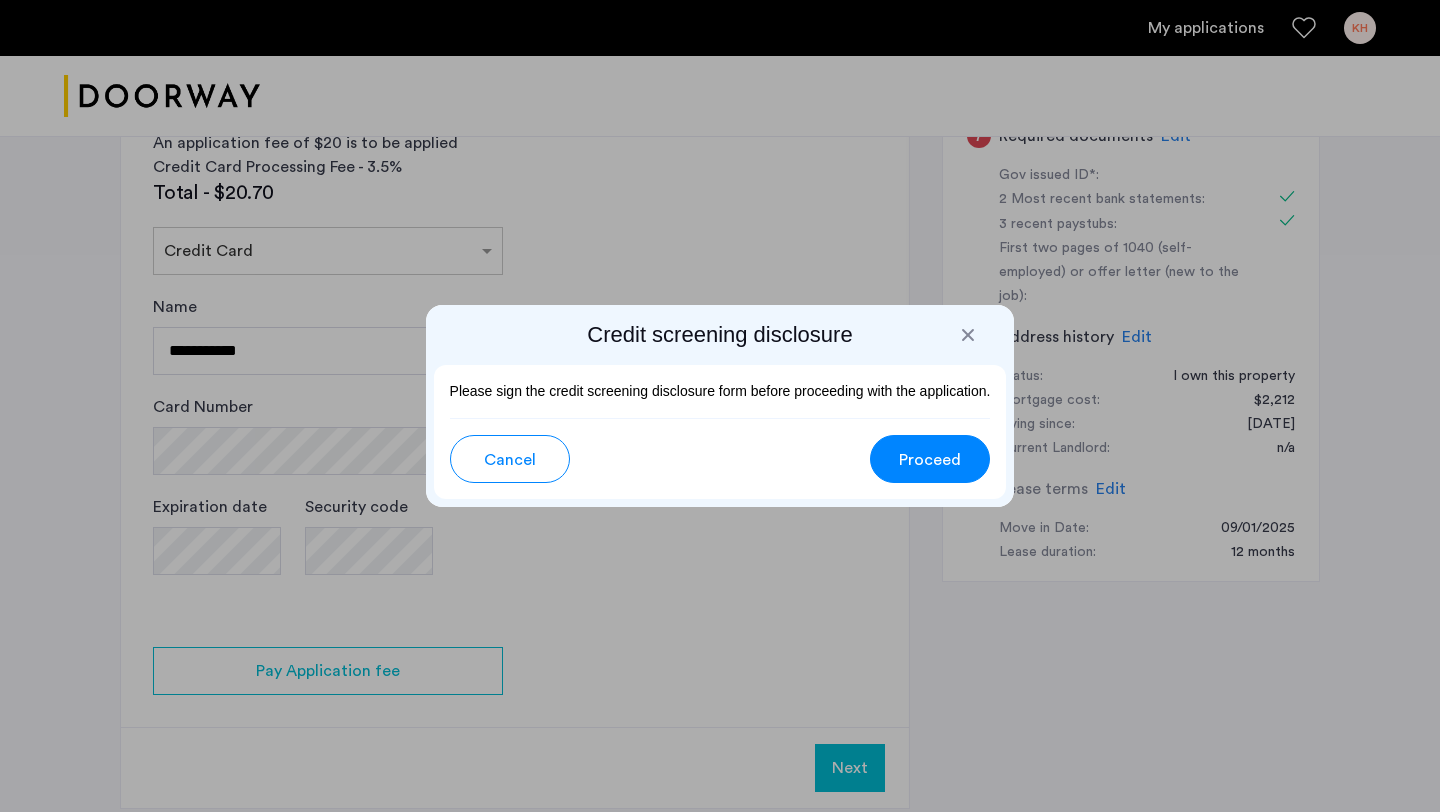 click on "Proceed" at bounding box center [930, 460] 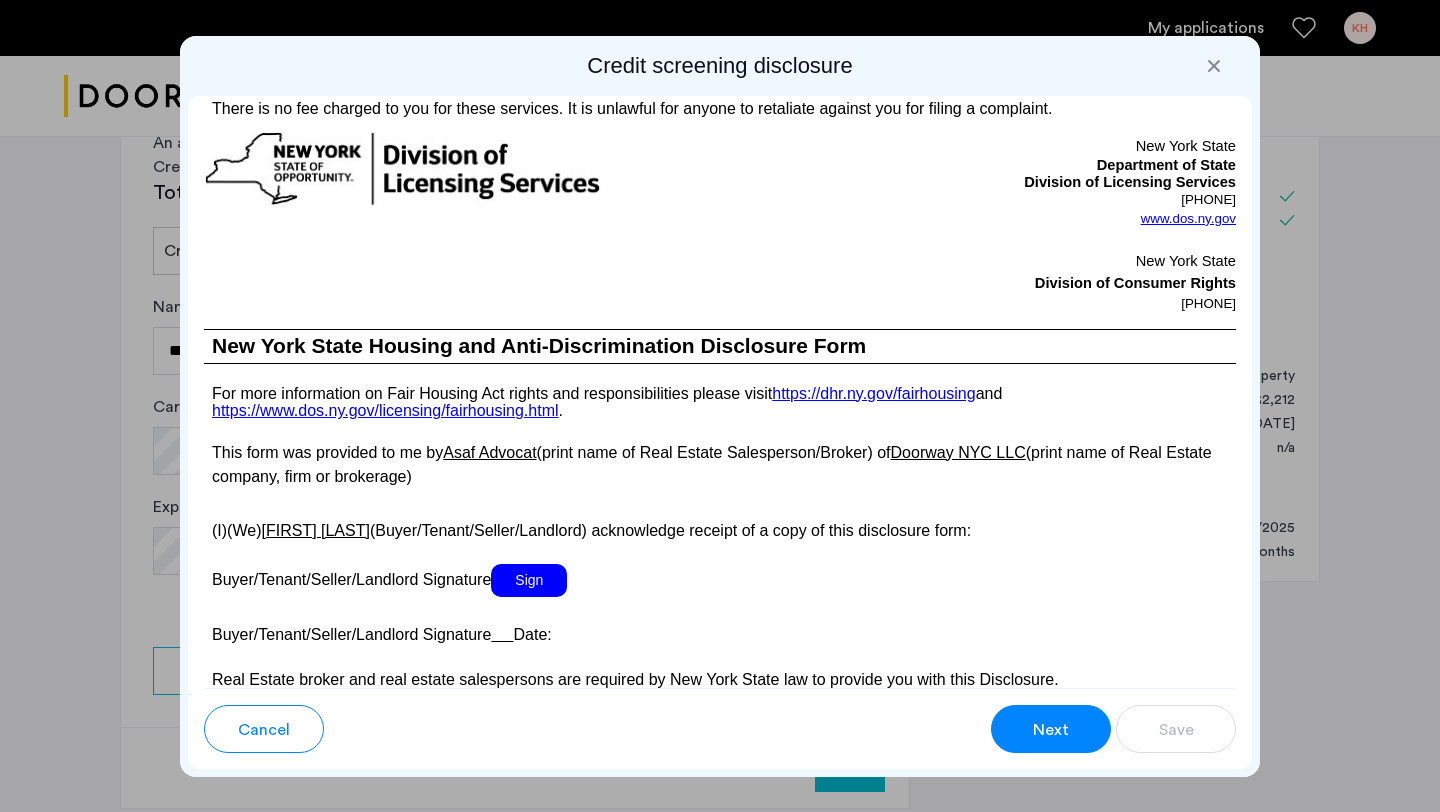 scroll, scrollTop: 3474, scrollLeft: 0, axis: vertical 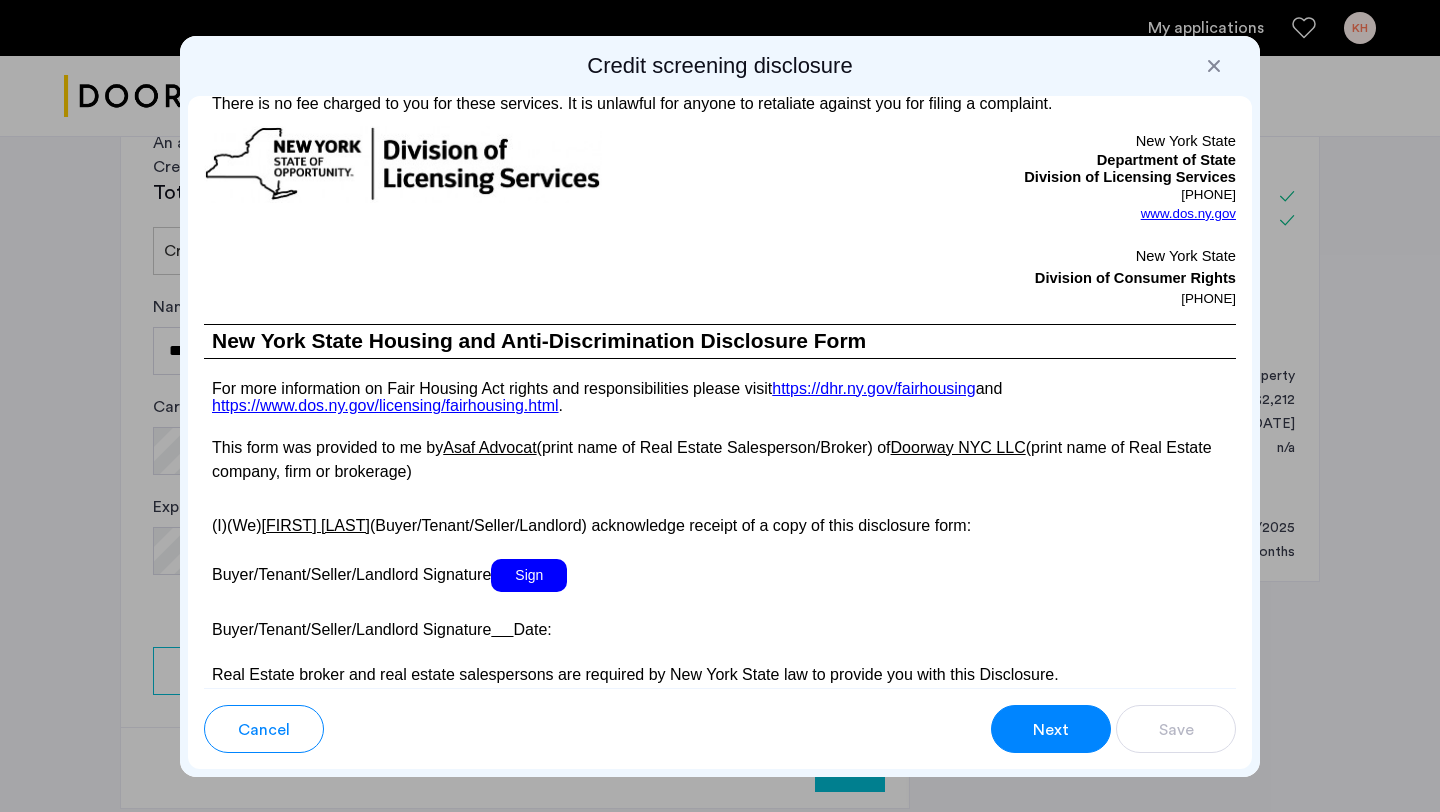 click on "Sign" at bounding box center (529, 575) 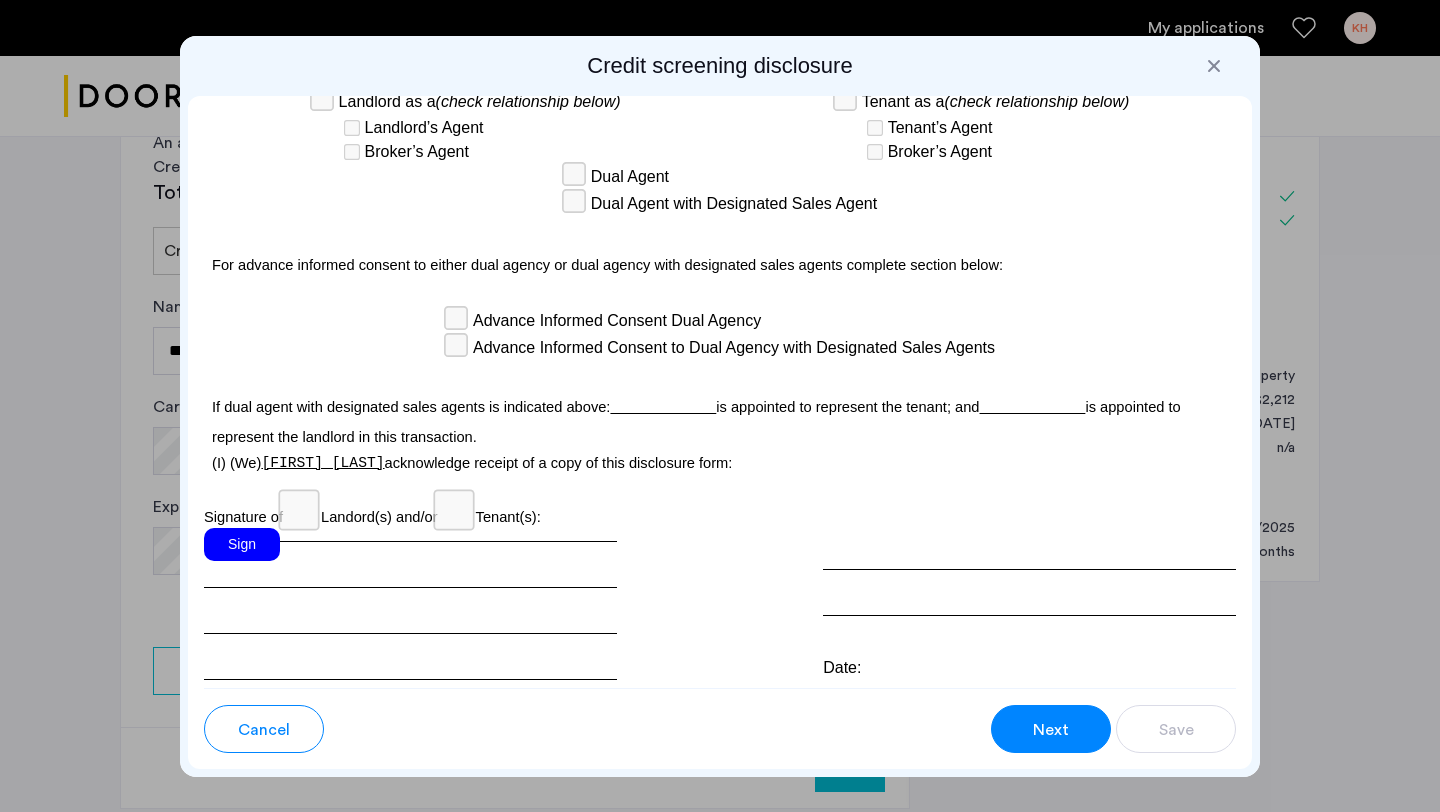 scroll, scrollTop: 5822, scrollLeft: 0, axis: vertical 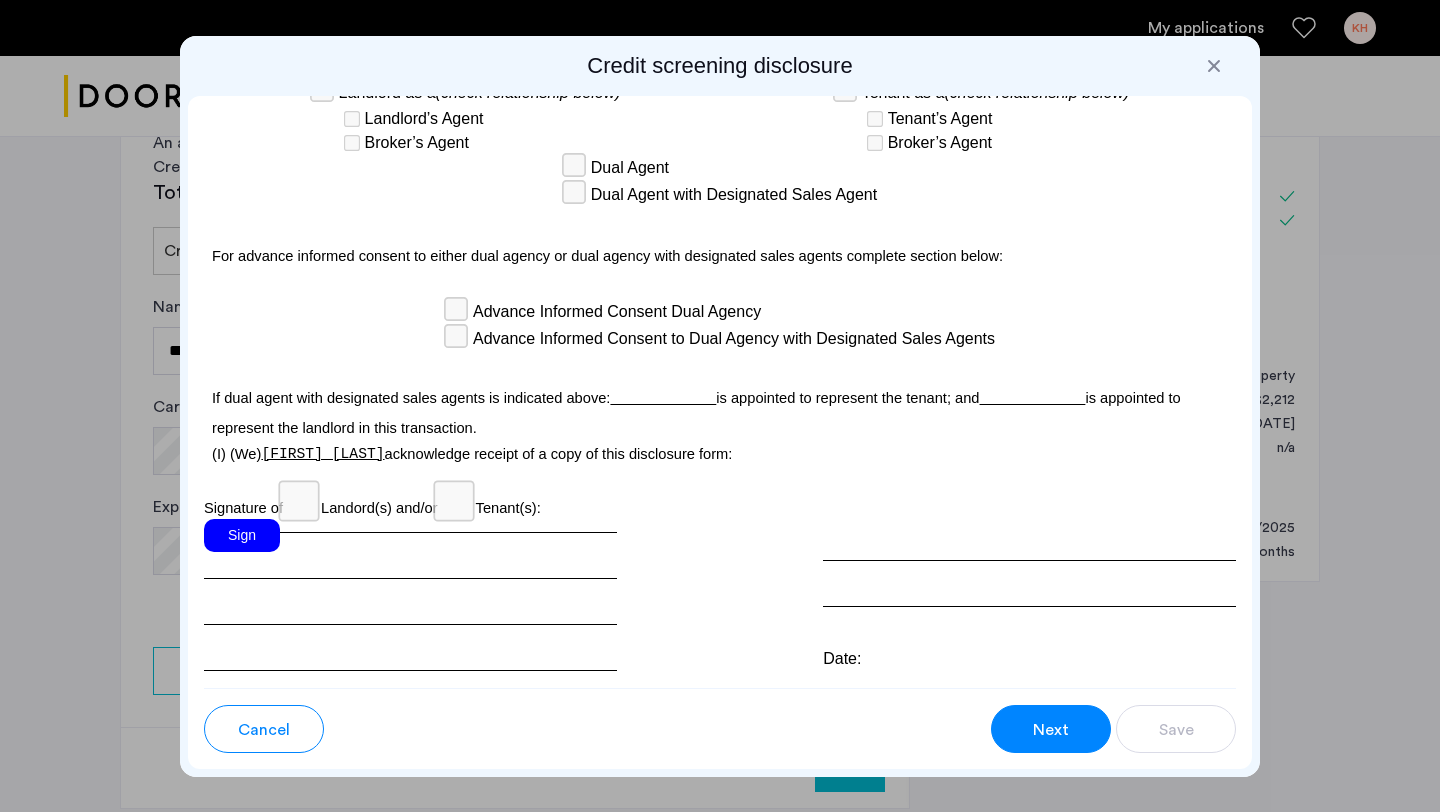 click on "Sign" at bounding box center [242, 535] 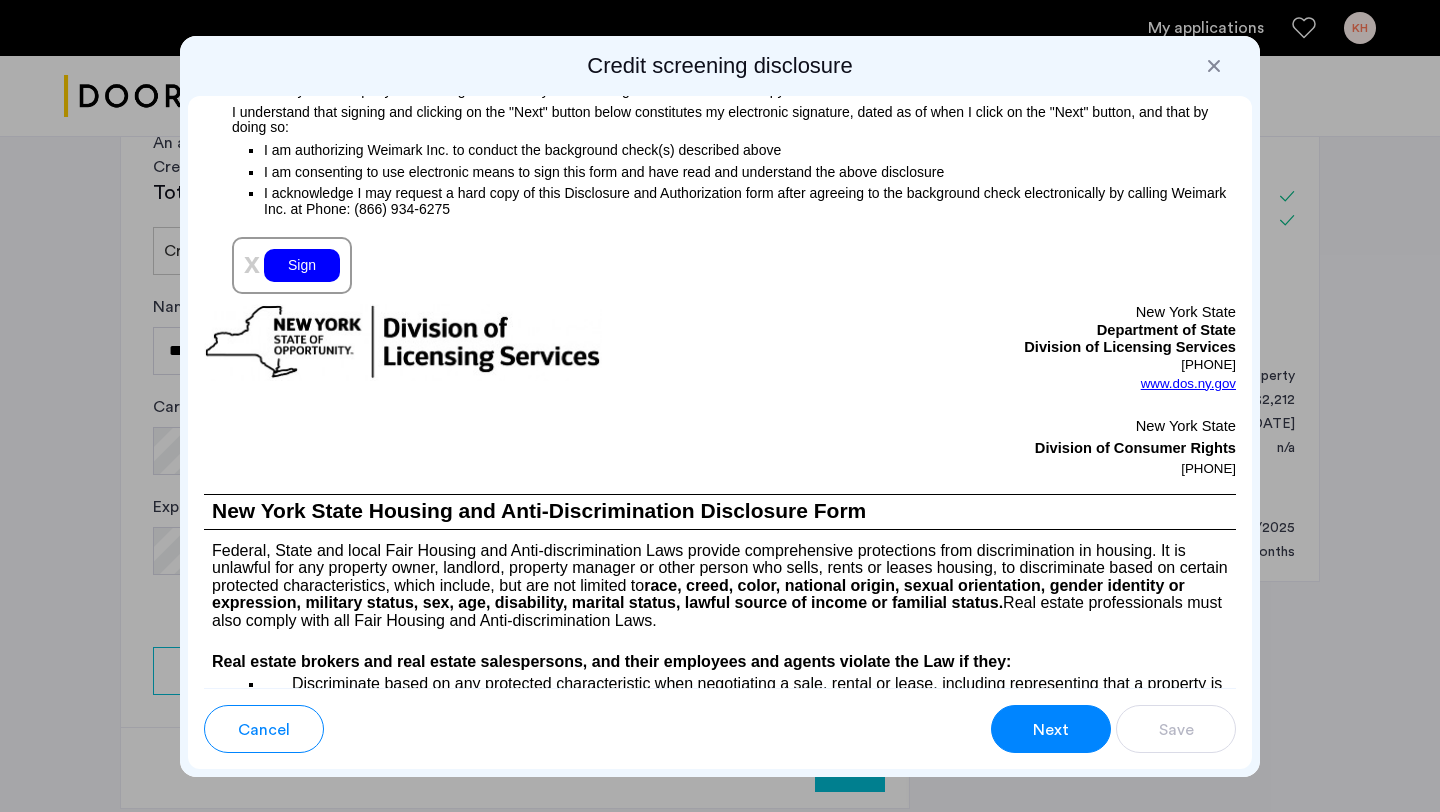scroll, scrollTop: 2248, scrollLeft: 0, axis: vertical 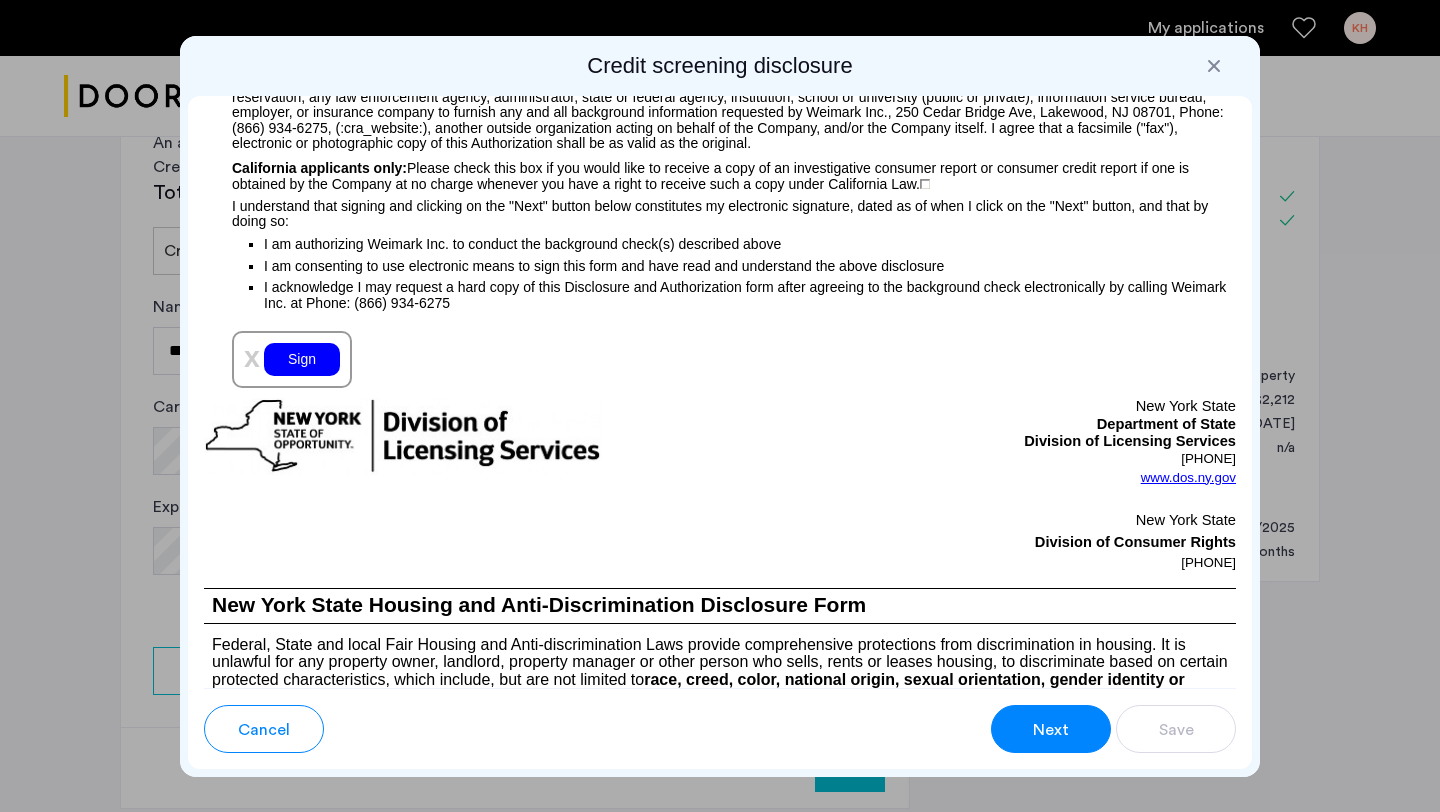 click on "Sign" at bounding box center (302, 359) 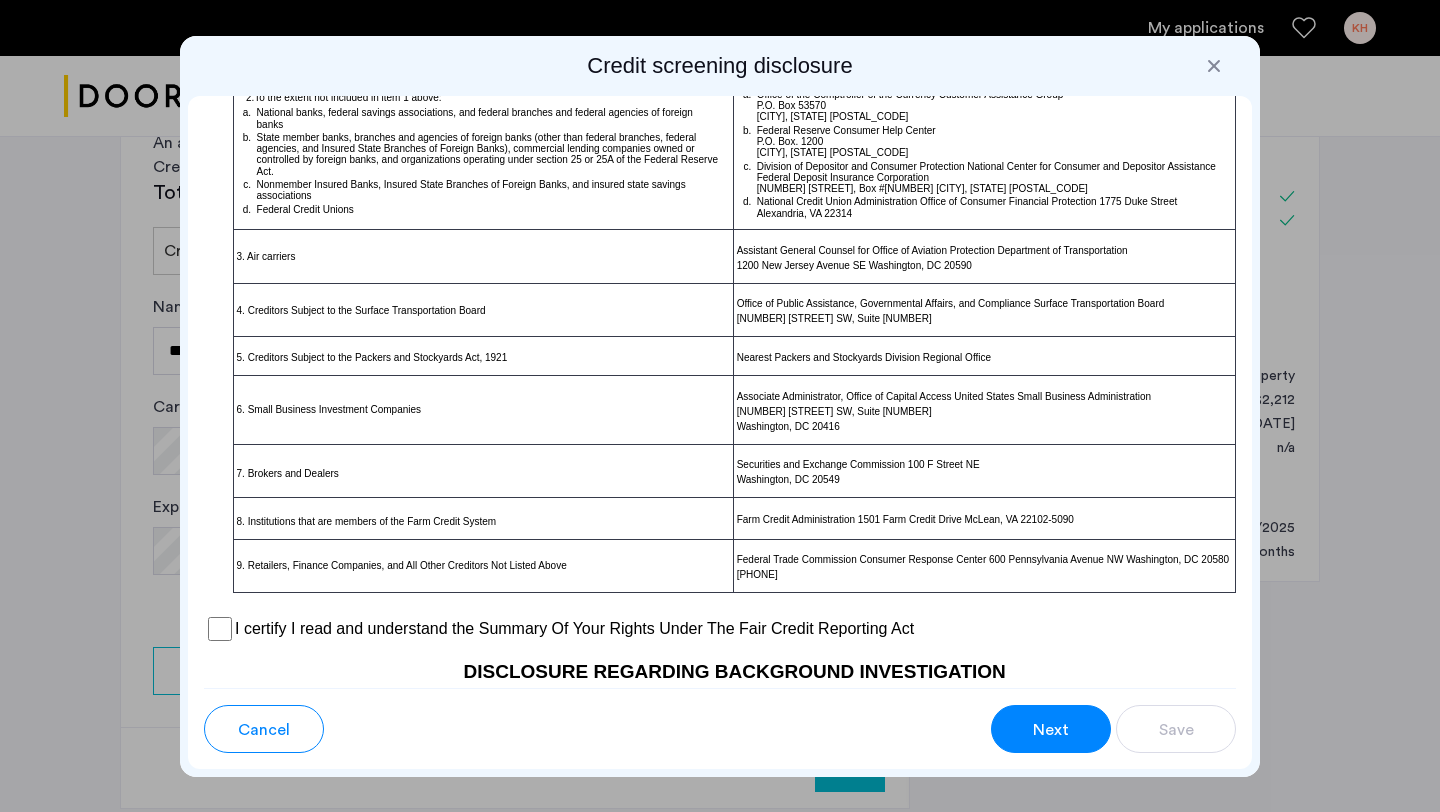 scroll, scrollTop: 1266, scrollLeft: 0, axis: vertical 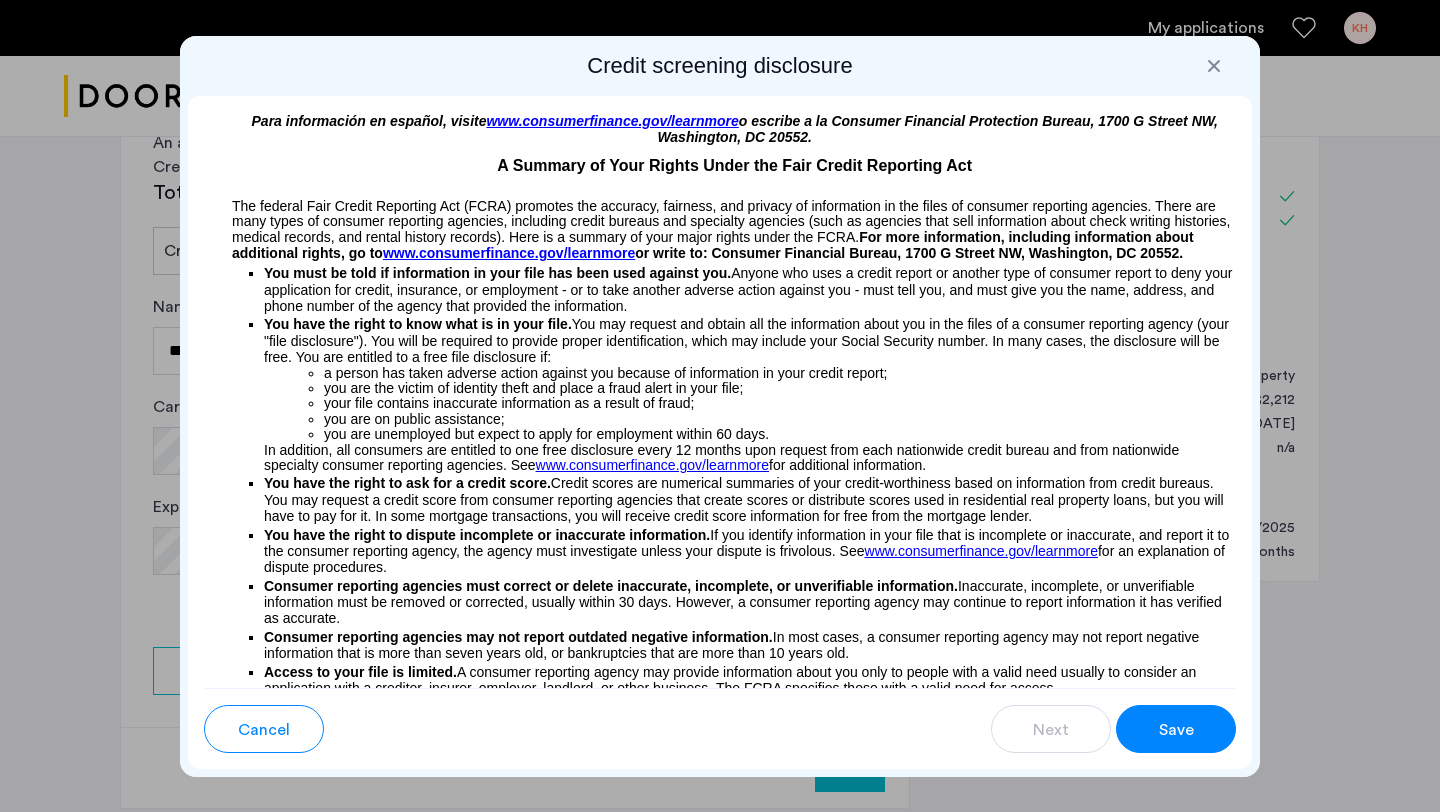 click on "Save" at bounding box center [1176, 729] 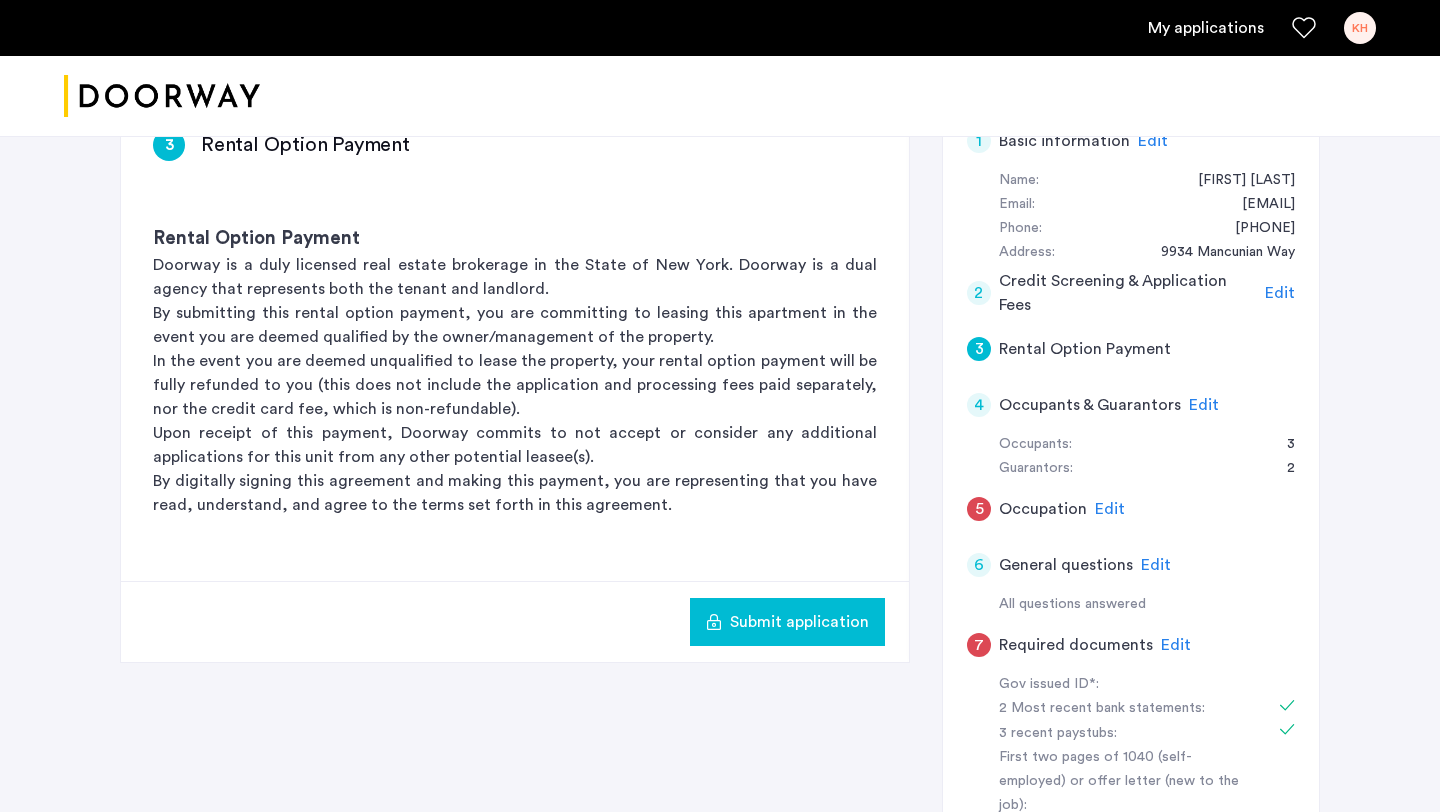 scroll, scrollTop: 341, scrollLeft: 0, axis: vertical 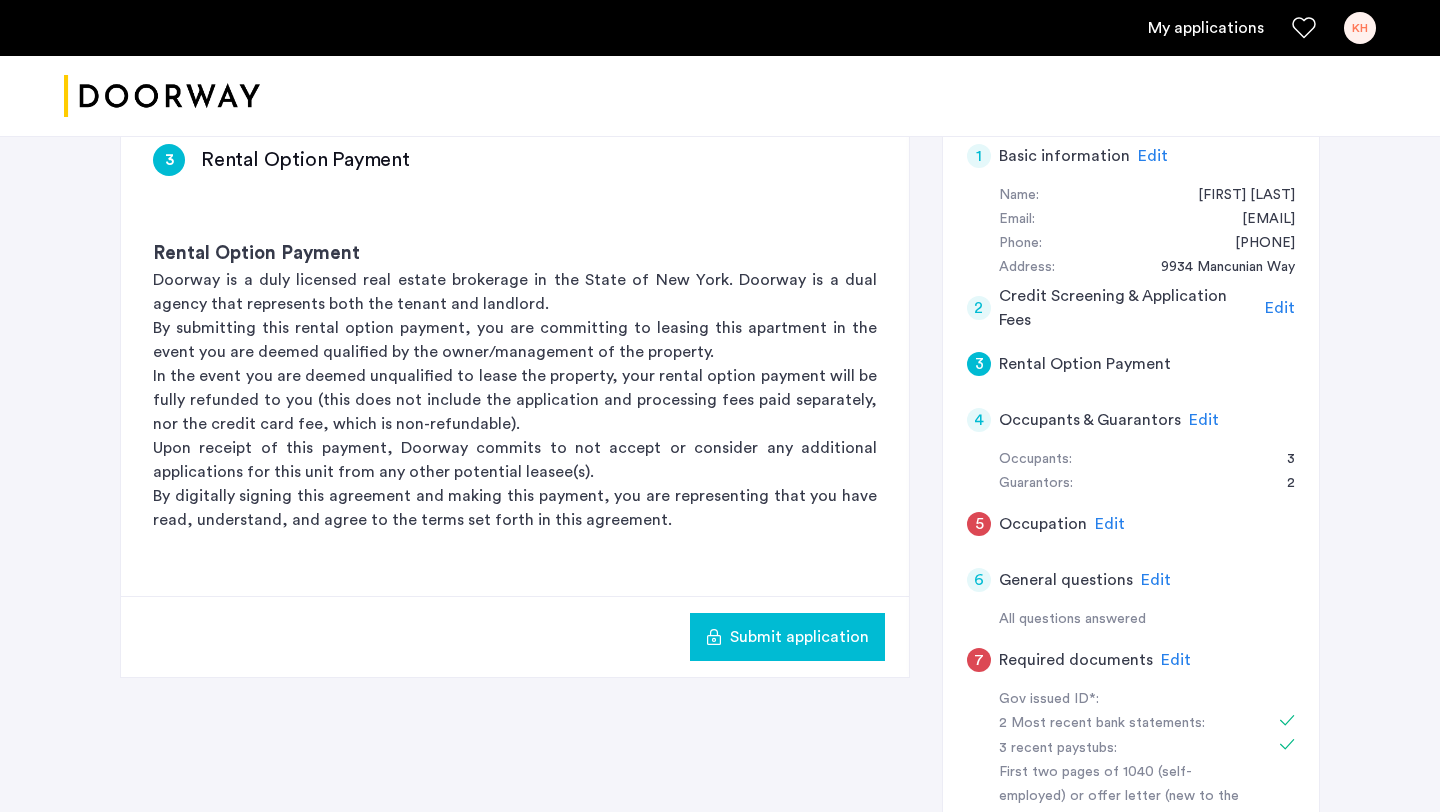 click on "Edit" 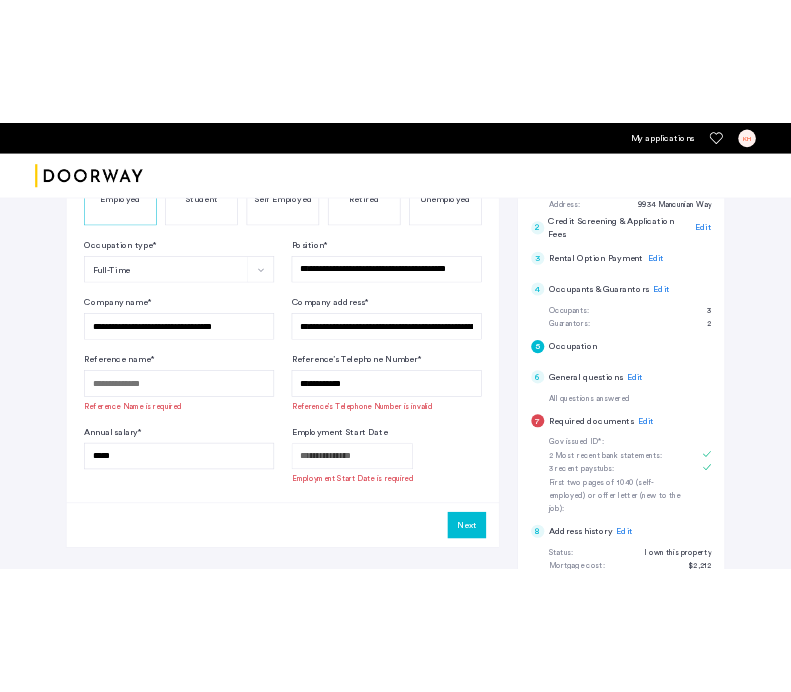 scroll, scrollTop: 463, scrollLeft: 0, axis: vertical 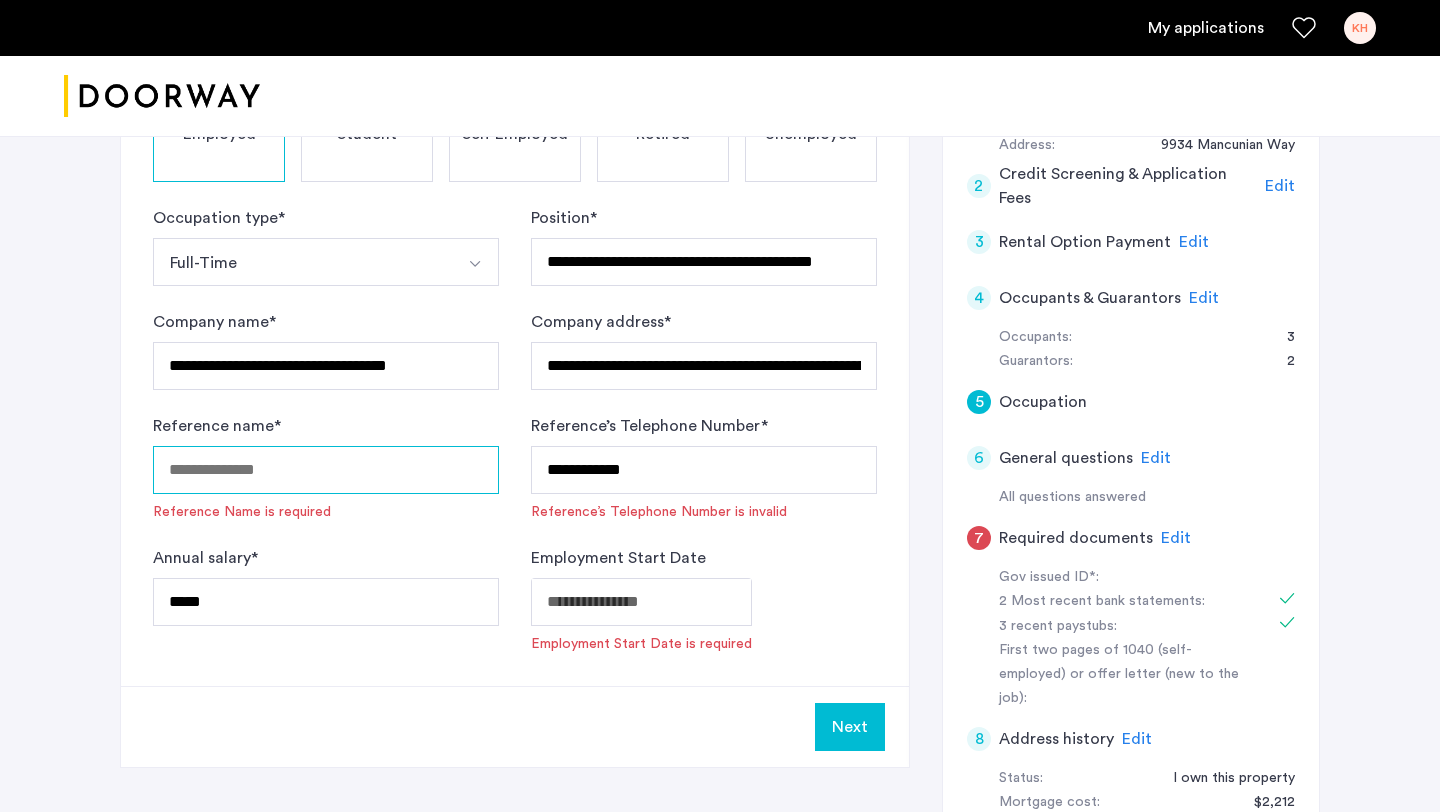 click on "Reference name  *" at bounding box center (326, 470) 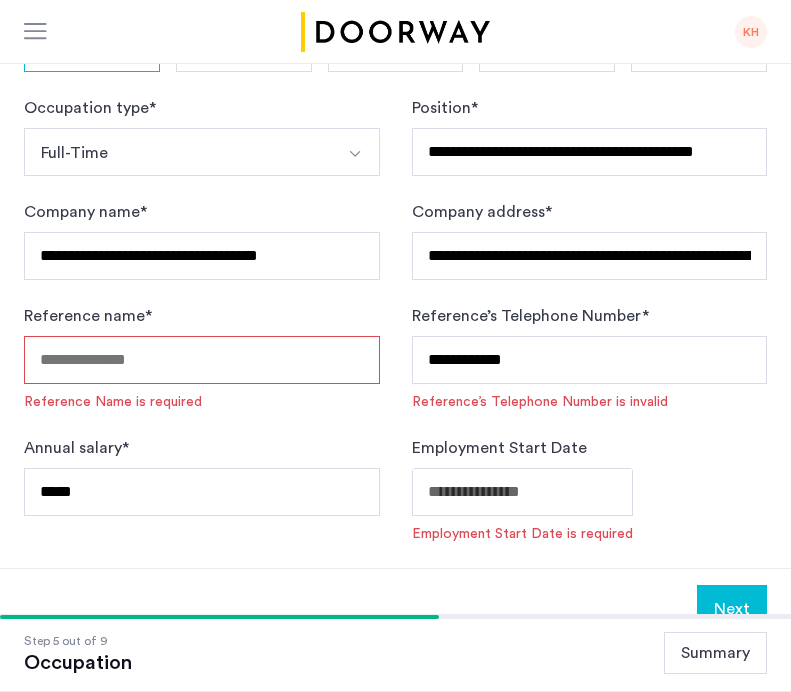 paste on "**********" 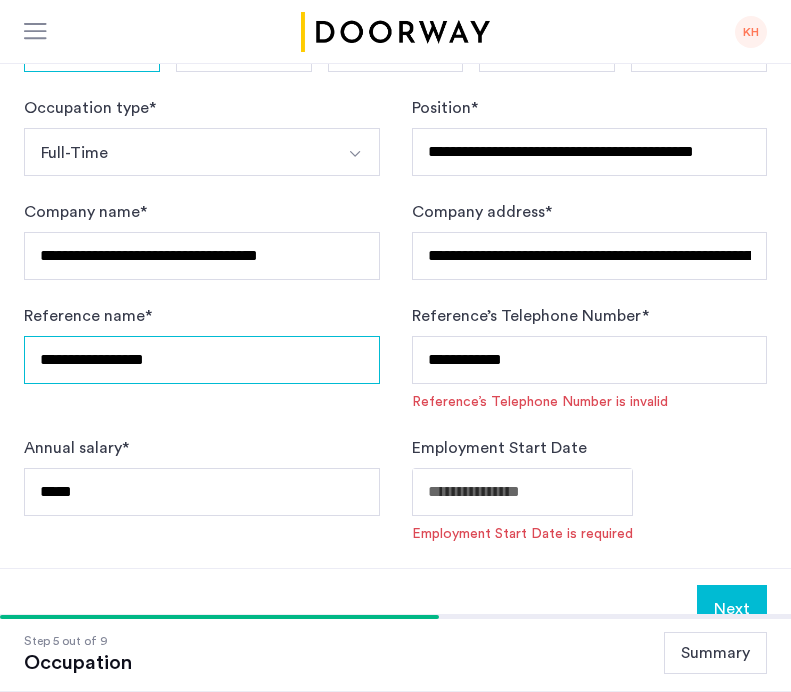 type on "**********" 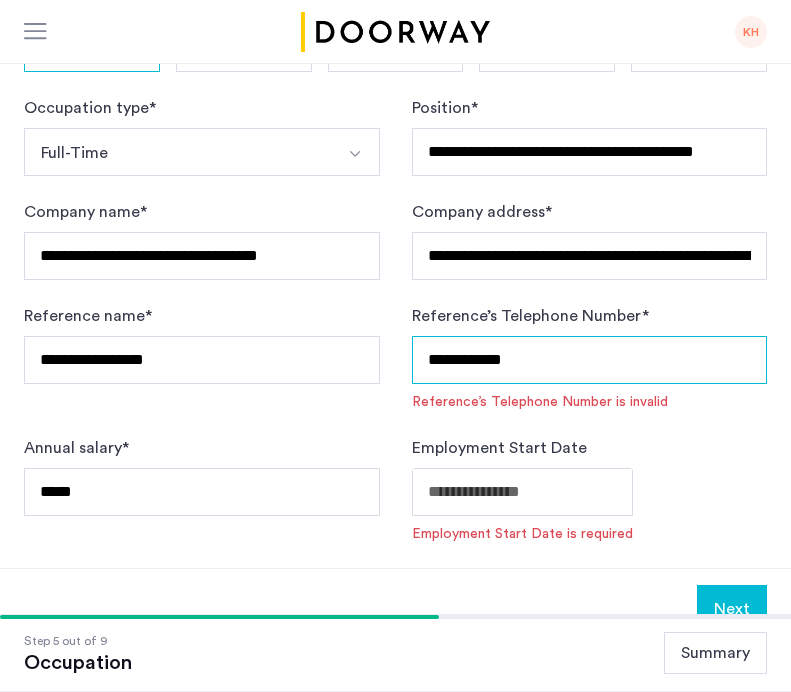 drag, startPoint x: 576, startPoint y: 364, endPoint x: 331, endPoint y: 343, distance: 245.89835 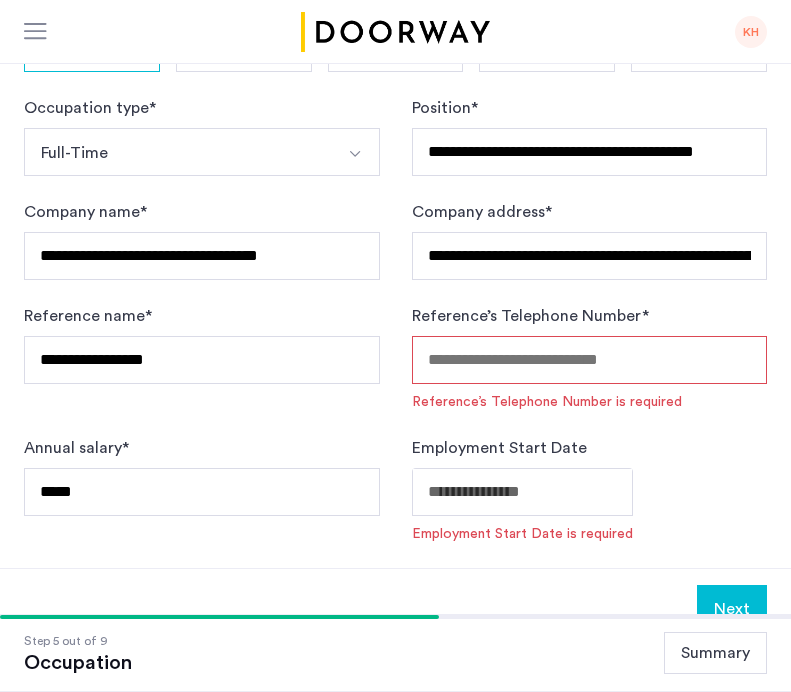 click on "Reference’s Telephone Number  *" at bounding box center [590, 360] 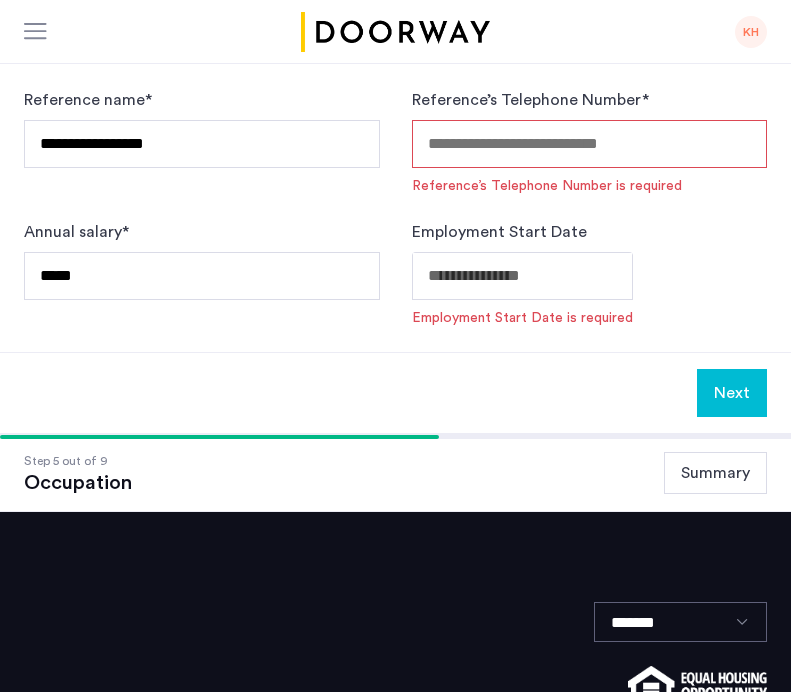 click on "Reference’s Telephone Number  *" at bounding box center (590, 144) 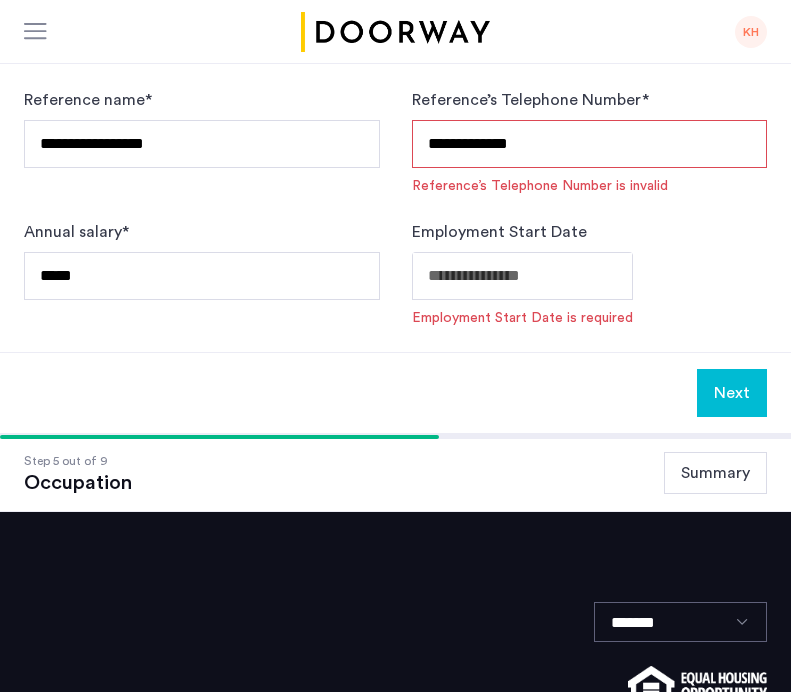 type on "**********" 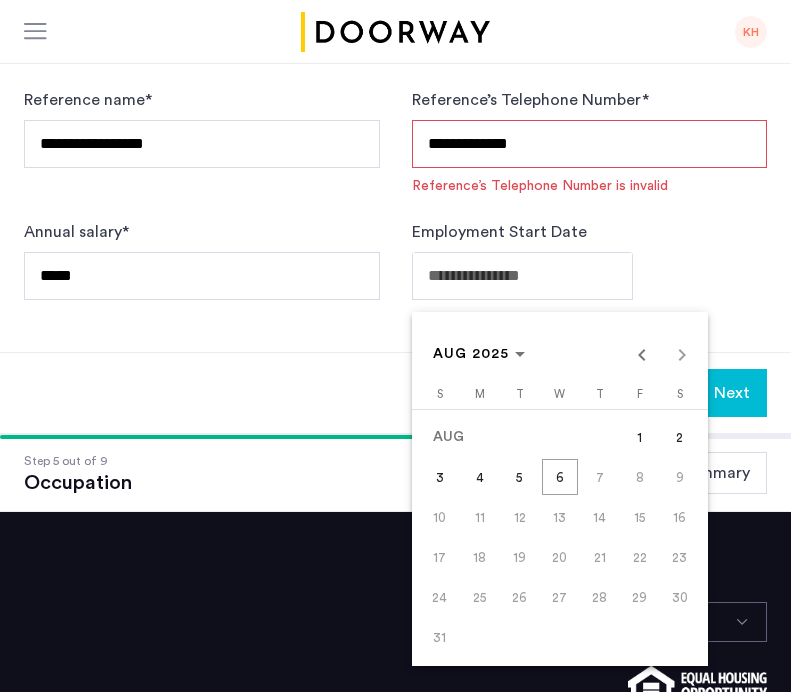 click on "**********" at bounding box center (395, -333) 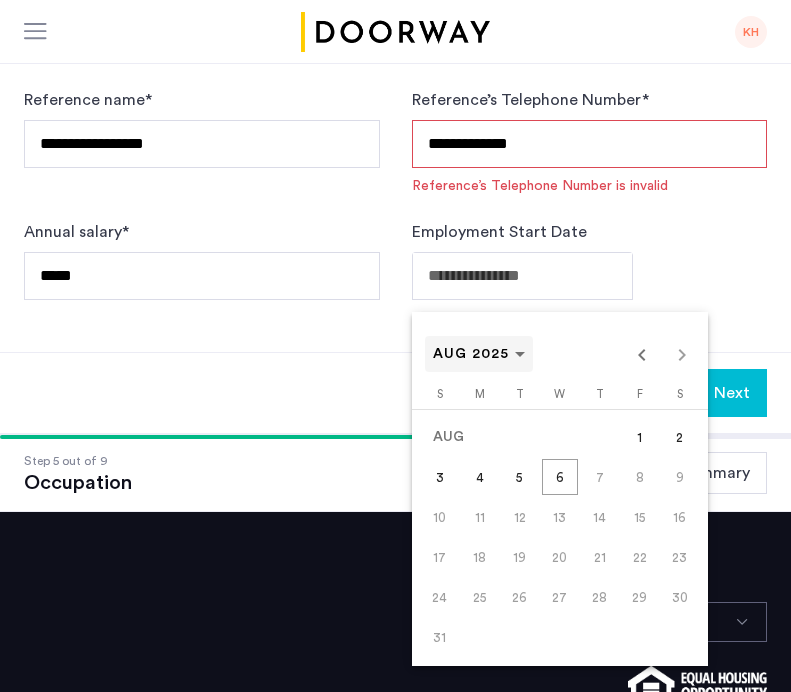 click on "AUG 2025" at bounding box center (479, 354) 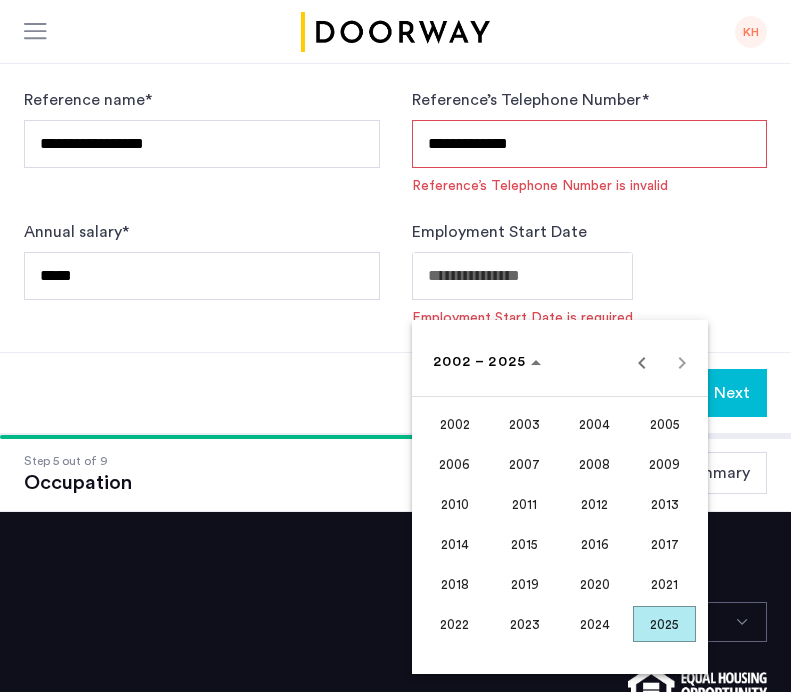 scroll, scrollTop: 688, scrollLeft: 0, axis: vertical 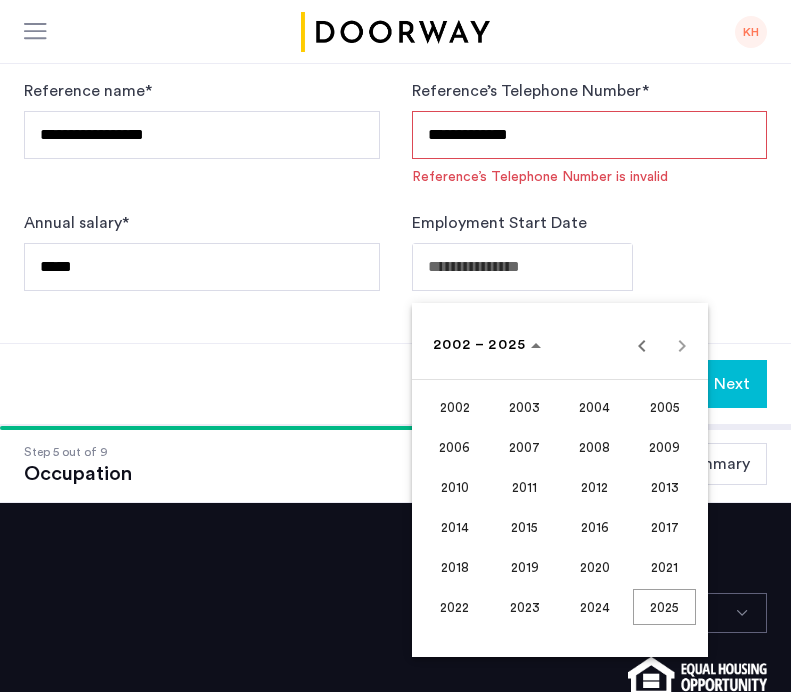 click on "2014" at bounding box center [454, 527] 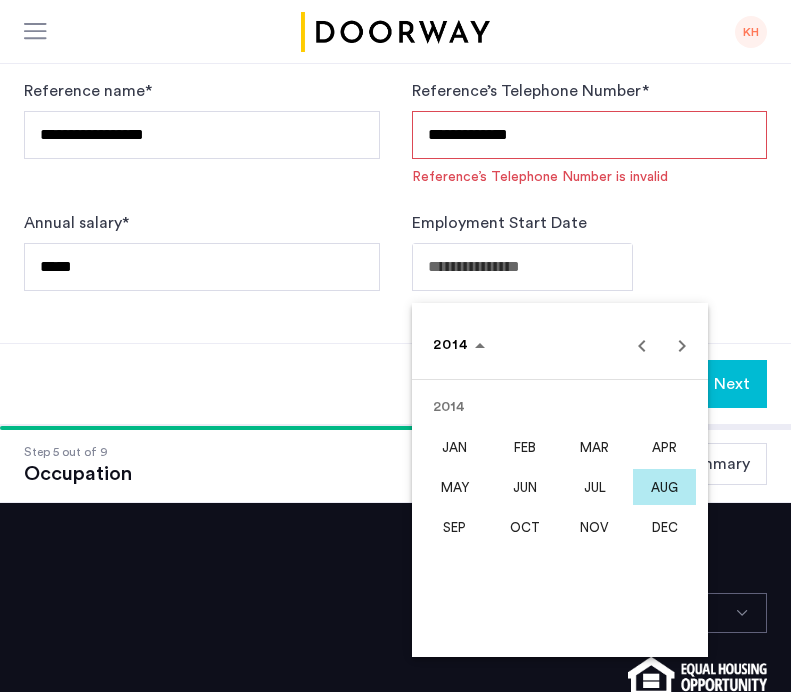 click on "AUG" at bounding box center (664, 487) 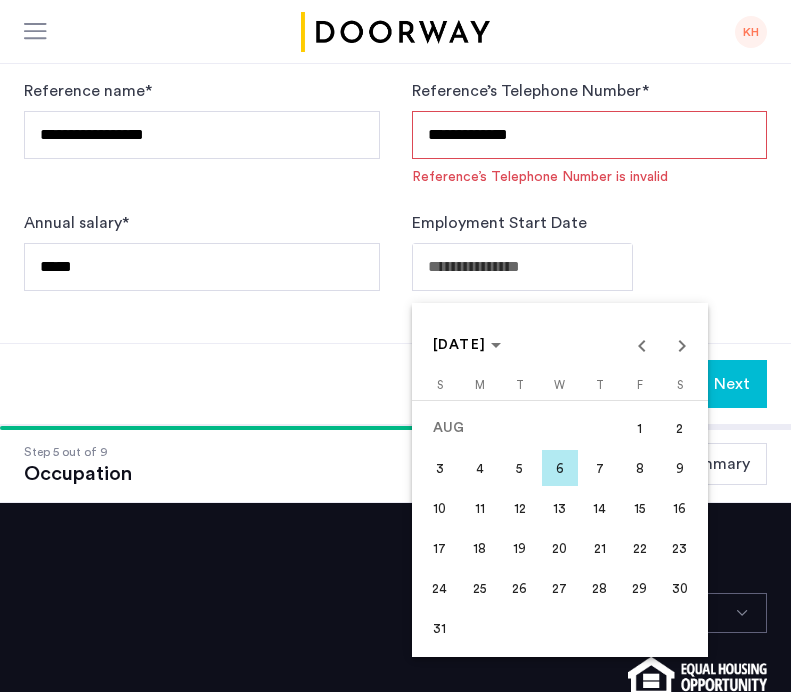click on "15" at bounding box center [640, 508] 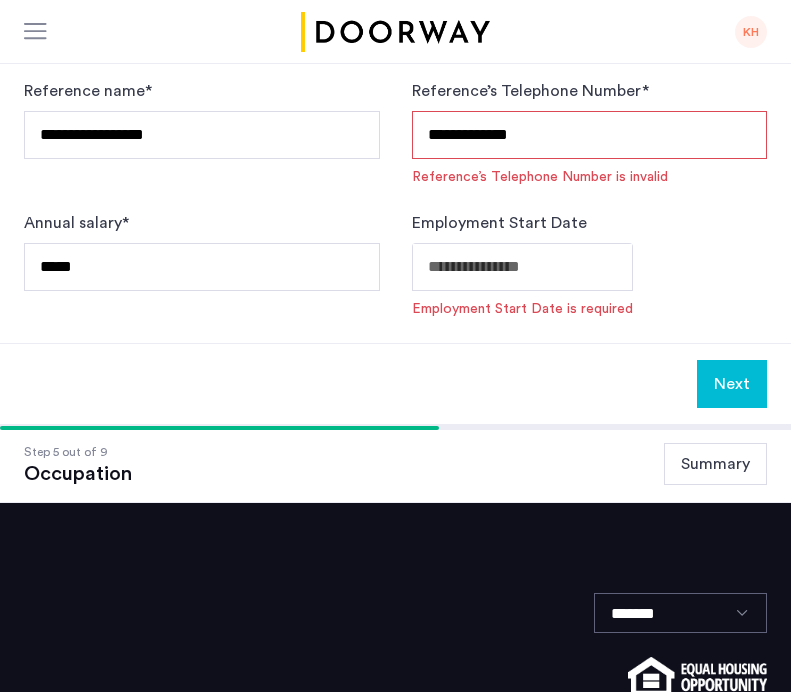 type on "**********" 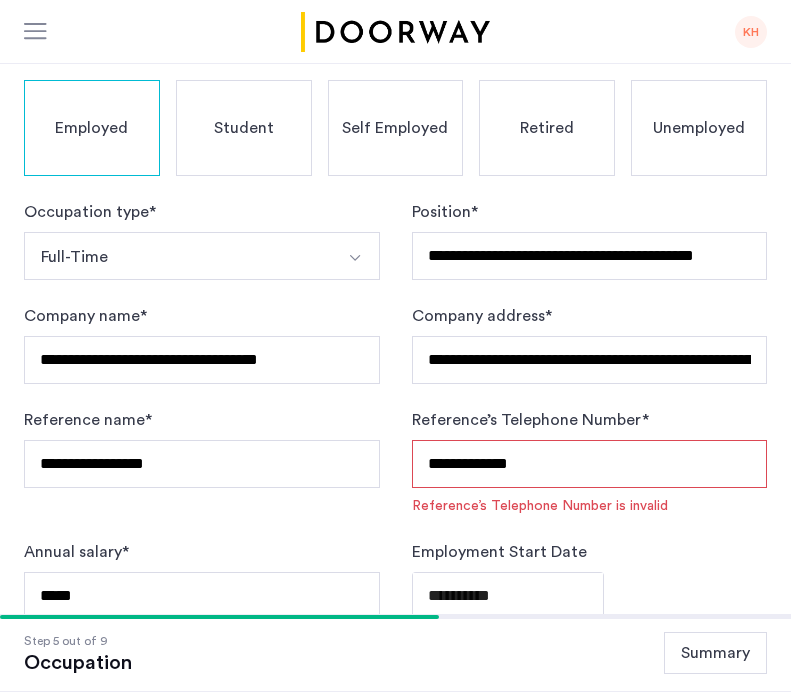 scroll, scrollTop: 365, scrollLeft: 0, axis: vertical 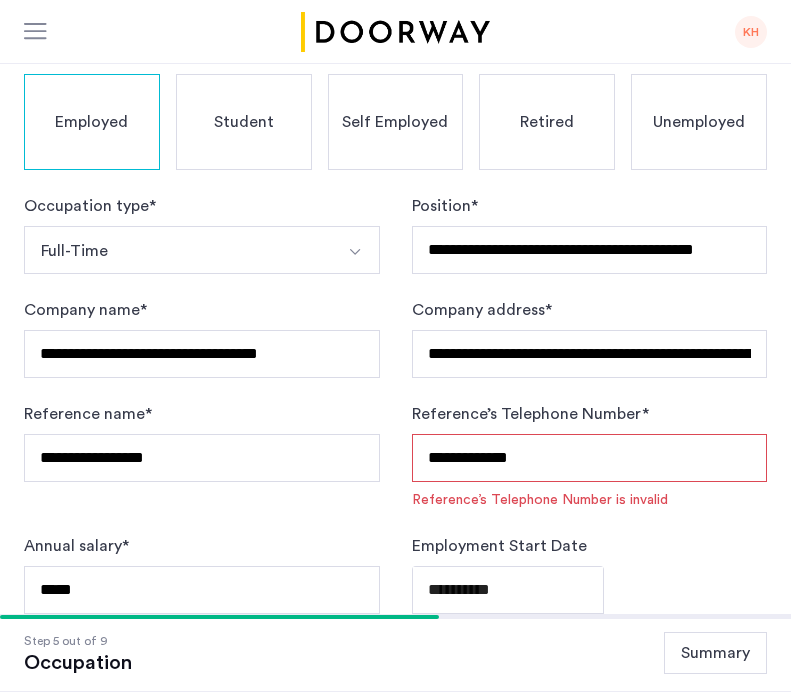 click on "**********" at bounding box center [590, 458] 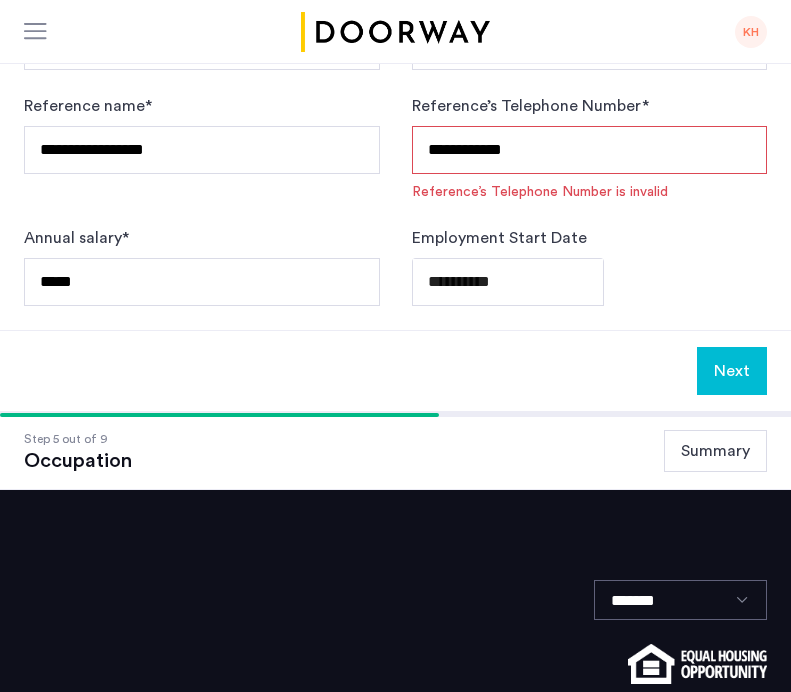 click on "**********" at bounding box center (590, 150) 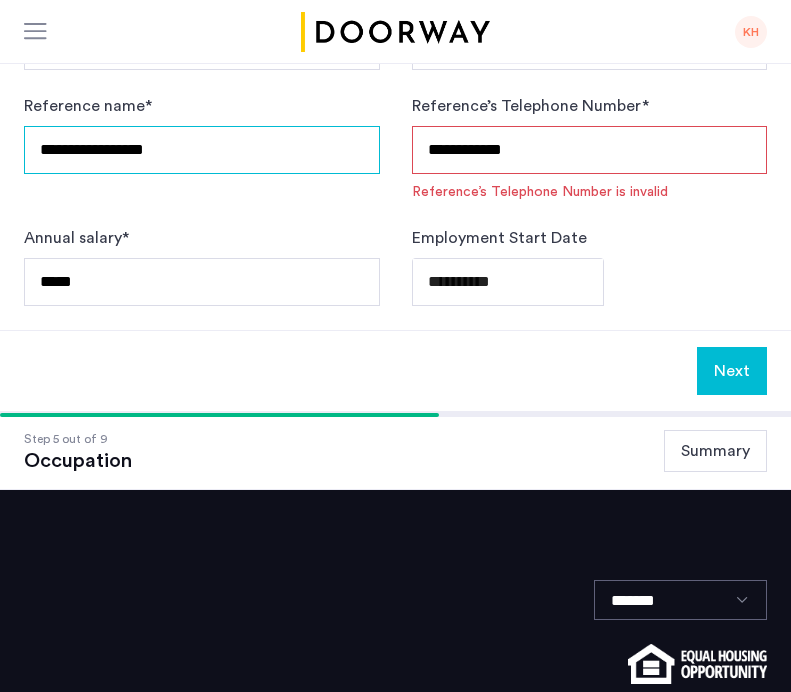 click on "**********" at bounding box center (202, 150) 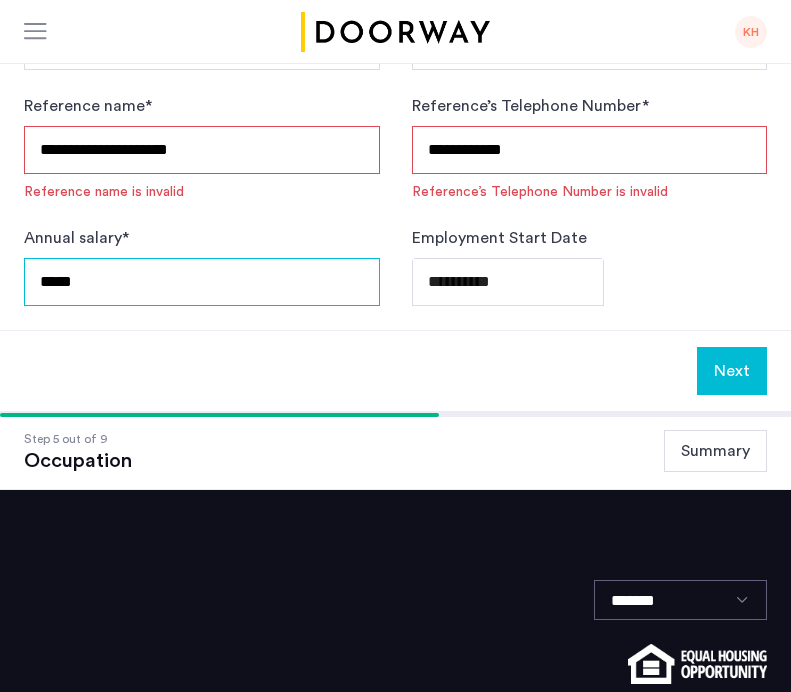 click on "*****" at bounding box center [202, 282] 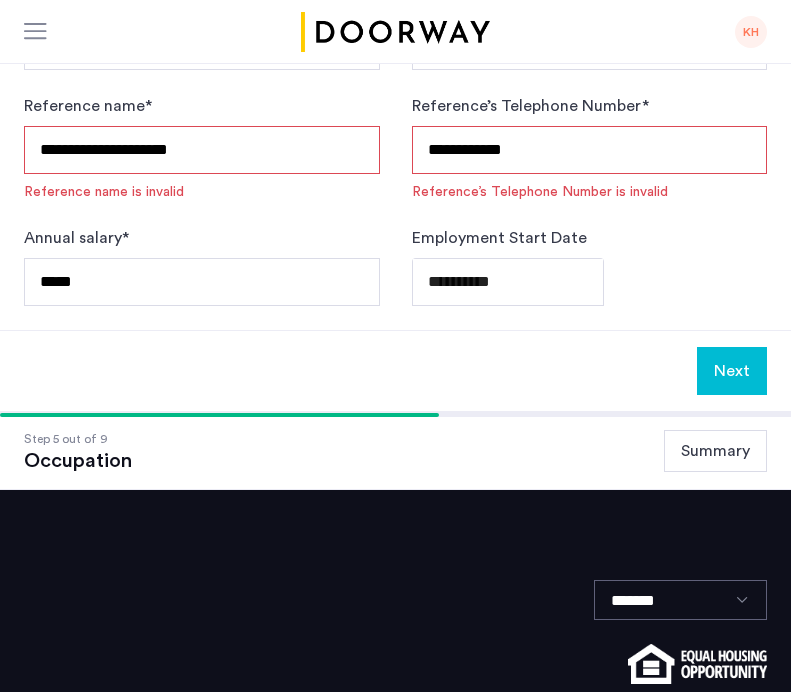 click on "**********" at bounding box center [202, 150] 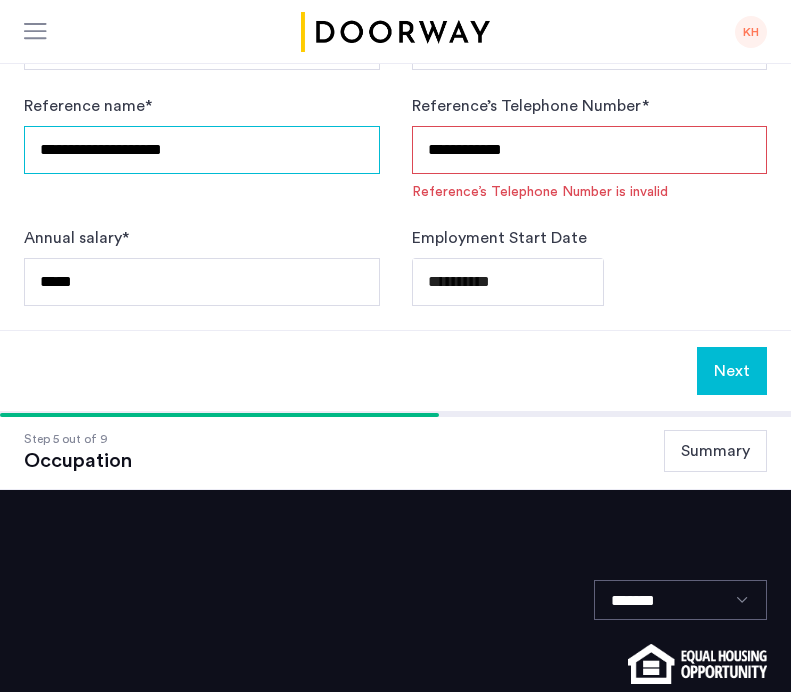 type on "**********" 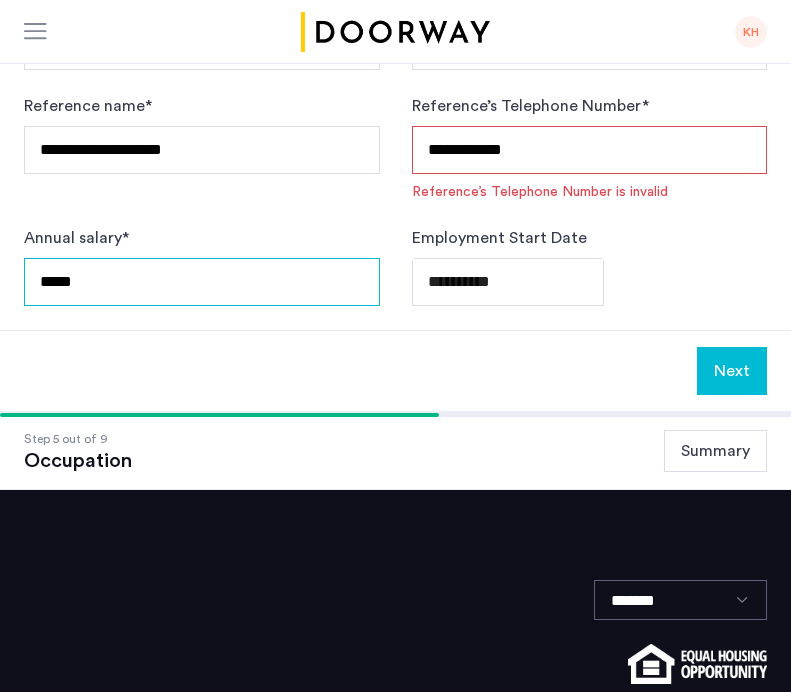 click on "*****" at bounding box center (202, 282) 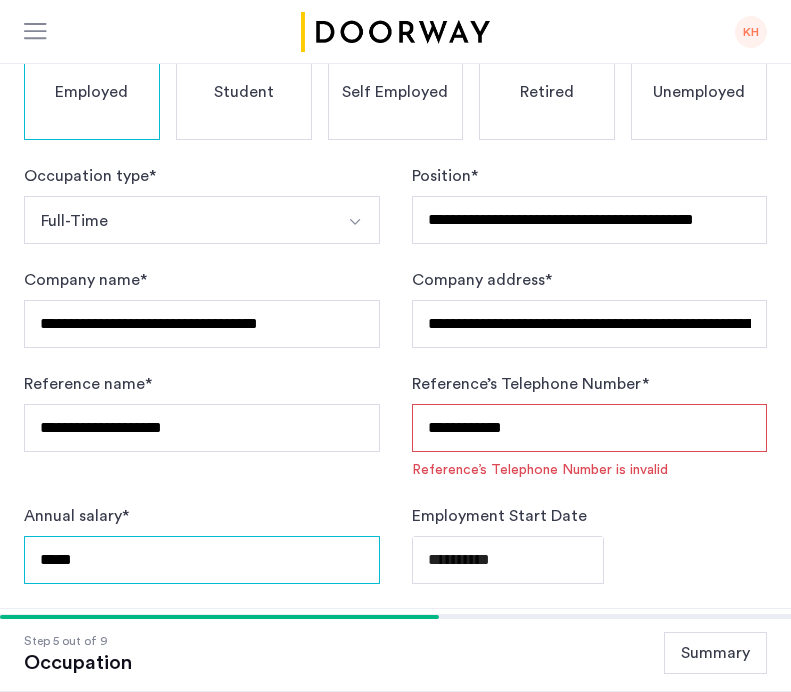 scroll, scrollTop: 399, scrollLeft: 0, axis: vertical 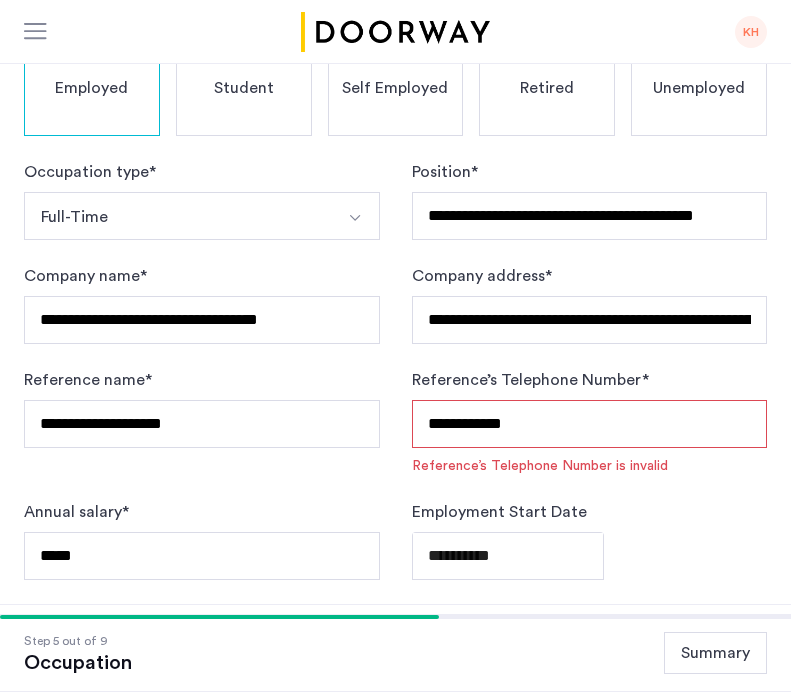 click on "**********" at bounding box center (590, 424) 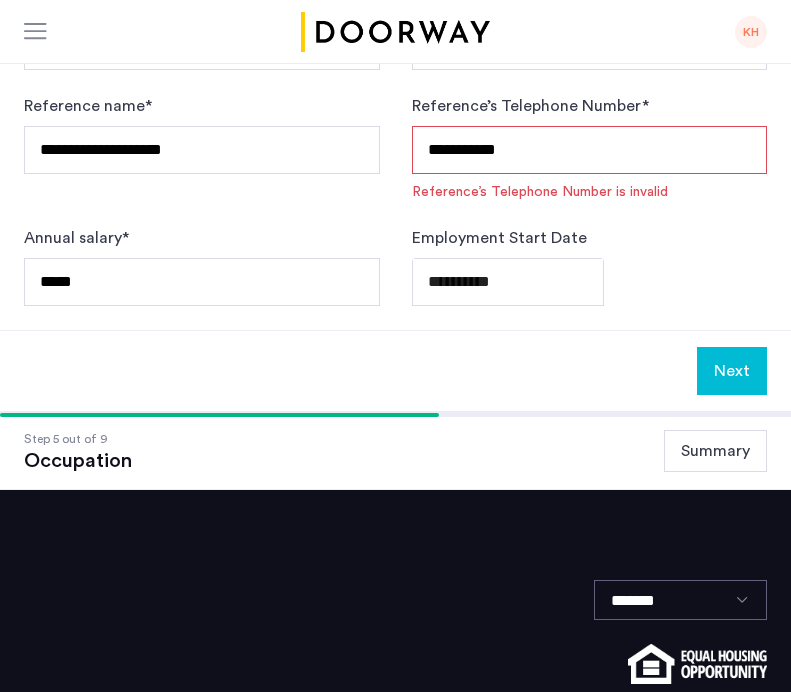 click on "Next" 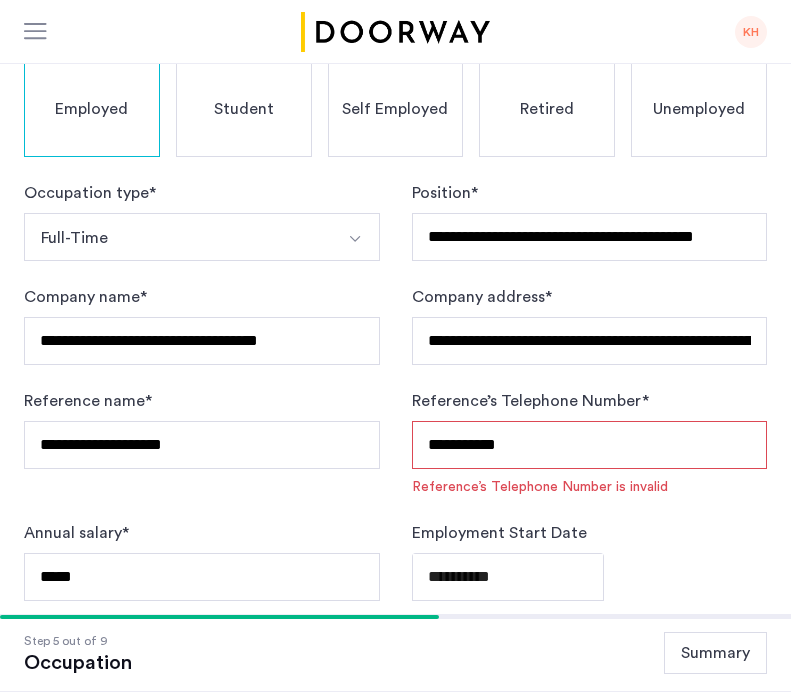 click on "**********" at bounding box center (590, 445) 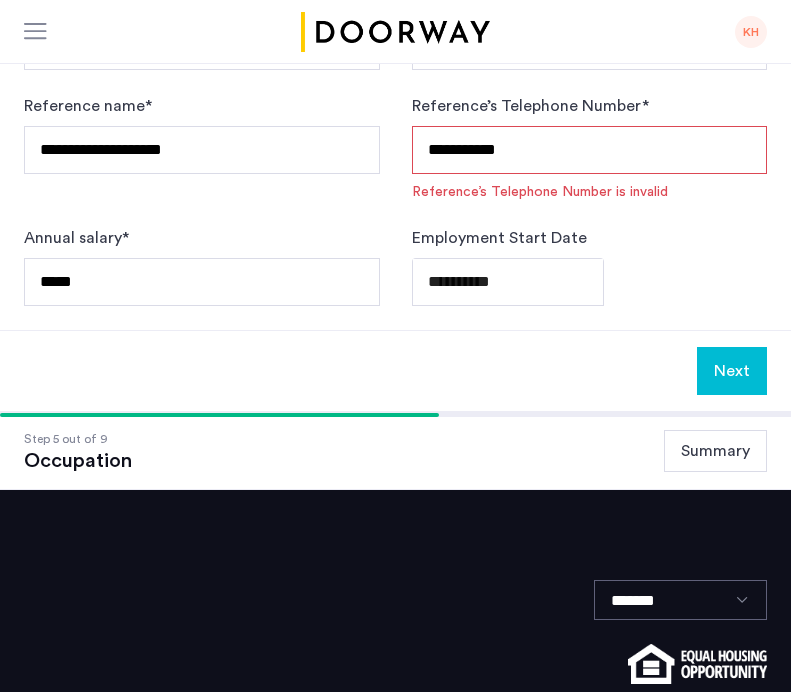 click on "**********" at bounding box center (590, 150) 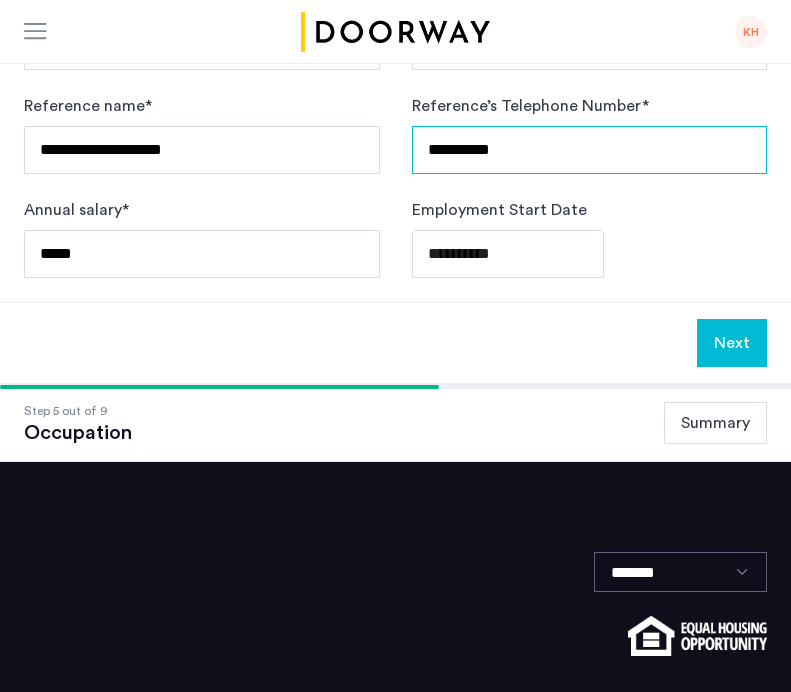 type on "**********" 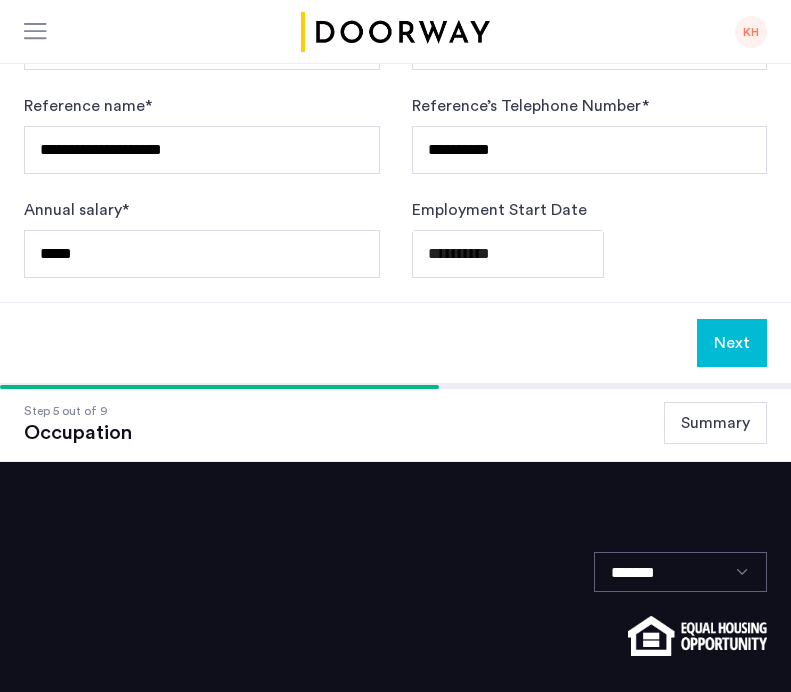 click on "Next" 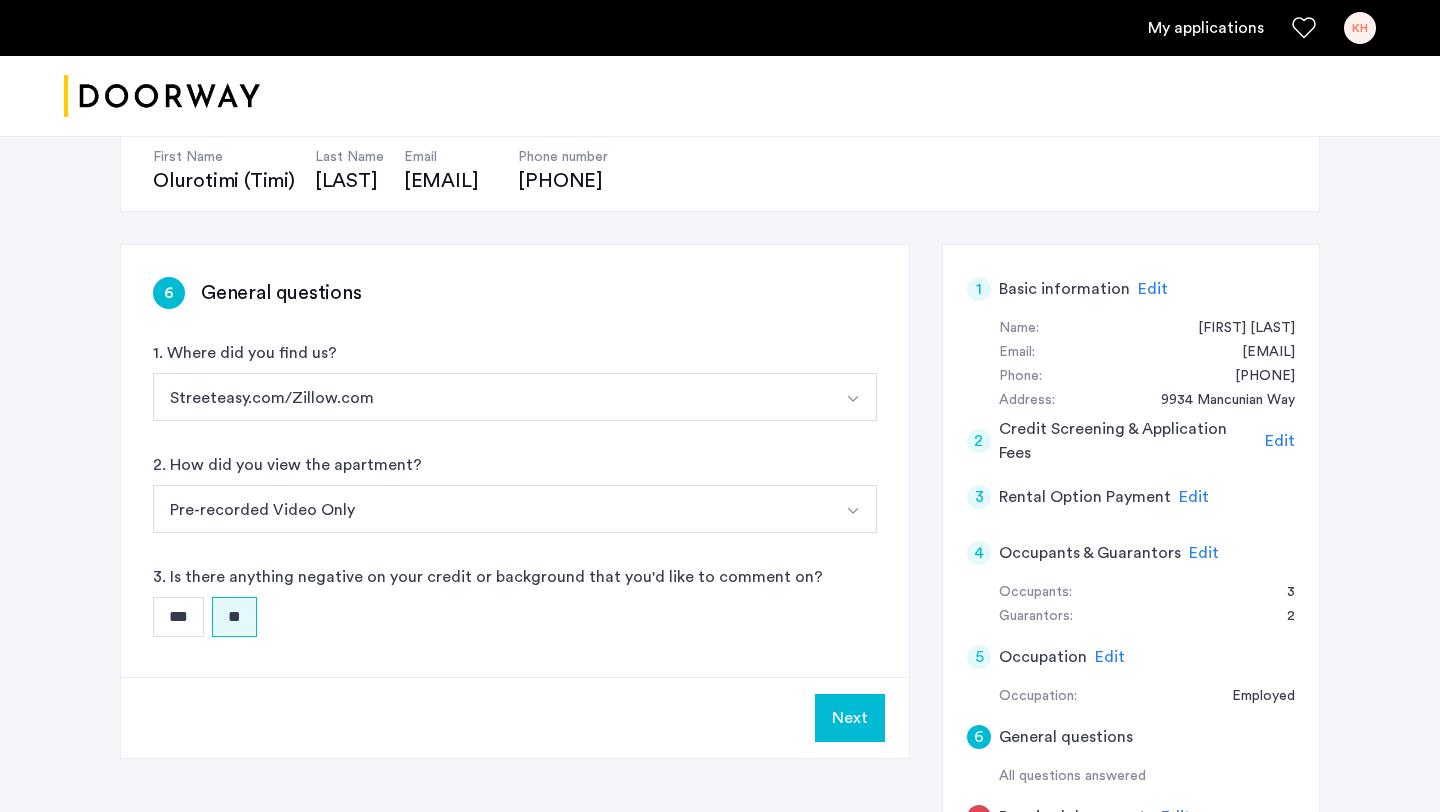 scroll, scrollTop: 274, scrollLeft: 0, axis: vertical 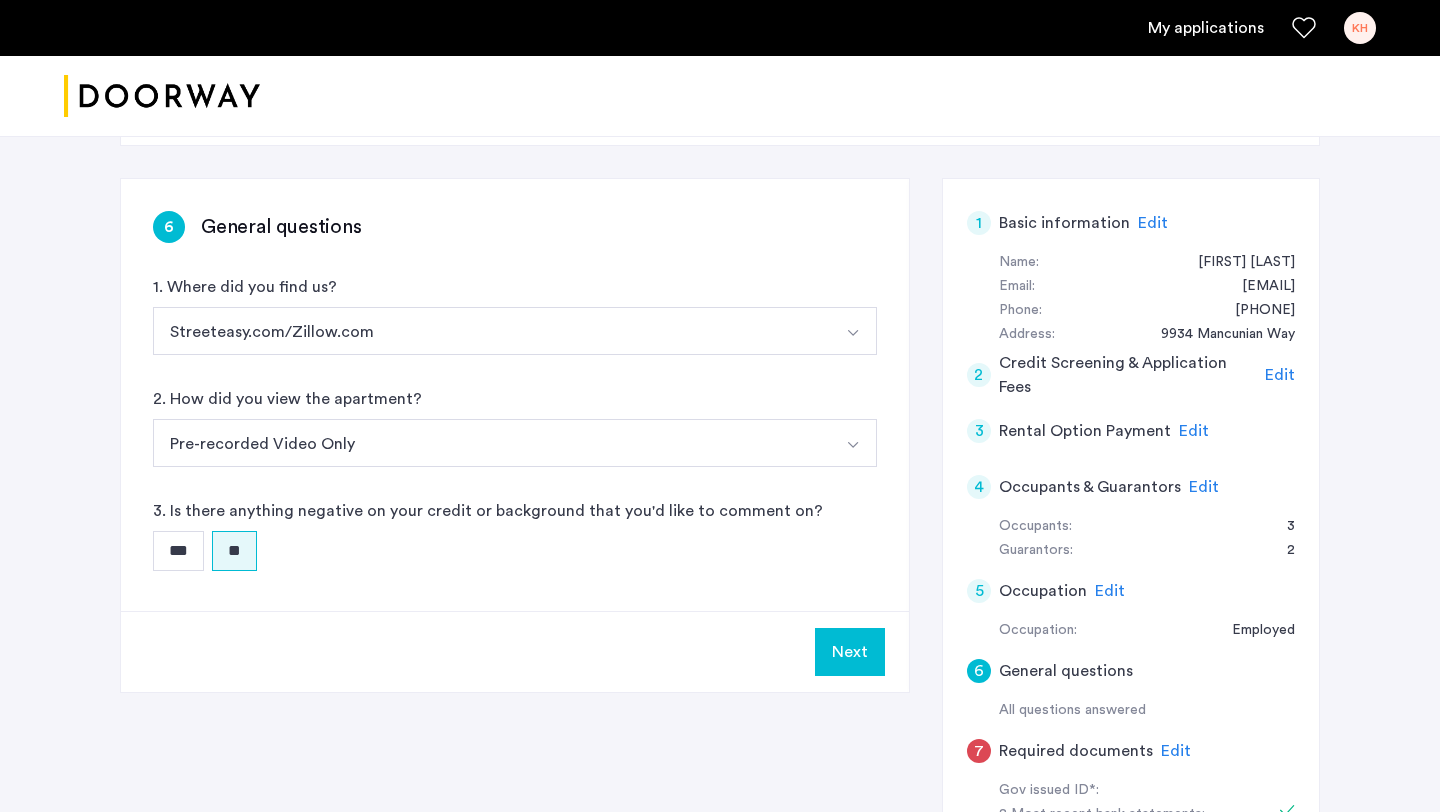 click on "Next" at bounding box center (850, 652) 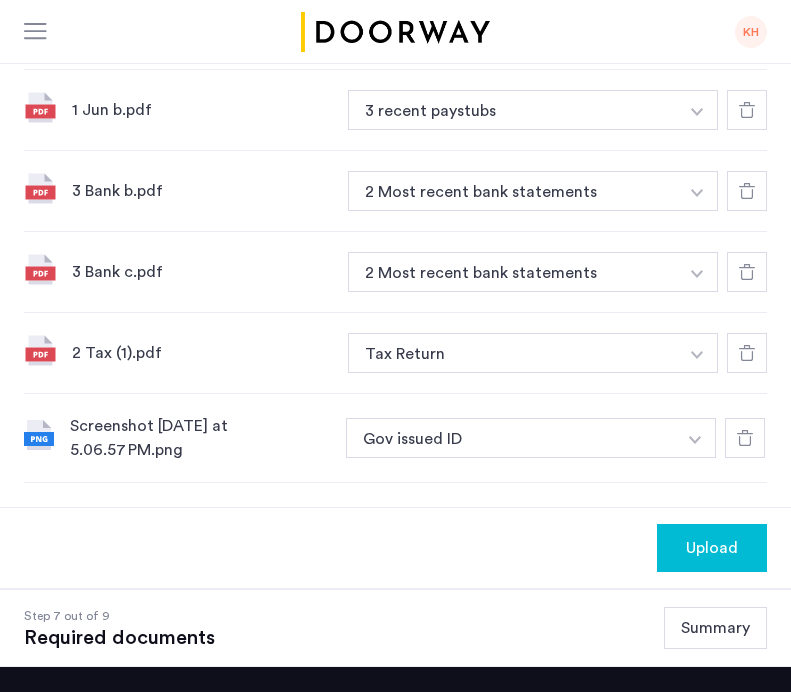 scroll, scrollTop: 950, scrollLeft: 0, axis: vertical 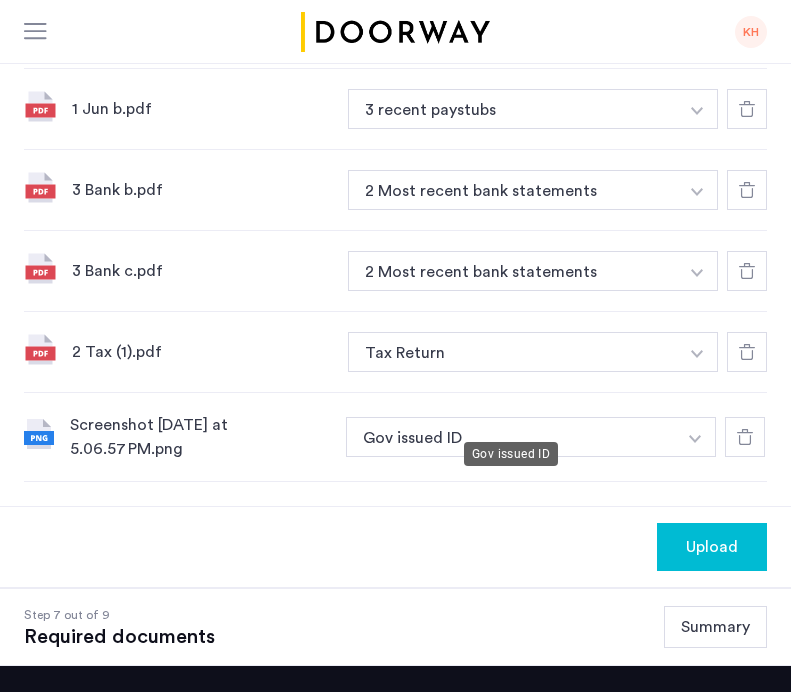 click on "Gov issued ID" at bounding box center (511, 437) 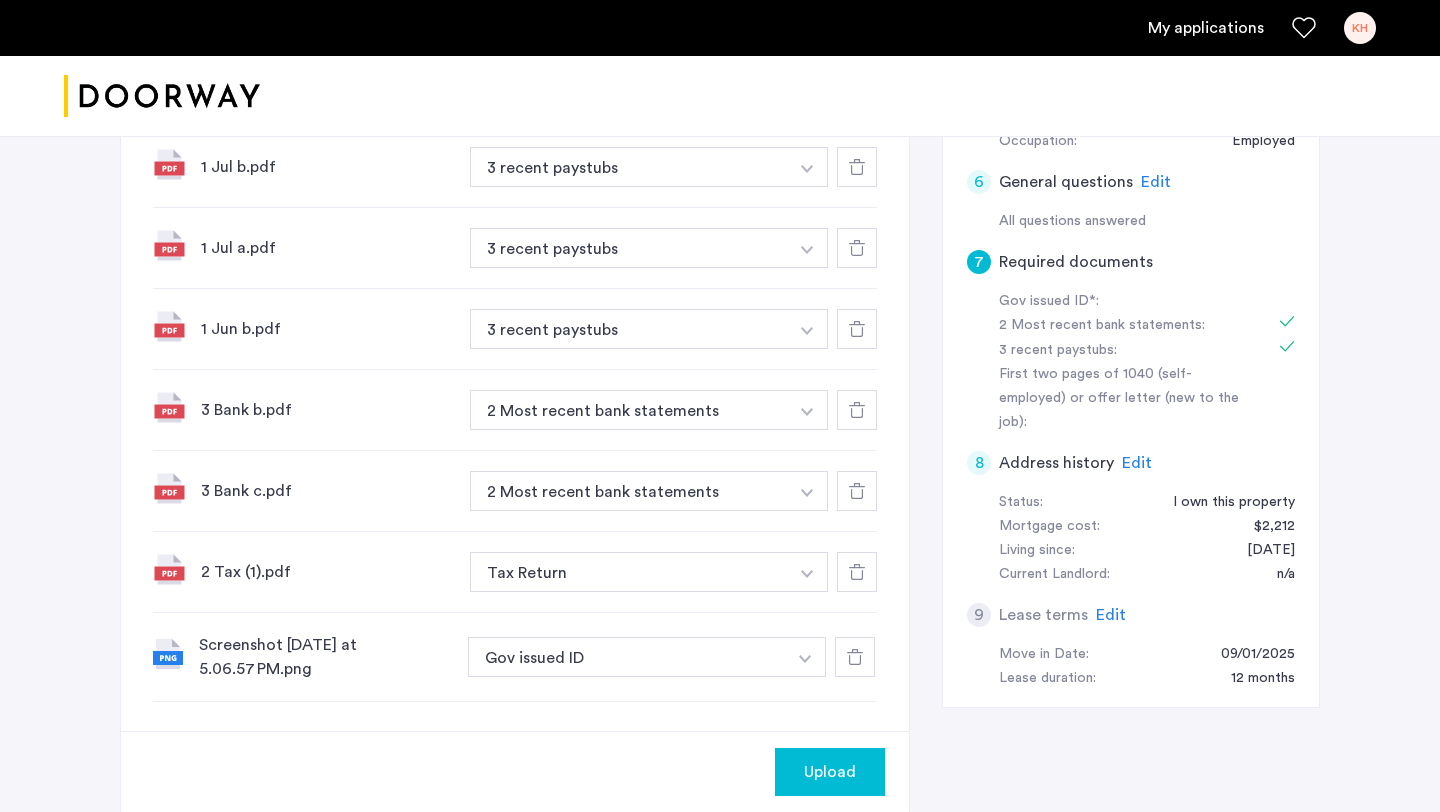 scroll, scrollTop: 1028, scrollLeft: 0, axis: vertical 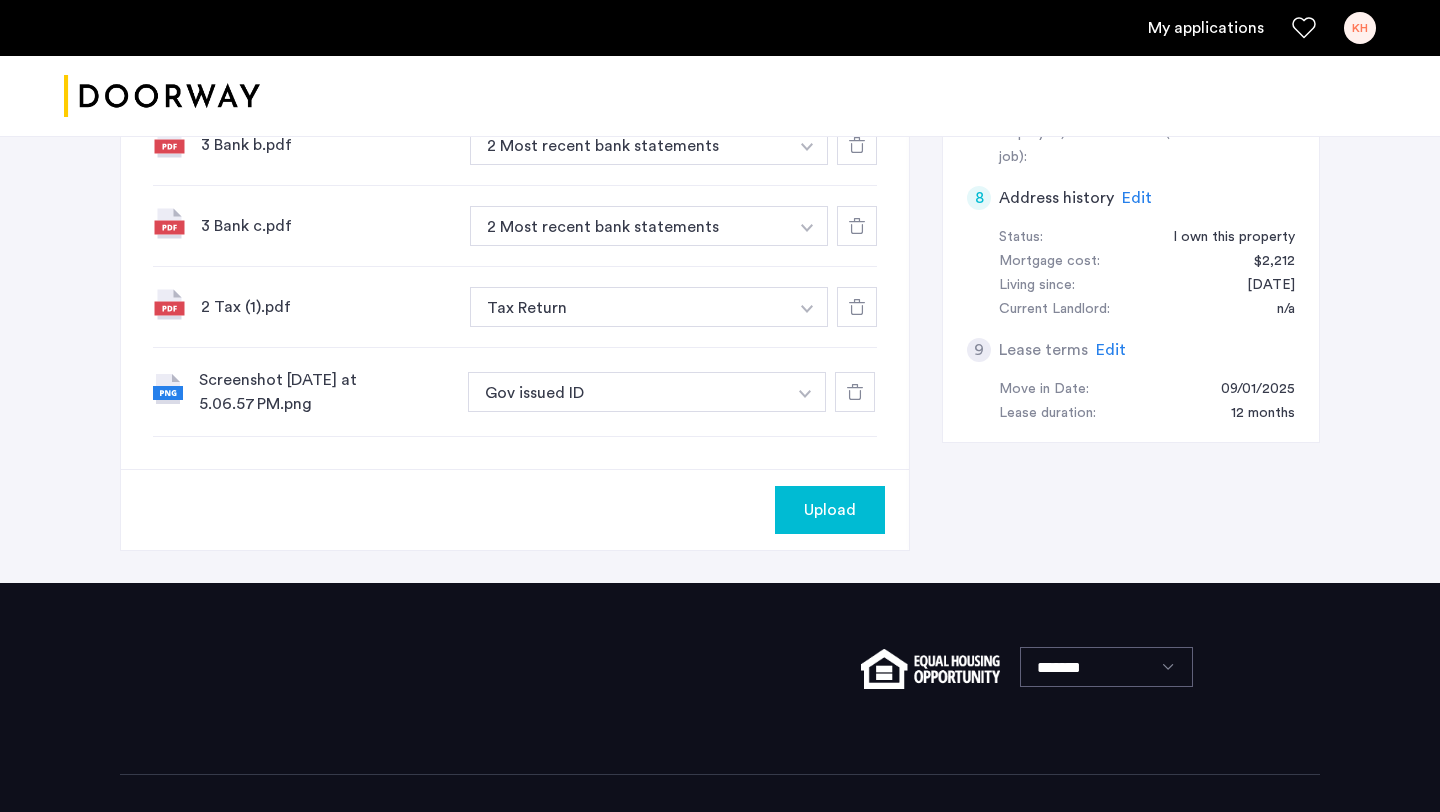 click on "Upload" 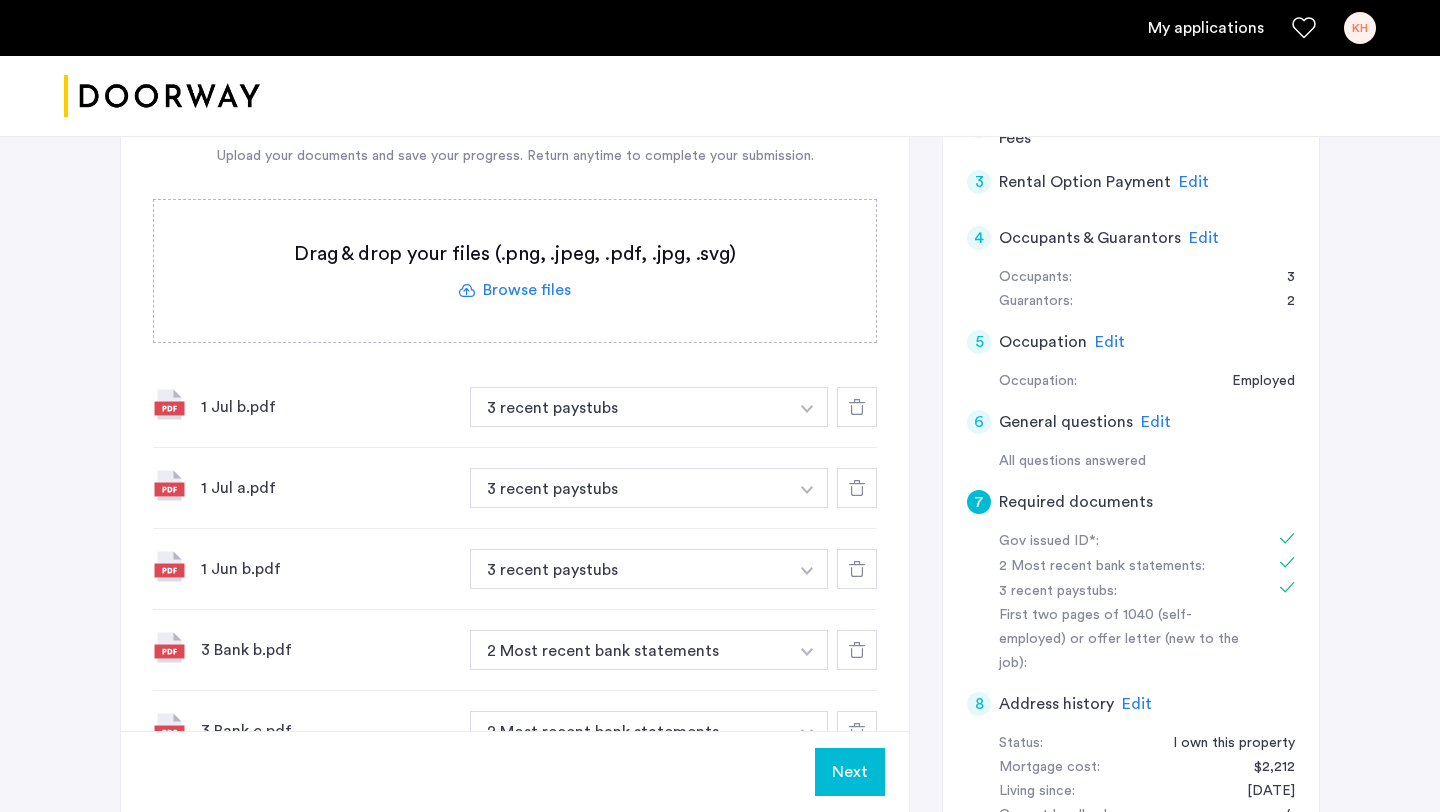 scroll, scrollTop: 534, scrollLeft: 0, axis: vertical 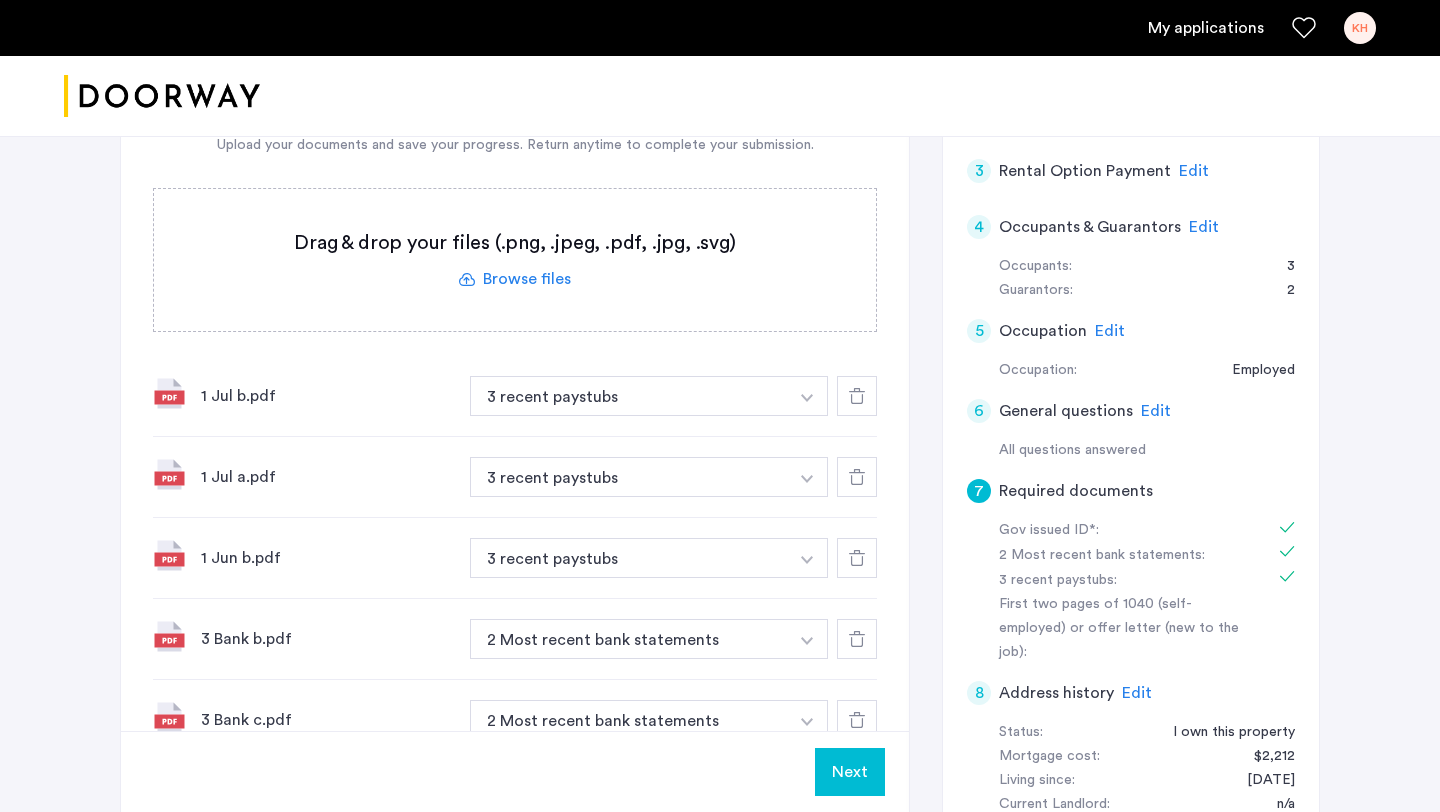 click on "Next" 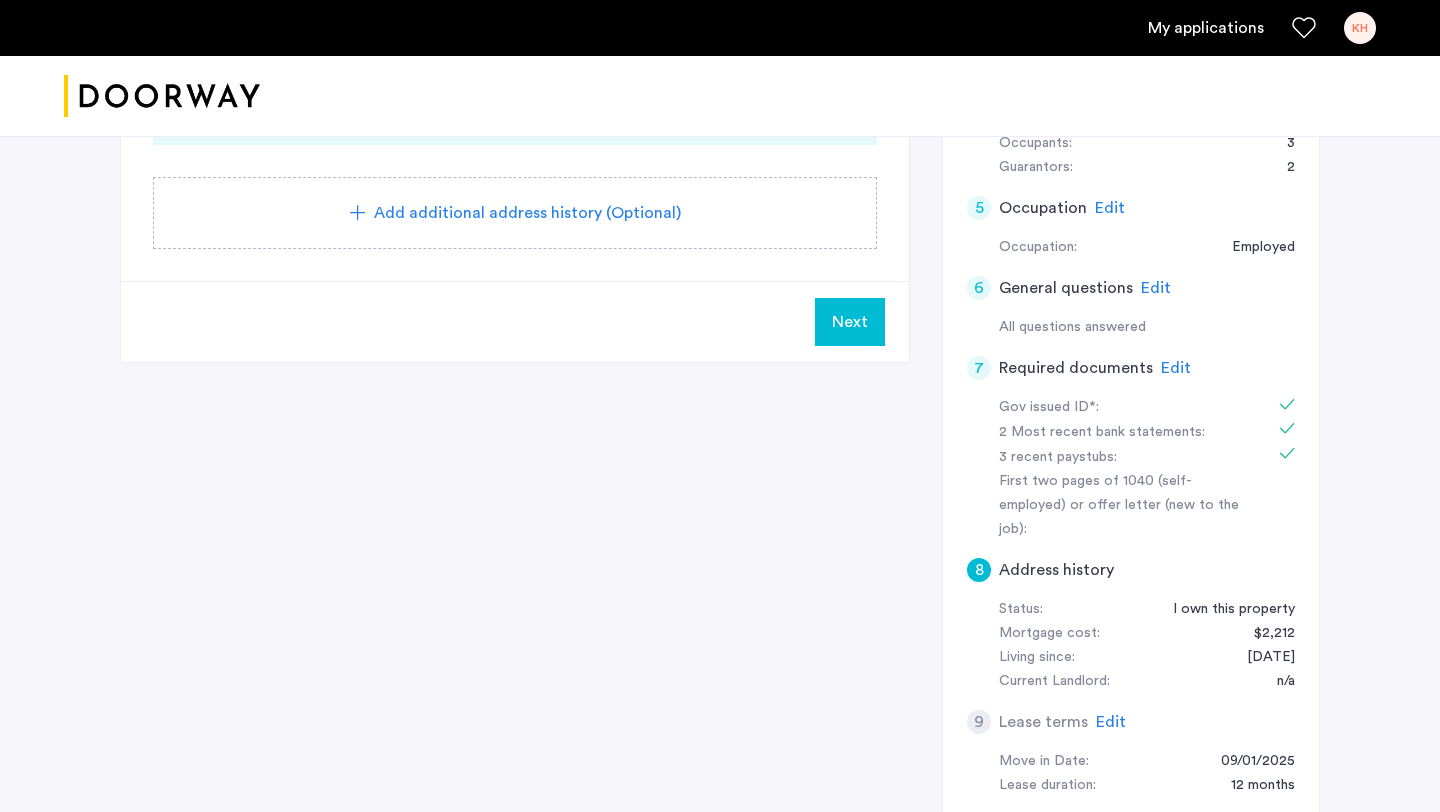 scroll, scrollTop: 672, scrollLeft: 0, axis: vertical 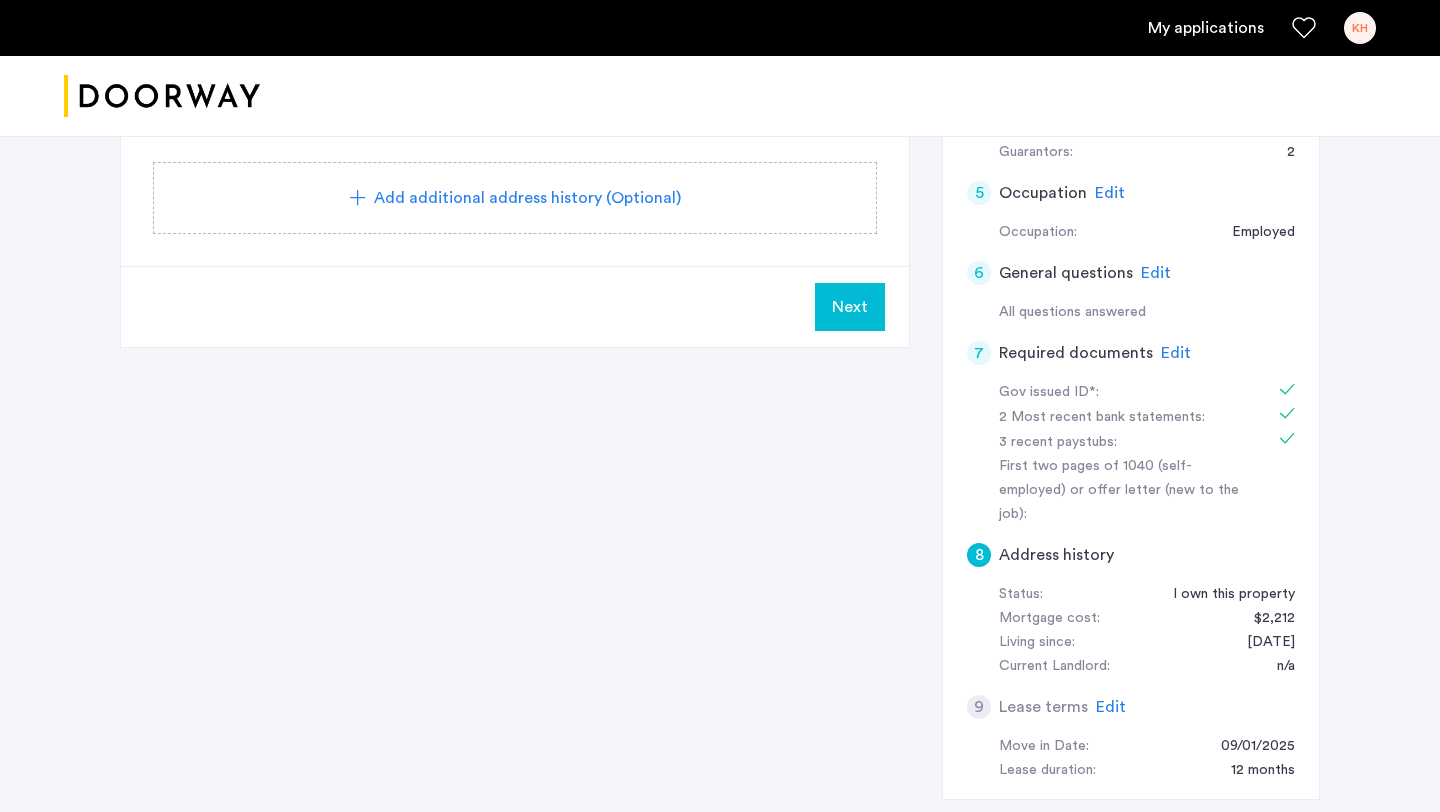 click on "Next" 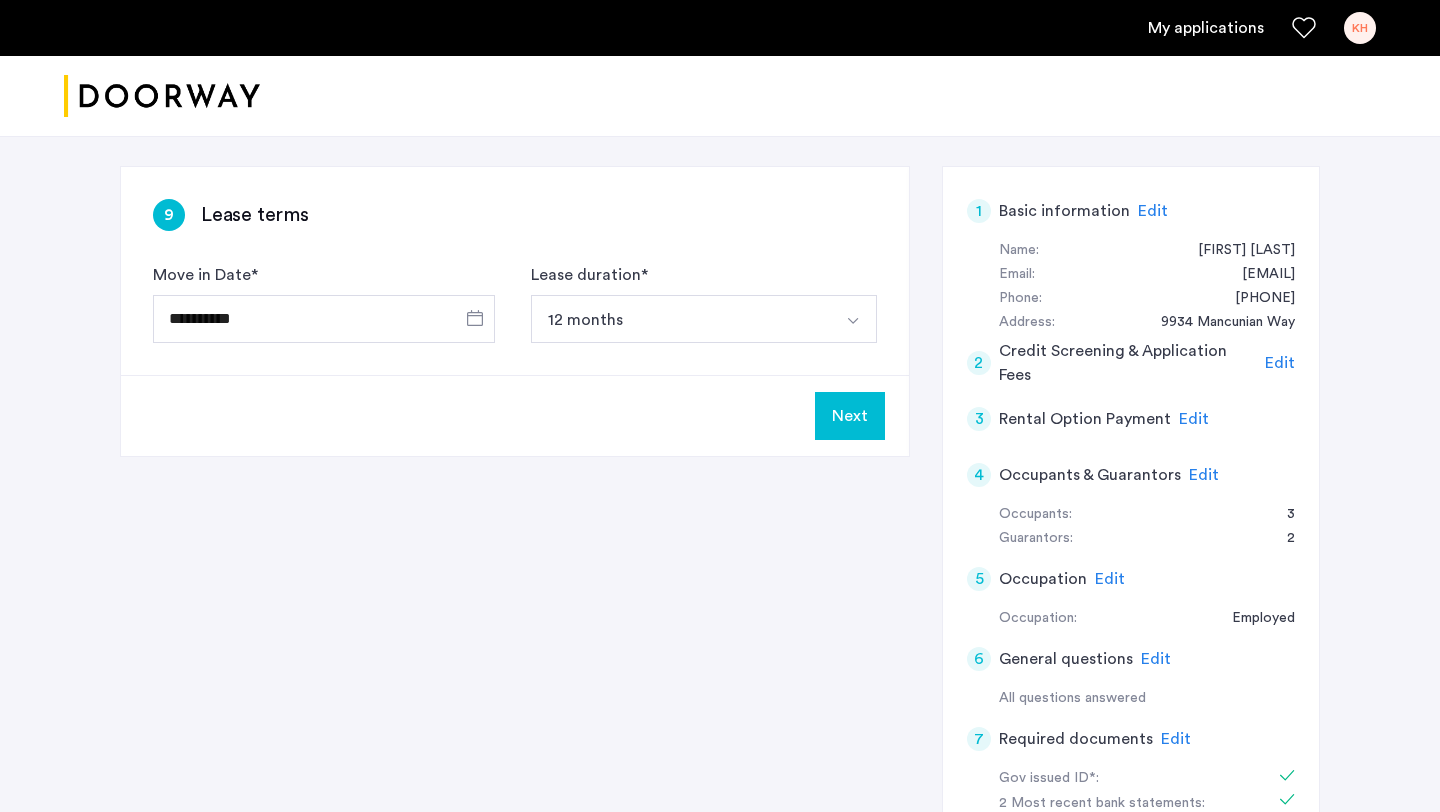 scroll, scrollTop: 280, scrollLeft: 0, axis: vertical 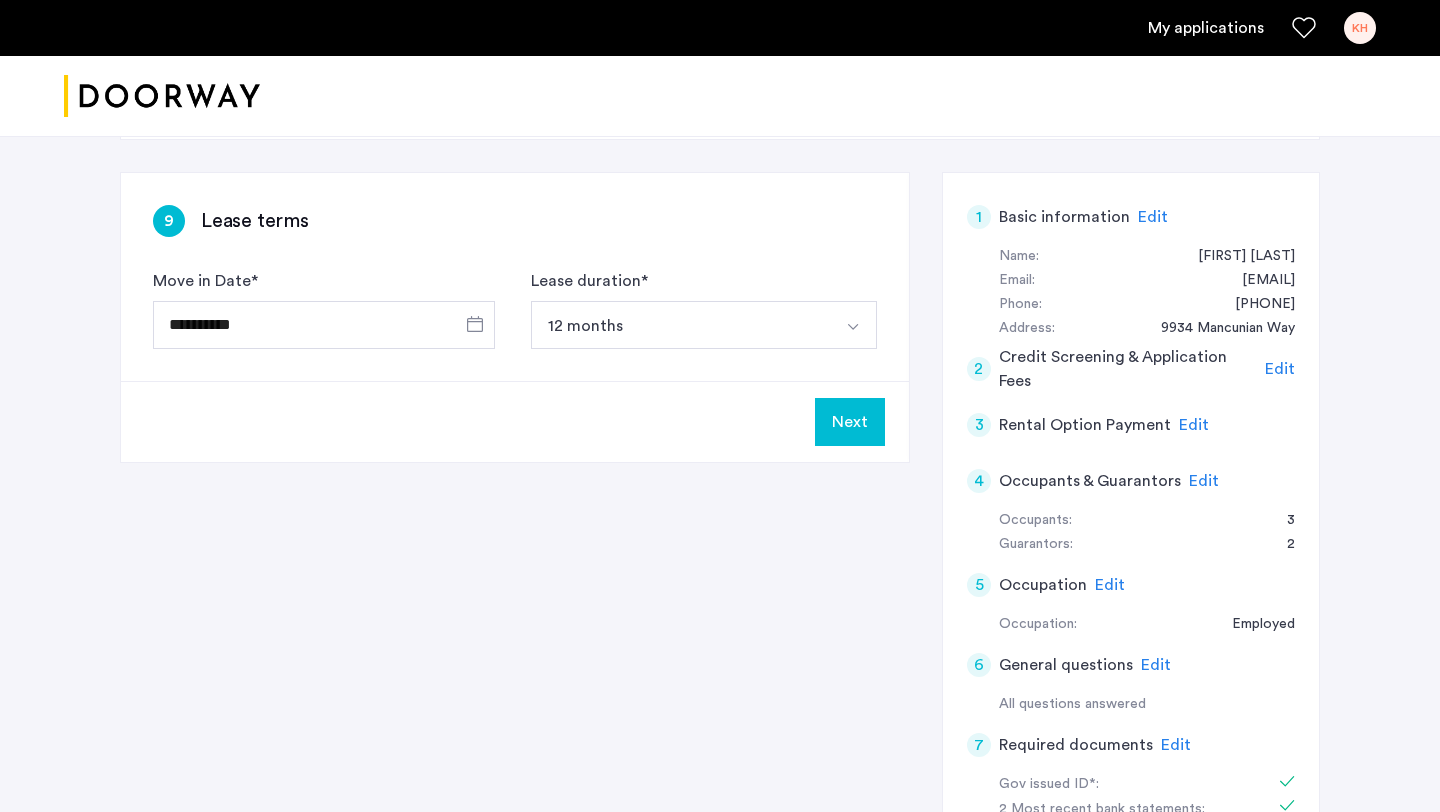 click on "Next" 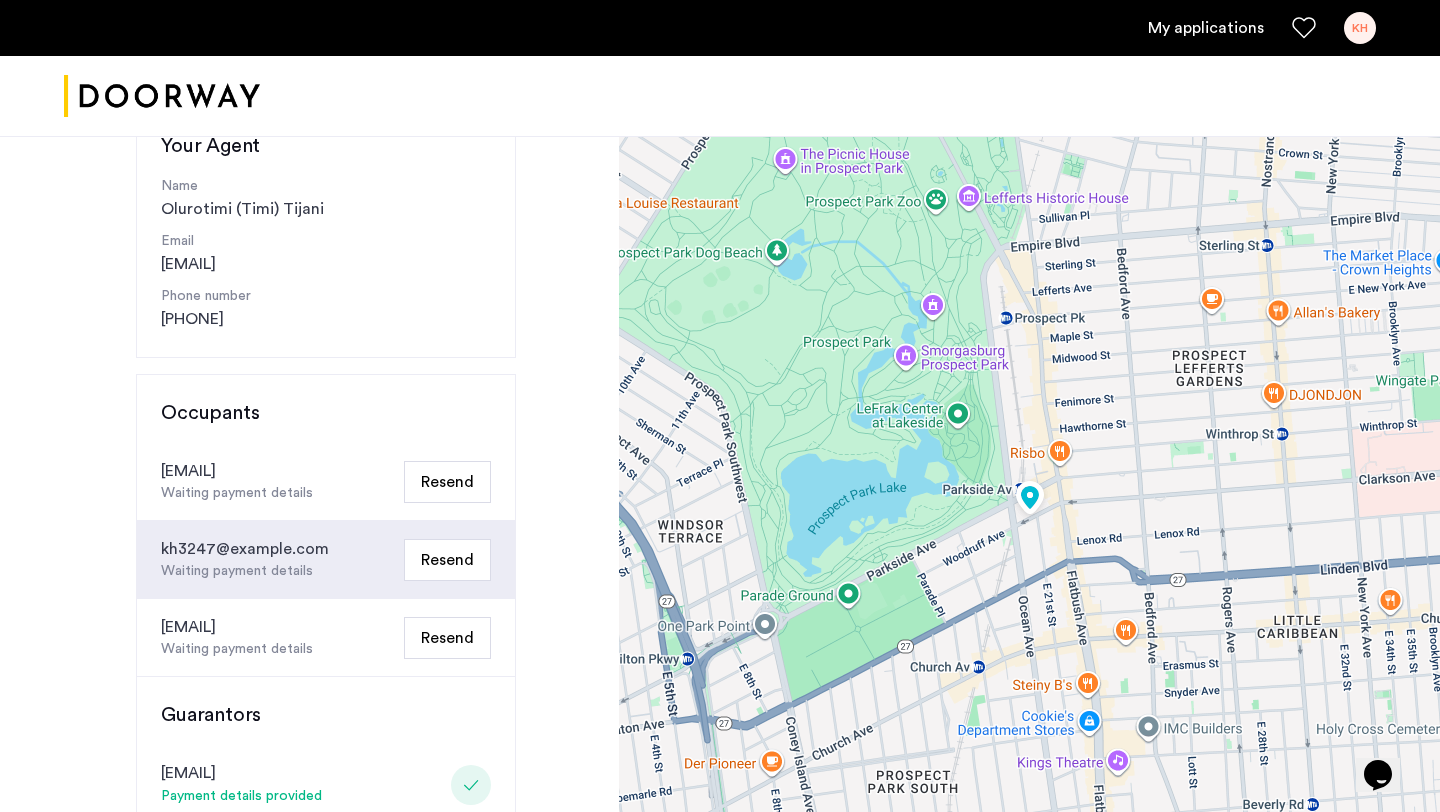 scroll, scrollTop: 206, scrollLeft: 0, axis: vertical 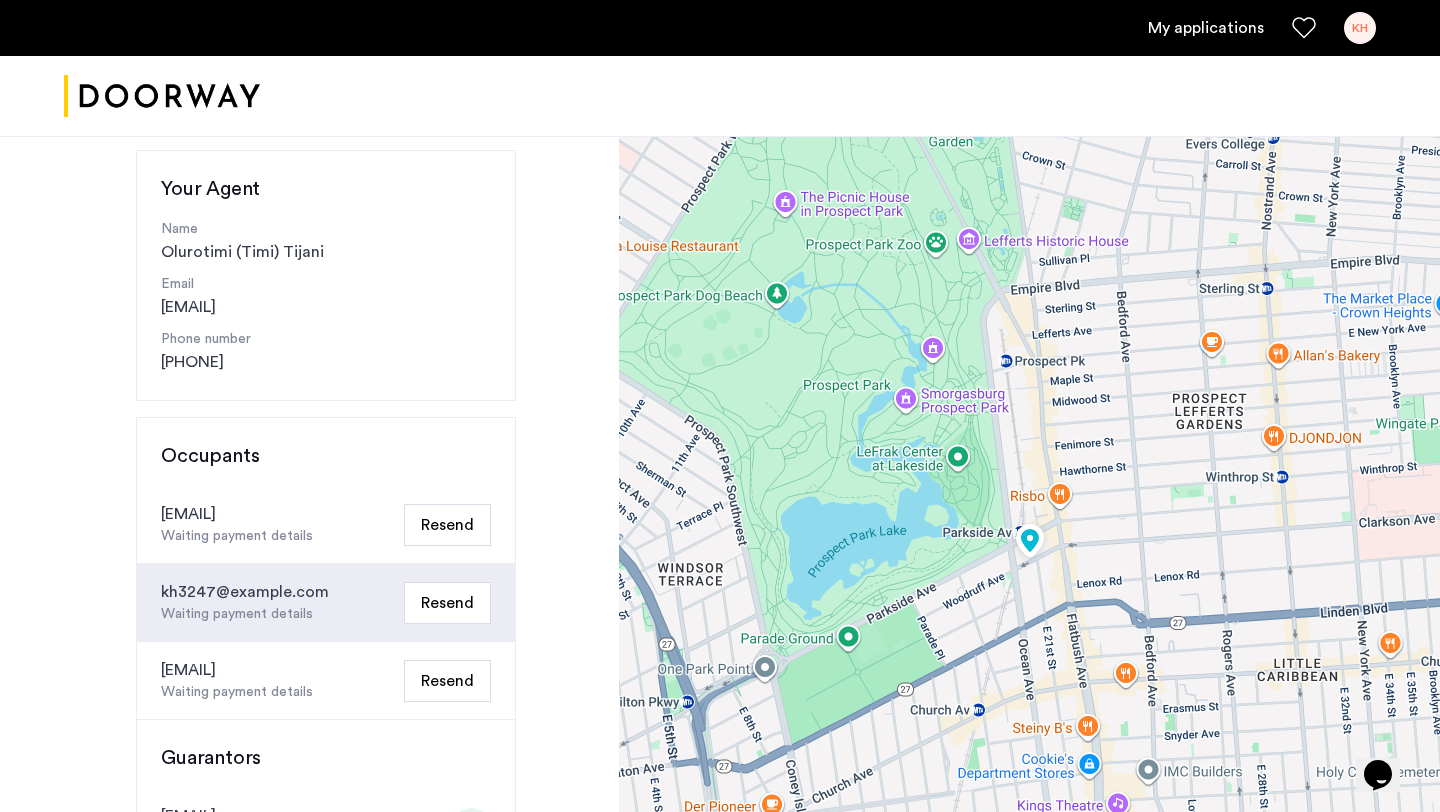 click on "KH" at bounding box center [1360, 28] 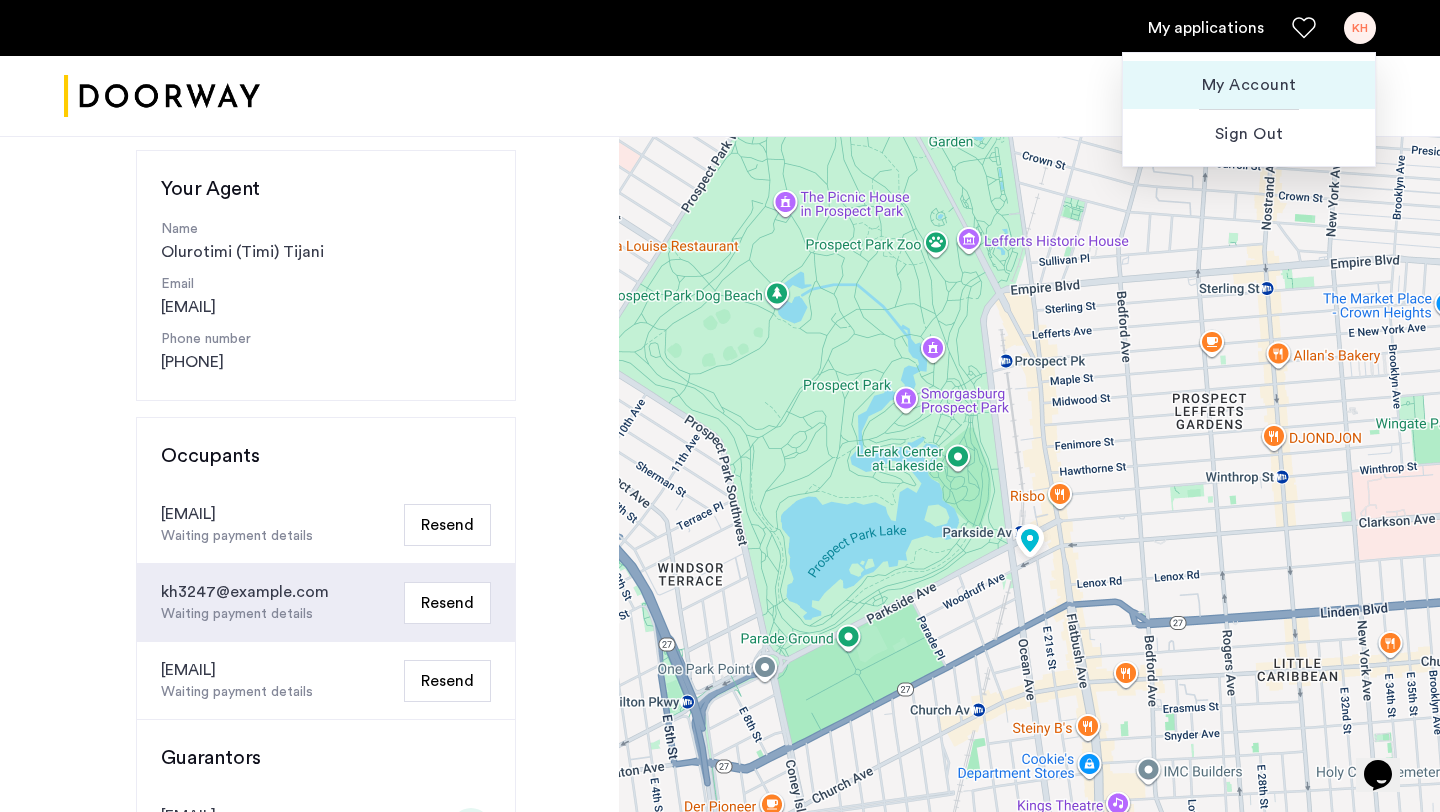click on "My Account" at bounding box center [1249, 85] 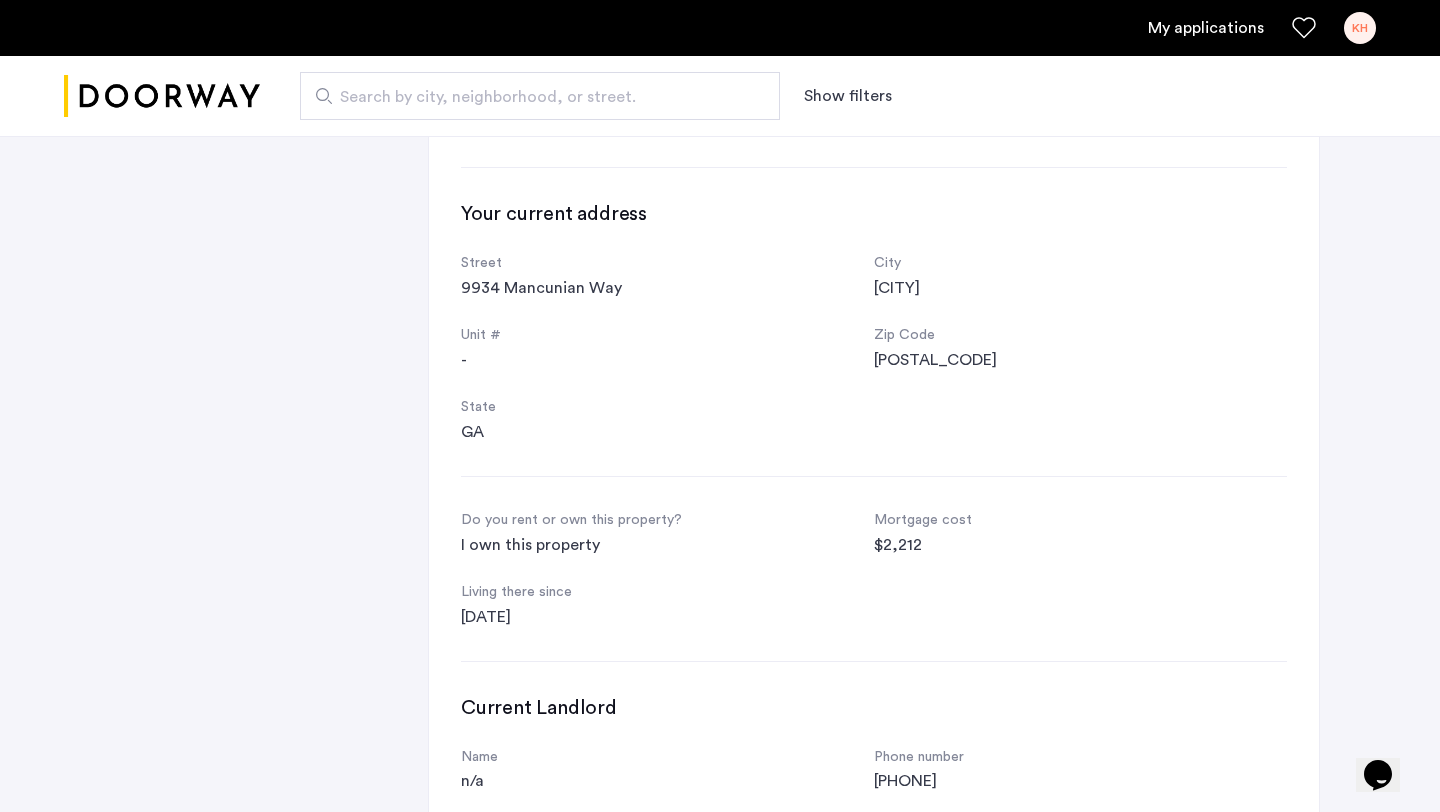 scroll, scrollTop: 0, scrollLeft: 0, axis: both 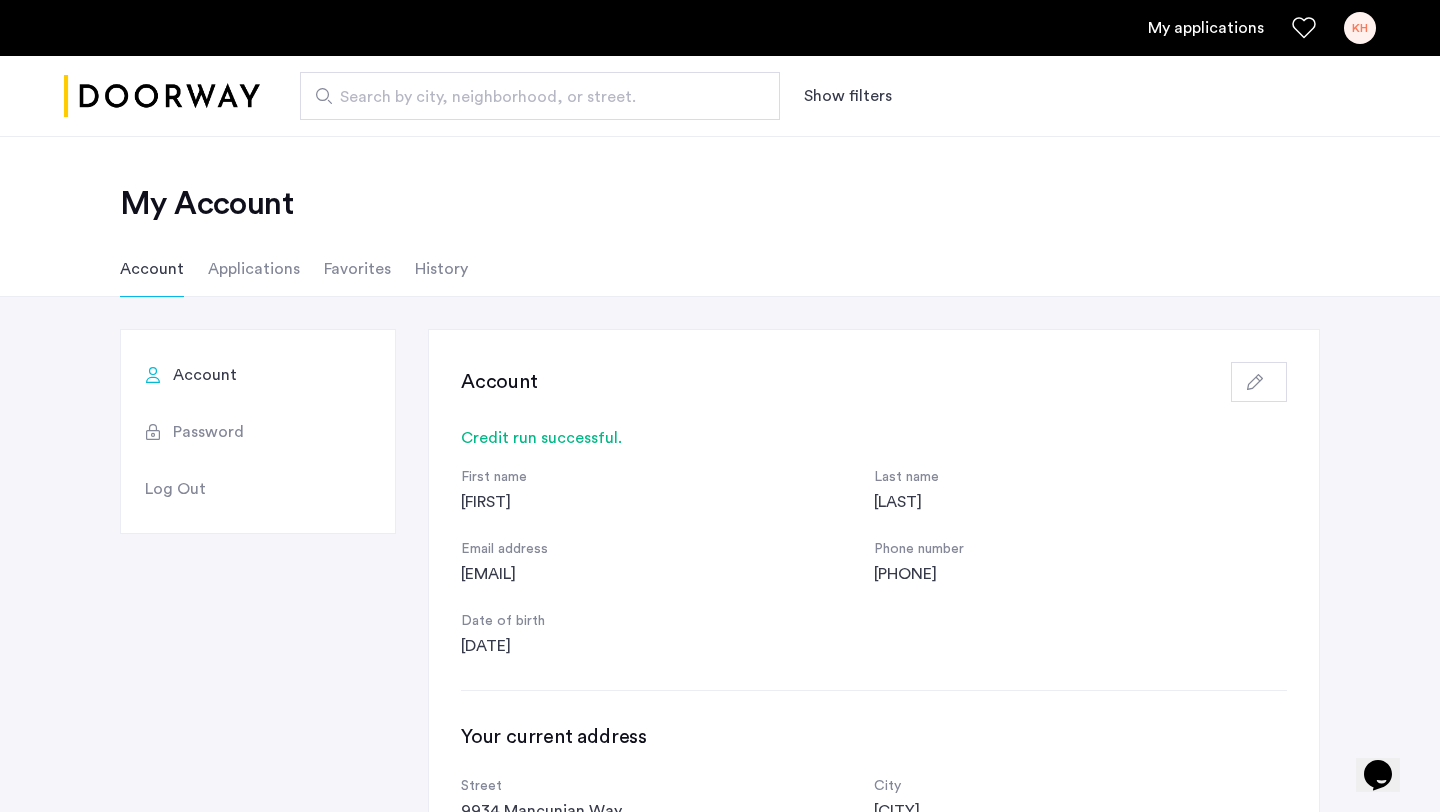 click on "KH" at bounding box center [1360, 28] 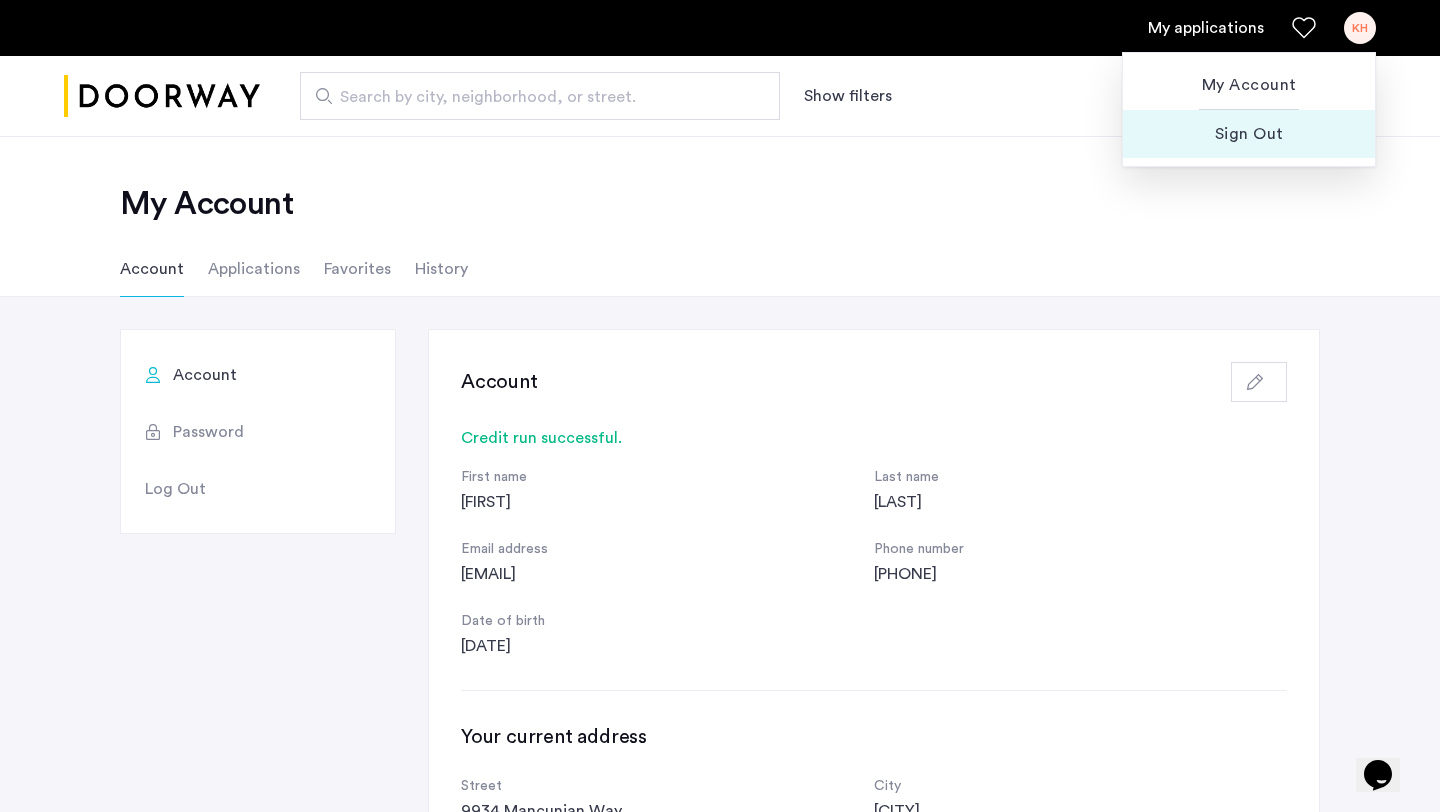 click on "Sign Out" at bounding box center (1249, 134) 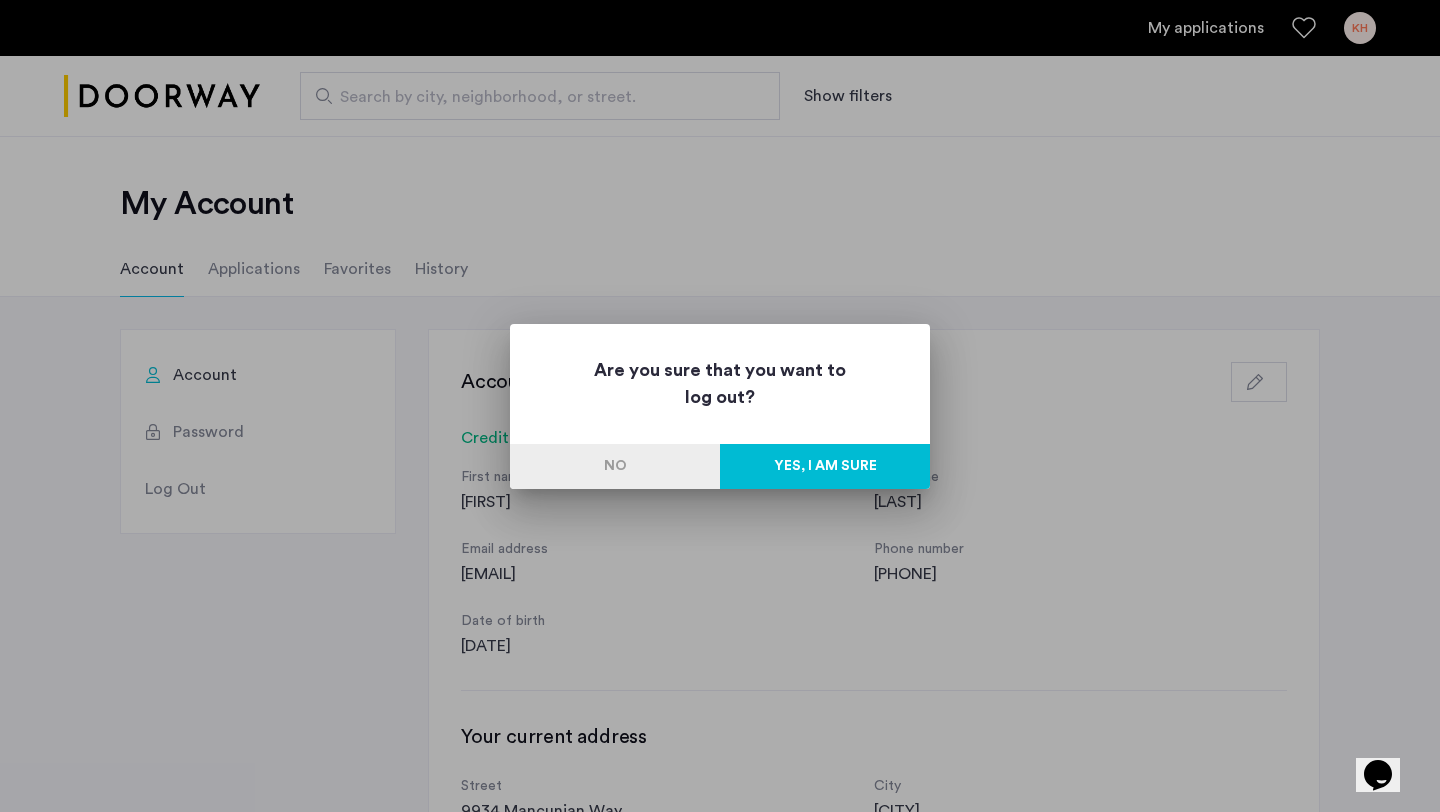 click on "Yes, I am sure" at bounding box center [825, 466] 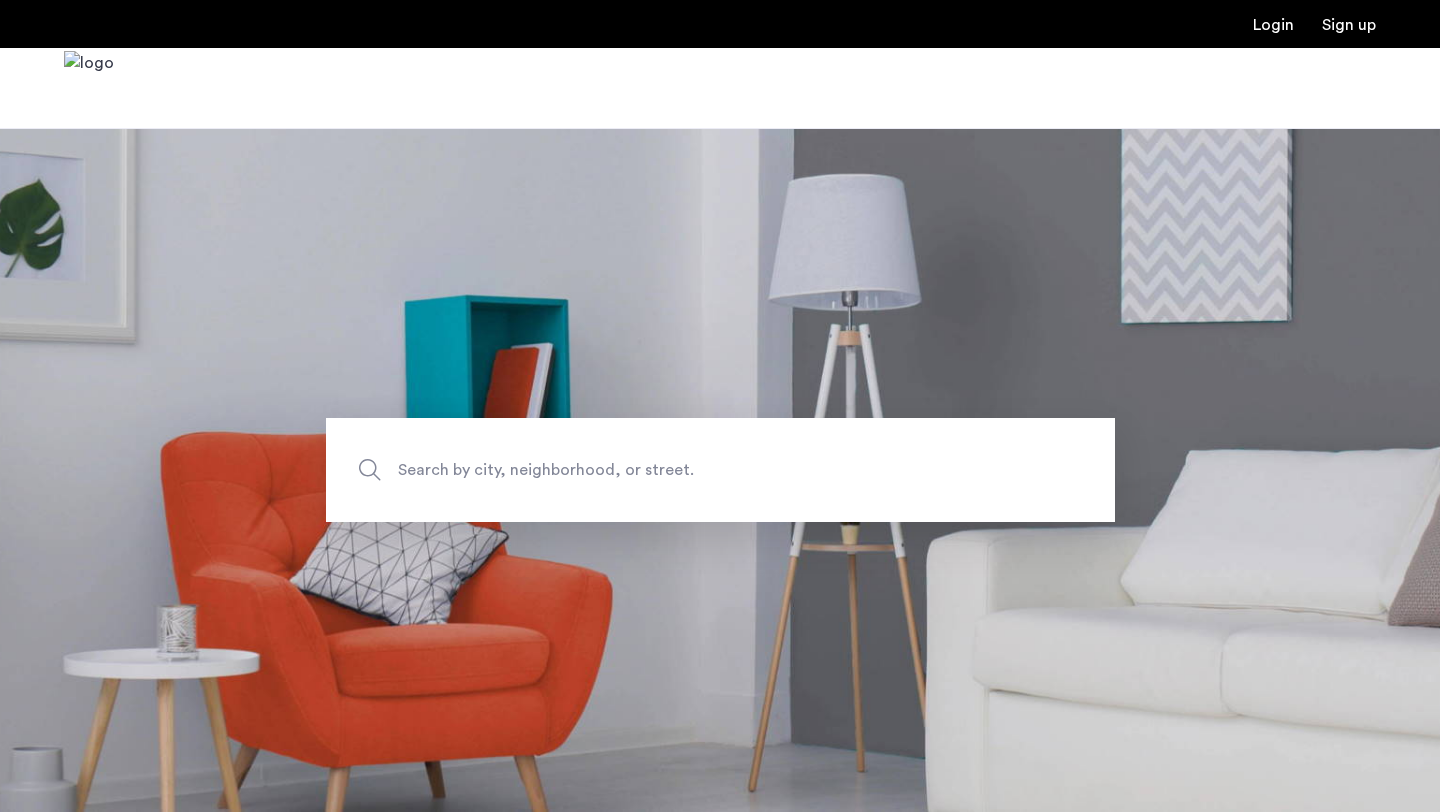 scroll, scrollTop: 0, scrollLeft: 0, axis: both 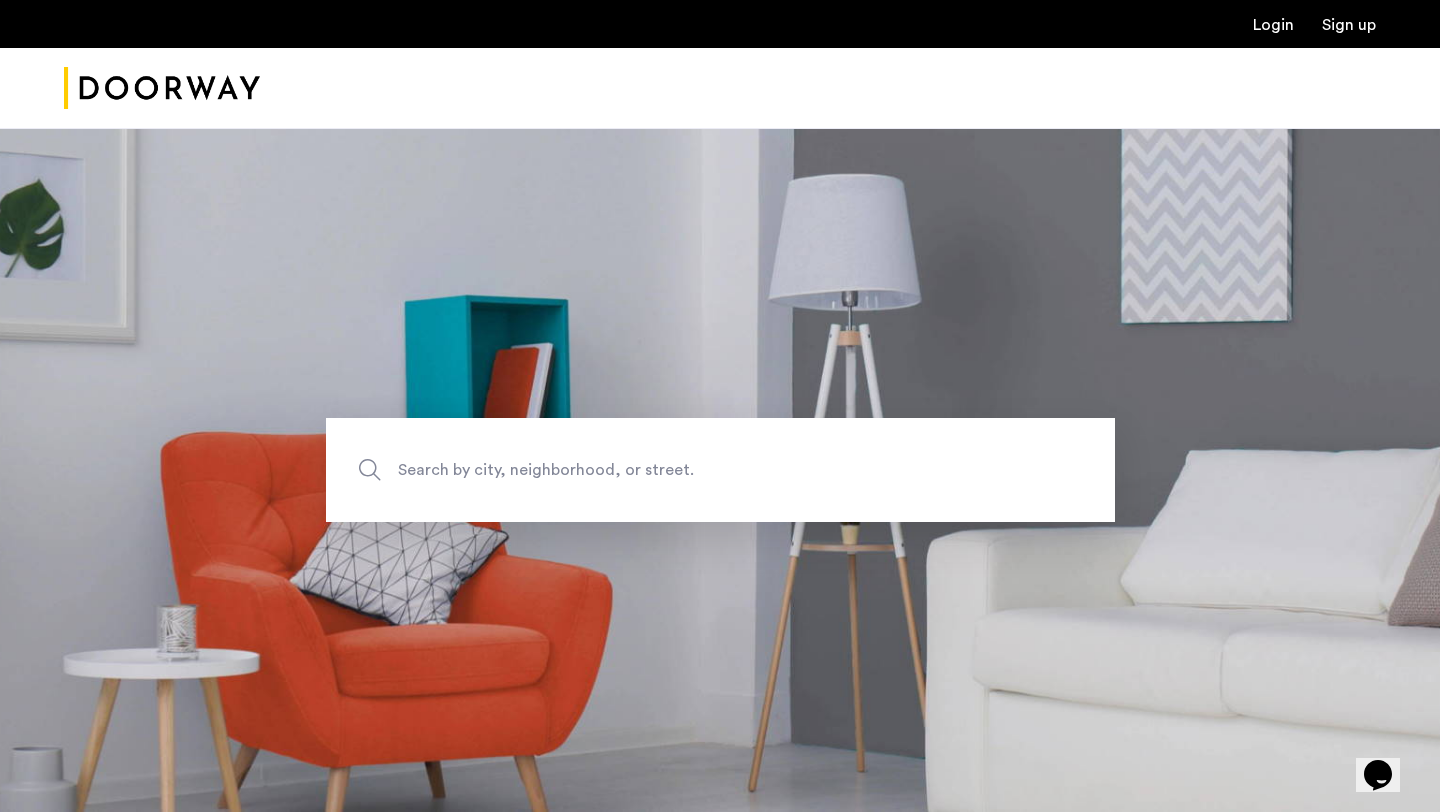 click on "Login" at bounding box center [1273, 25] 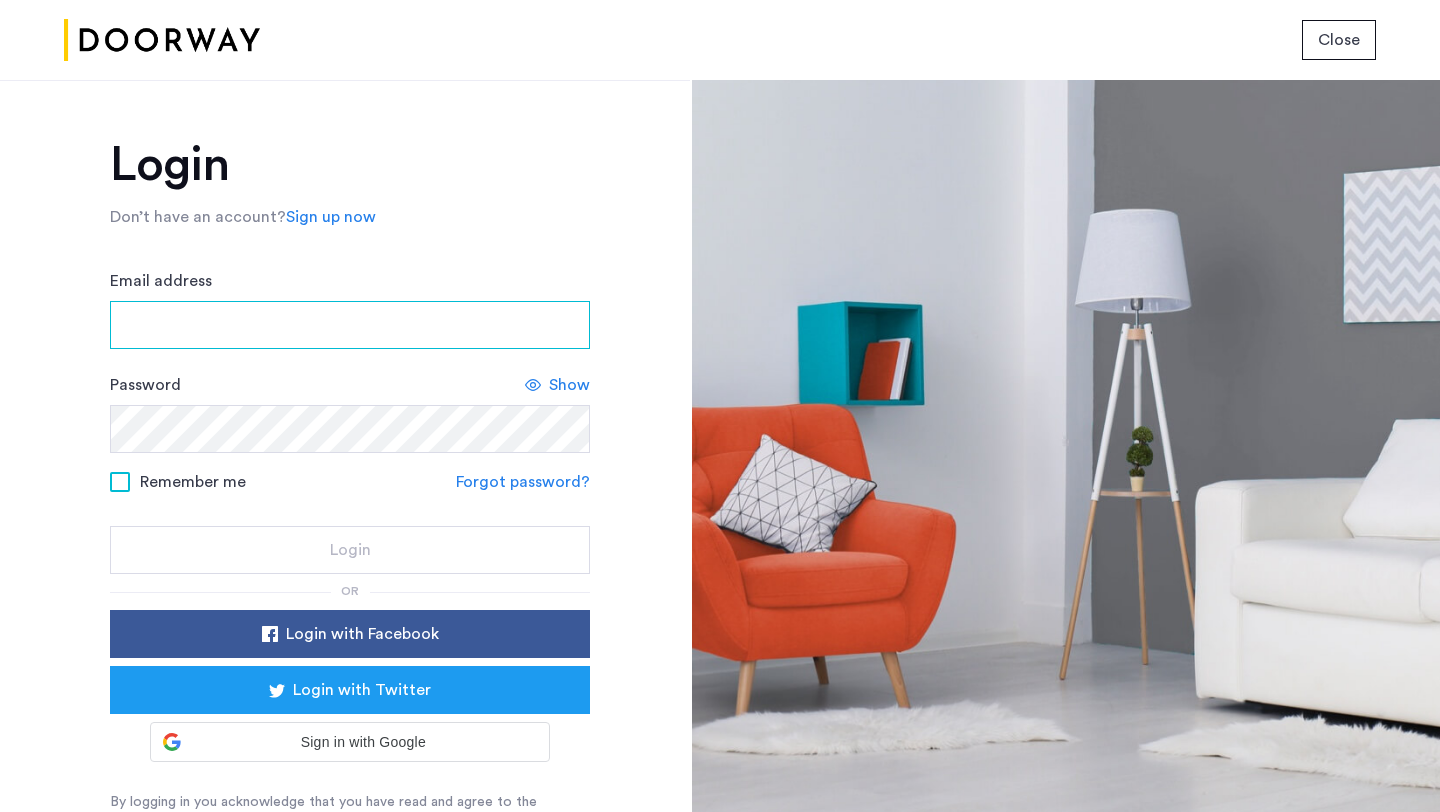 click on "Email address" at bounding box center [350, 325] 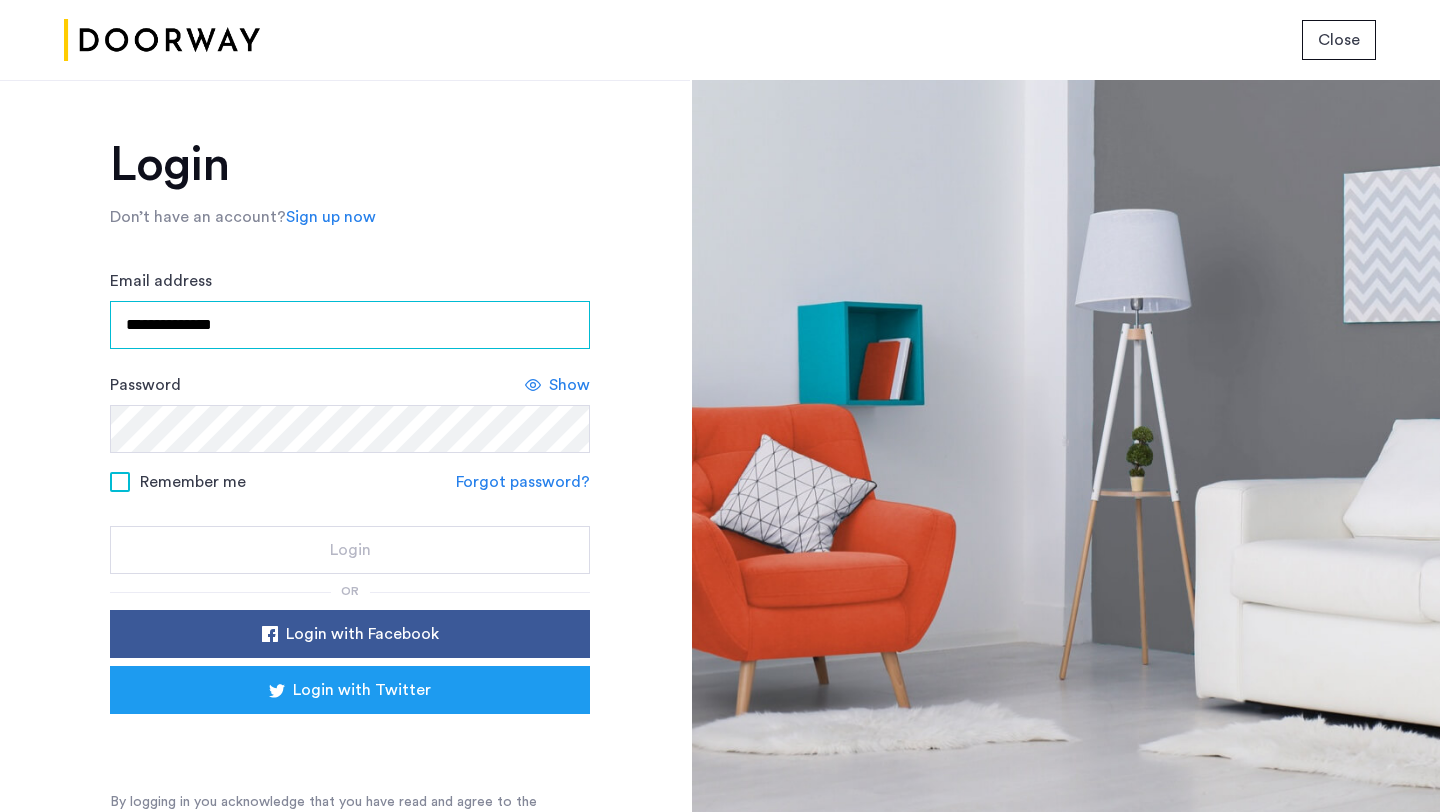 type on "**********" 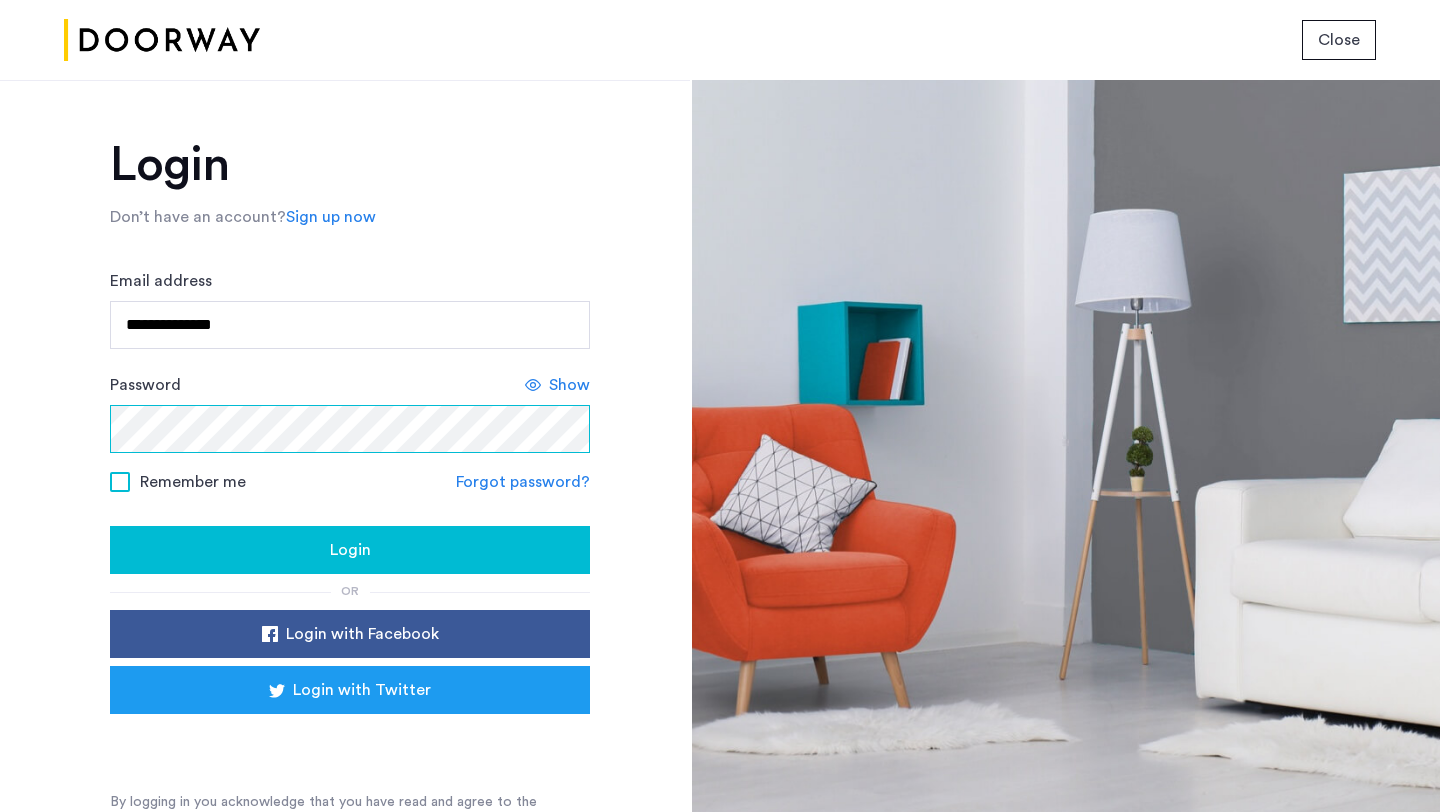 click on "Login" 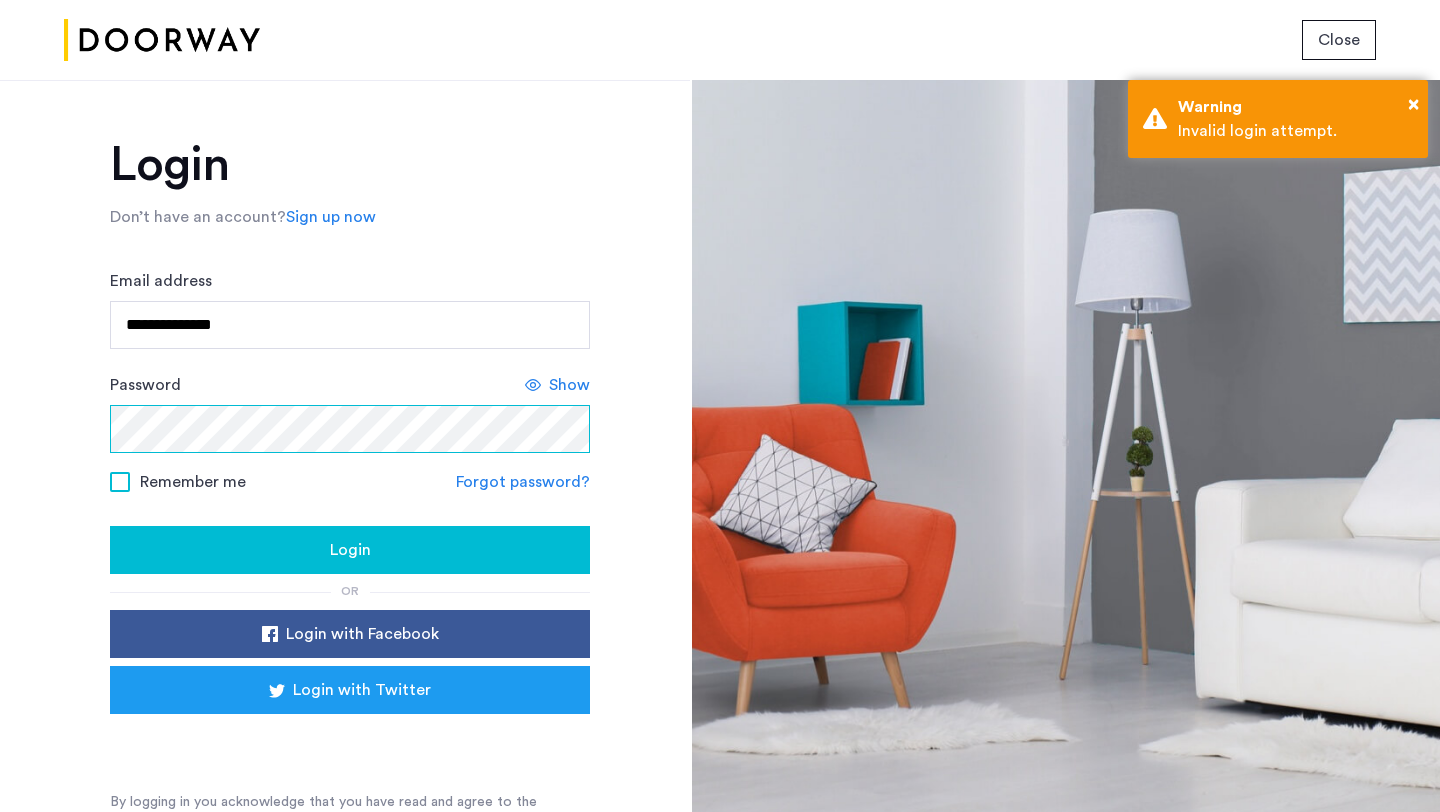 click on "**********" 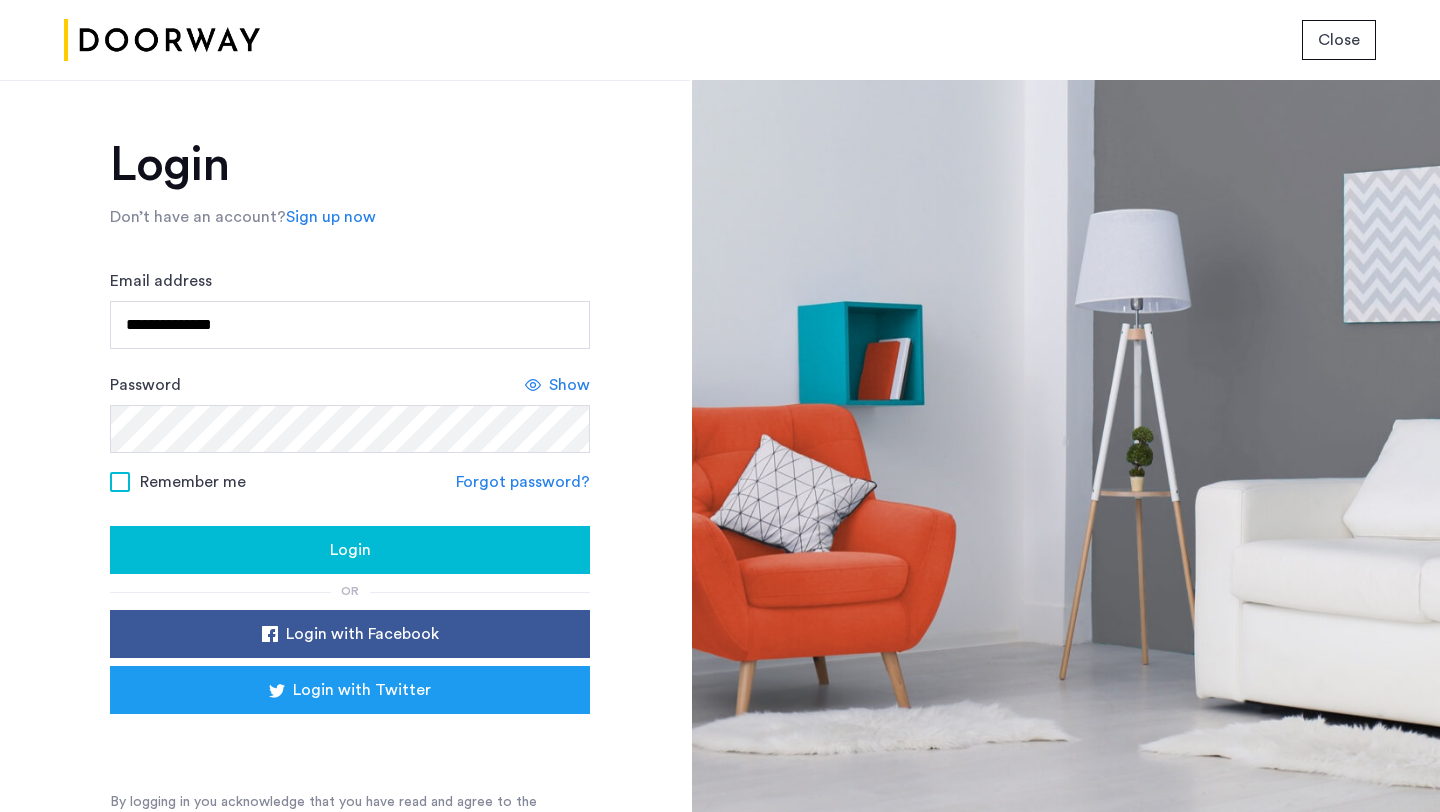 click on "Login" 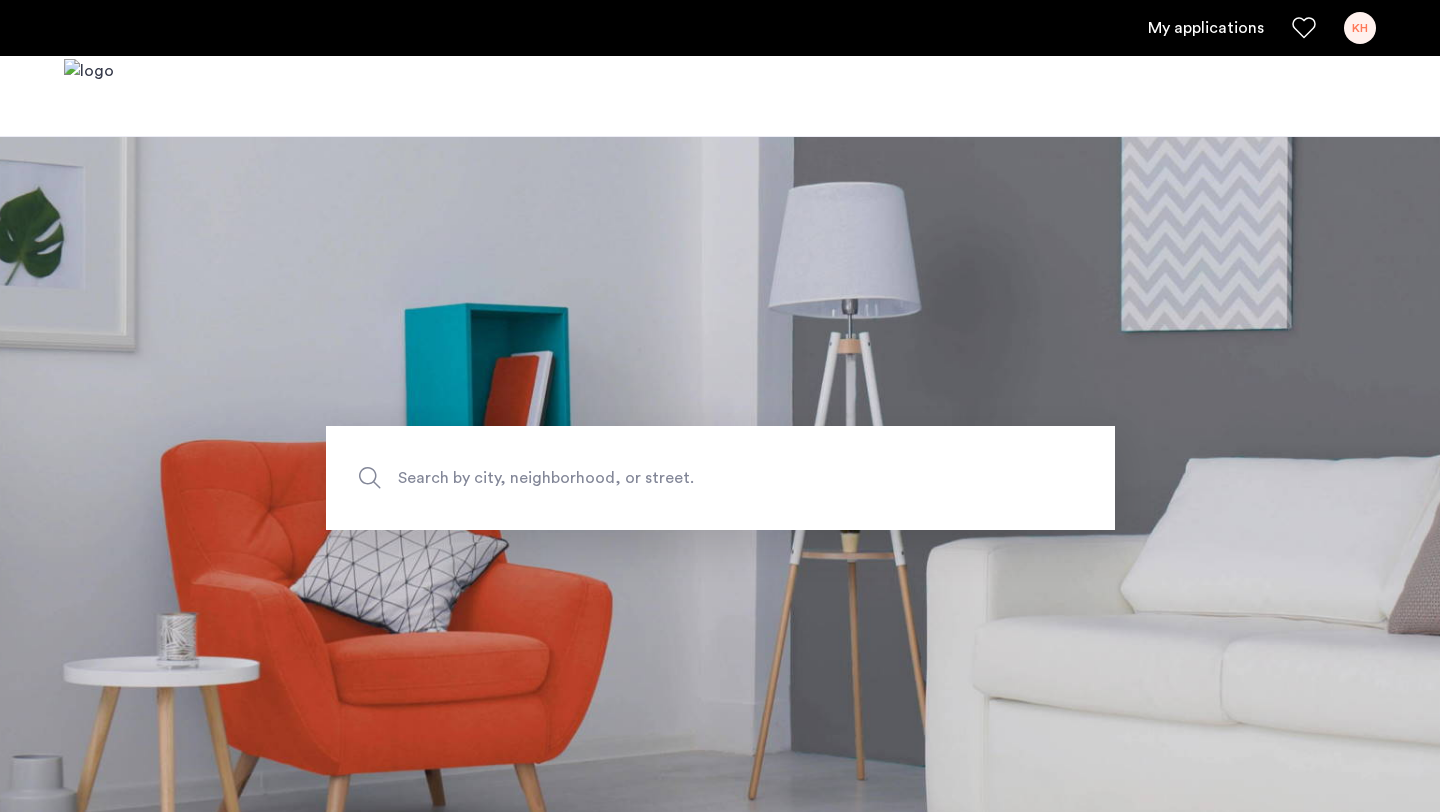 scroll, scrollTop: 0, scrollLeft: 0, axis: both 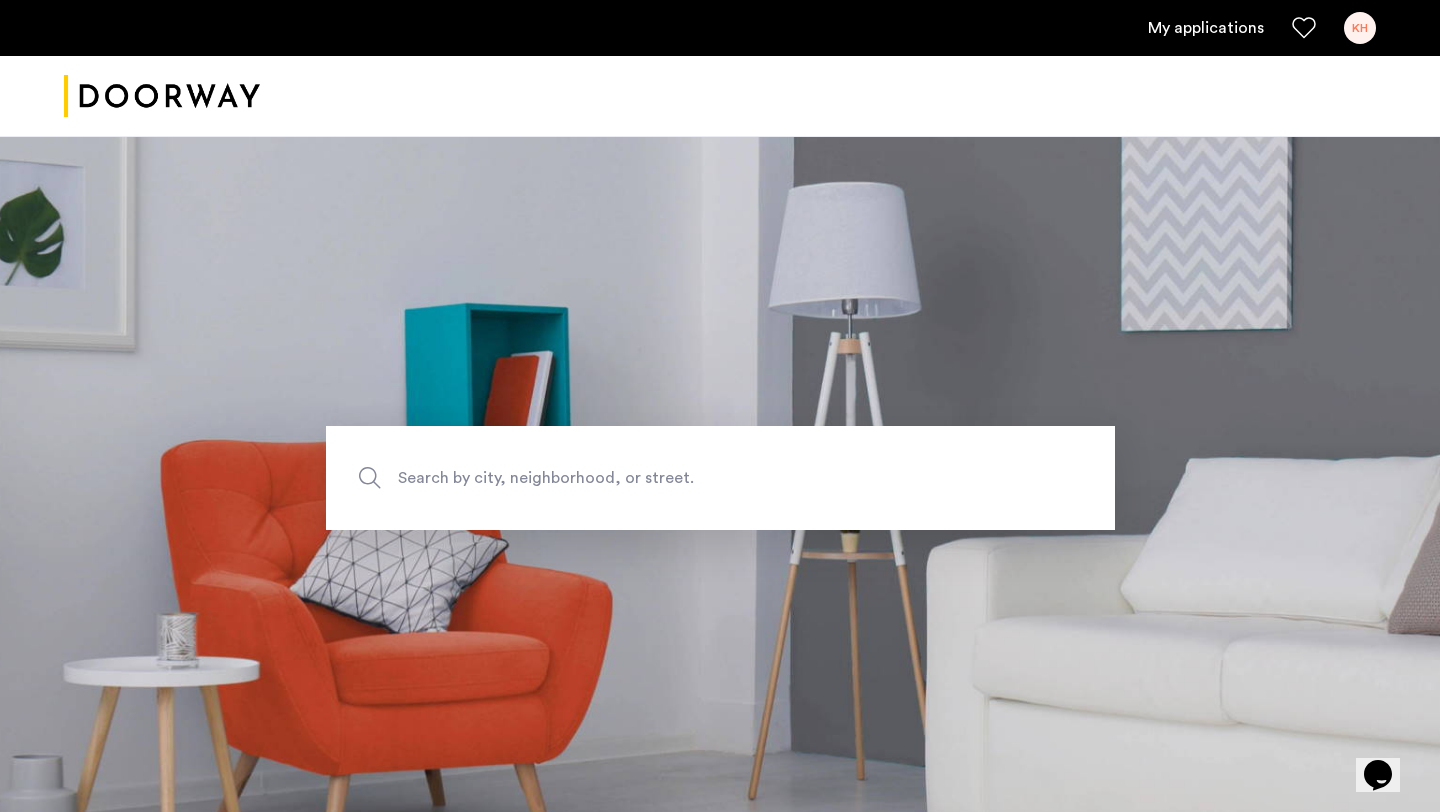 click on "My applications" at bounding box center [1206, 28] 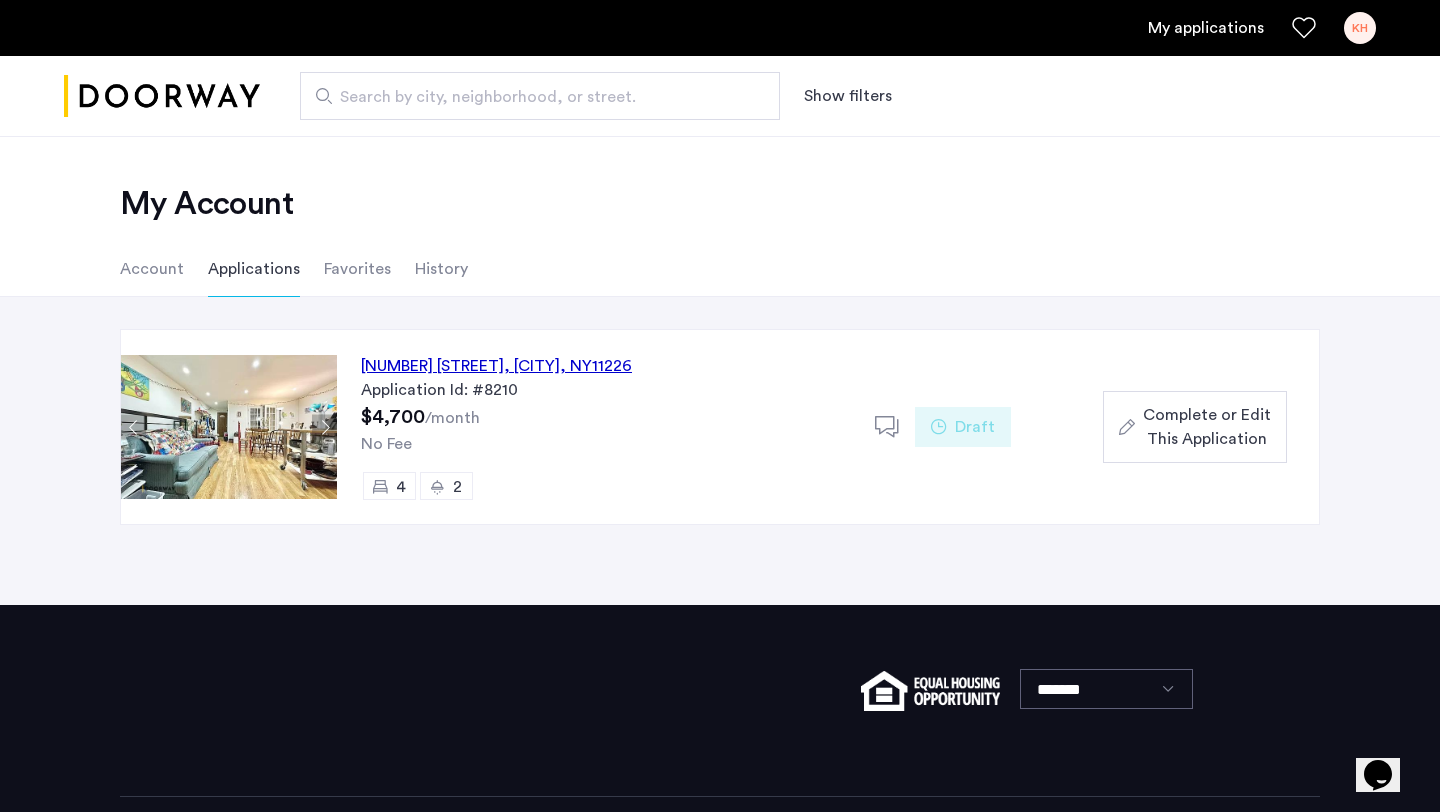 click on "Complete or Edit This Application" 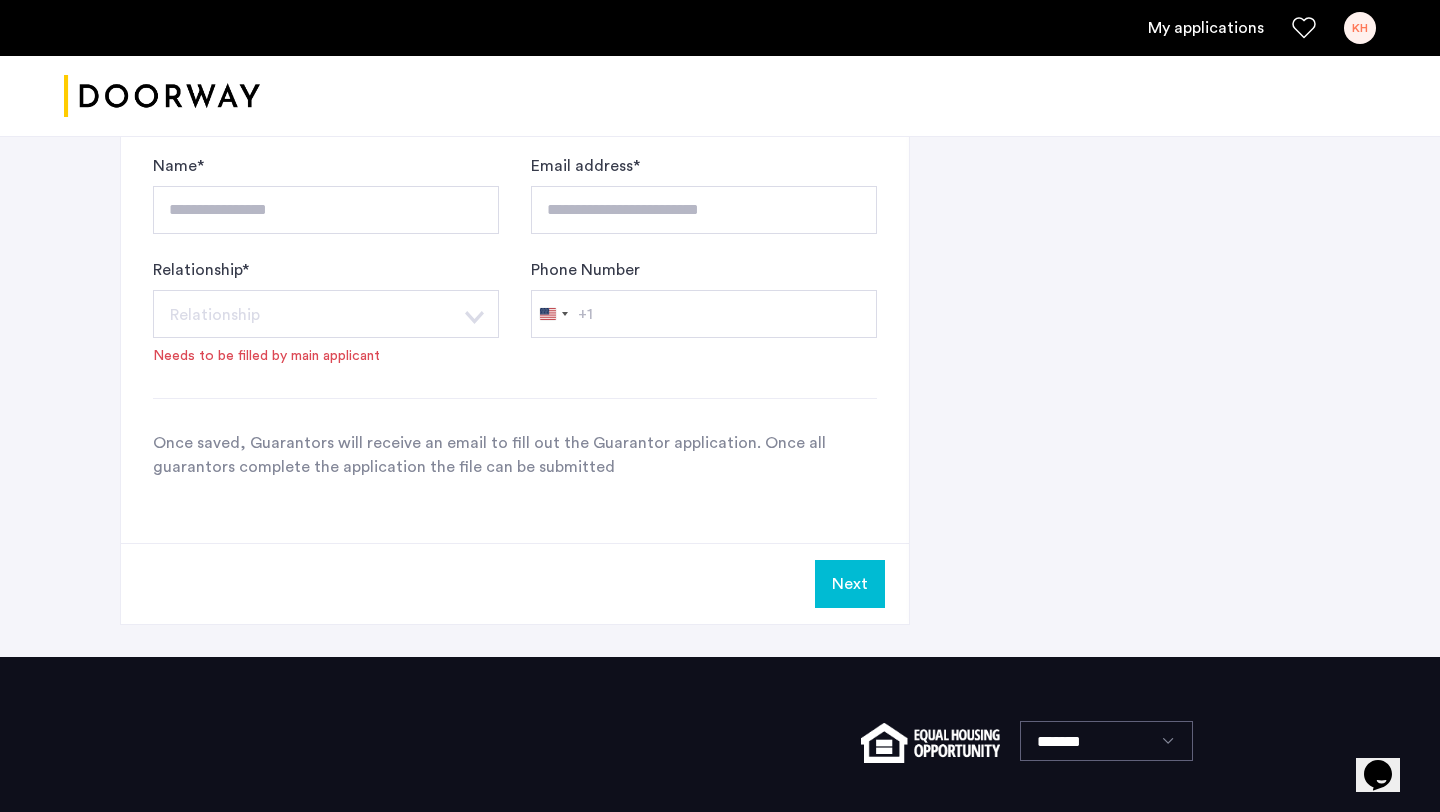 scroll, scrollTop: 2068, scrollLeft: 0, axis: vertical 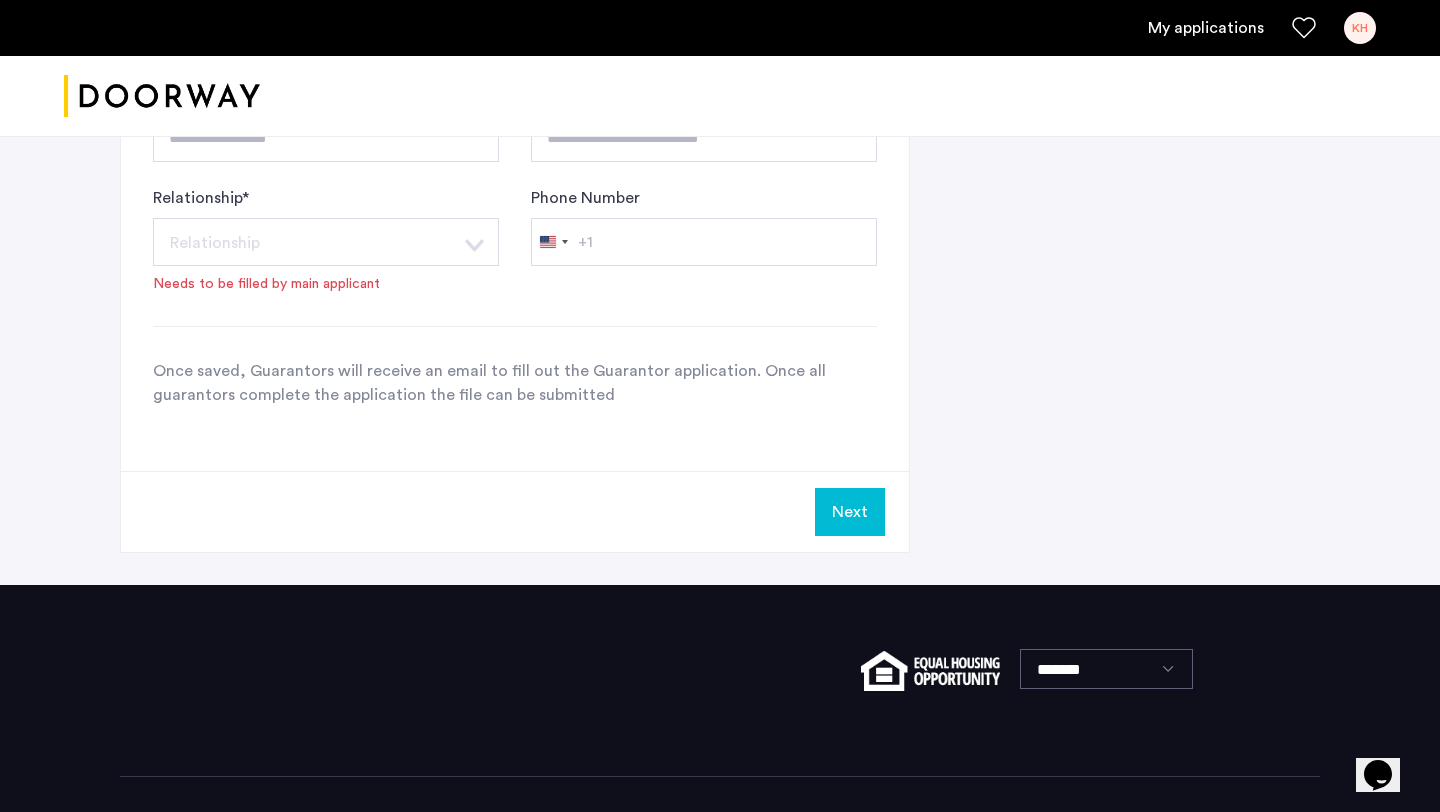 click on "Next" 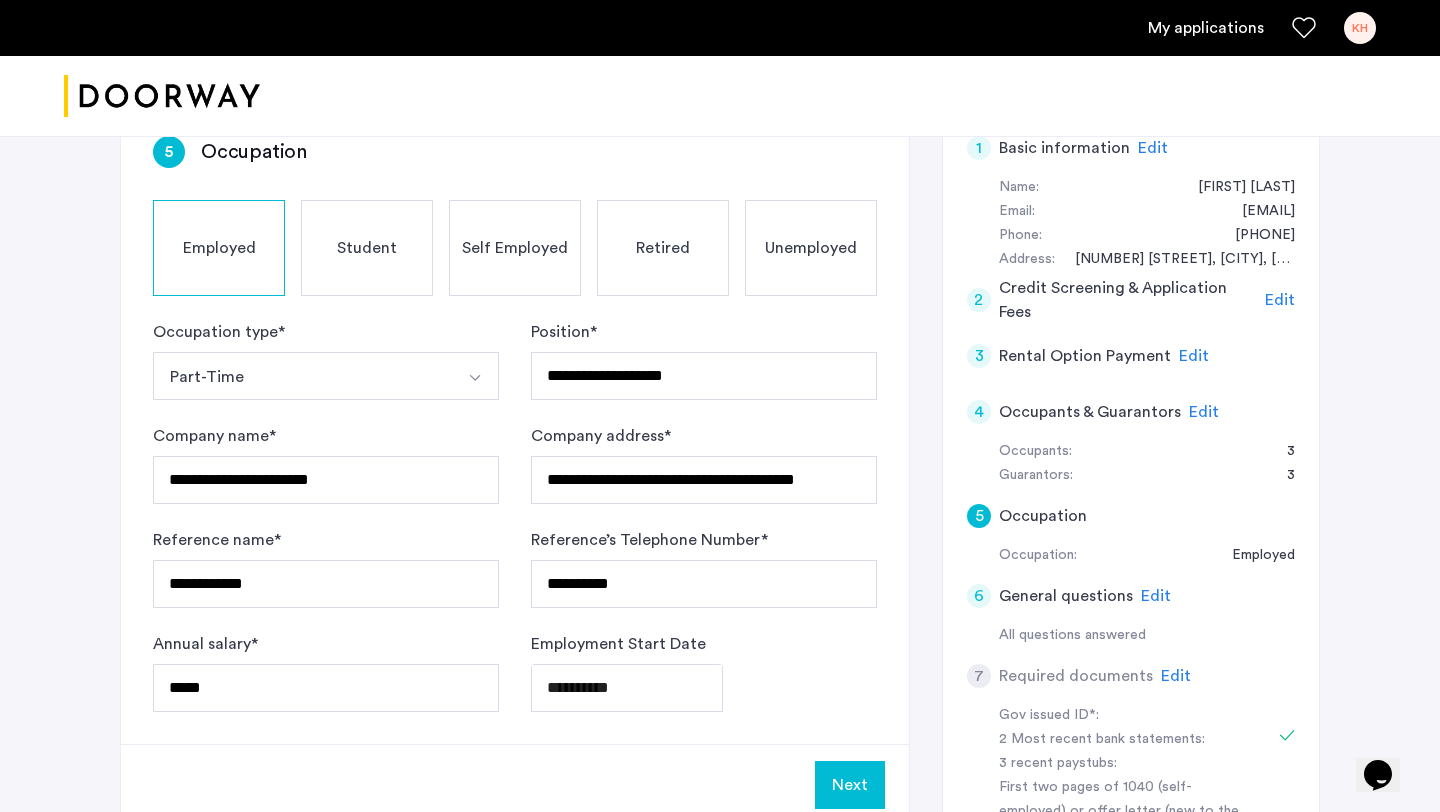 scroll, scrollTop: 363, scrollLeft: 0, axis: vertical 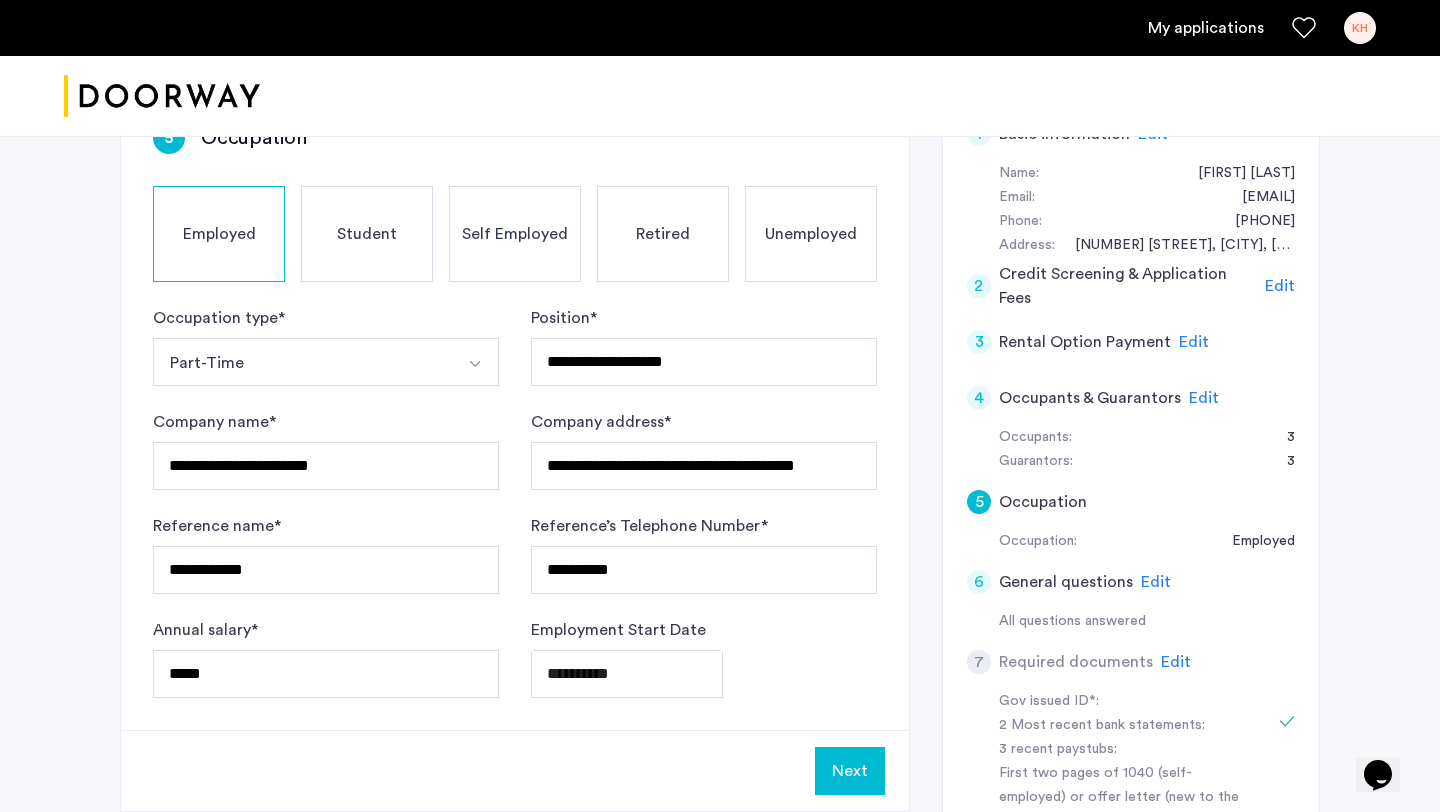 click on "Next" 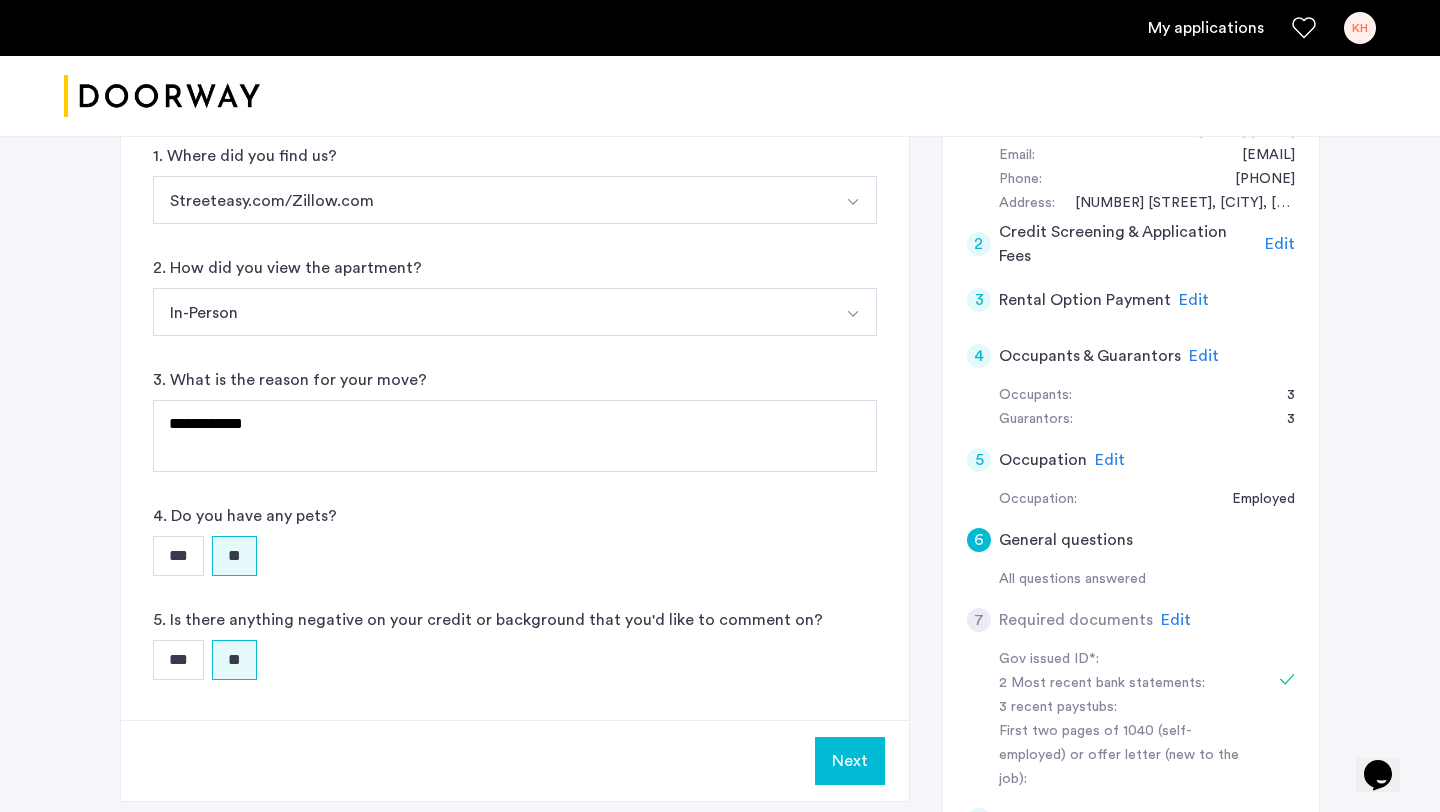 scroll, scrollTop: 413, scrollLeft: 0, axis: vertical 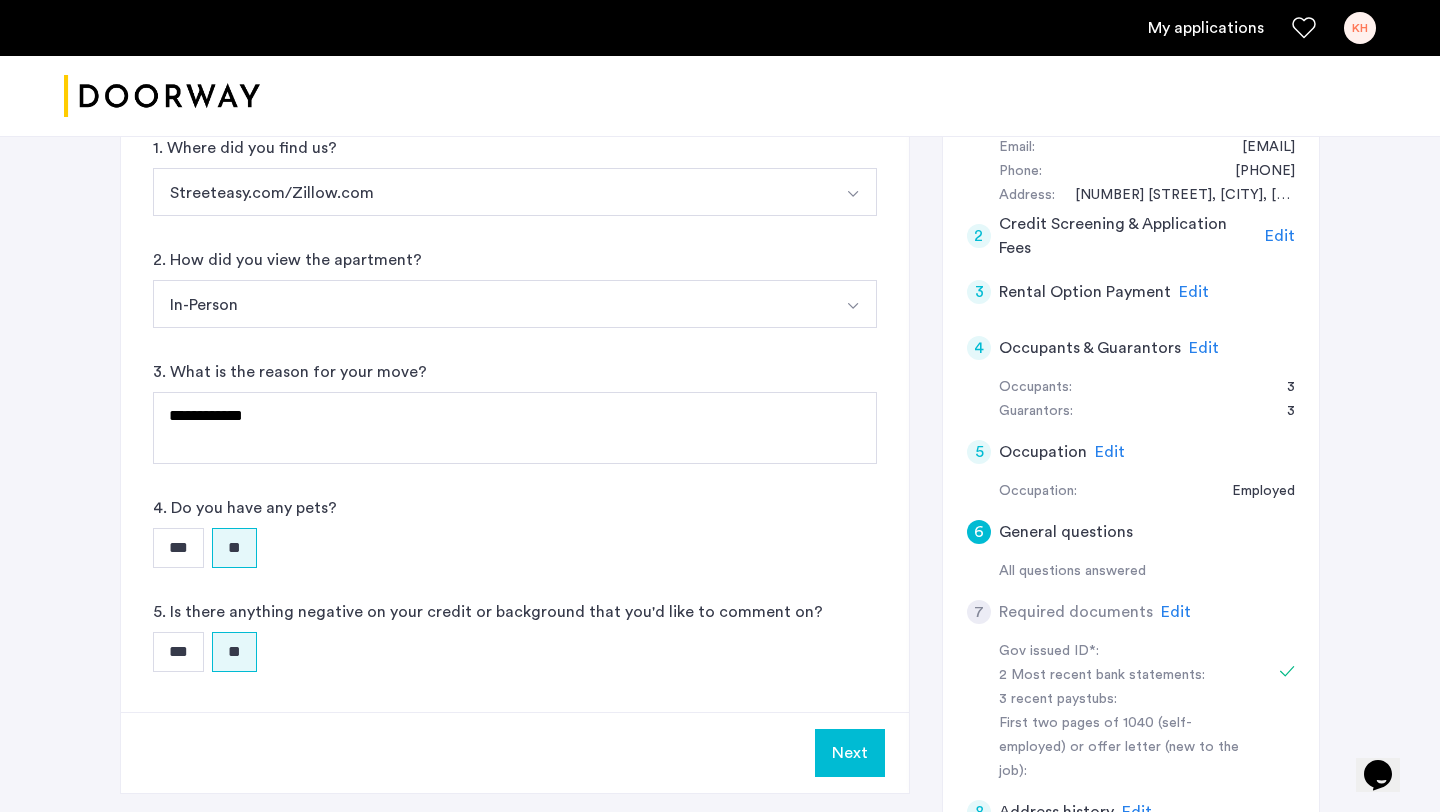 click on "Next" at bounding box center [850, 753] 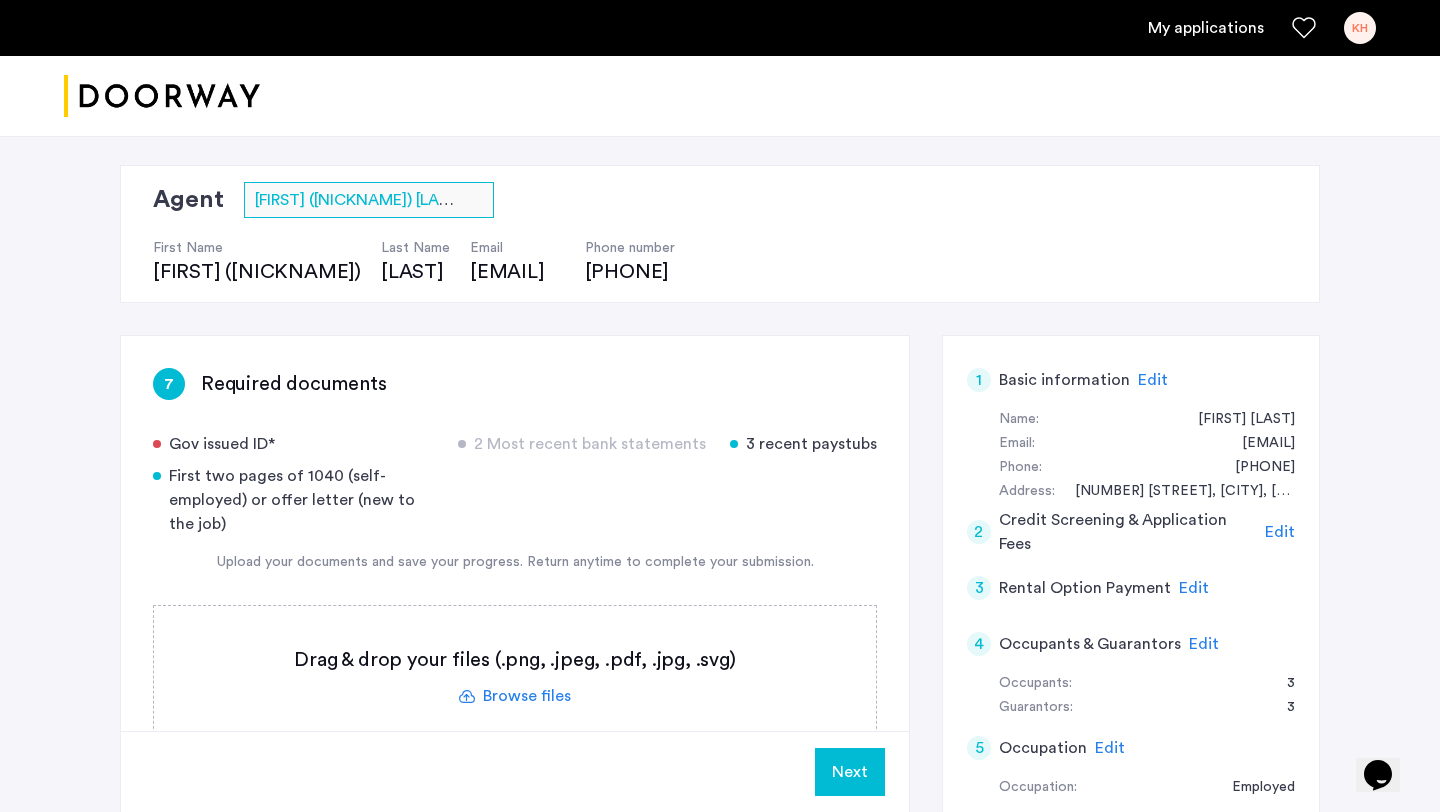 scroll, scrollTop: 145, scrollLeft: 0, axis: vertical 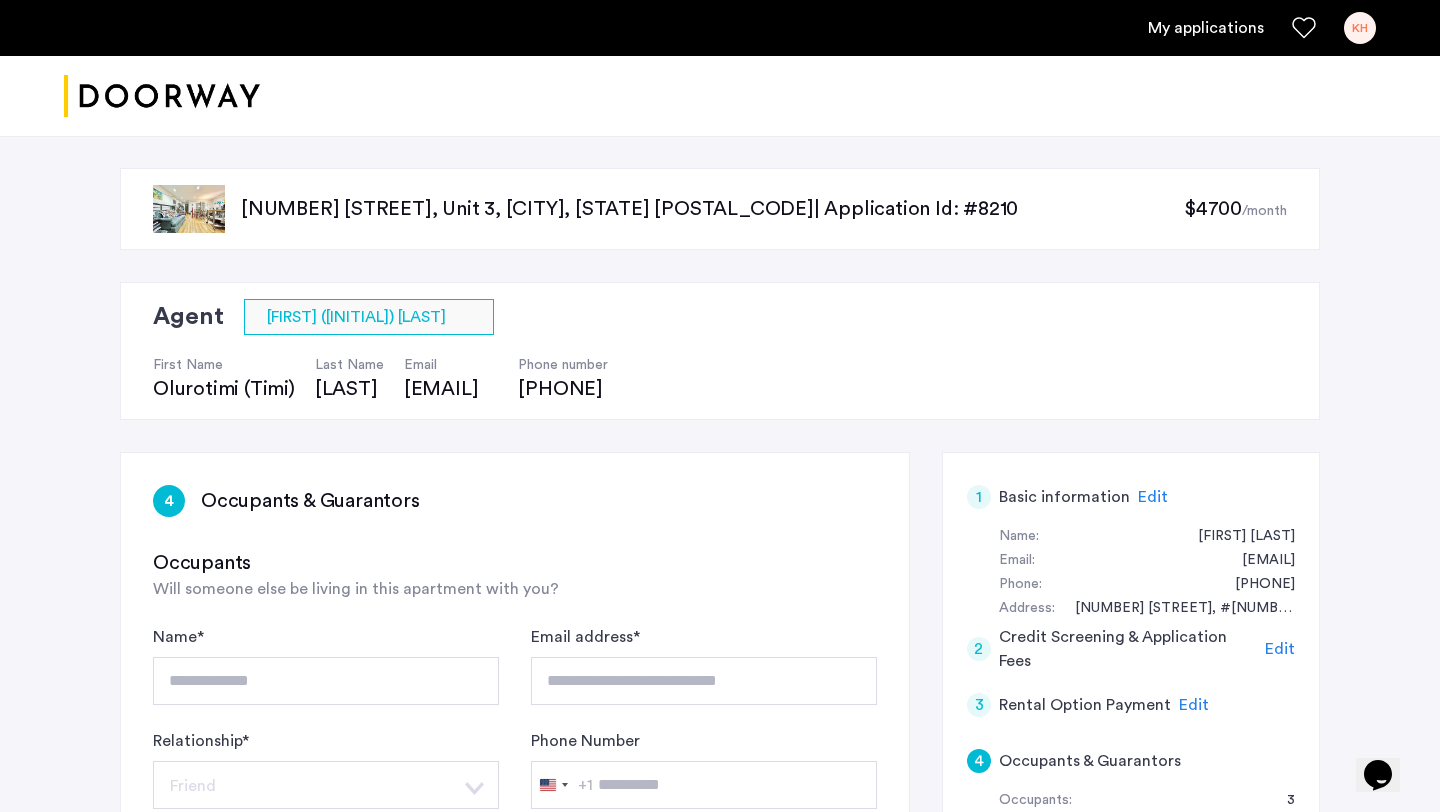 click on "My applications" at bounding box center [1206, 28] 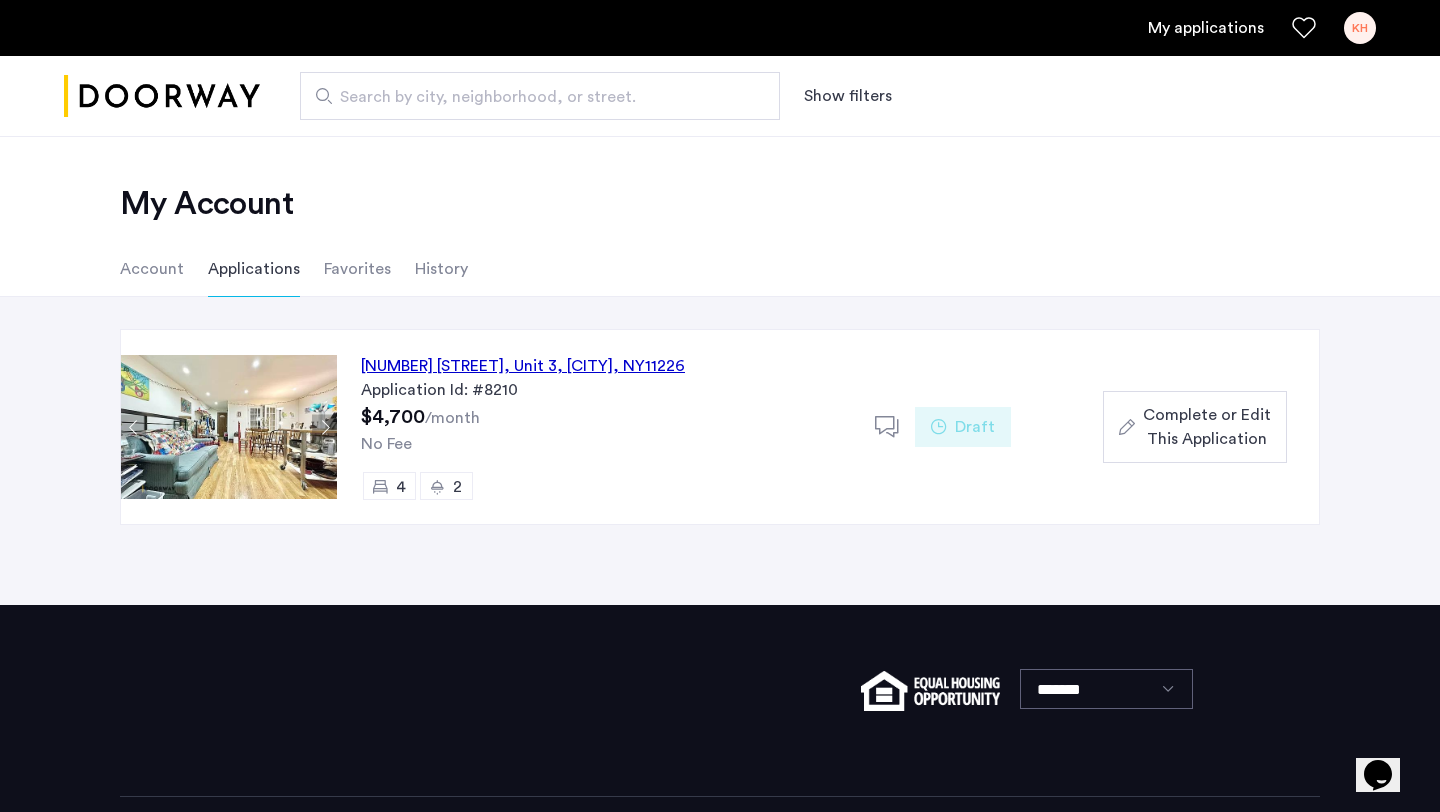 click on "148 Woodruff Avenue, Unit 3, Brooklyn , NY  11226  Application Id: #8210 $4,700  /month No Fee 4 2" 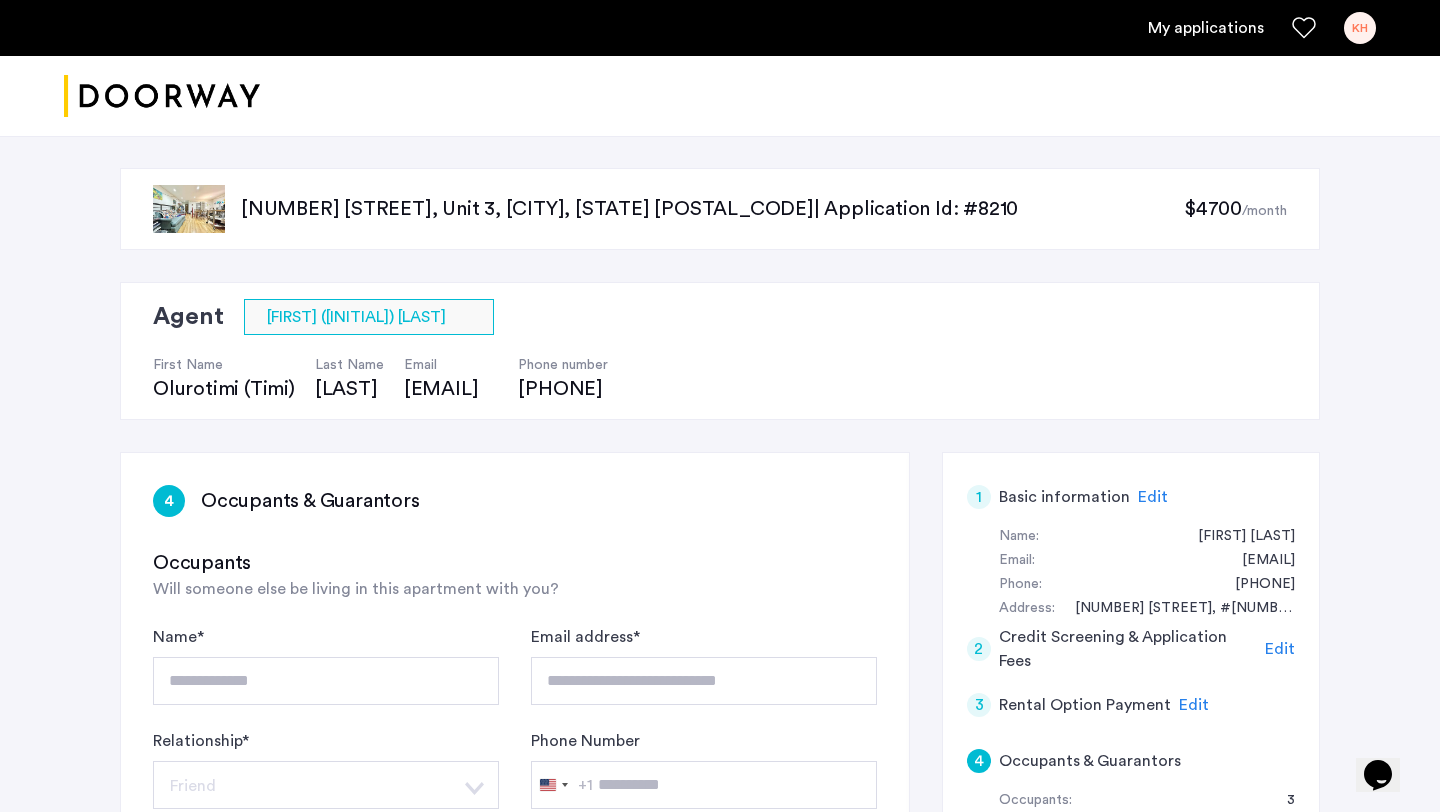 click on "My applications" at bounding box center [1206, 28] 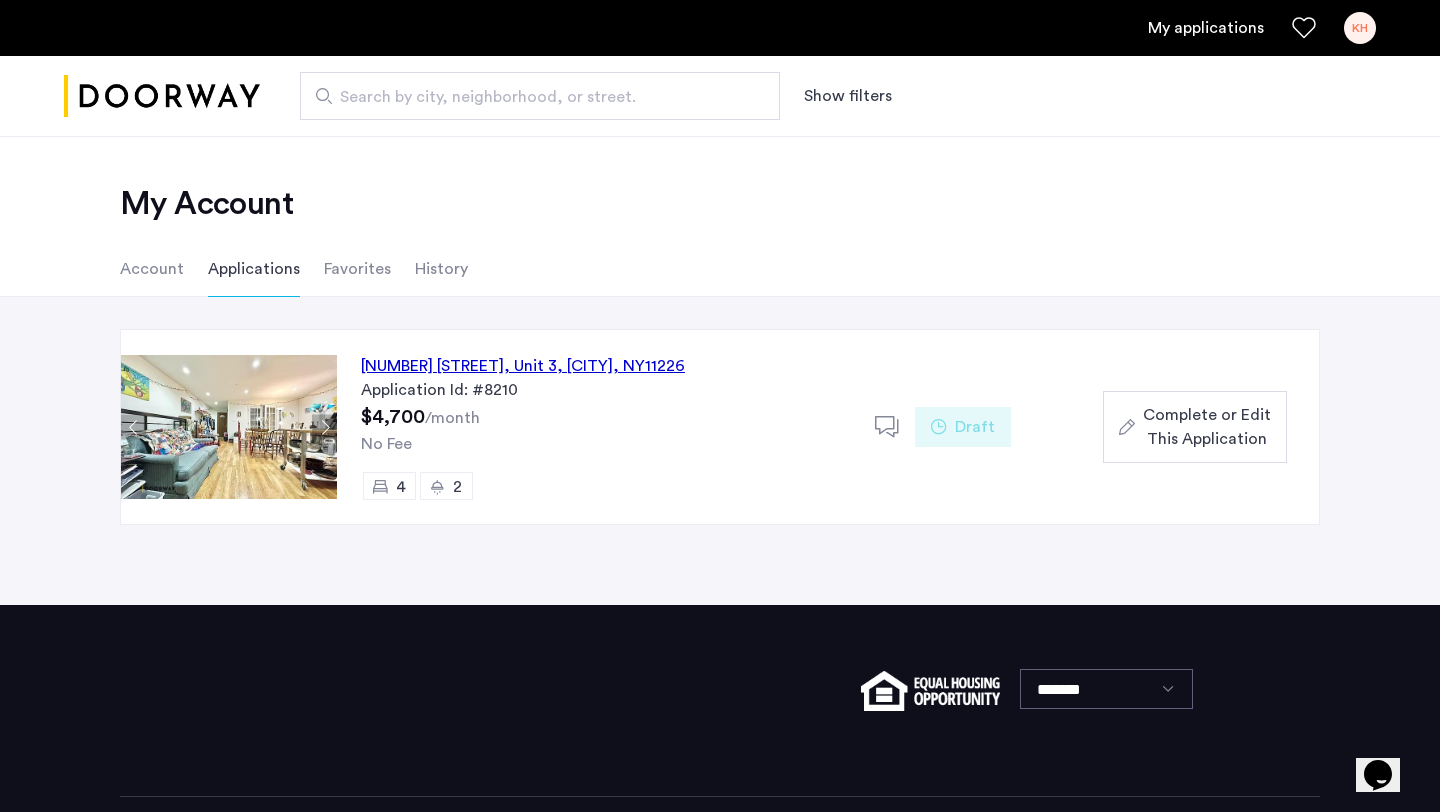 click on "Complete or Edit This Application" 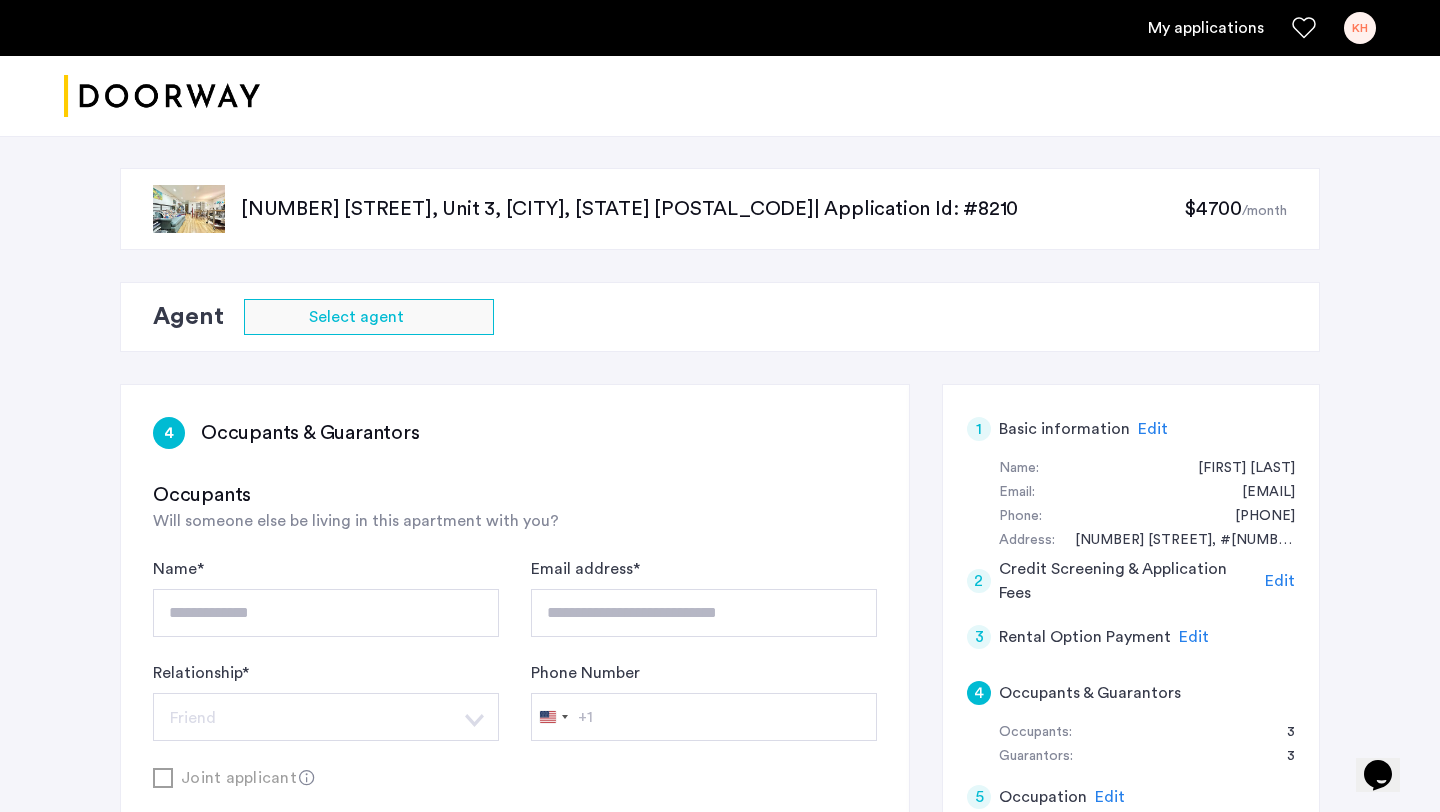 type on "**********" 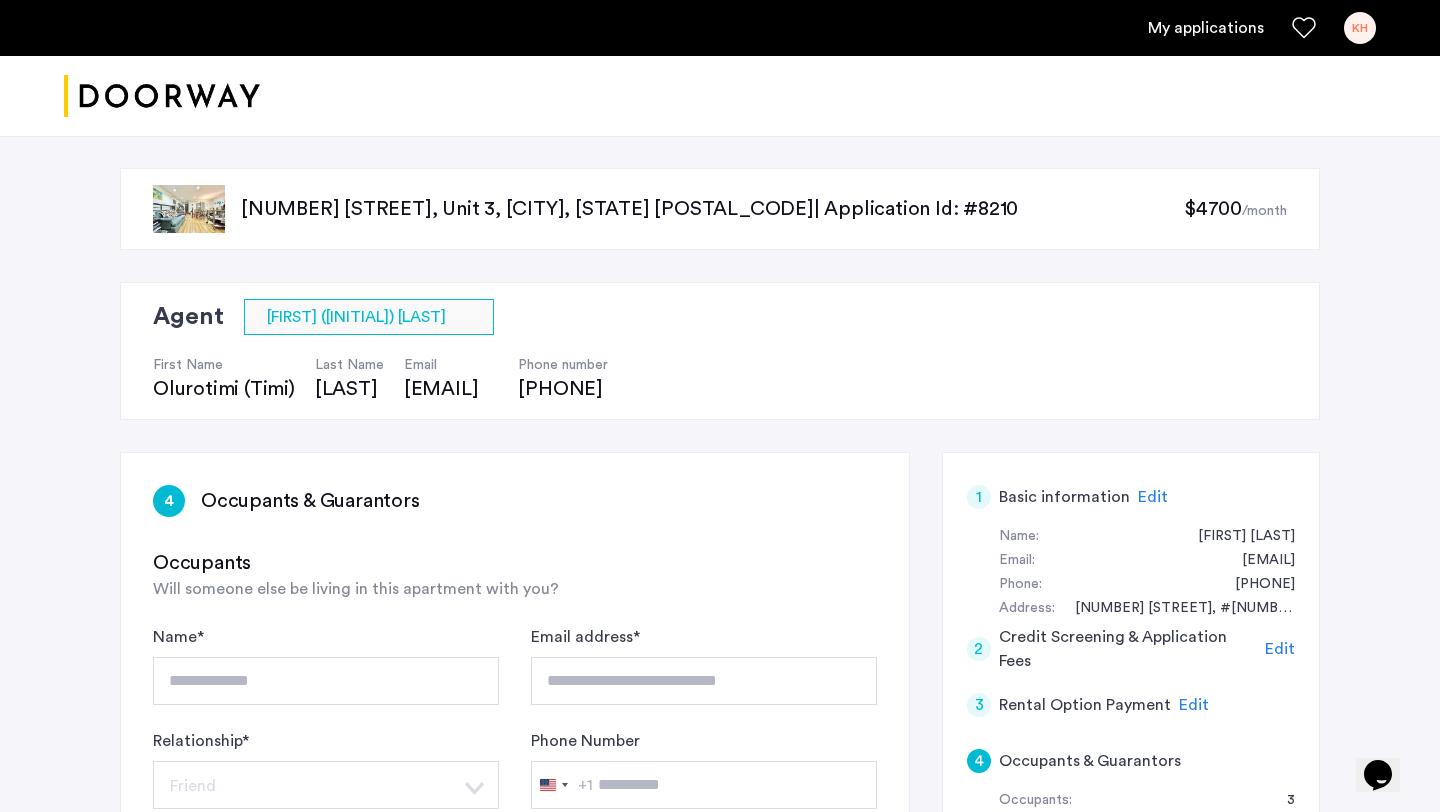 click on "My applications" at bounding box center [1206, 28] 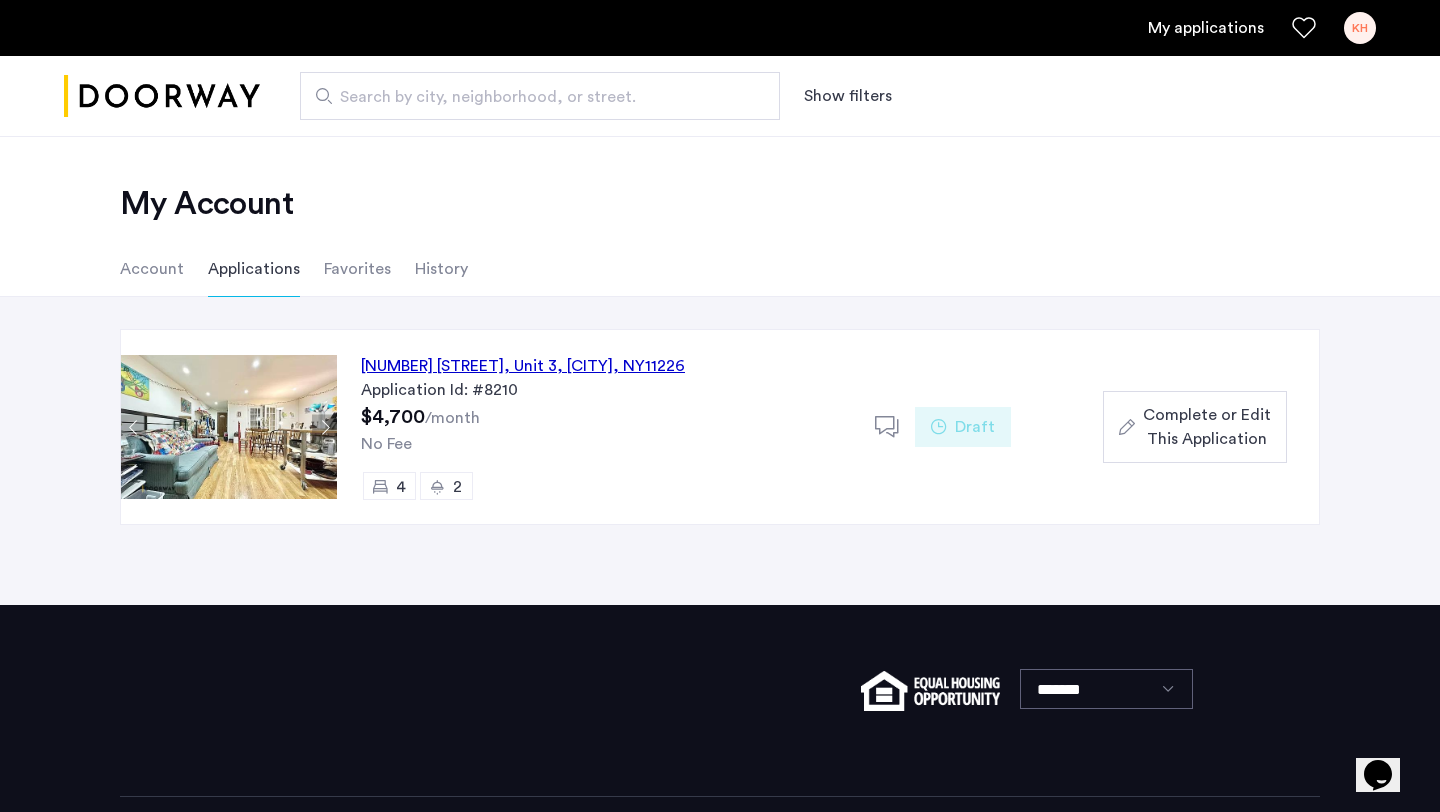 click 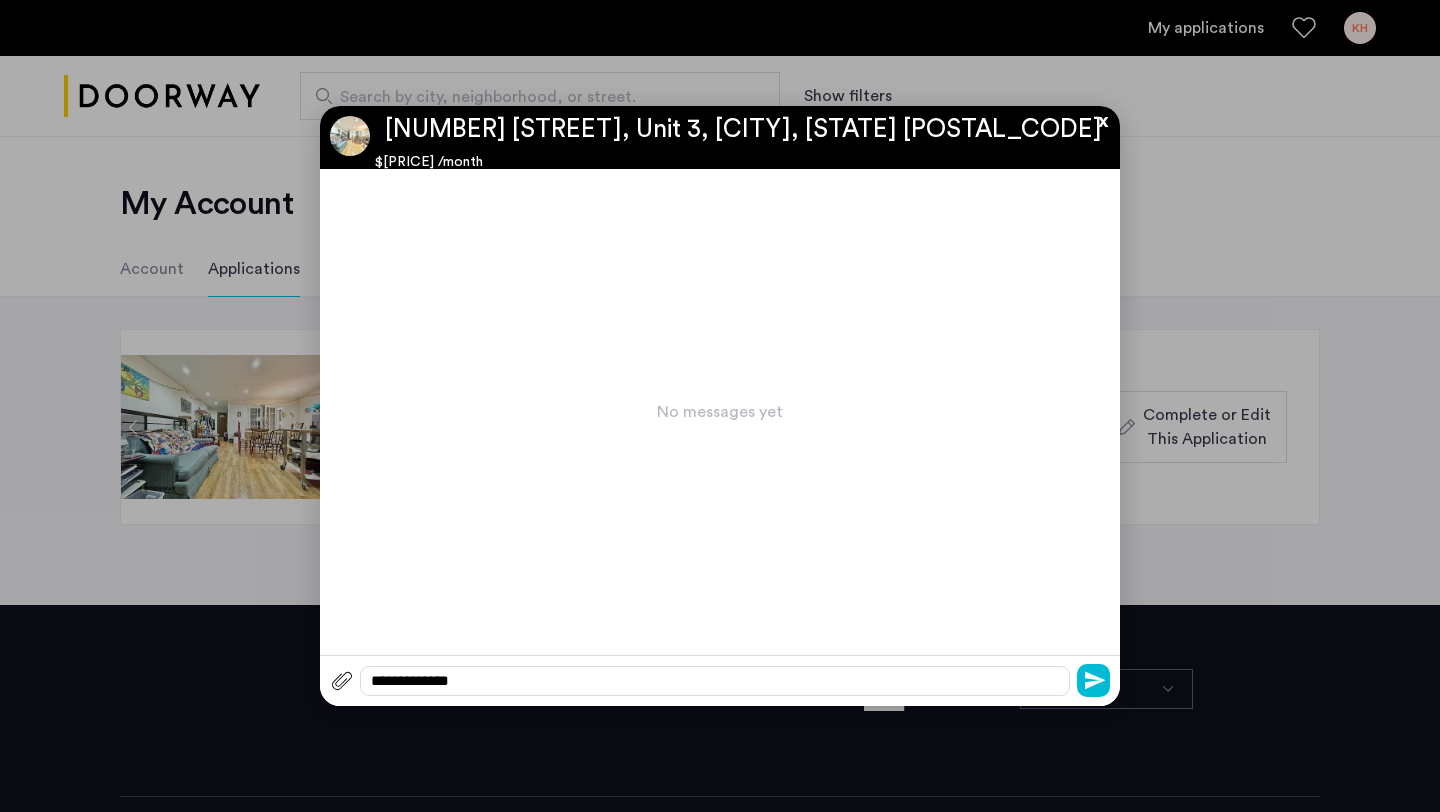 click on "x" at bounding box center [1098, 117] 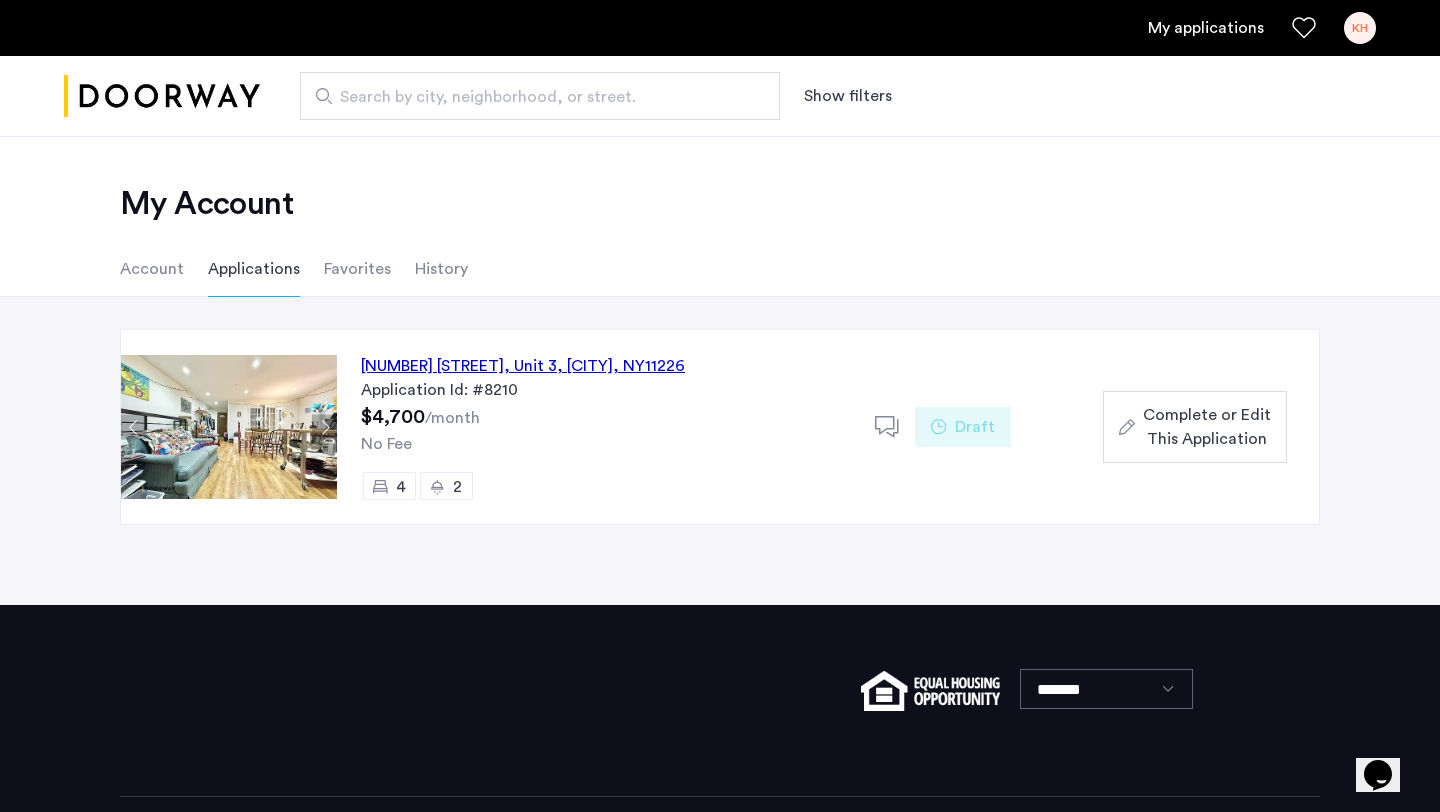 click on "History" 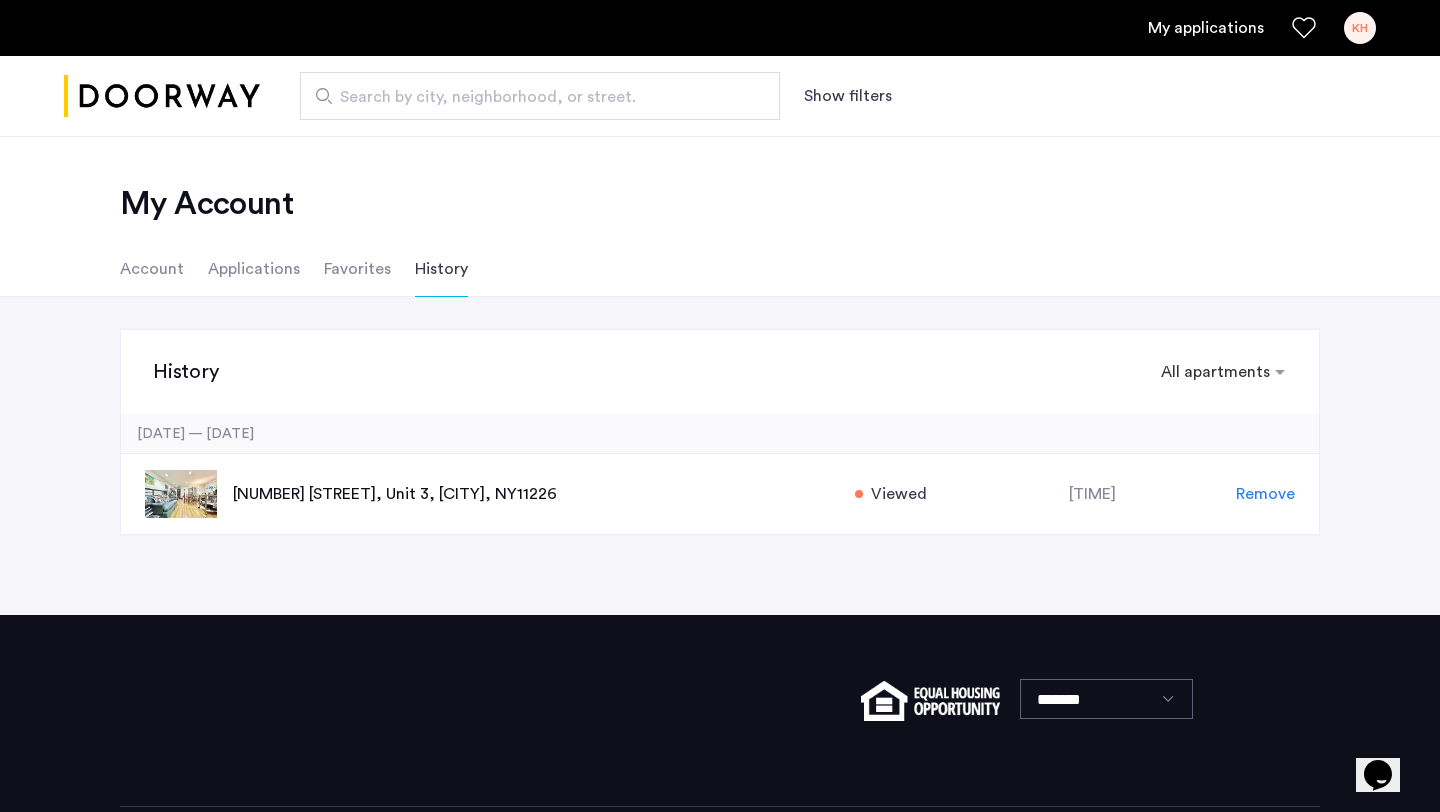 click on "Account" 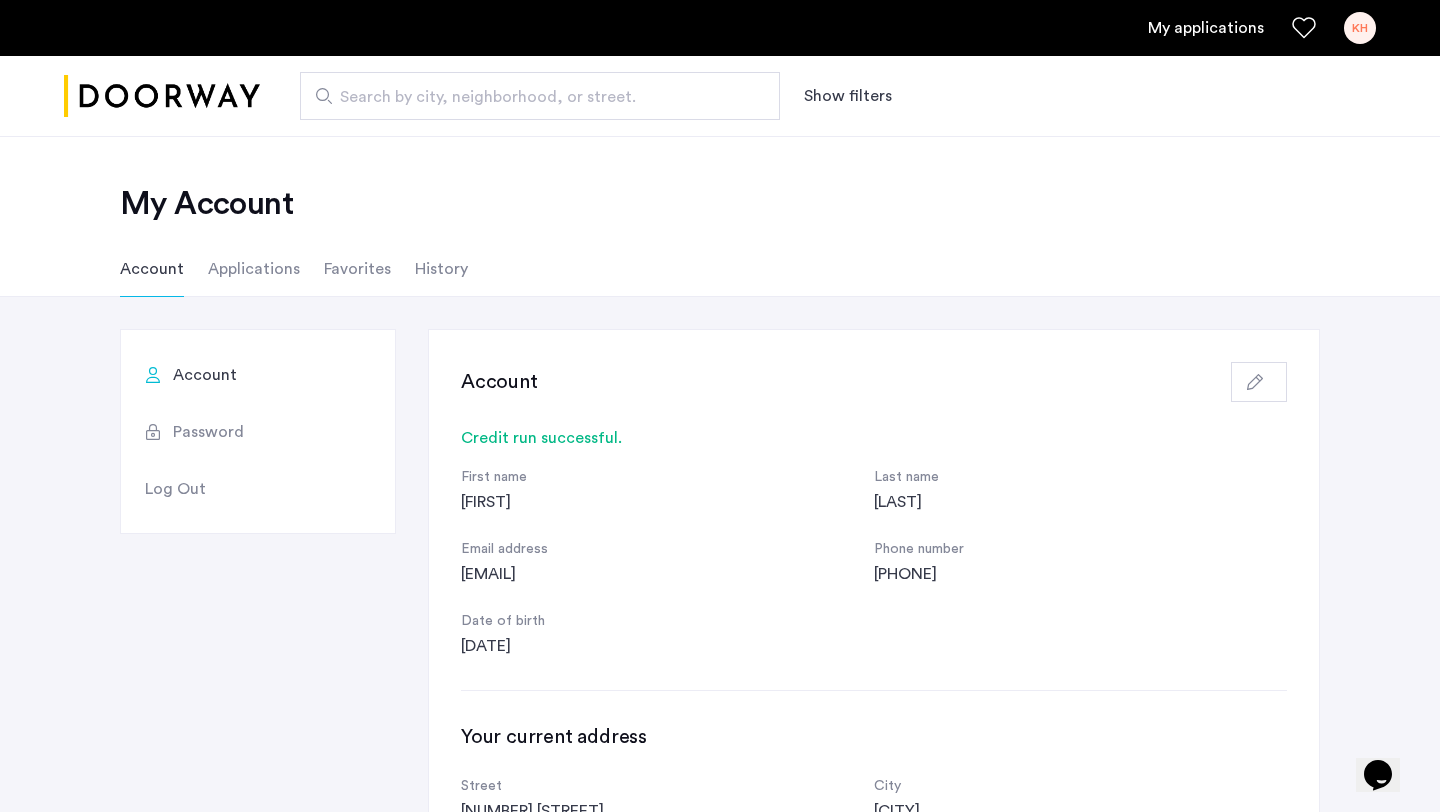 click on "Applications" 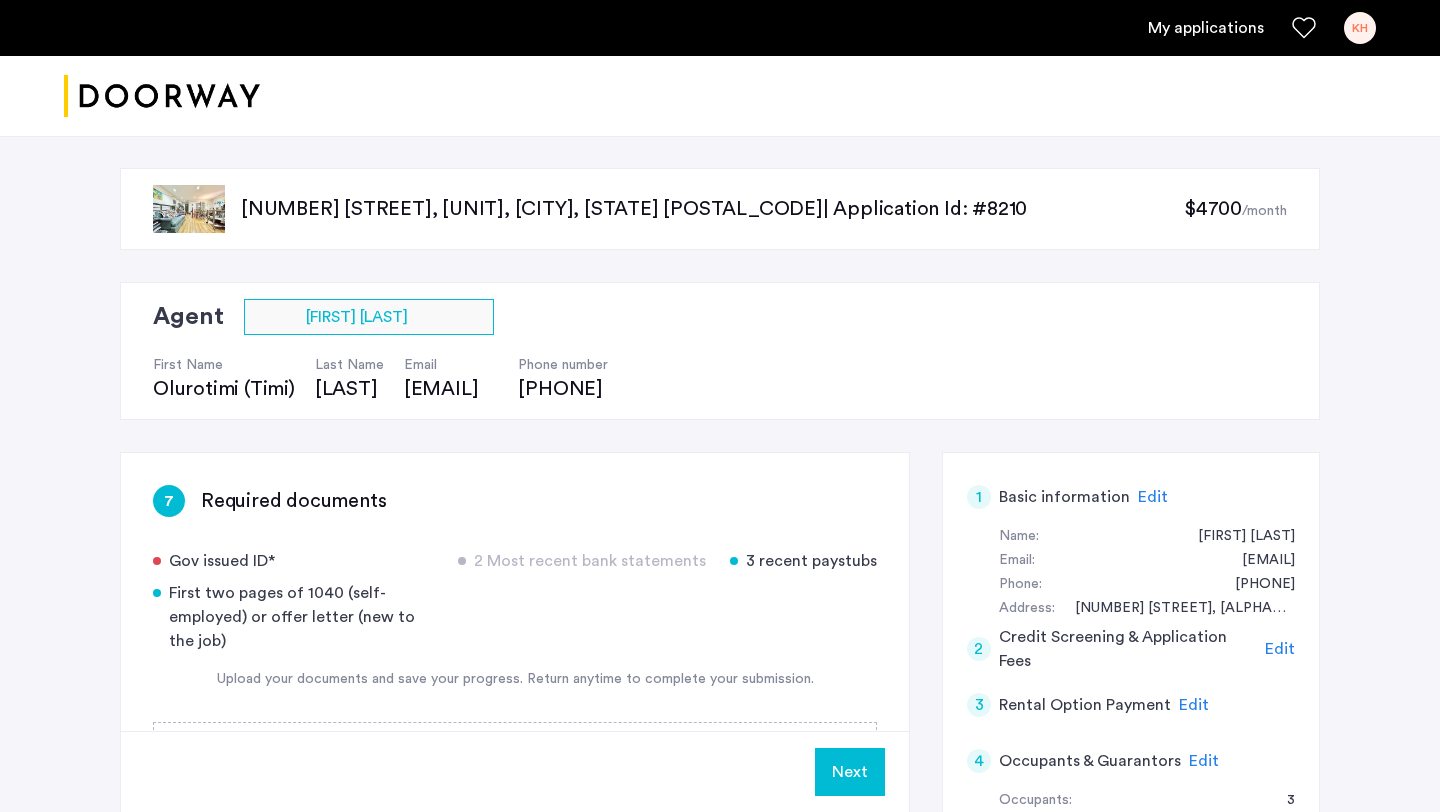 scroll, scrollTop: 190, scrollLeft: 0, axis: vertical 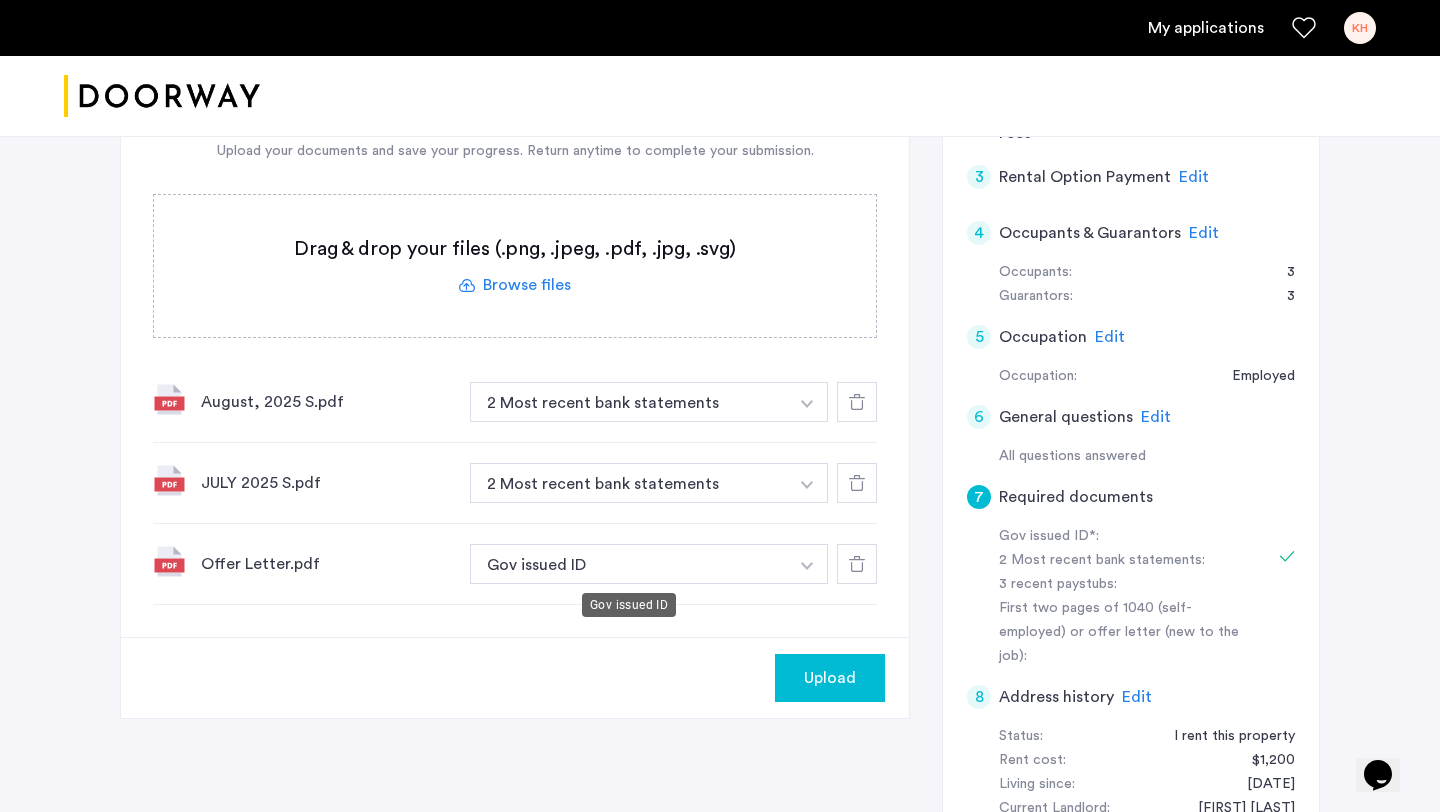 click on "Gov issued ID" at bounding box center [629, 564] 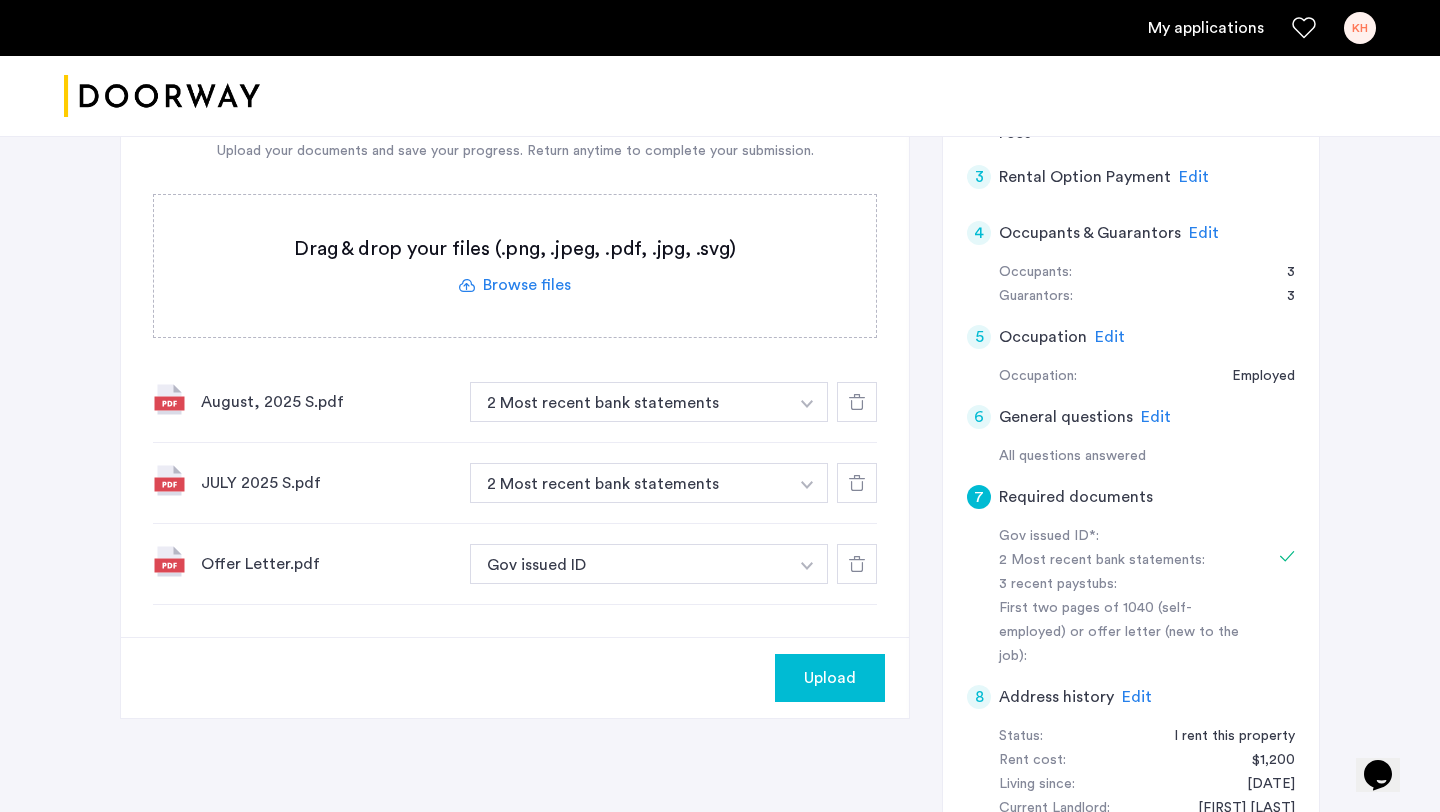 click at bounding box center (807, 402) 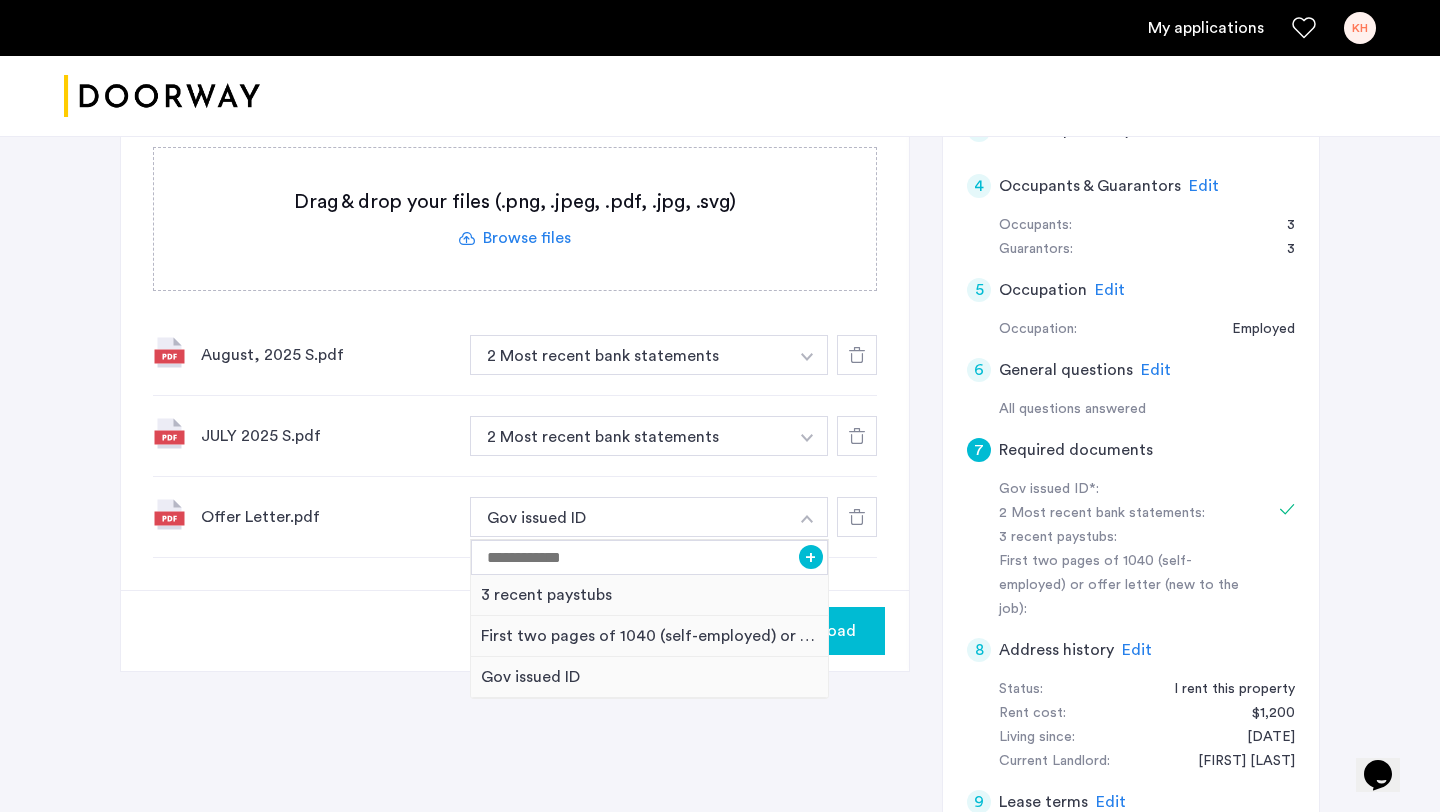 scroll, scrollTop: 587, scrollLeft: 0, axis: vertical 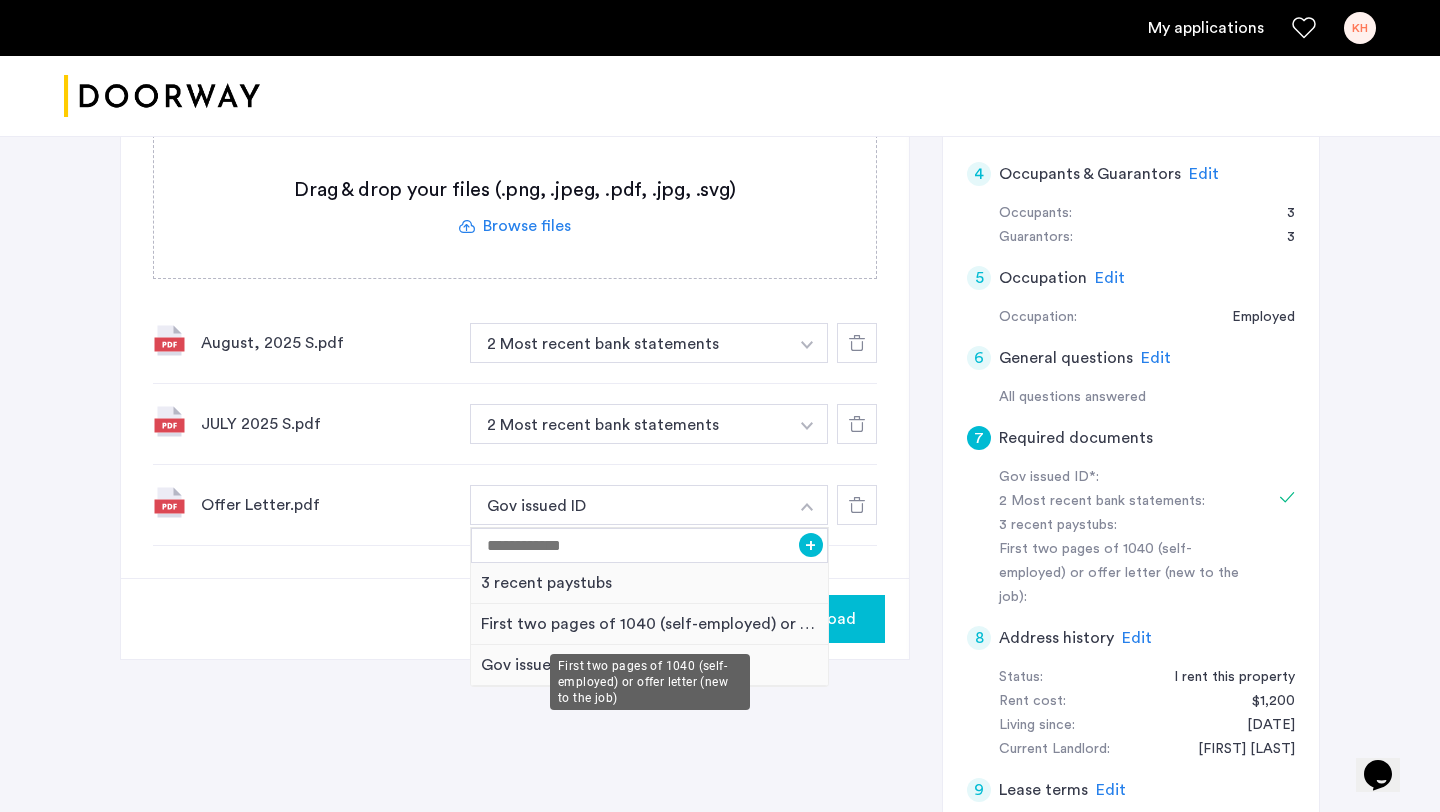 click on "First two pages of 1040 (self-employed) or offer letter (new to the job)" at bounding box center [649, 624] 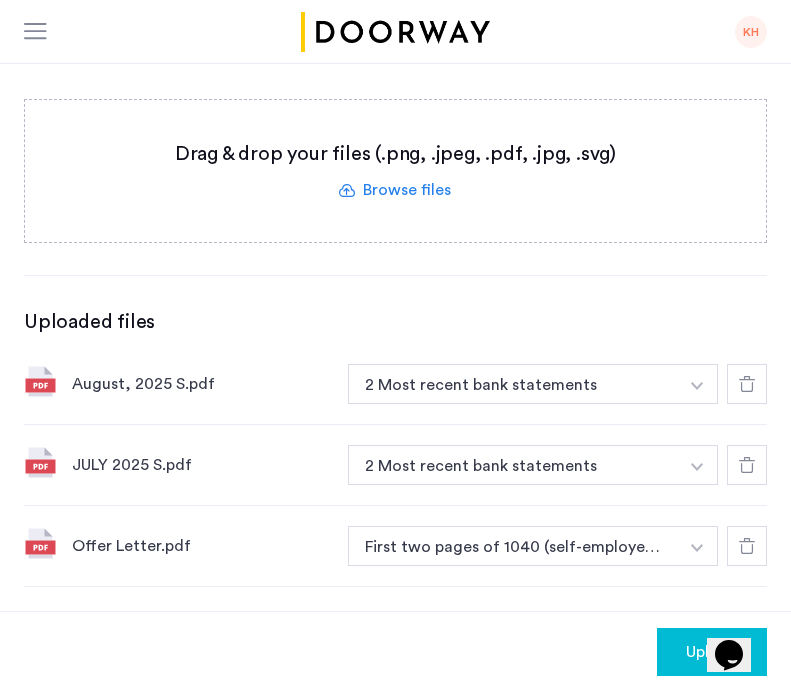 scroll, scrollTop: 676, scrollLeft: 0, axis: vertical 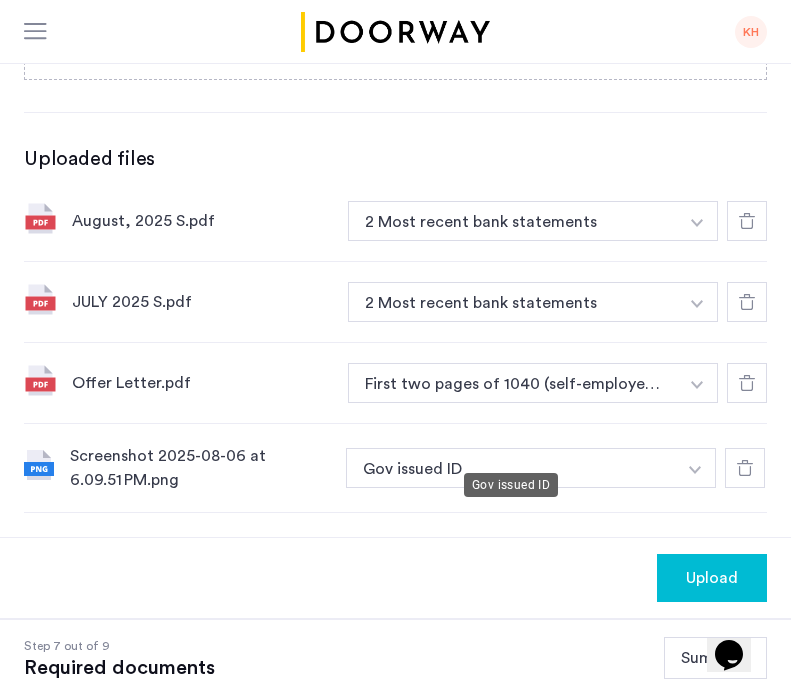 click on "Gov issued ID" at bounding box center (511, 468) 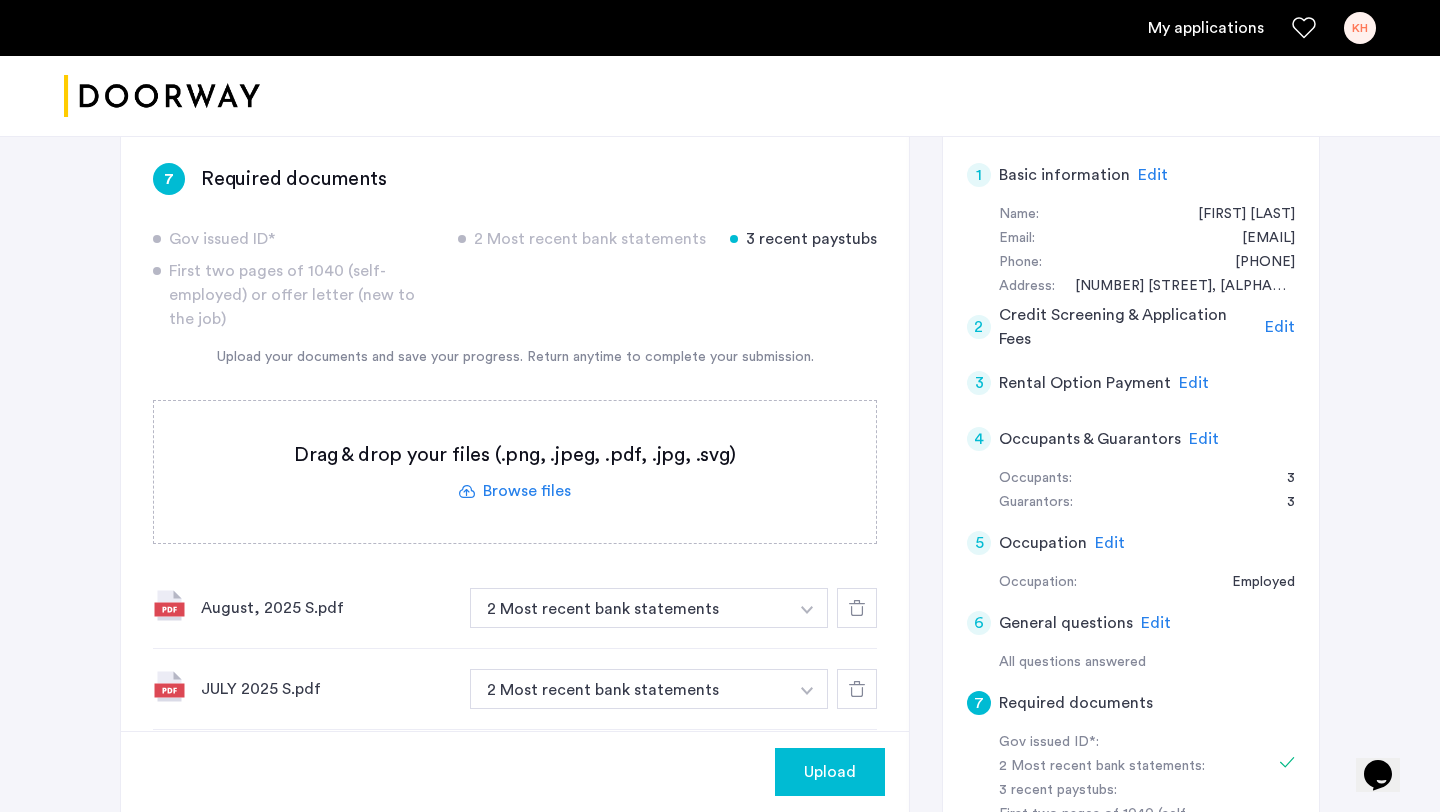 scroll, scrollTop: 316, scrollLeft: 0, axis: vertical 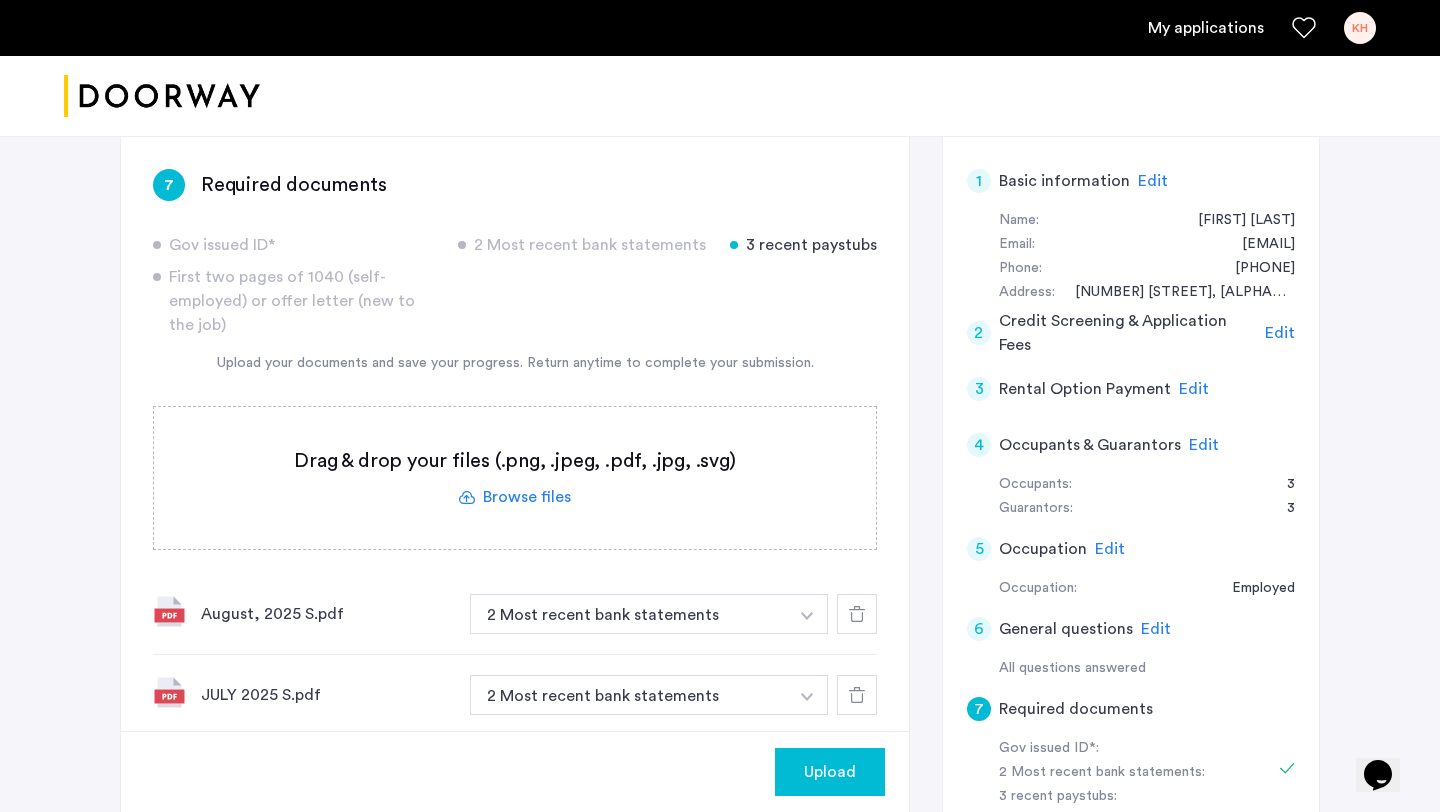 click on "Edit" 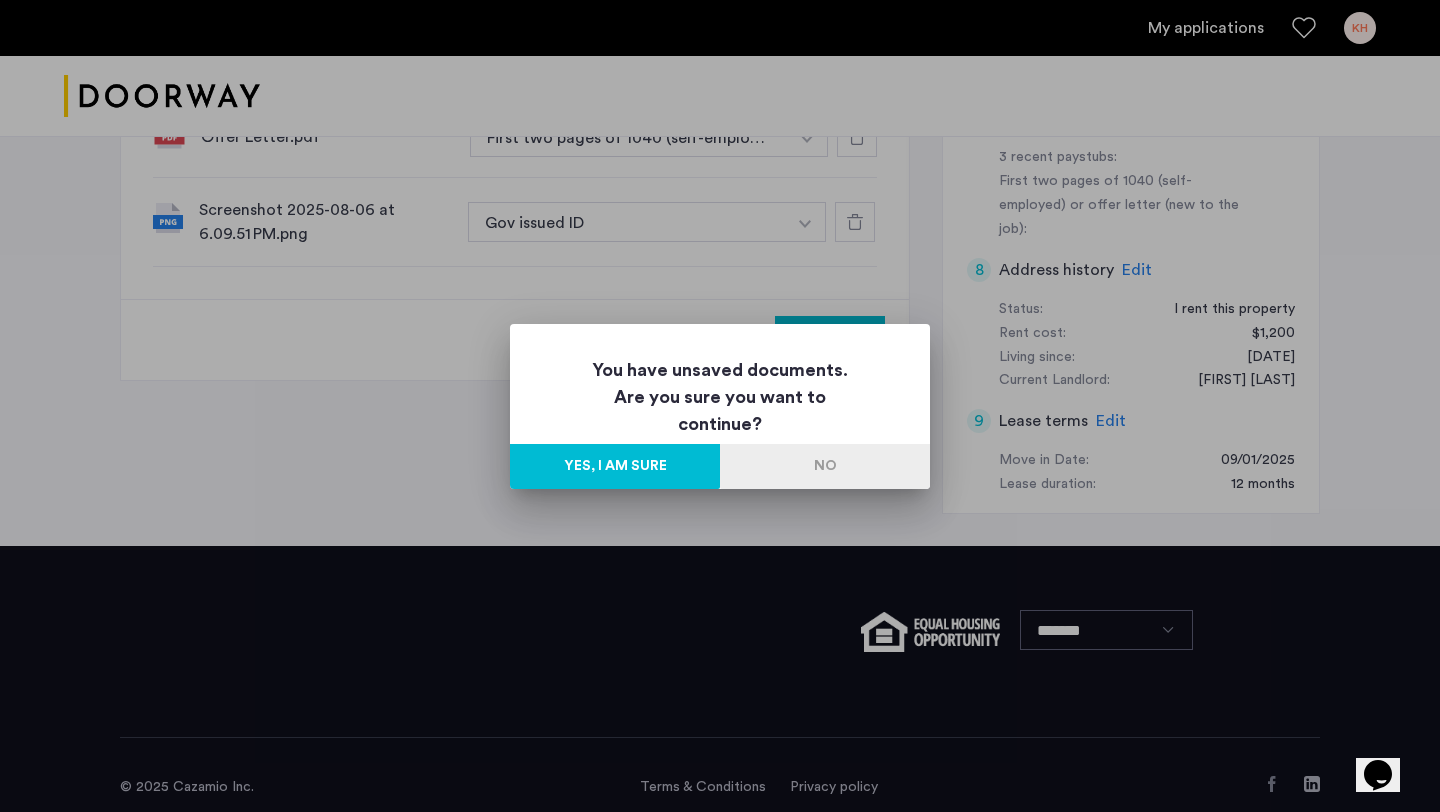 click on "No" at bounding box center (825, 466) 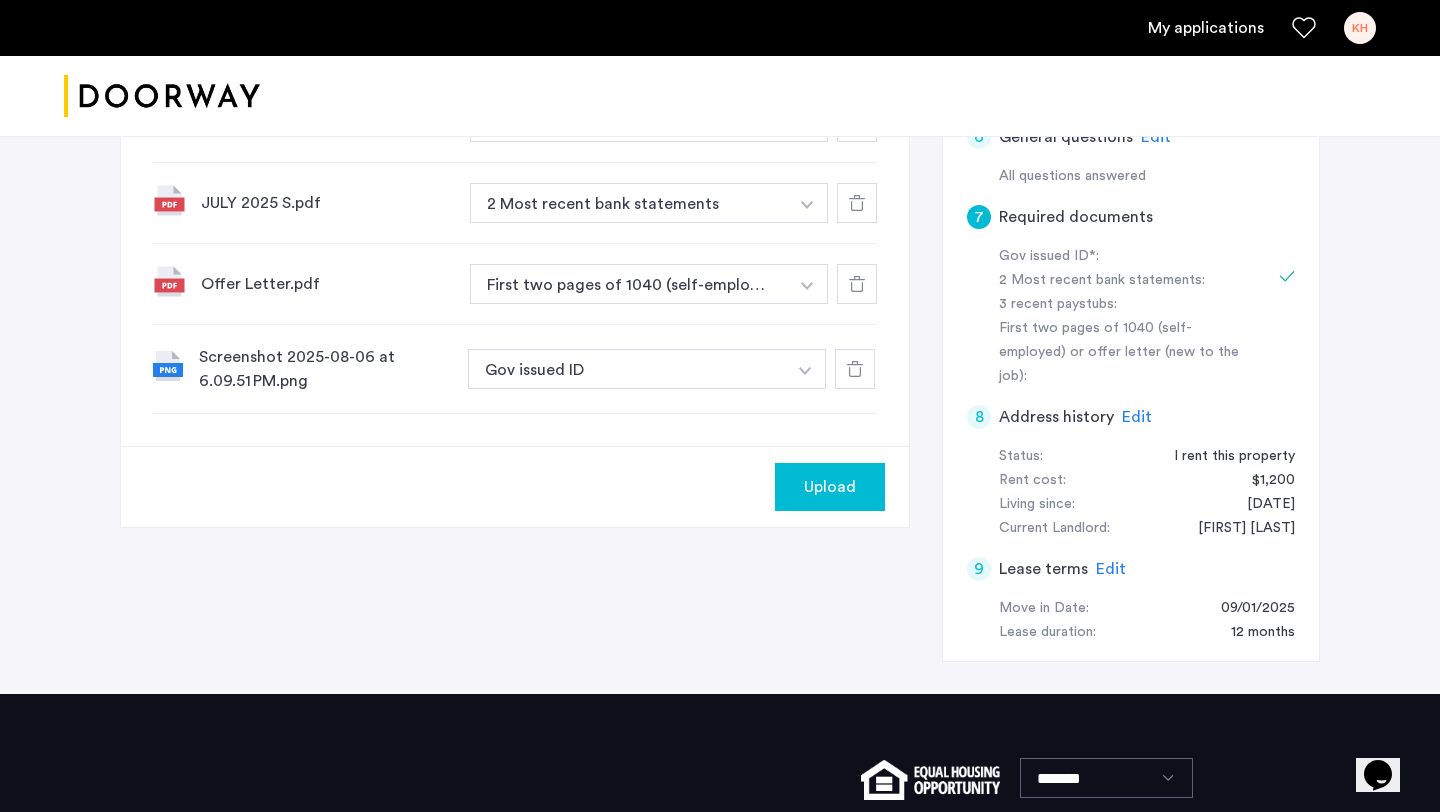 scroll, scrollTop: 800, scrollLeft: 0, axis: vertical 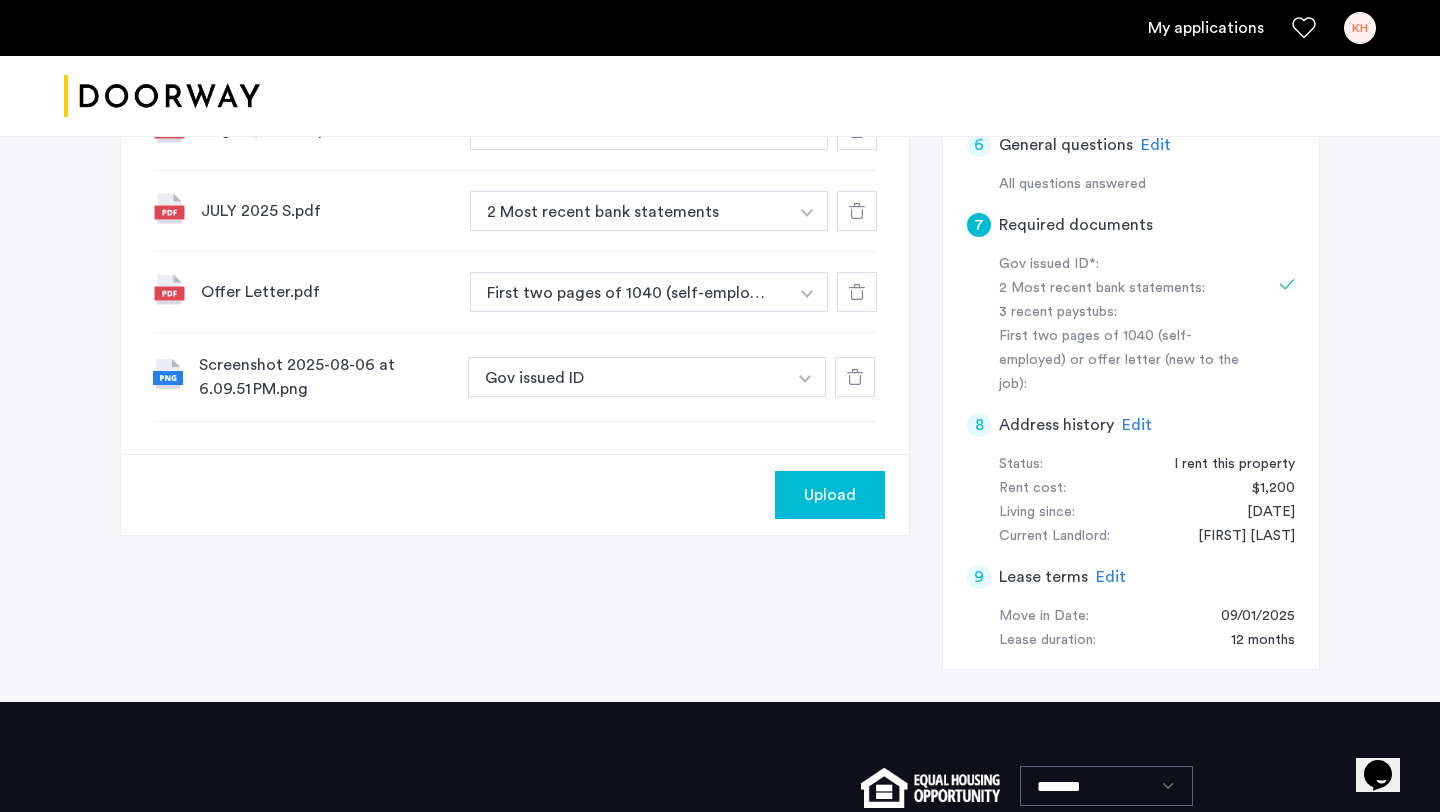 click on "Upload" 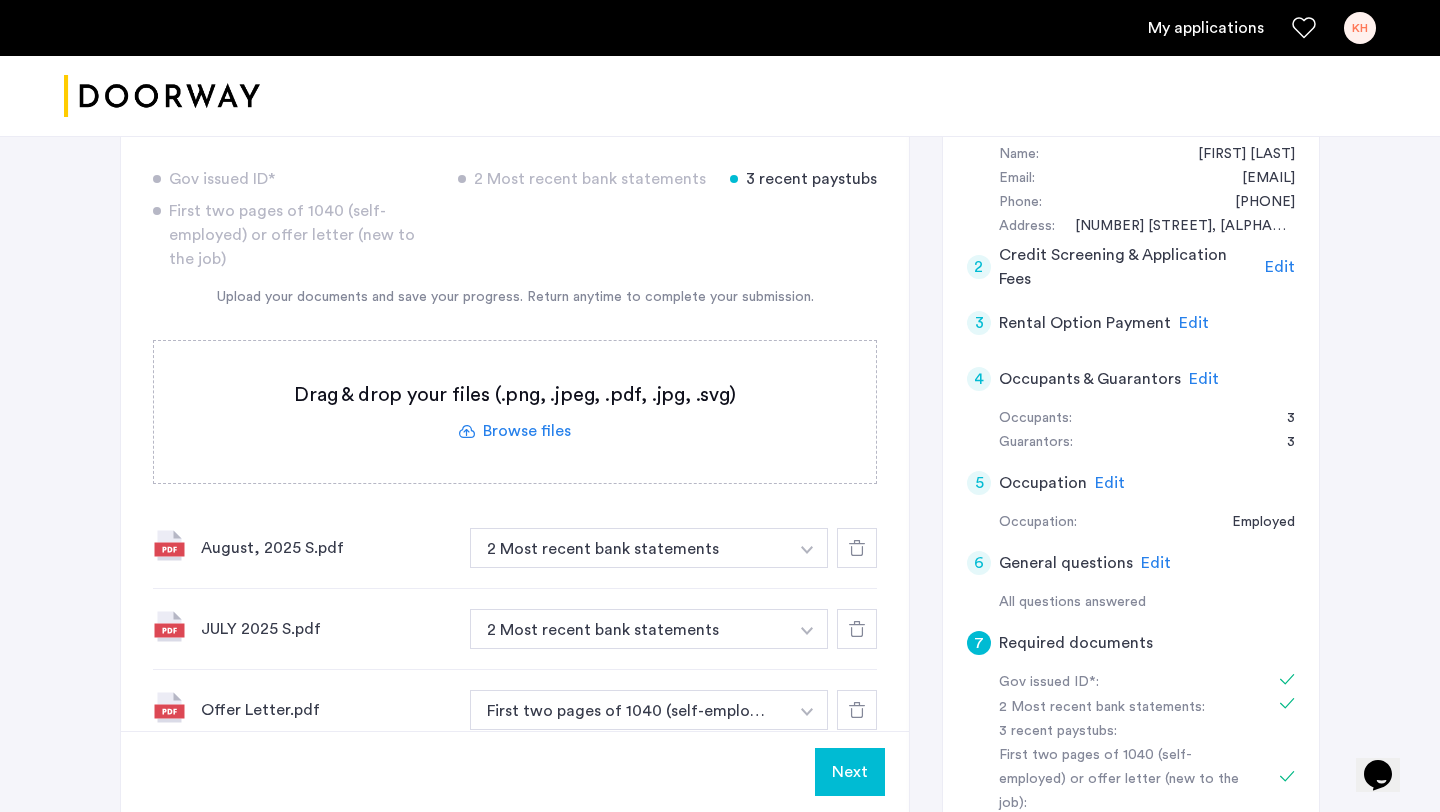 scroll, scrollTop: 338, scrollLeft: 0, axis: vertical 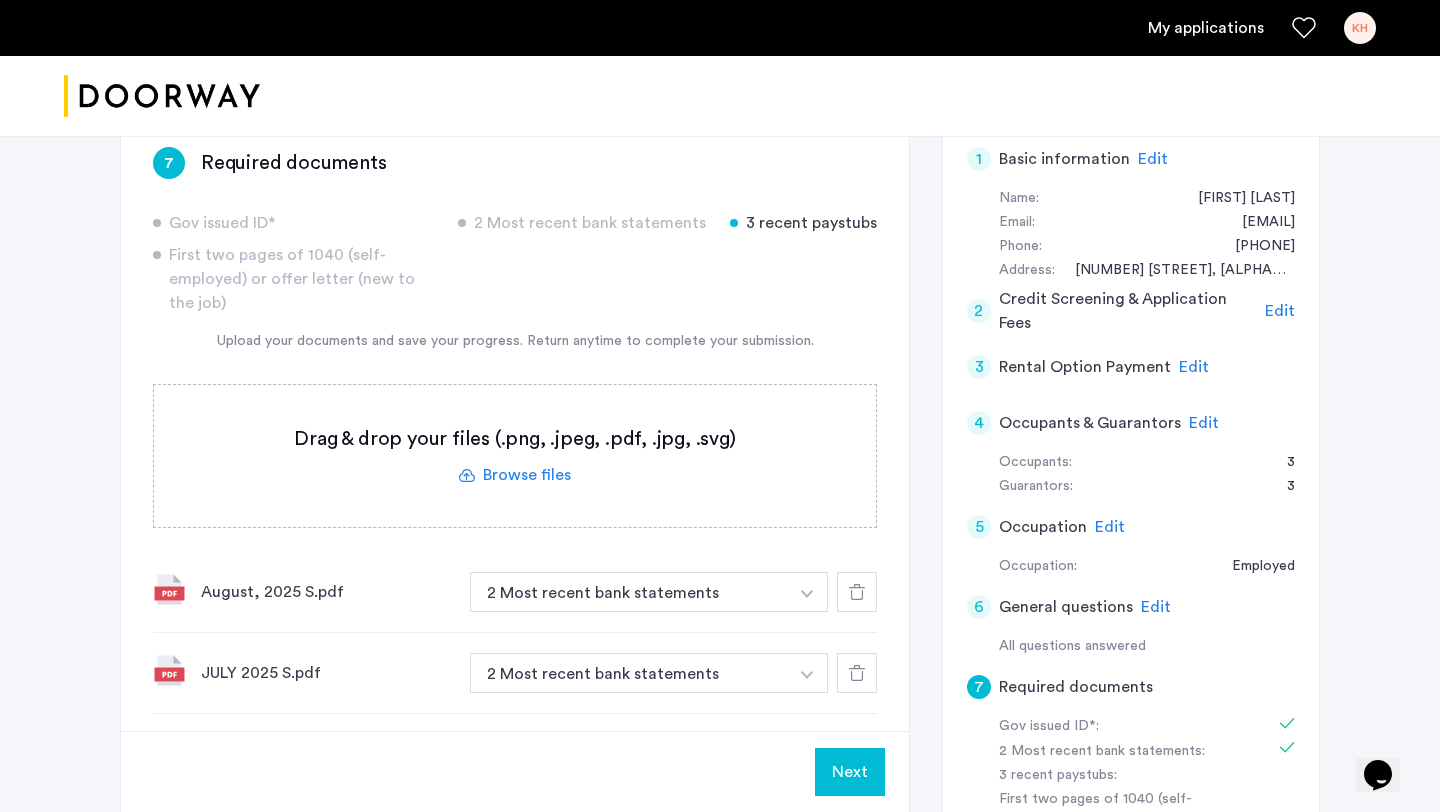 click on "3 Rental Option Payment Edit" 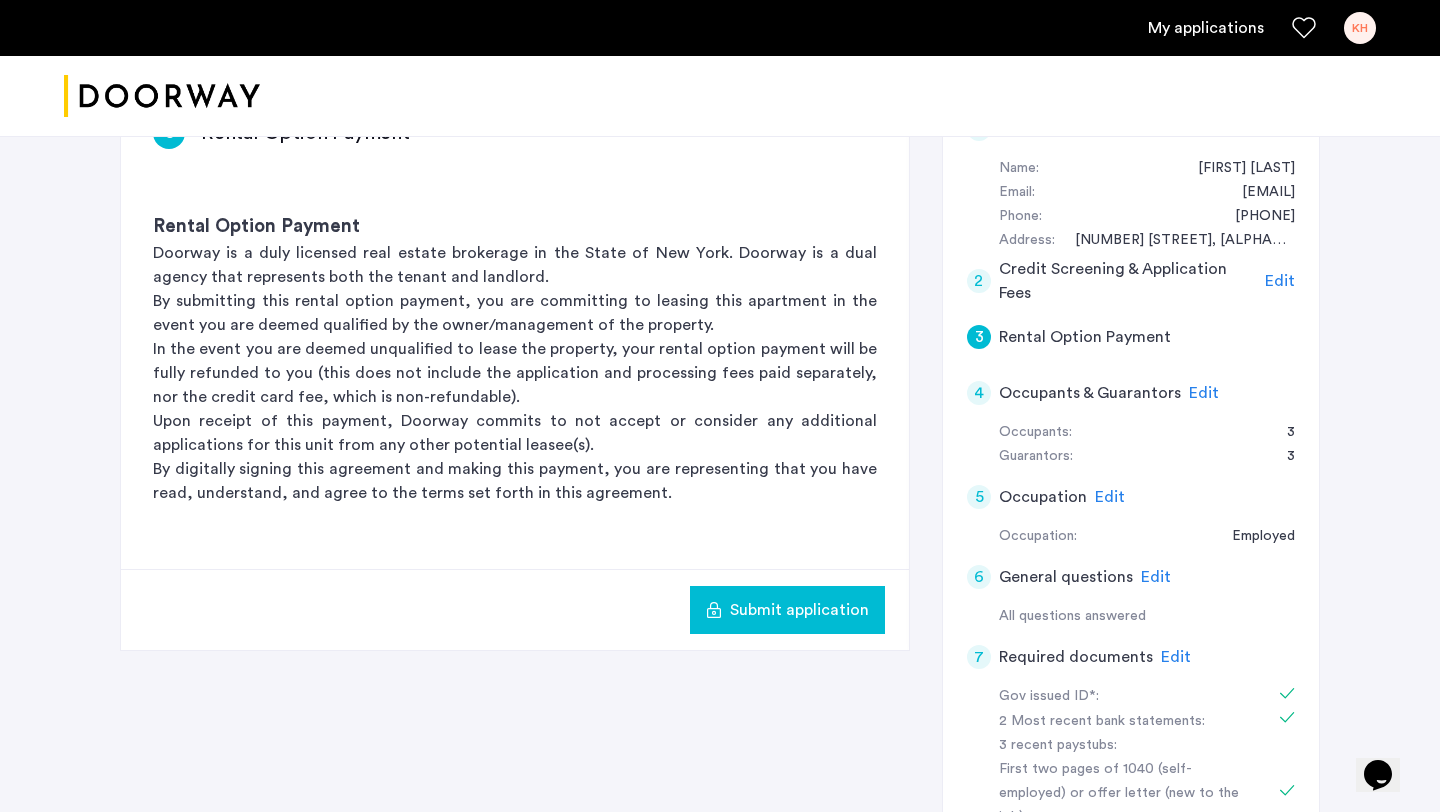 scroll, scrollTop: 407, scrollLeft: 0, axis: vertical 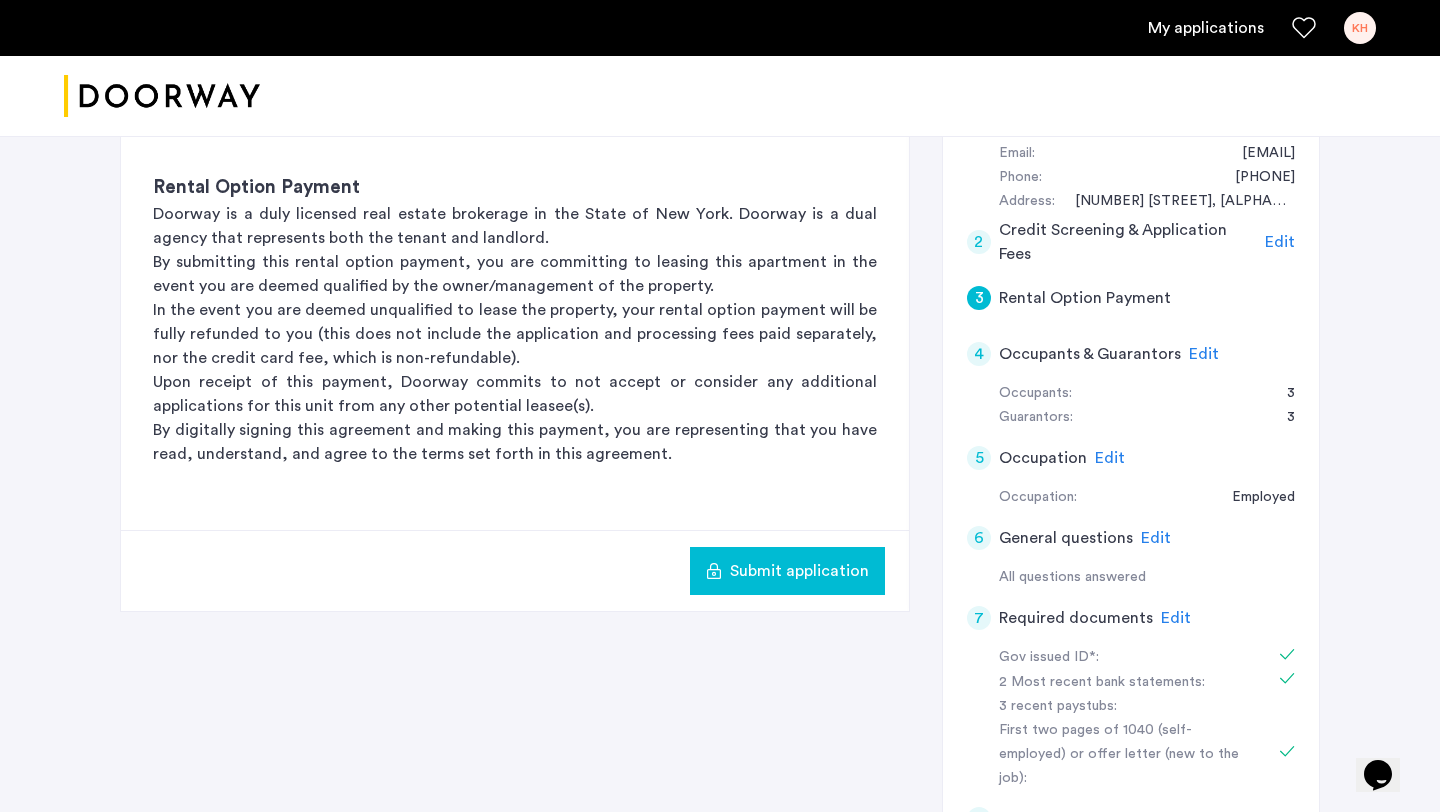 click on "Edit" 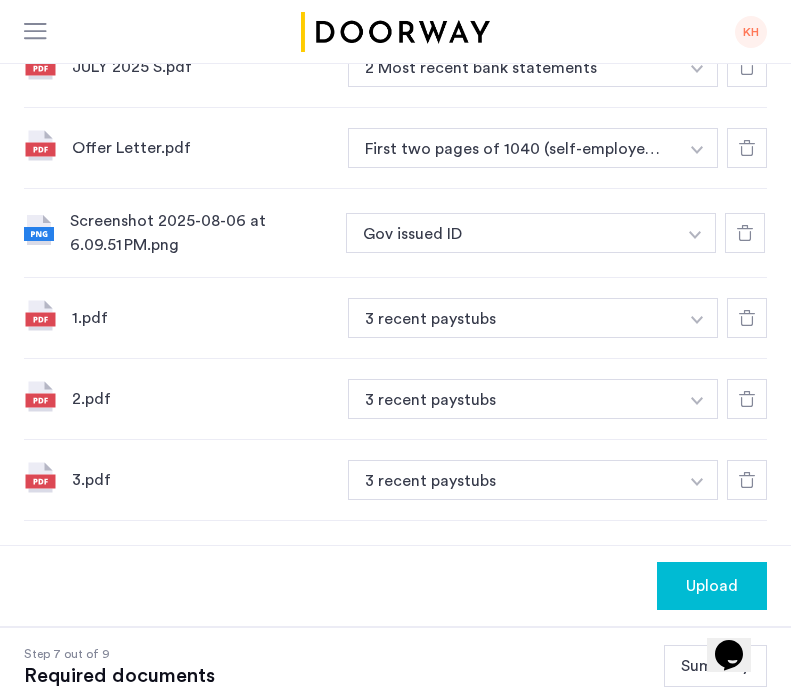 scroll, scrollTop: 895, scrollLeft: 0, axis: vertical 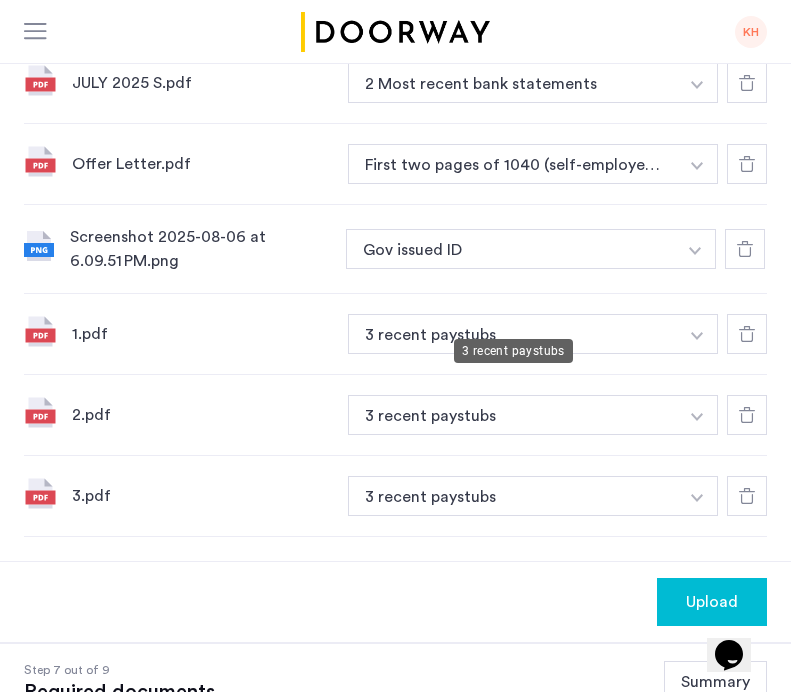 click on "3 recent paystubs" at bounding box center (513, 334) 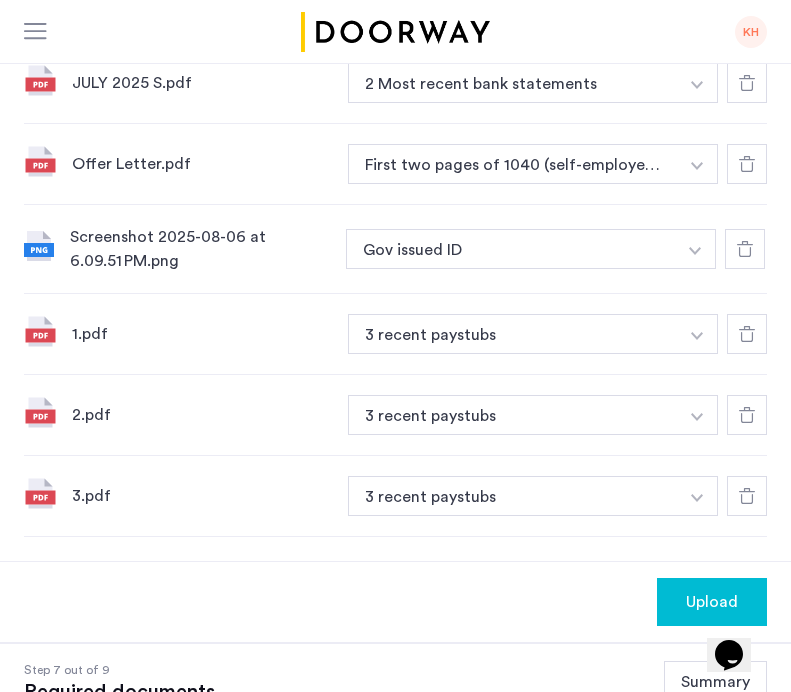 click at bounding box center [697, 4] 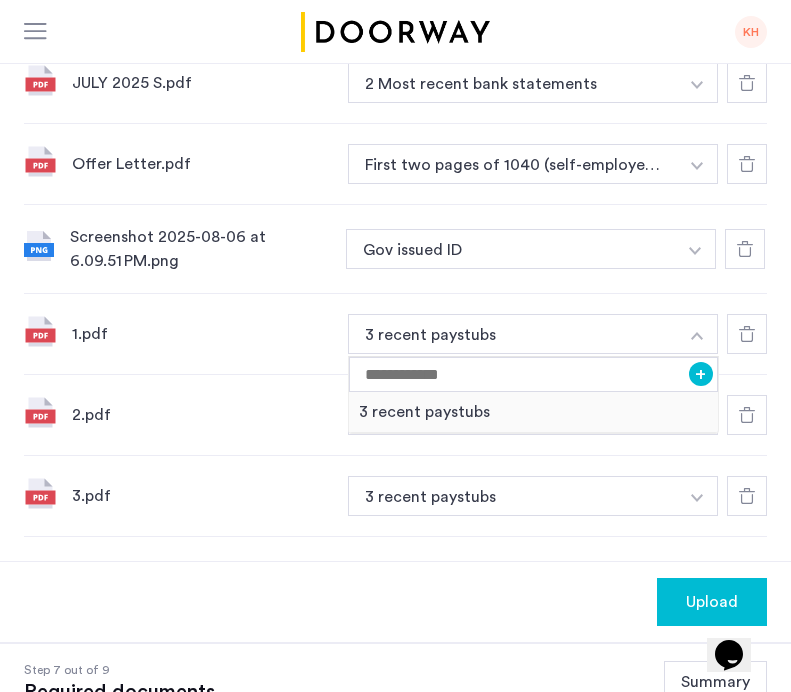 click on "7 Required documents  Gov issued ID*  2 Most recent bank statements  3 recent paystubs  First two pages of 1040 (self-employed) or offer letter (new to the job)  Upload your documents and save your progress. Return anytime to complete your submission.  Drag & drop your files (.png, .jpeg, .pdf, .jpg, .svg) Browse files Upload documents (.png, .jpeg, .pdf, .jpg, .svg) Uploaded files August, 2025 S.pdf 2 Most recent bank statements + 2 Most recent bank statements  JULY 2025 S.pdf 2 Most recent bank statements + 2 Most recent bank statements Offer Letter.pdf First two pages of 1040 (self-employed) or offer letter (new to the job) + First two pages of 1040 (self-employed) or offer letter (new to the job) Screenshot 2025-08-06 at 6.09.51 PM.png Gov issued ID + Gov issued ID 1.pdf 3 recent paystubs + 3 recent paystubs 2.pdf 3 recent paystubs + 3 recent paystubs 3.pdf 3 recent paystubs + 3 recent paystubs" 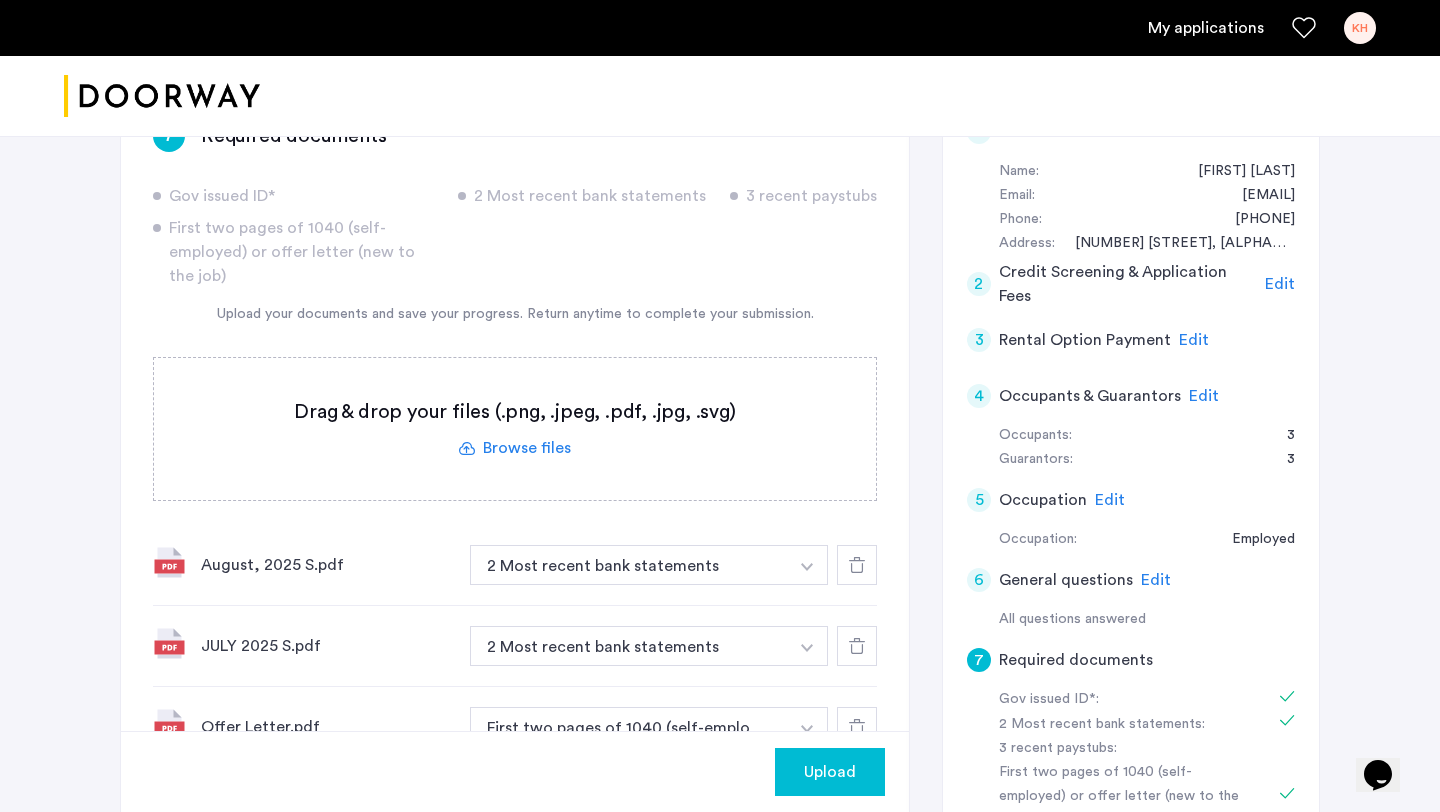 scroll, scrollTop: 353, scrollLeft: 0, axis: vertical 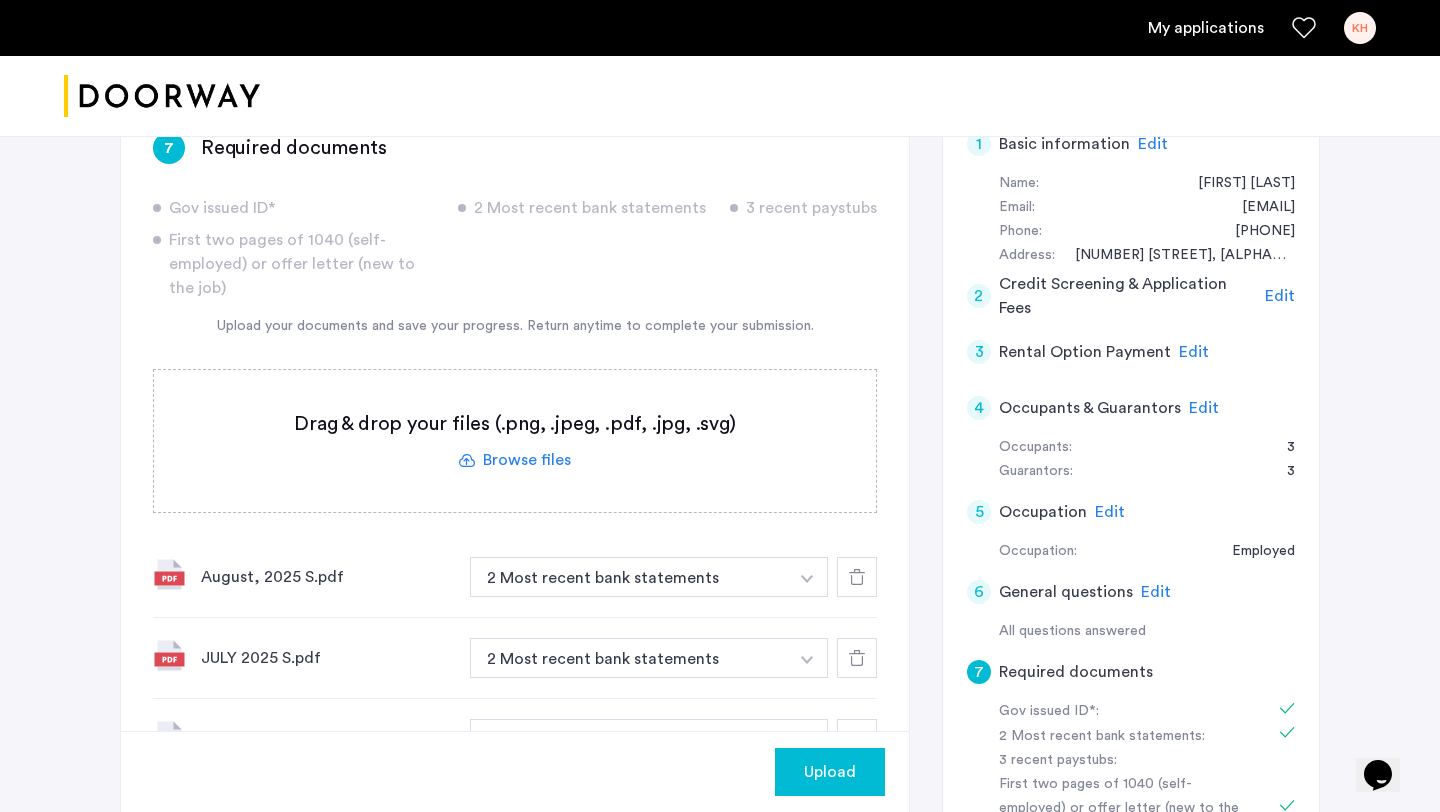 click on "Upload" 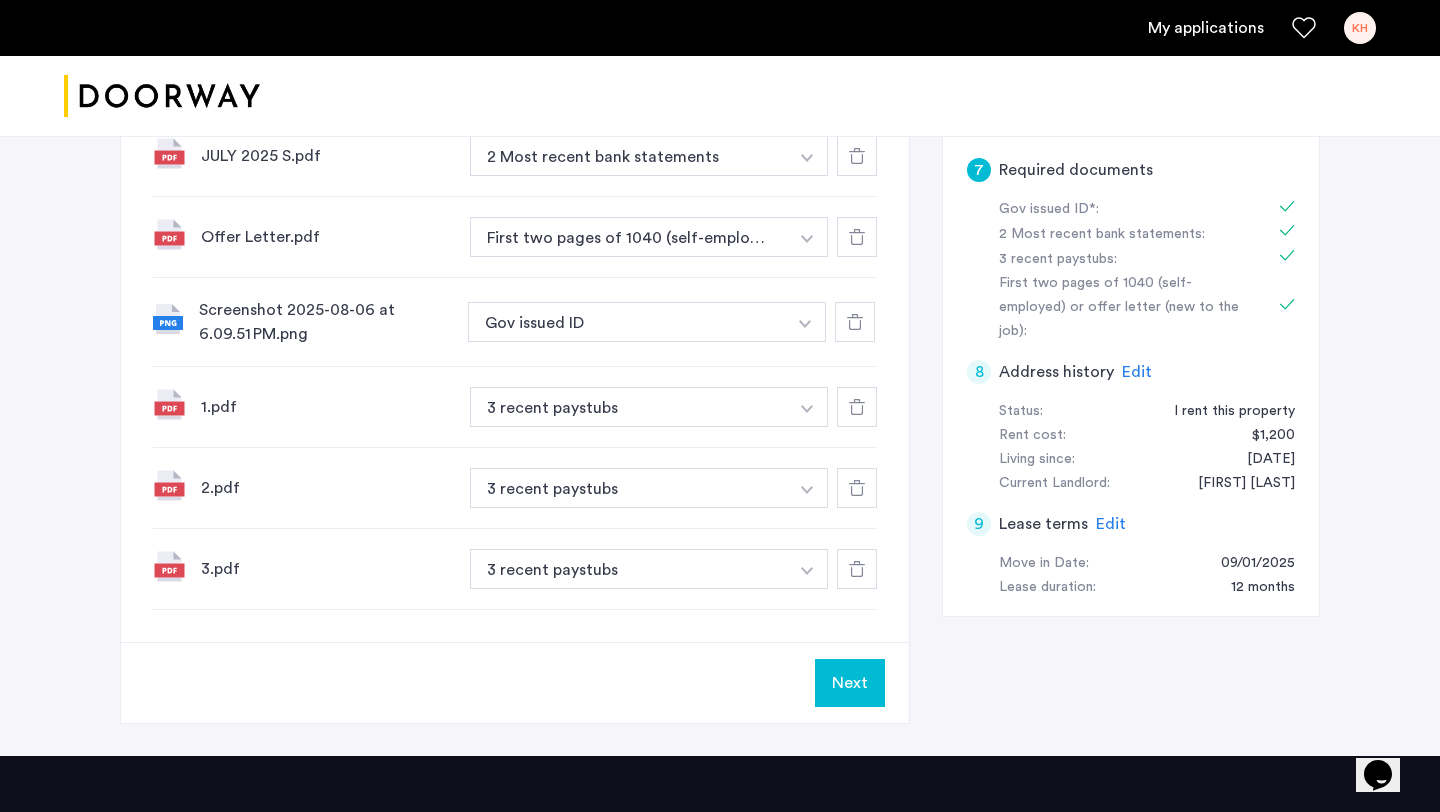 scroll, scrollTop: 866, scrollLeft: 0, axis: vertical 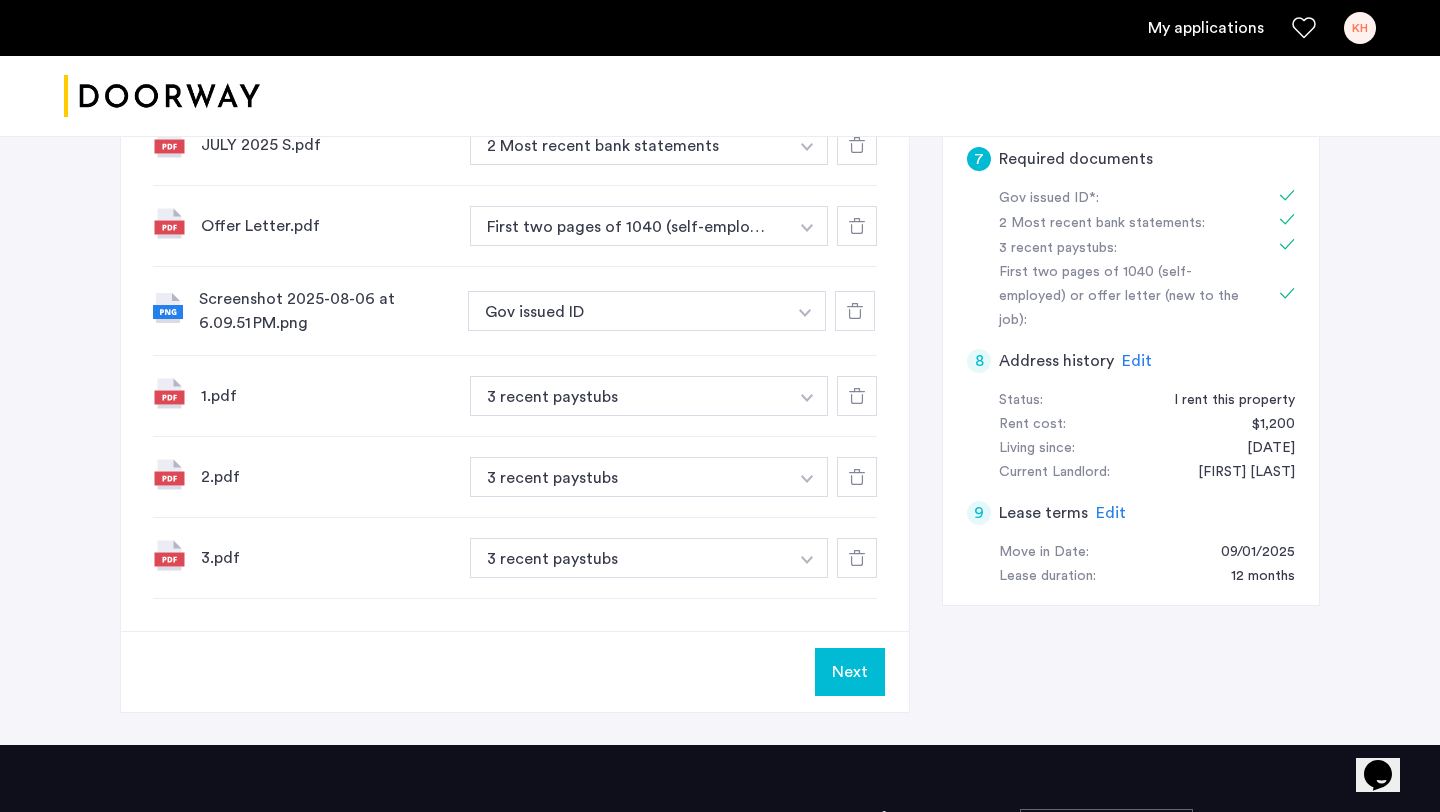click on "Next" 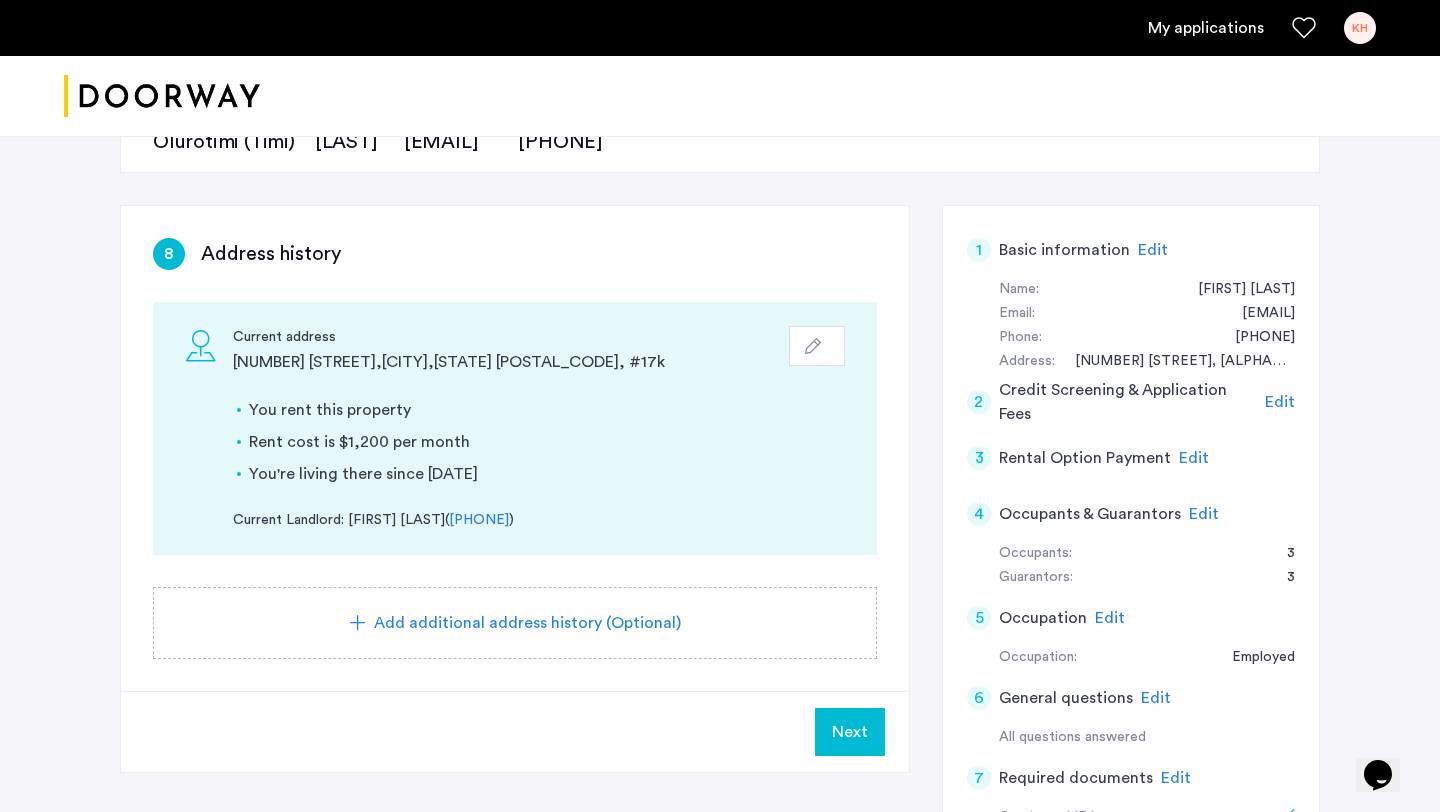 scroll, scrollTop: 259, scrollLeft: 0, axis: vertical 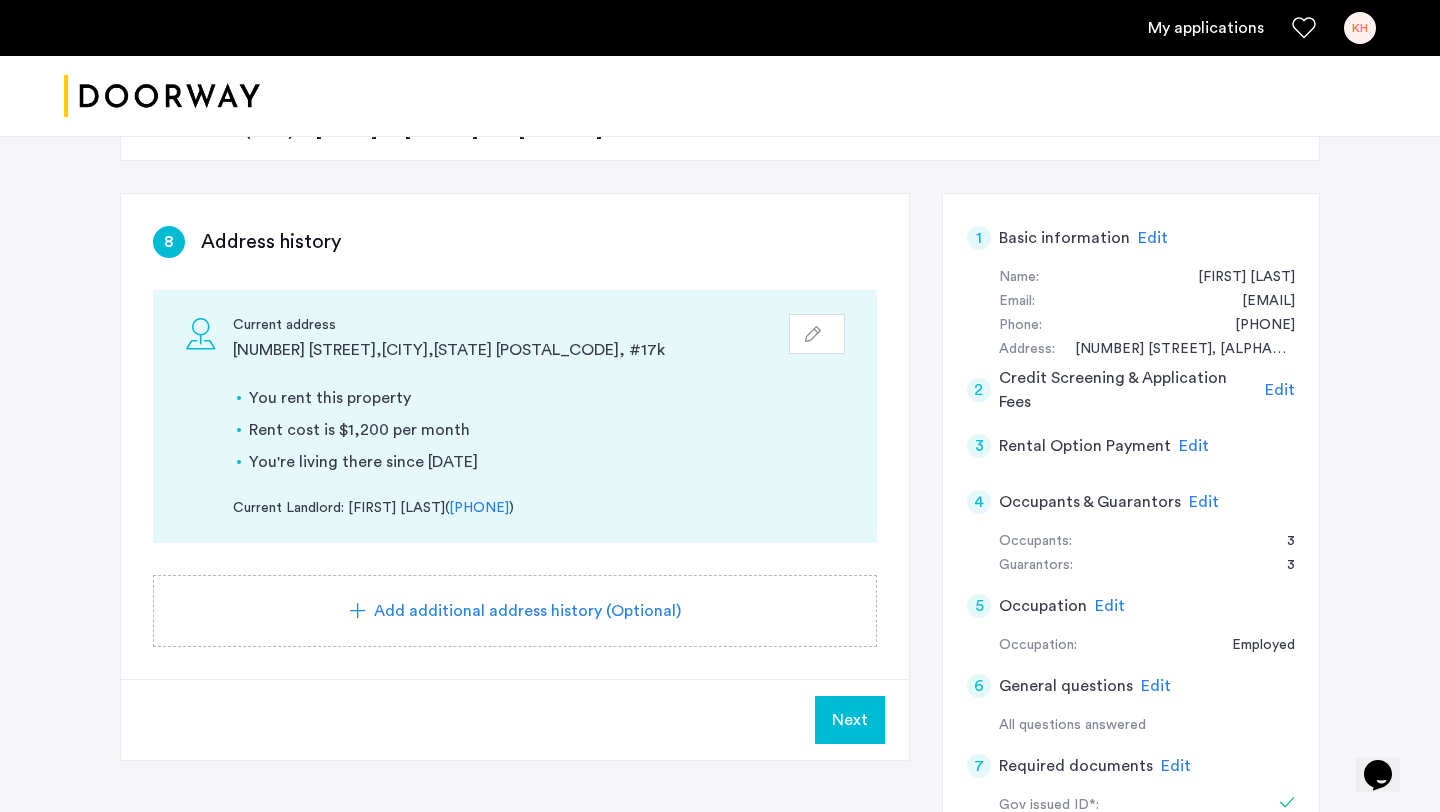 click 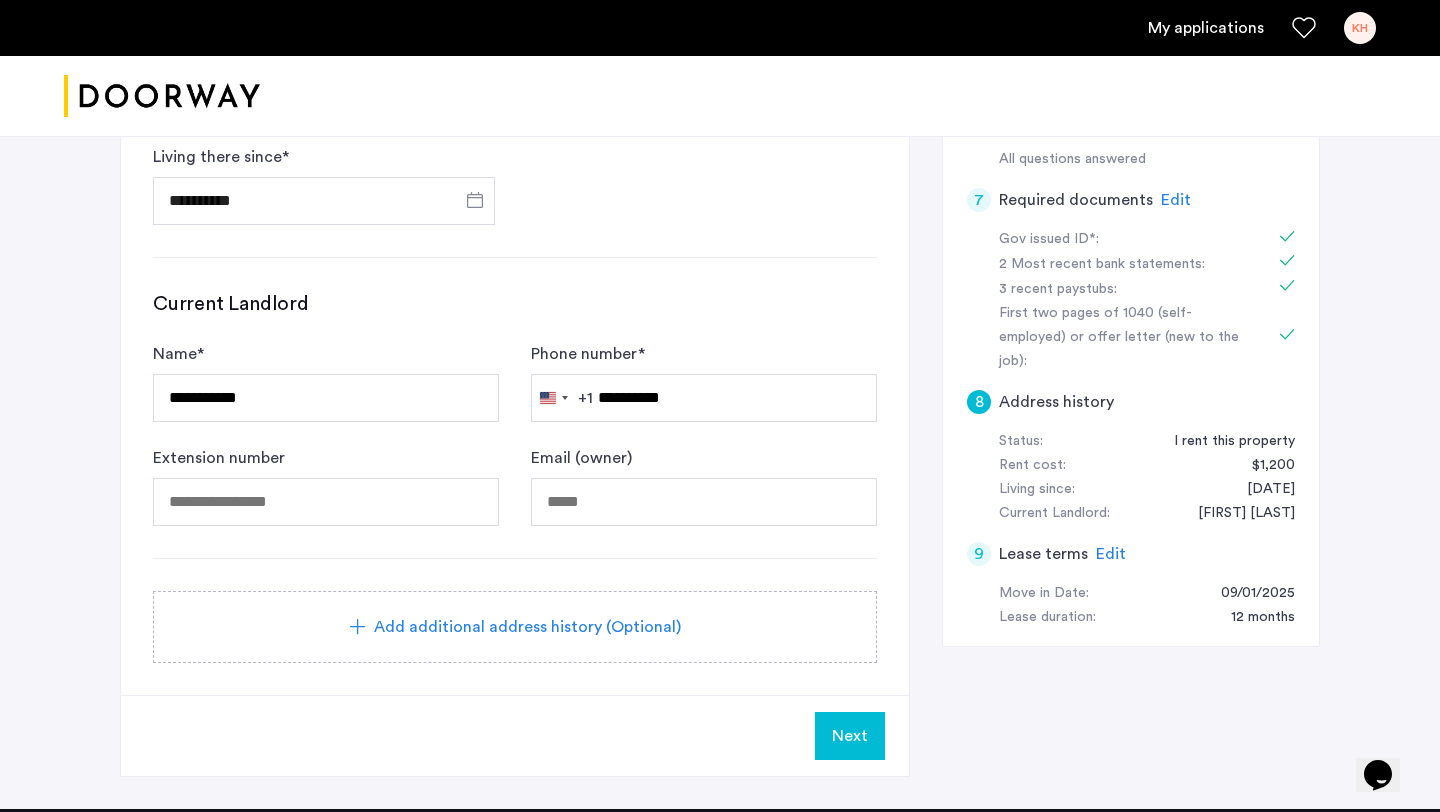 scroll, scrollTop: 824, scrollLeft: 0, axis: vertical 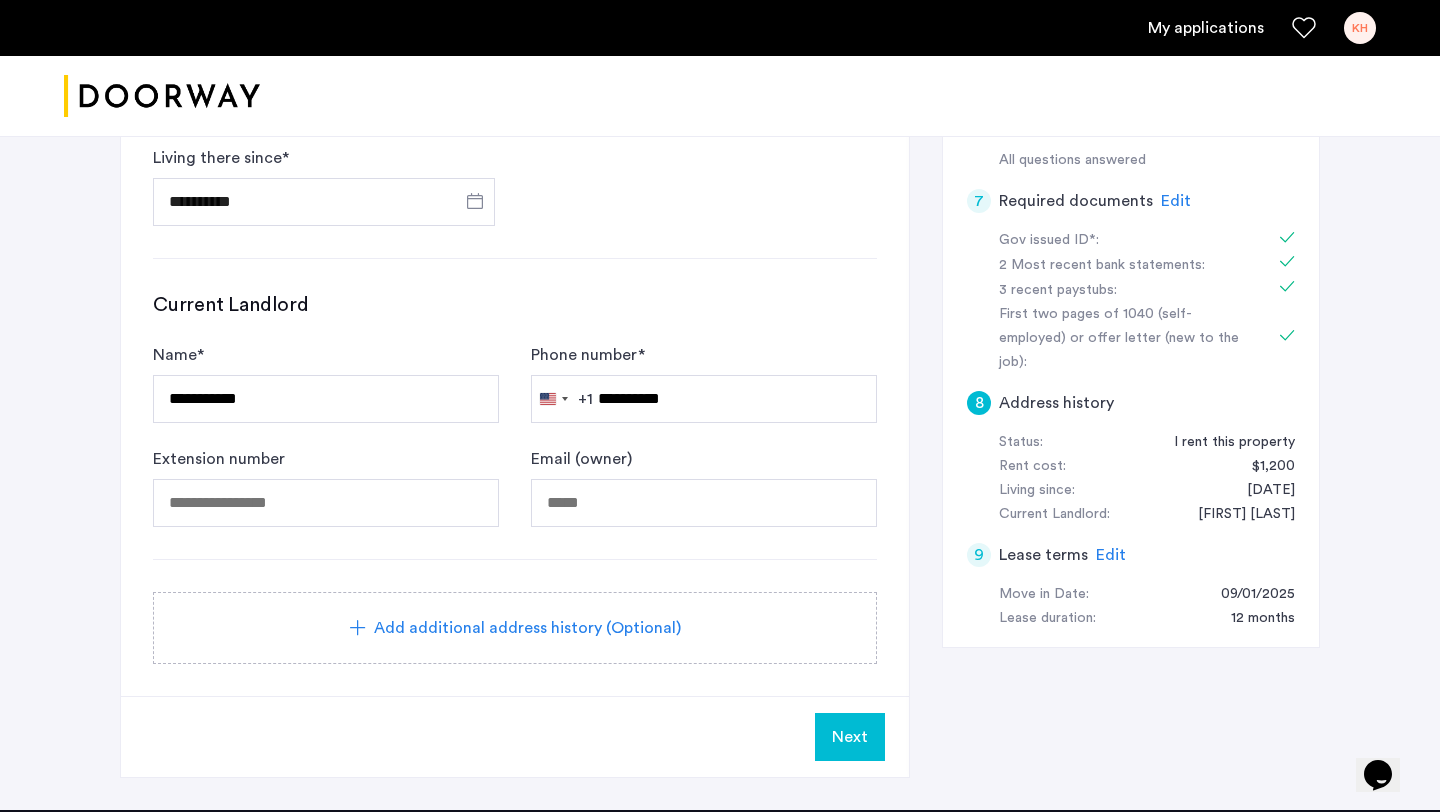 click on "Next" 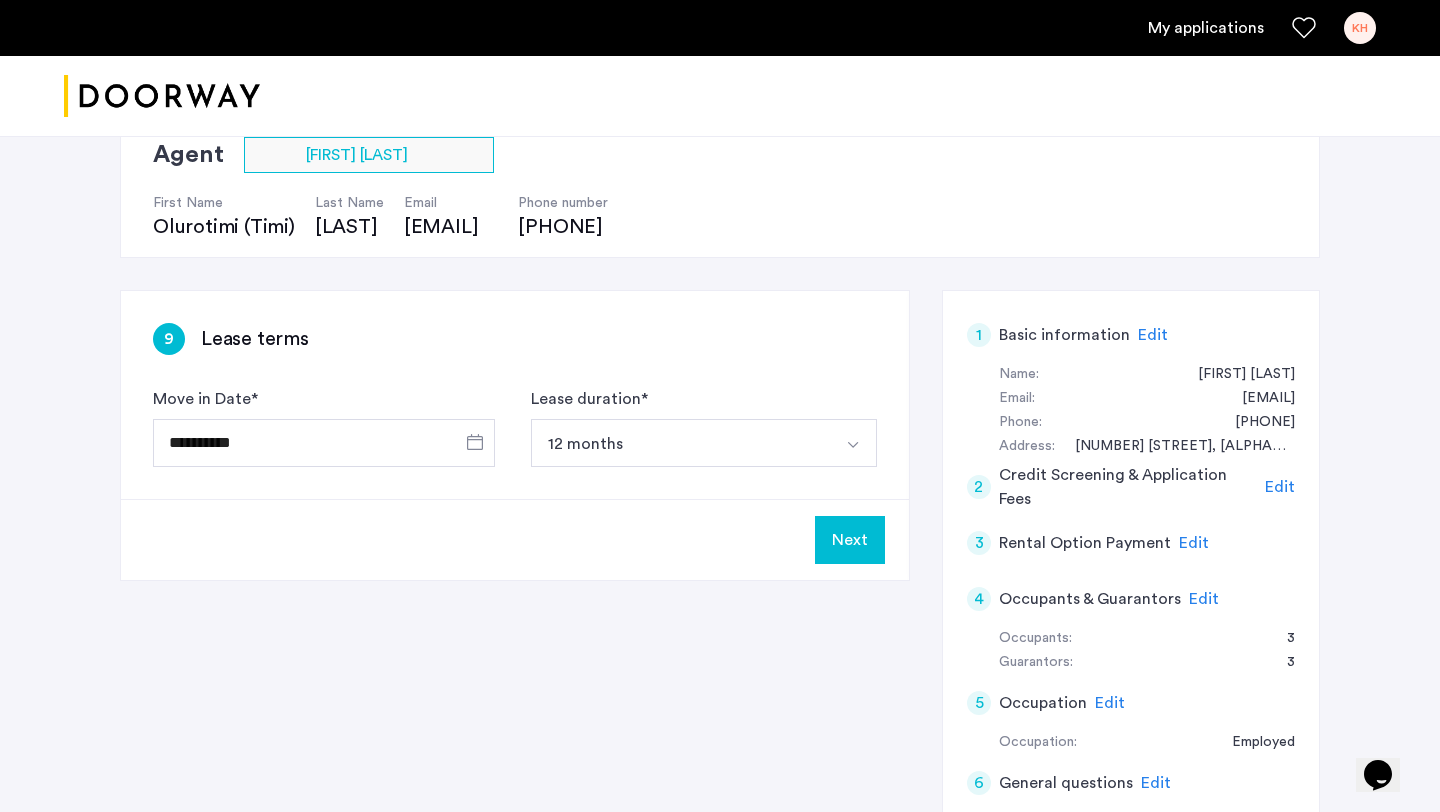 scroll, scrollTop: 165, scrollLeft: 0, axis: vertical 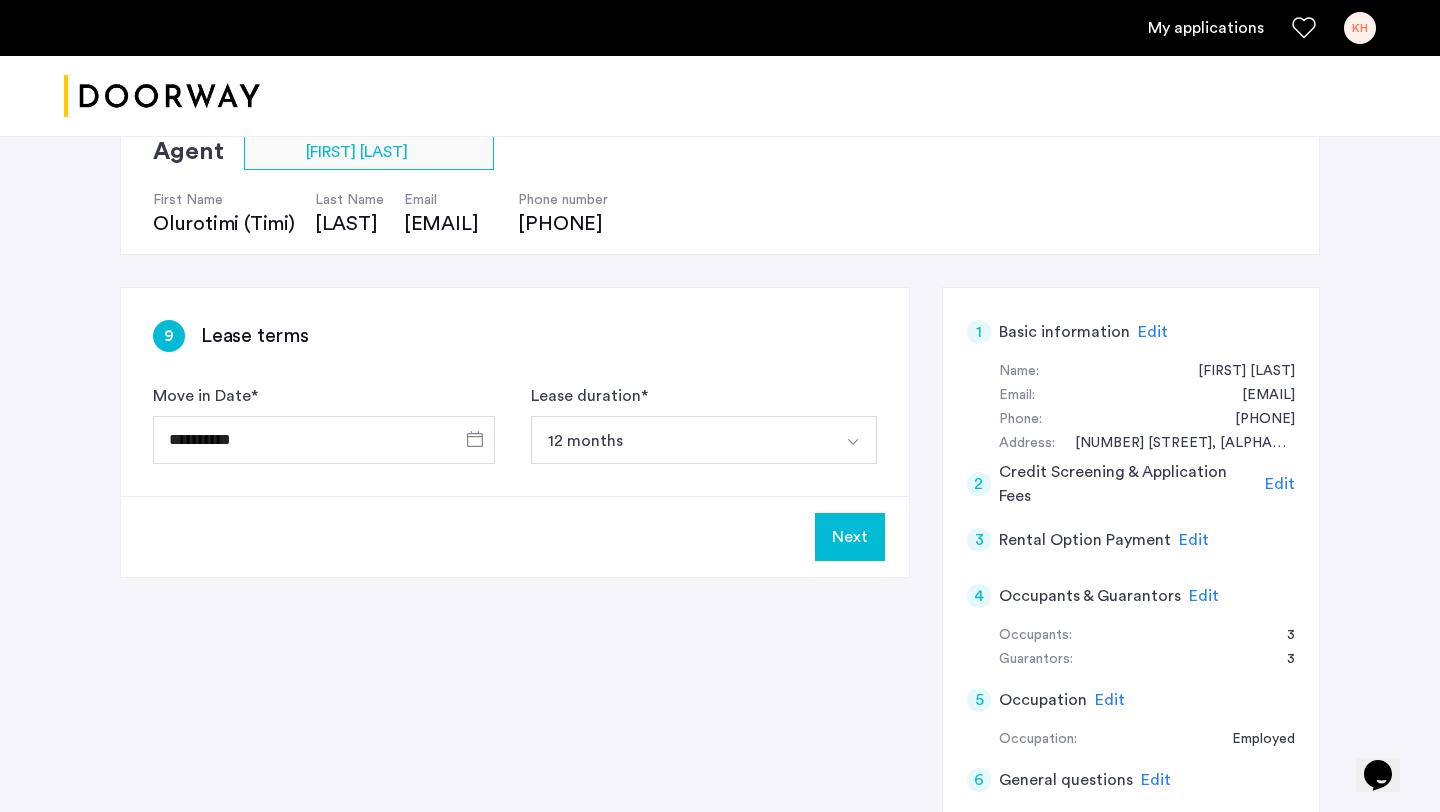 click on "Next" 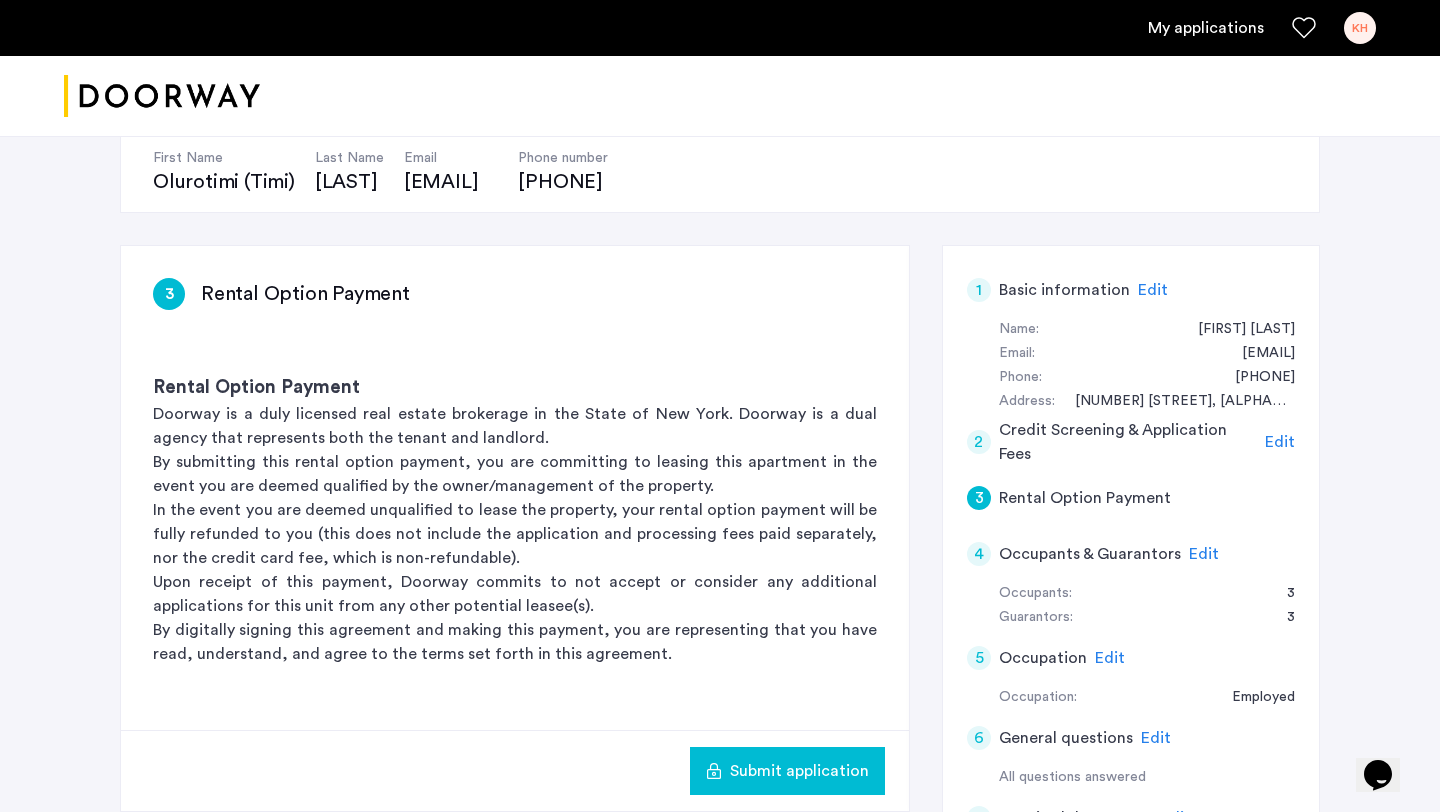 scroll, scrollTop: 255, scrollLeft: 0, axis: vertical 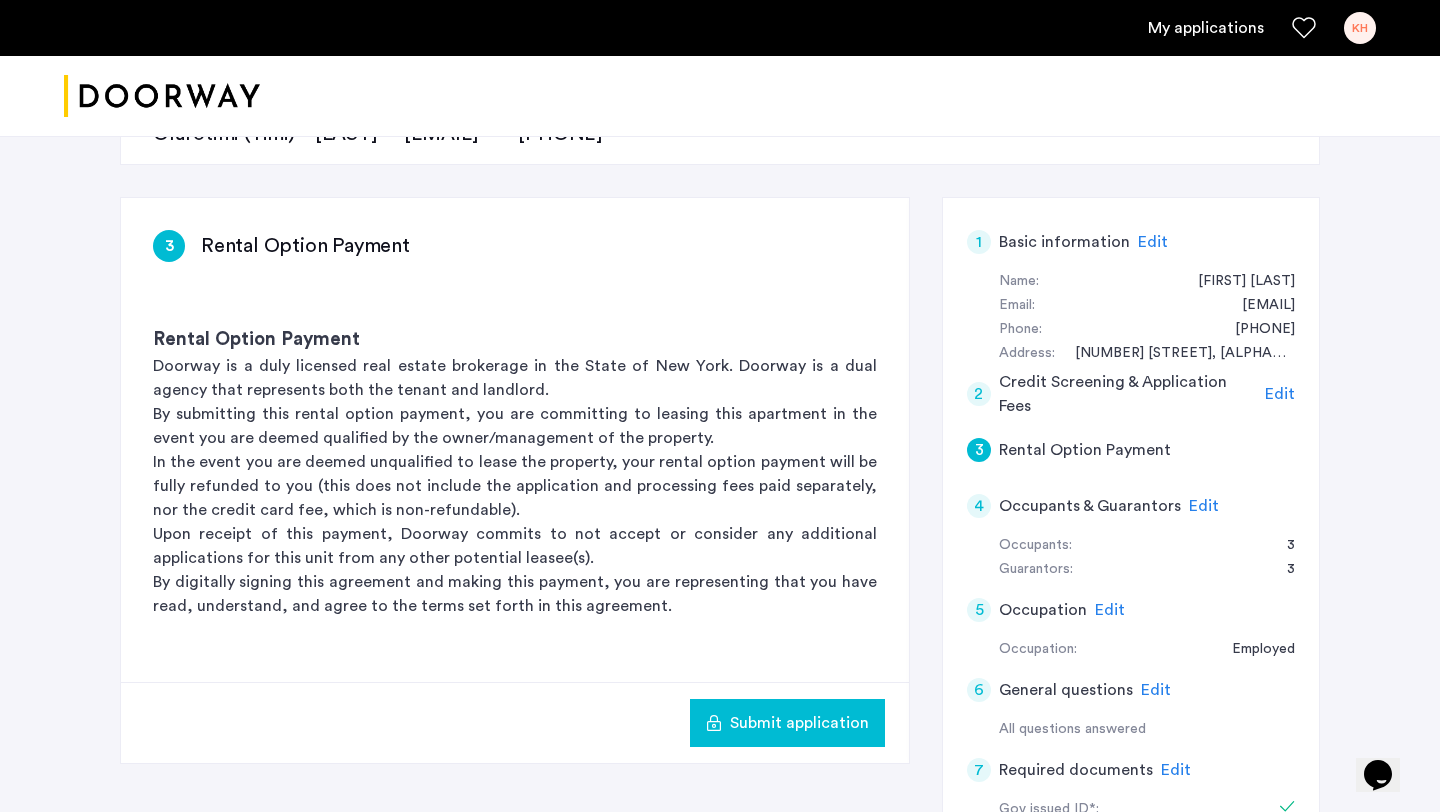 click on "Edit" 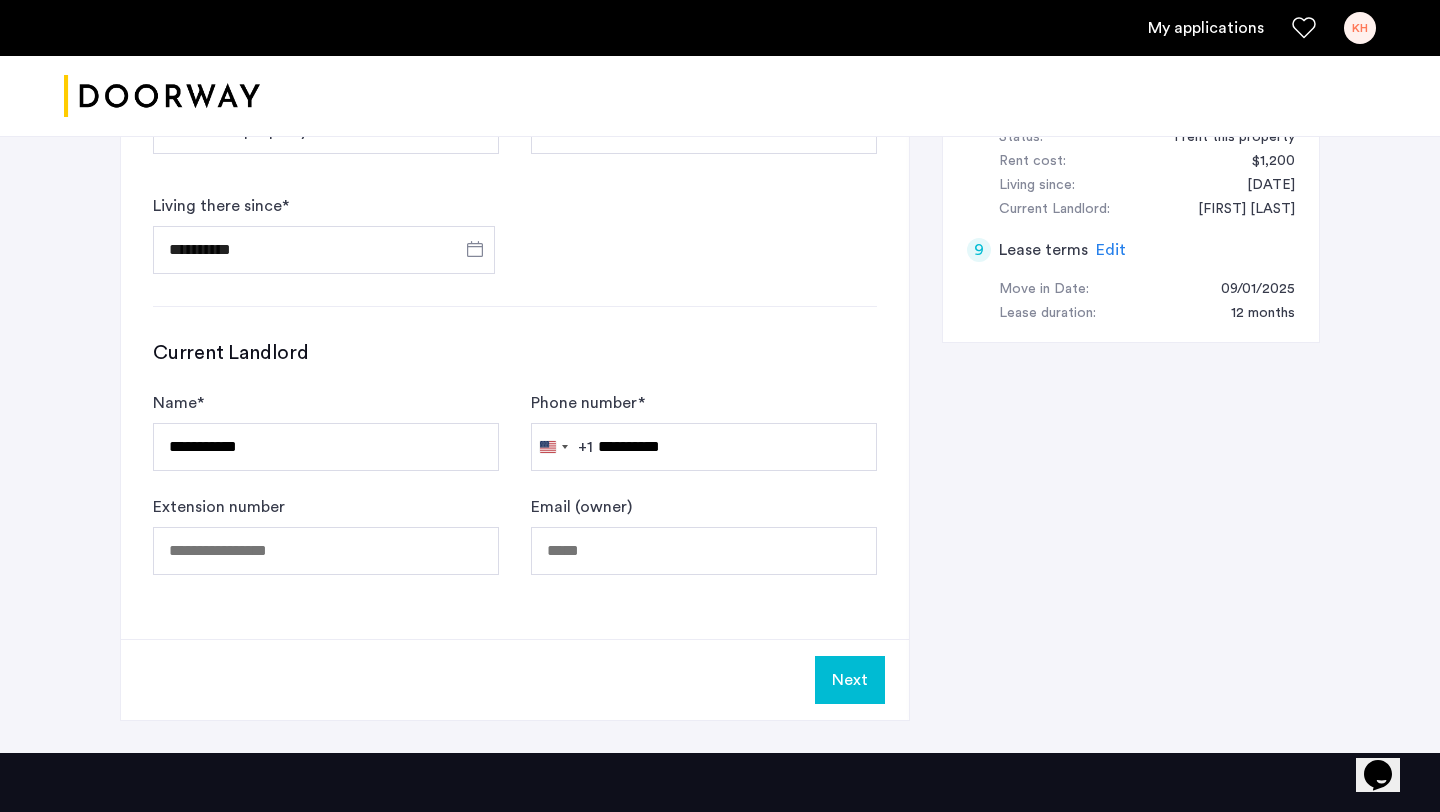 scroll, scrollTop: 1131, scrollLeft: 0, axis: vertical 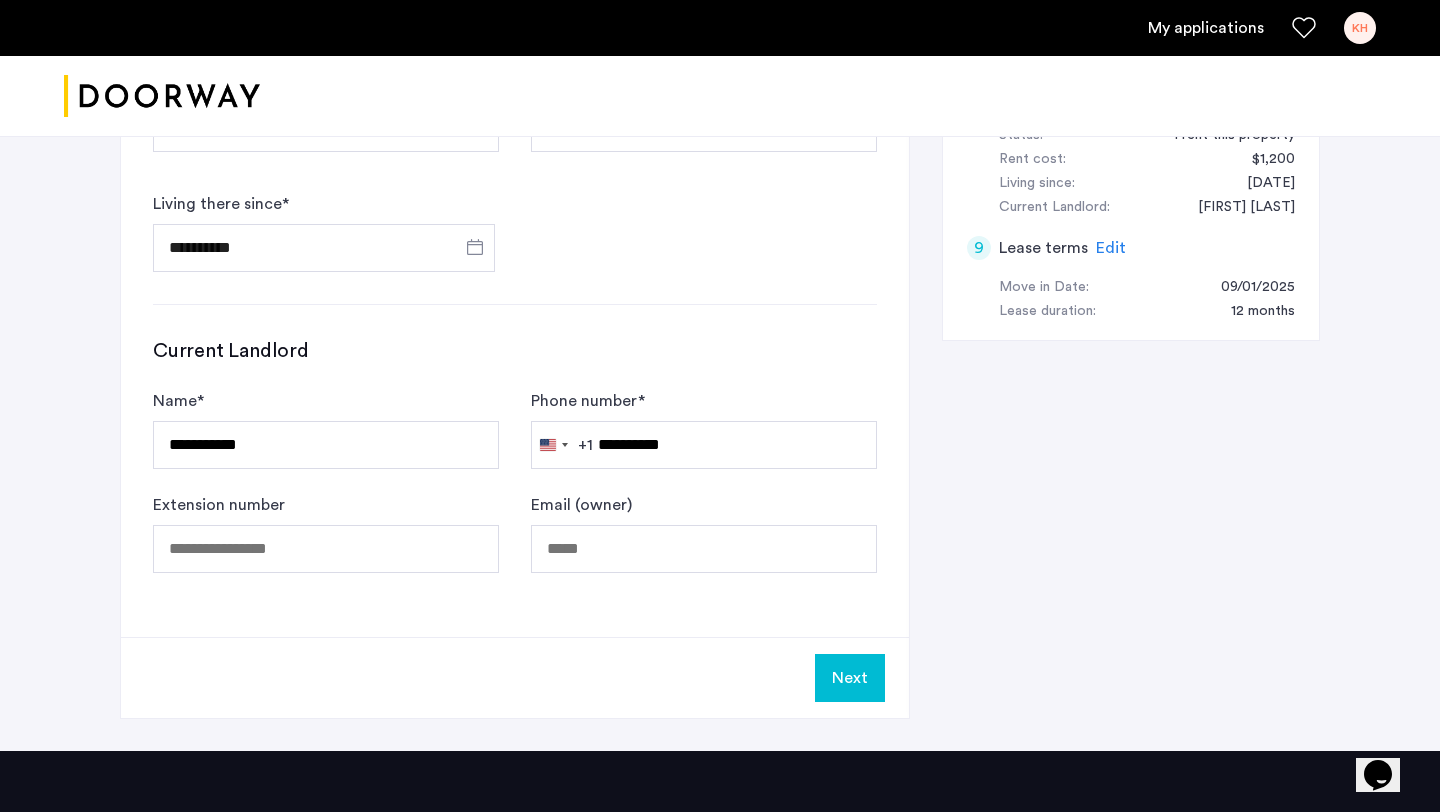 click on "Next" 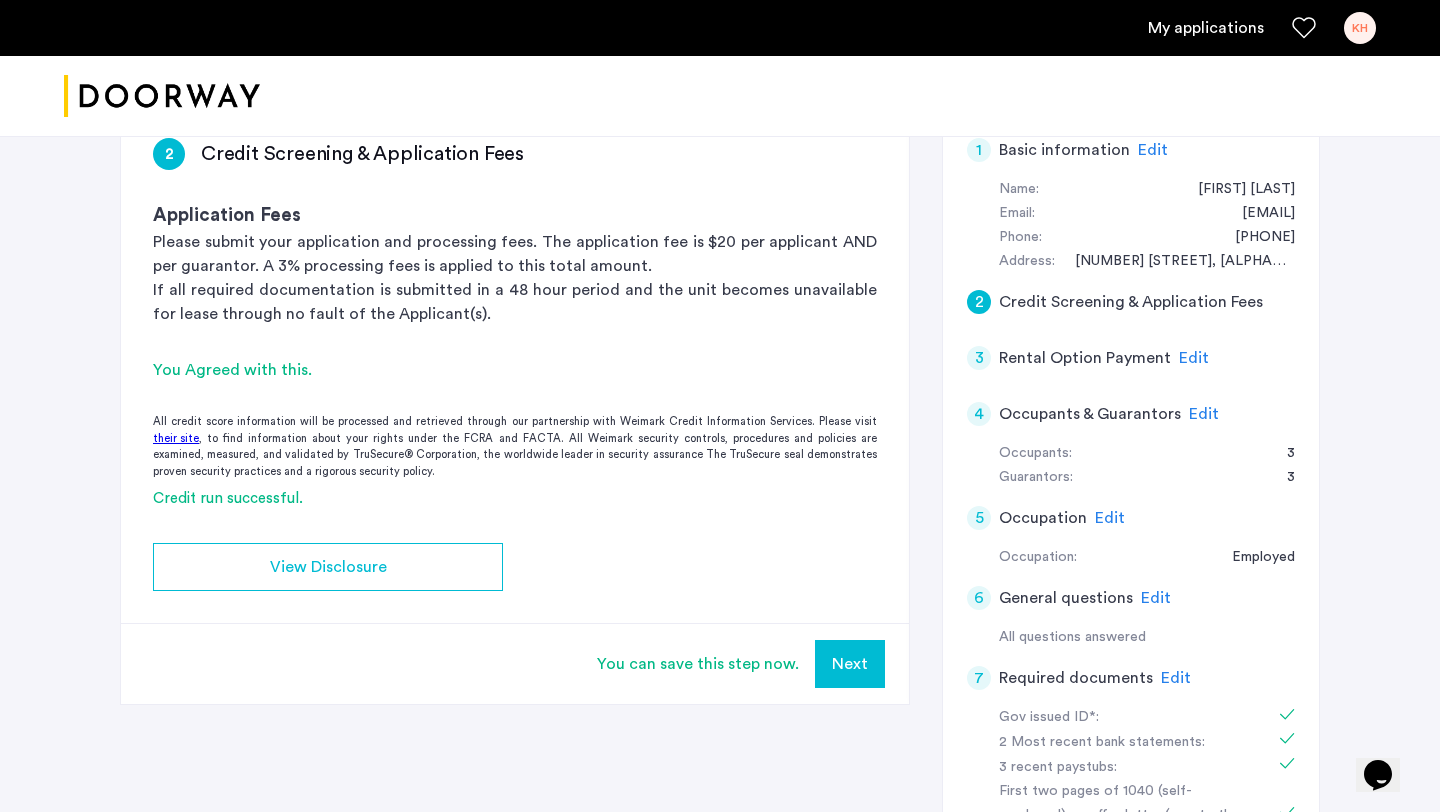 scroll, scrollTop: 350, scrollLeft: 0, axis: vertical 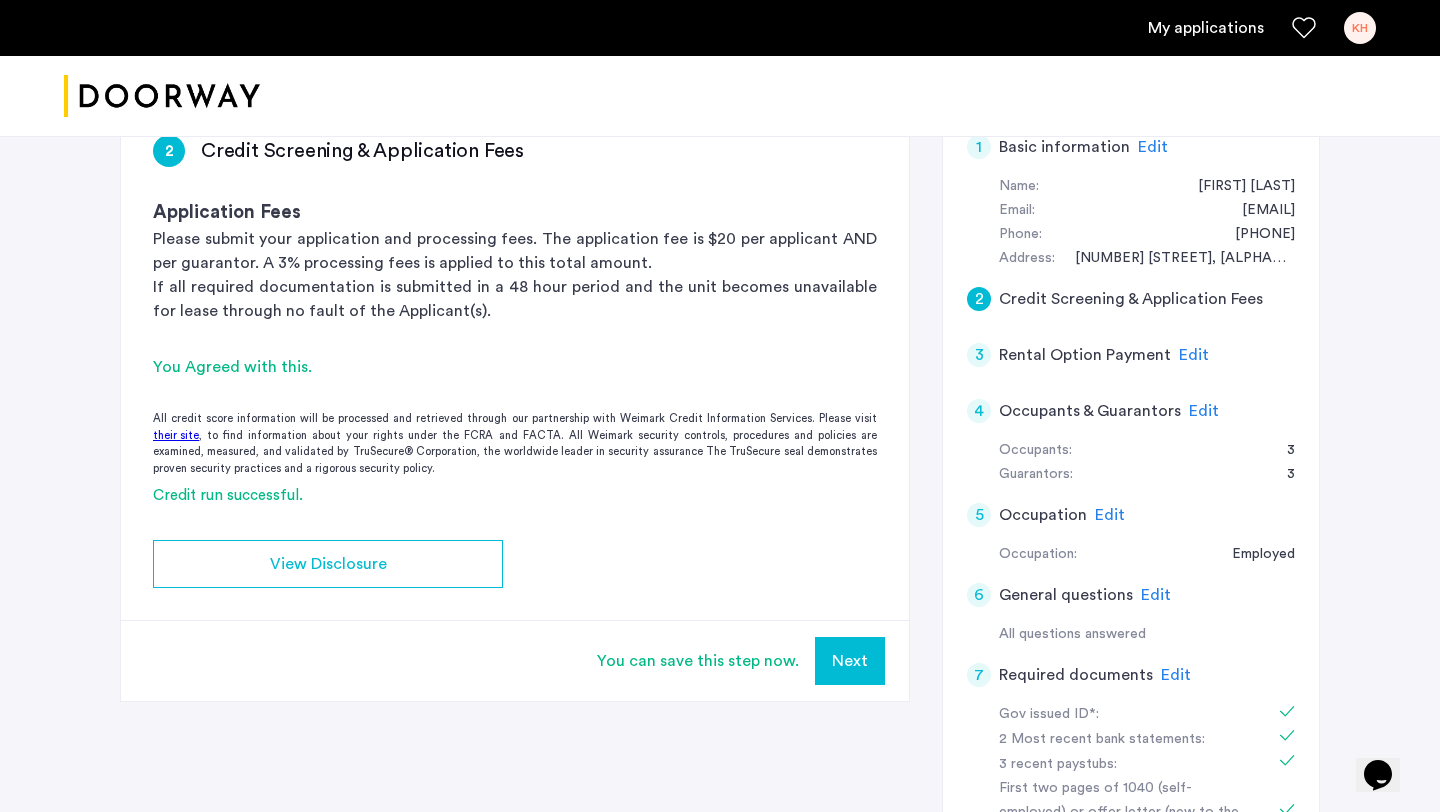 click on "Next" at bounding box center (850, 661) 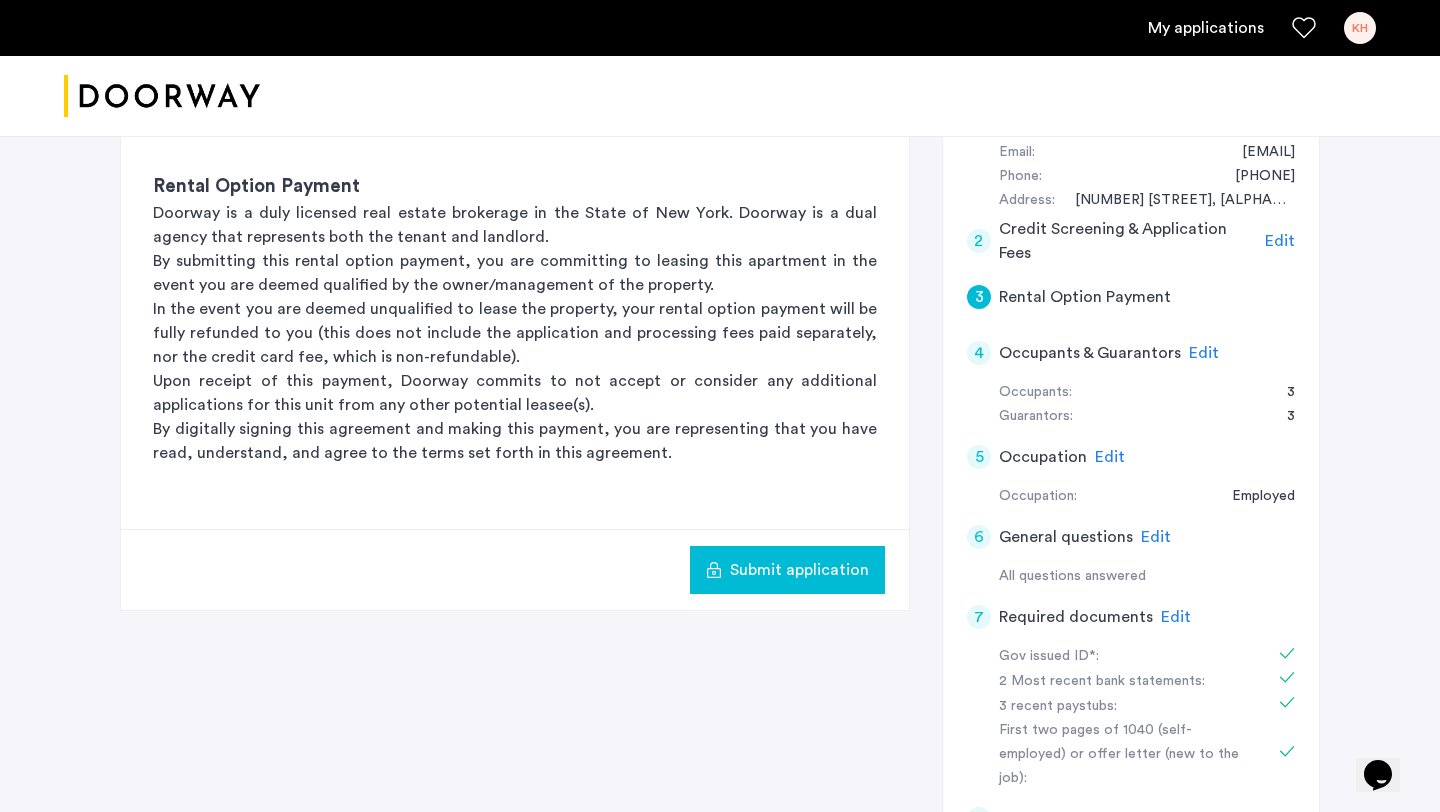 scroll, scrollTop: 414, scrollLeft: 0, axis: vertical 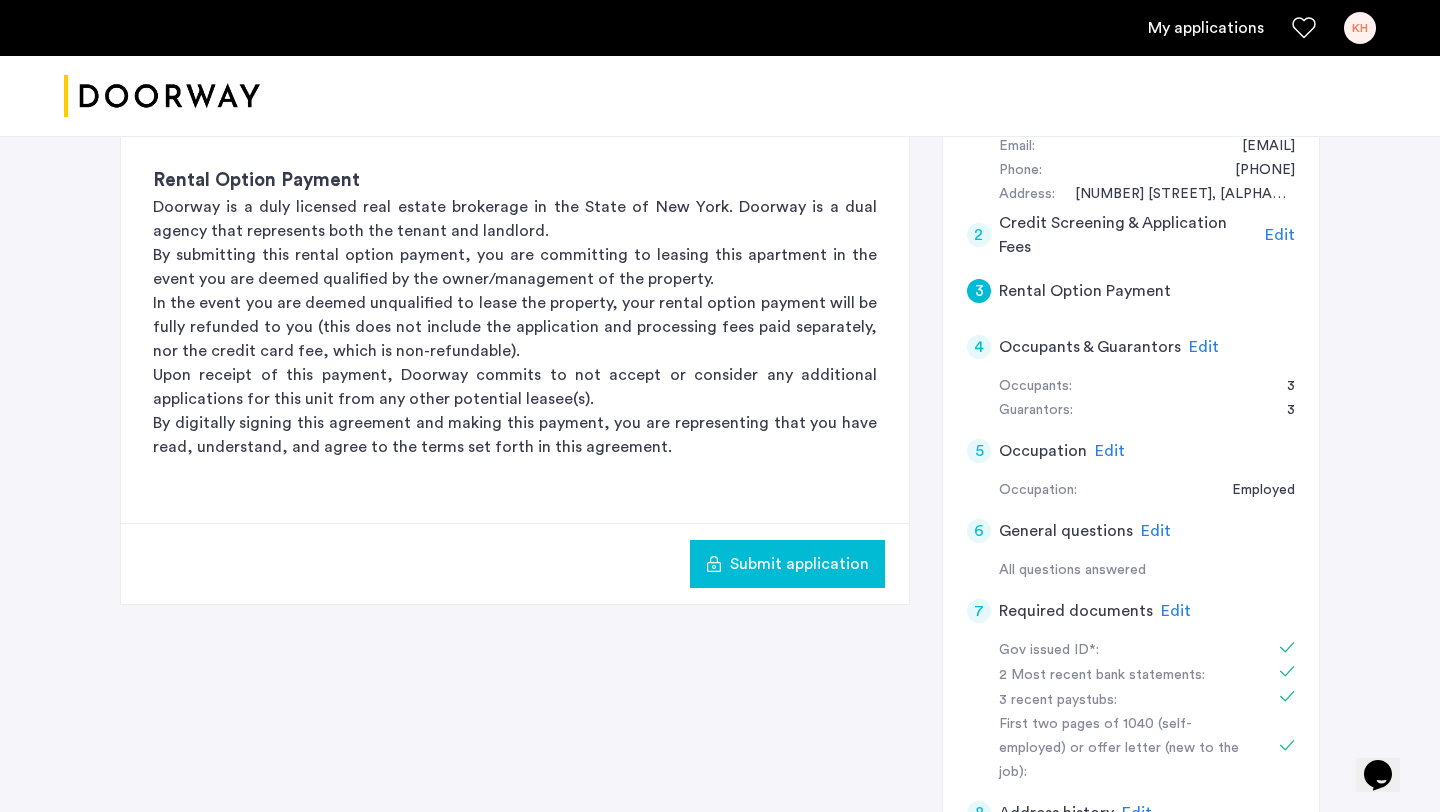 click on "Edit" 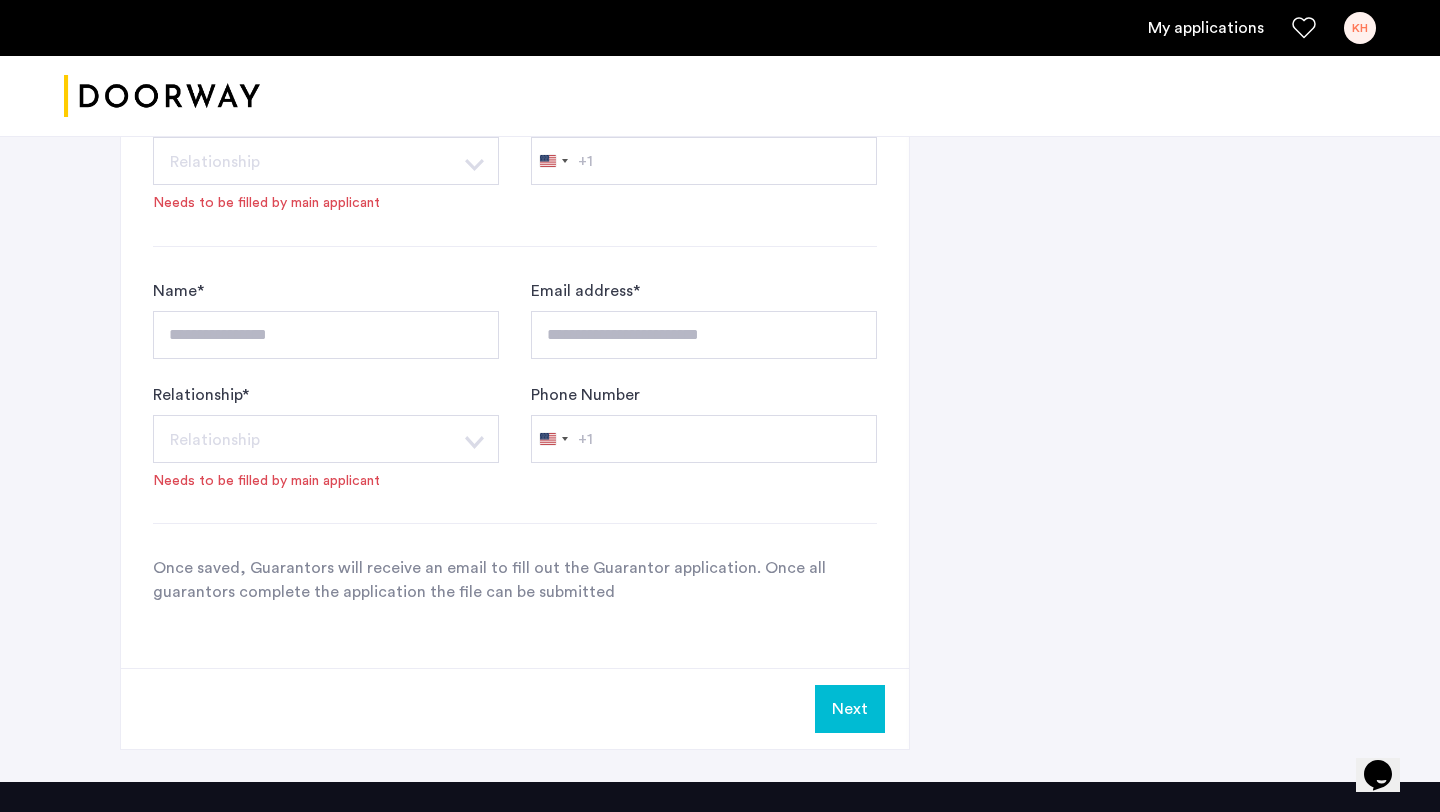 scroll, scrollTop: 1907, scrollLeft: 0, axis: vertical 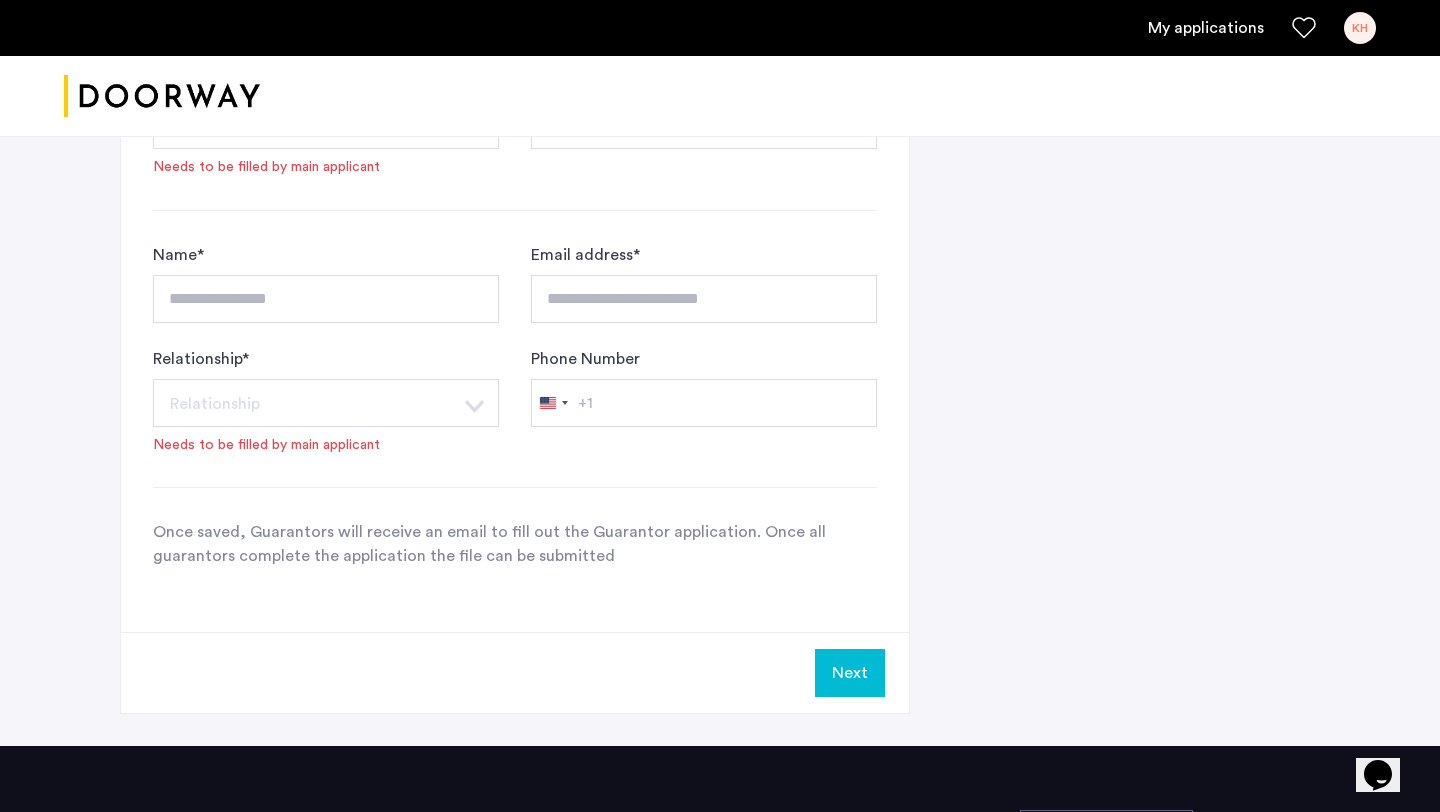 click on "Next" 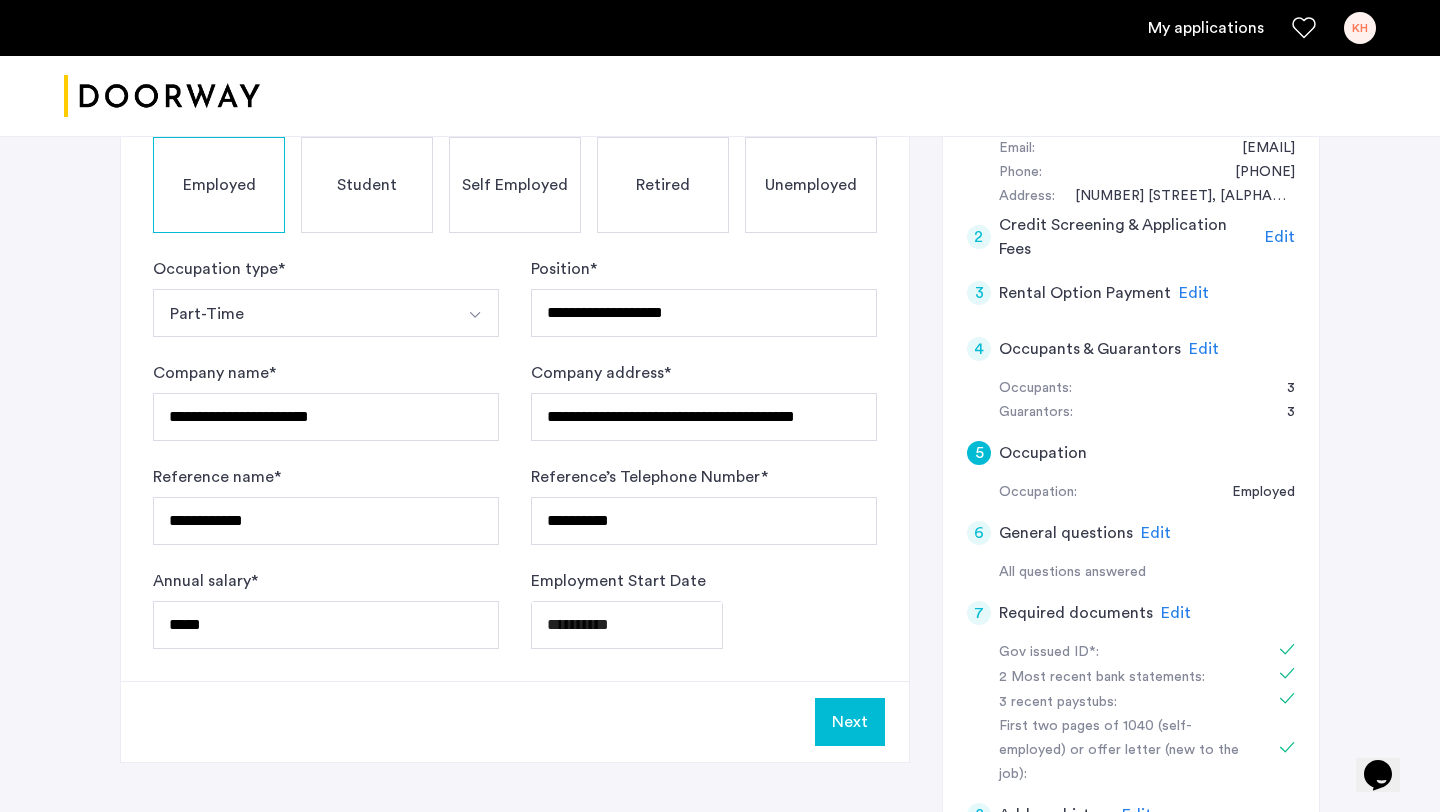 scroll, scrollTop: 418, scrollLeft: 0, axis: vertical 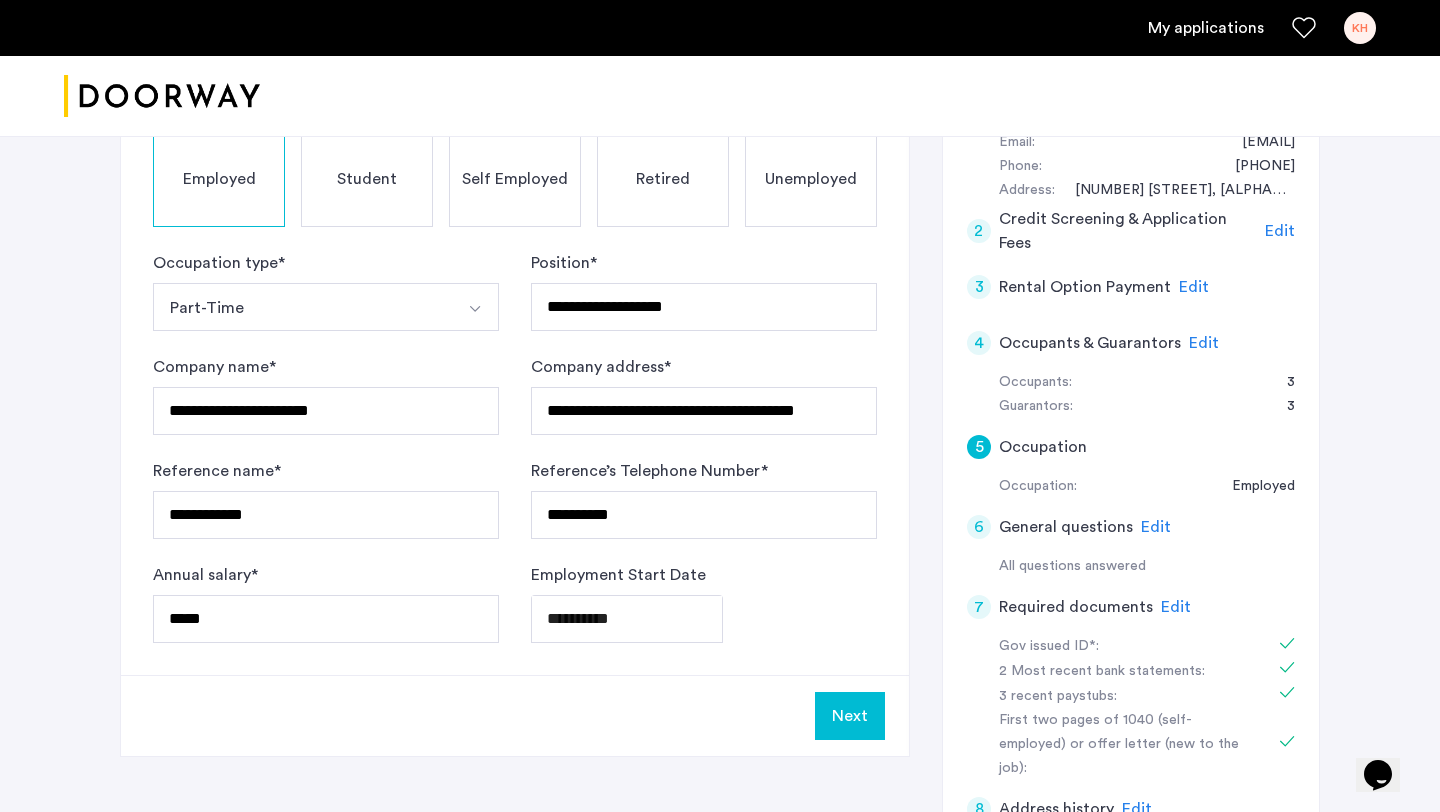 click on "Next" 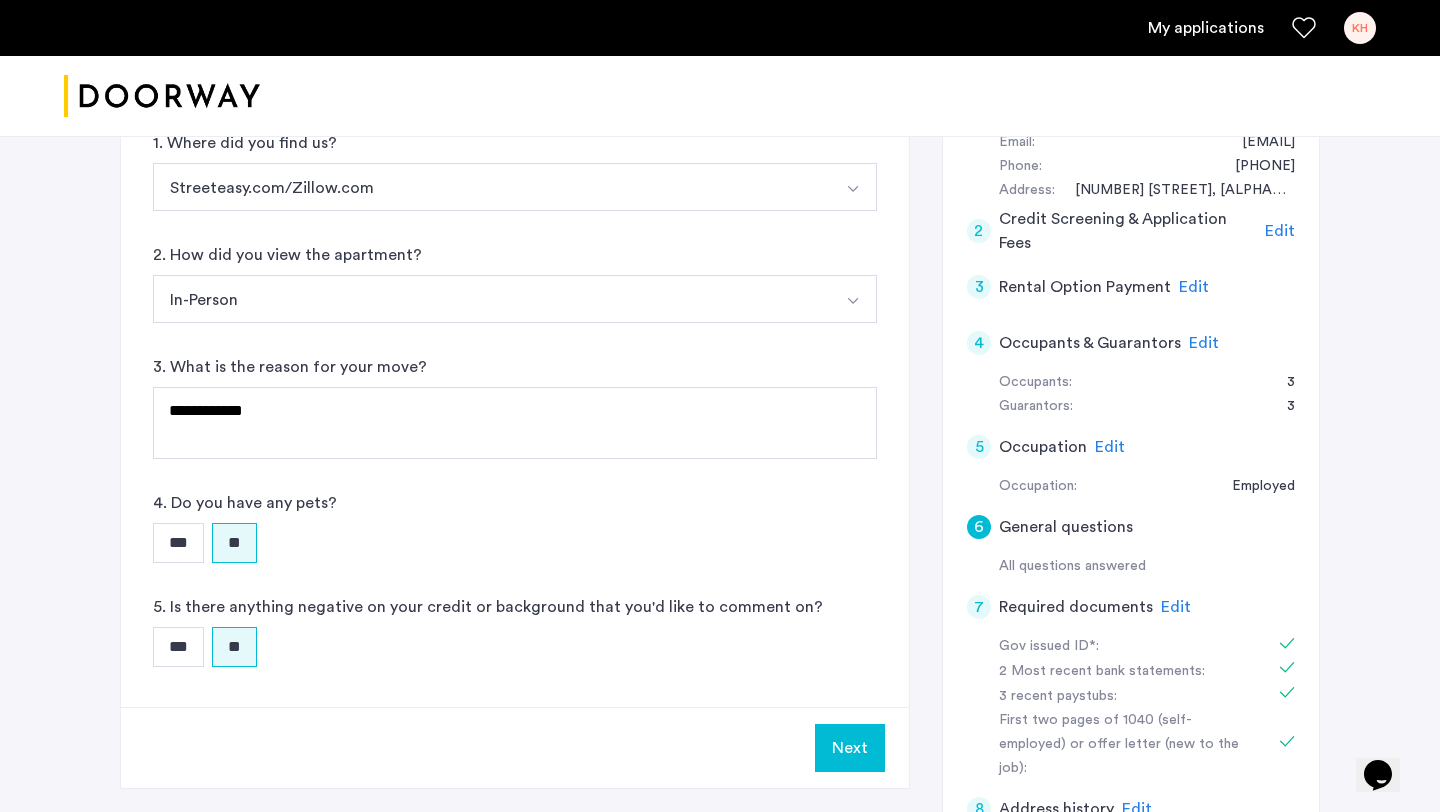 scroll, scrollTop: 436, scrollLeft: 0, axis: vertical 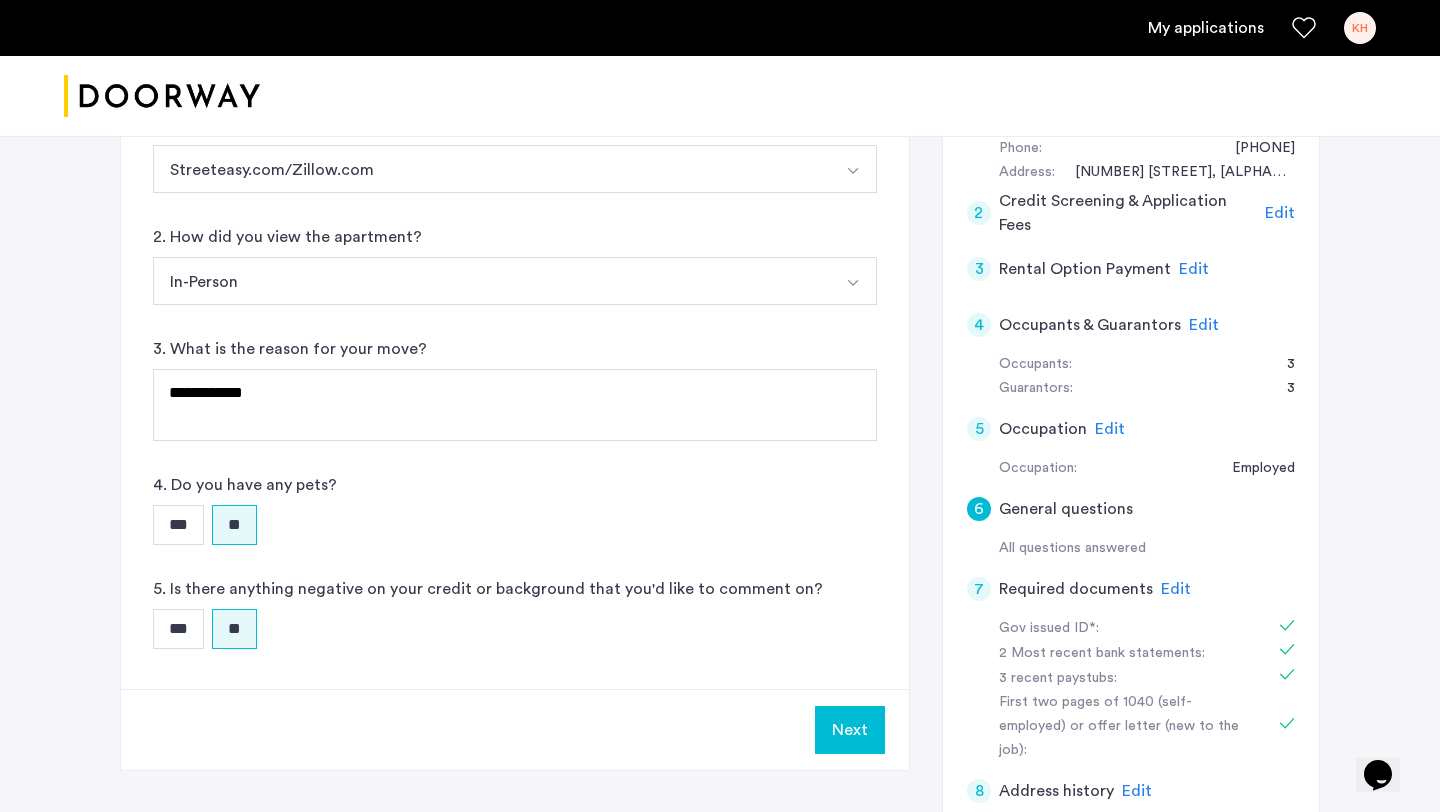 click on "Next" at bounding box center [850, 730] 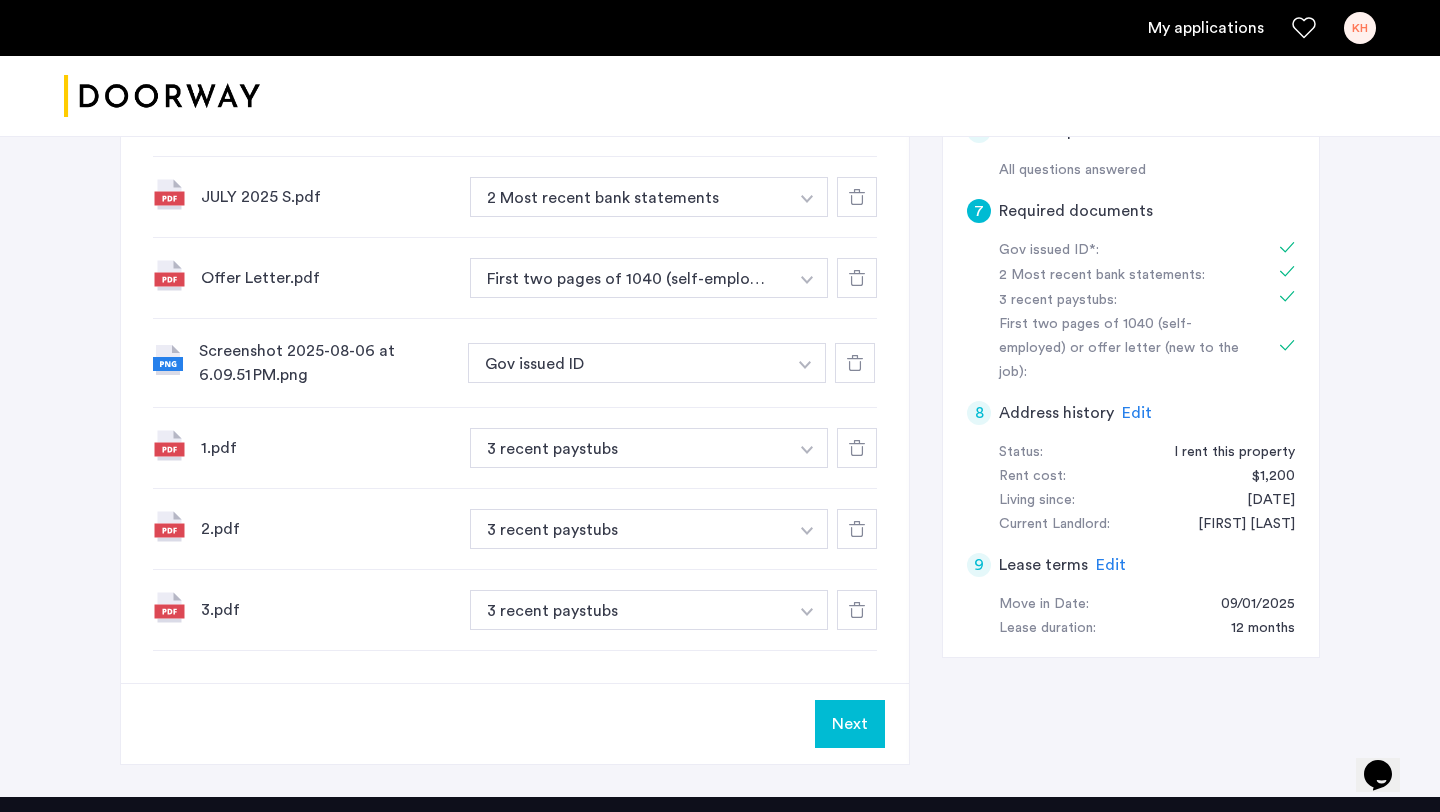 scroll, scrollTop: 838, scrollLeft: 0, axis: vertical 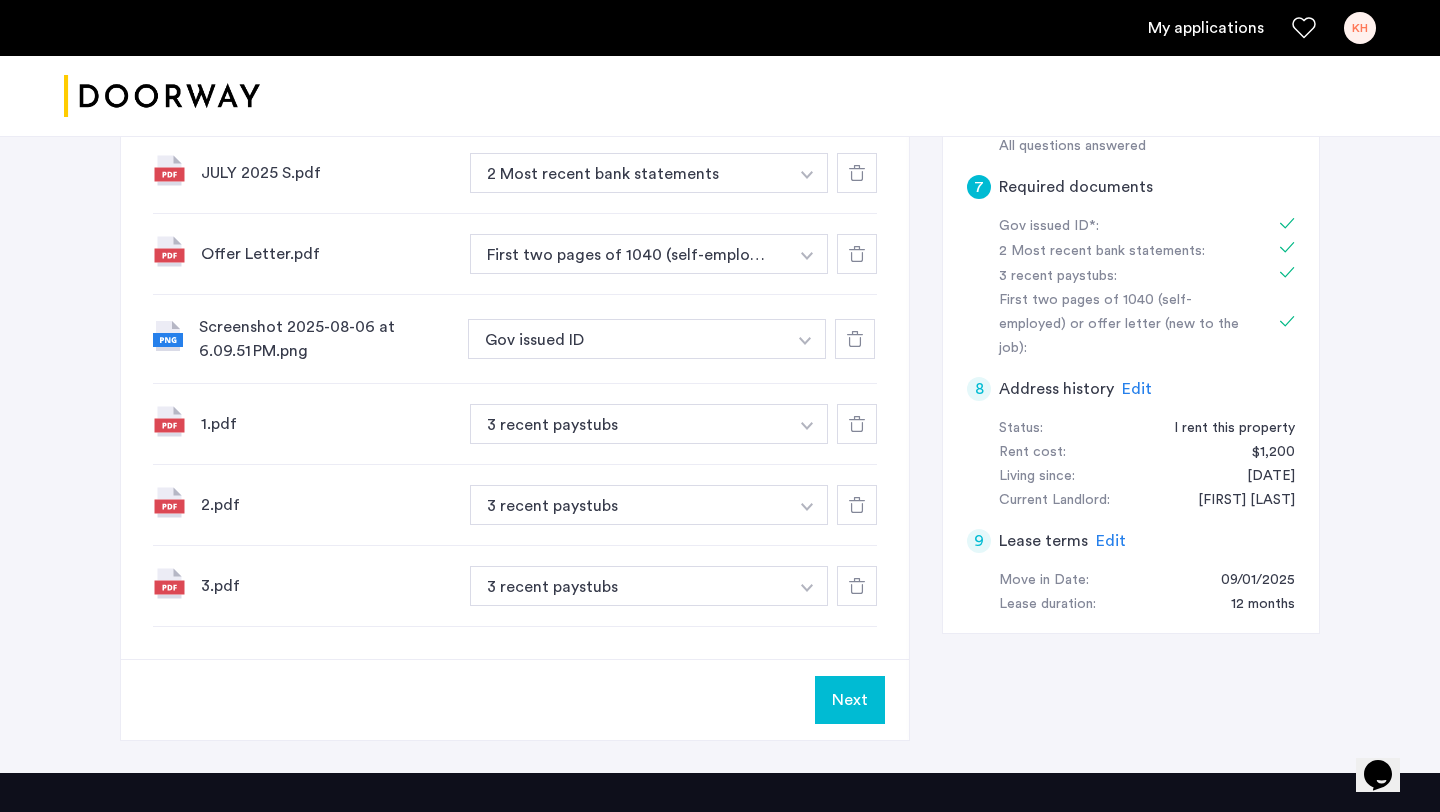 click on "Next" 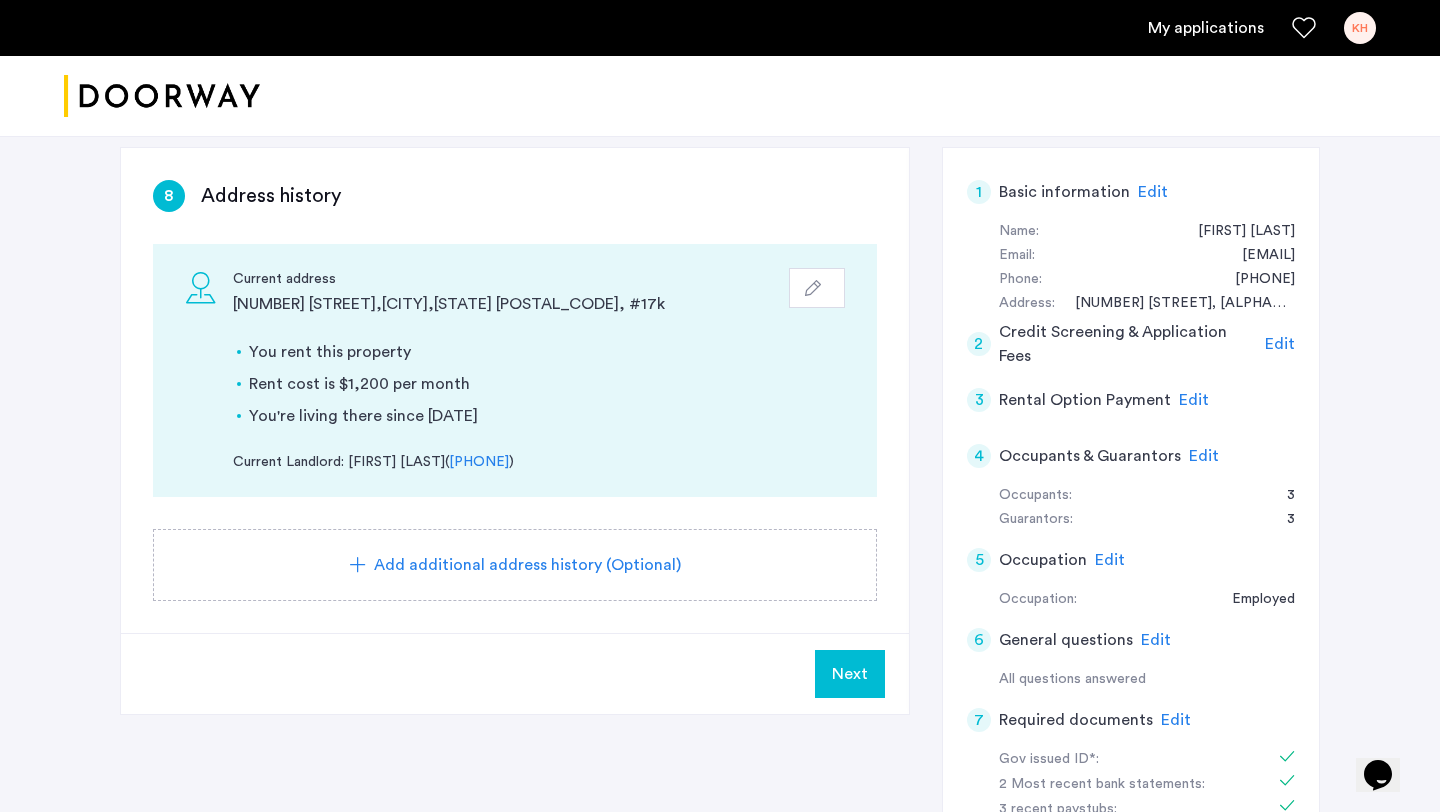 scroll, scrollTop: 322, scrollLeft: 0, axis: vertical 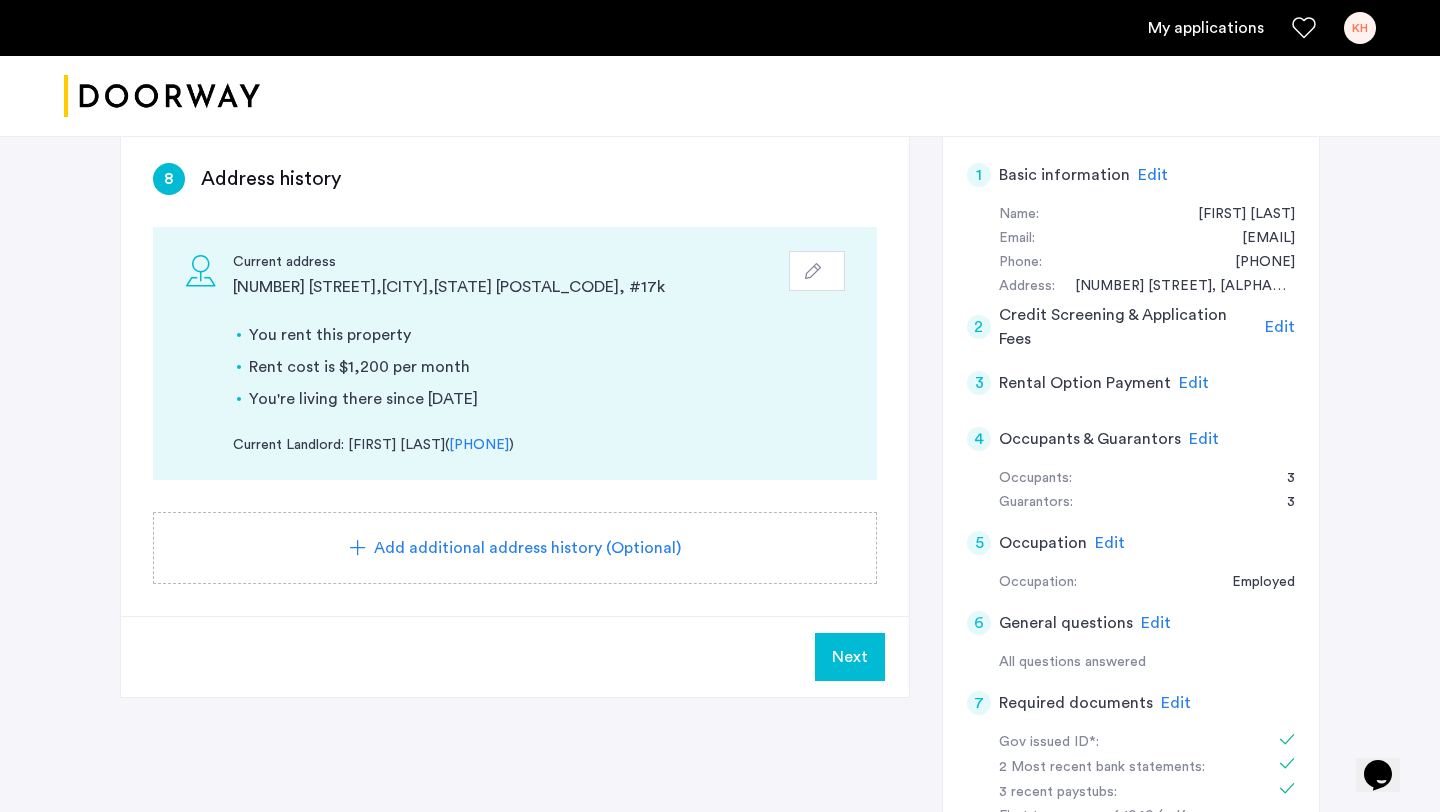 click on "Next" 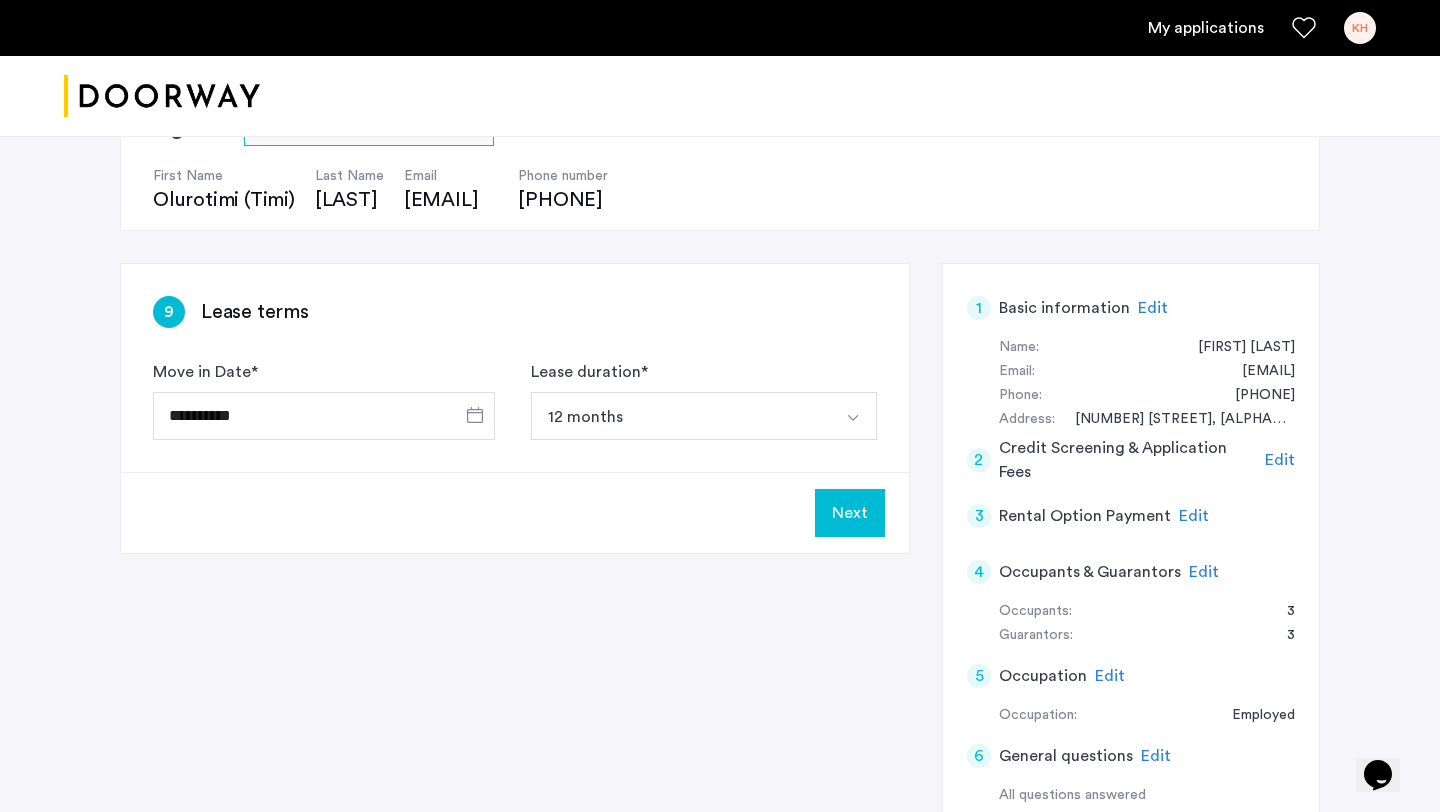 scroll, scrollTop: 192, scrollLeft: 0, axis: vertical 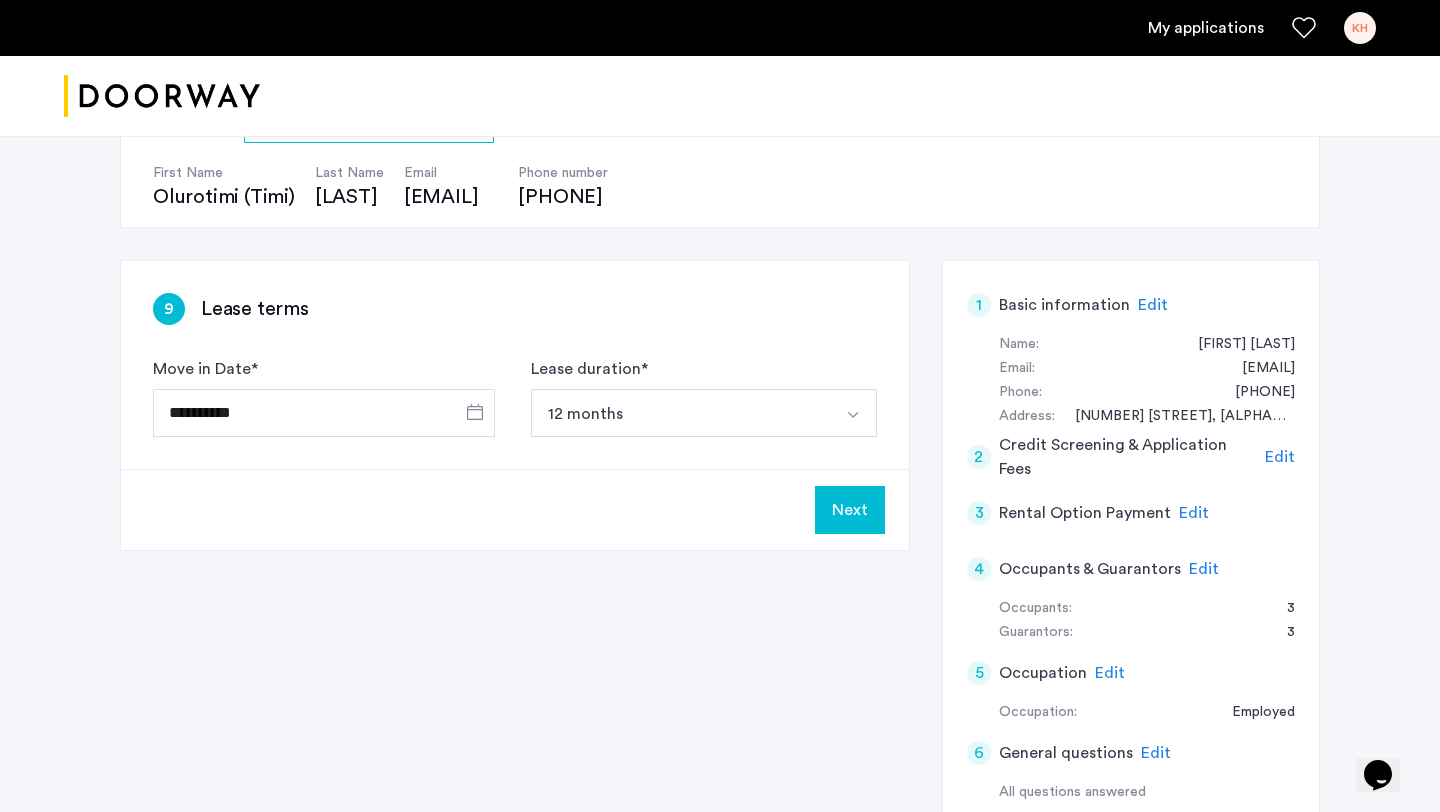click on "Next" 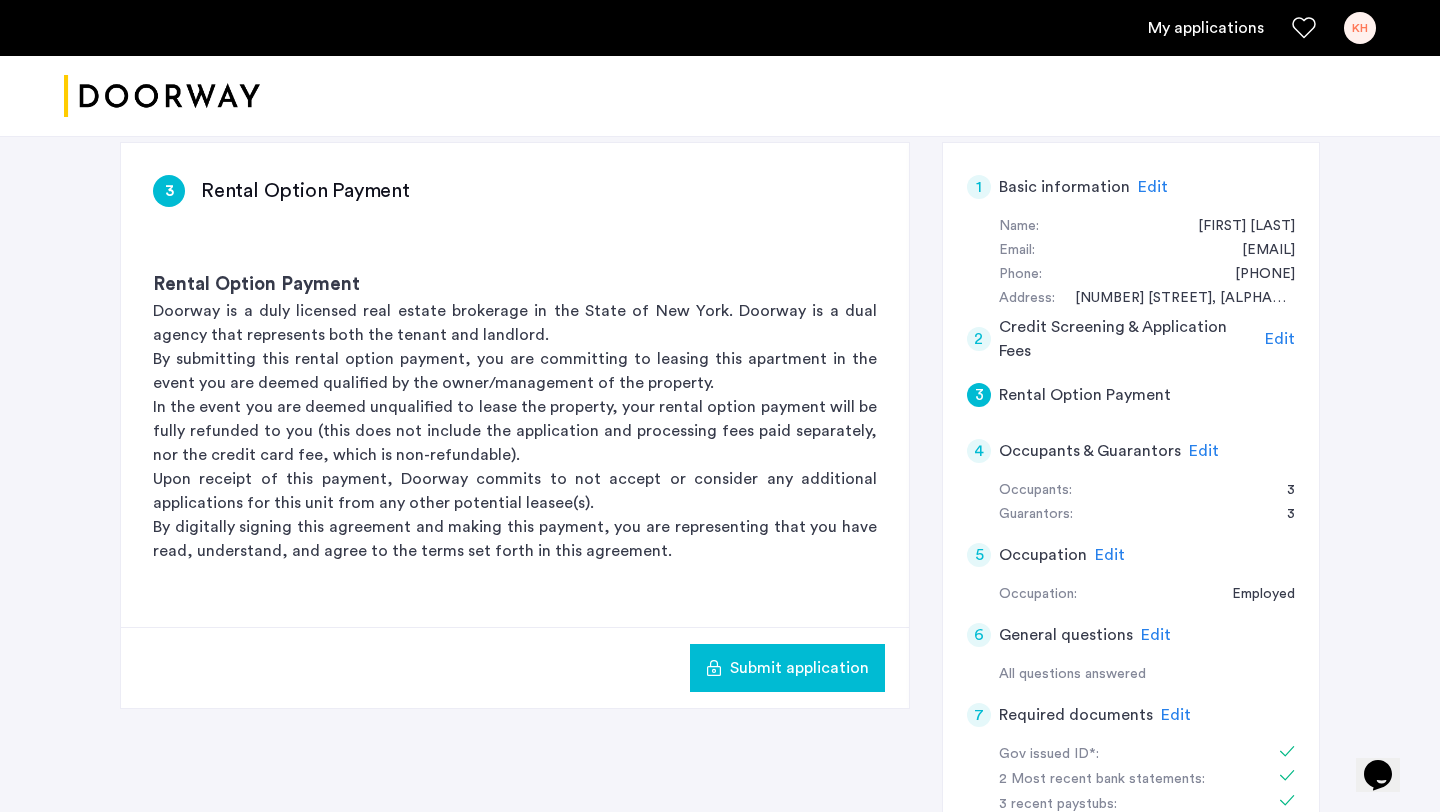 scroll, scrollTop: 467, scrollLeft: 0, axis: vertical 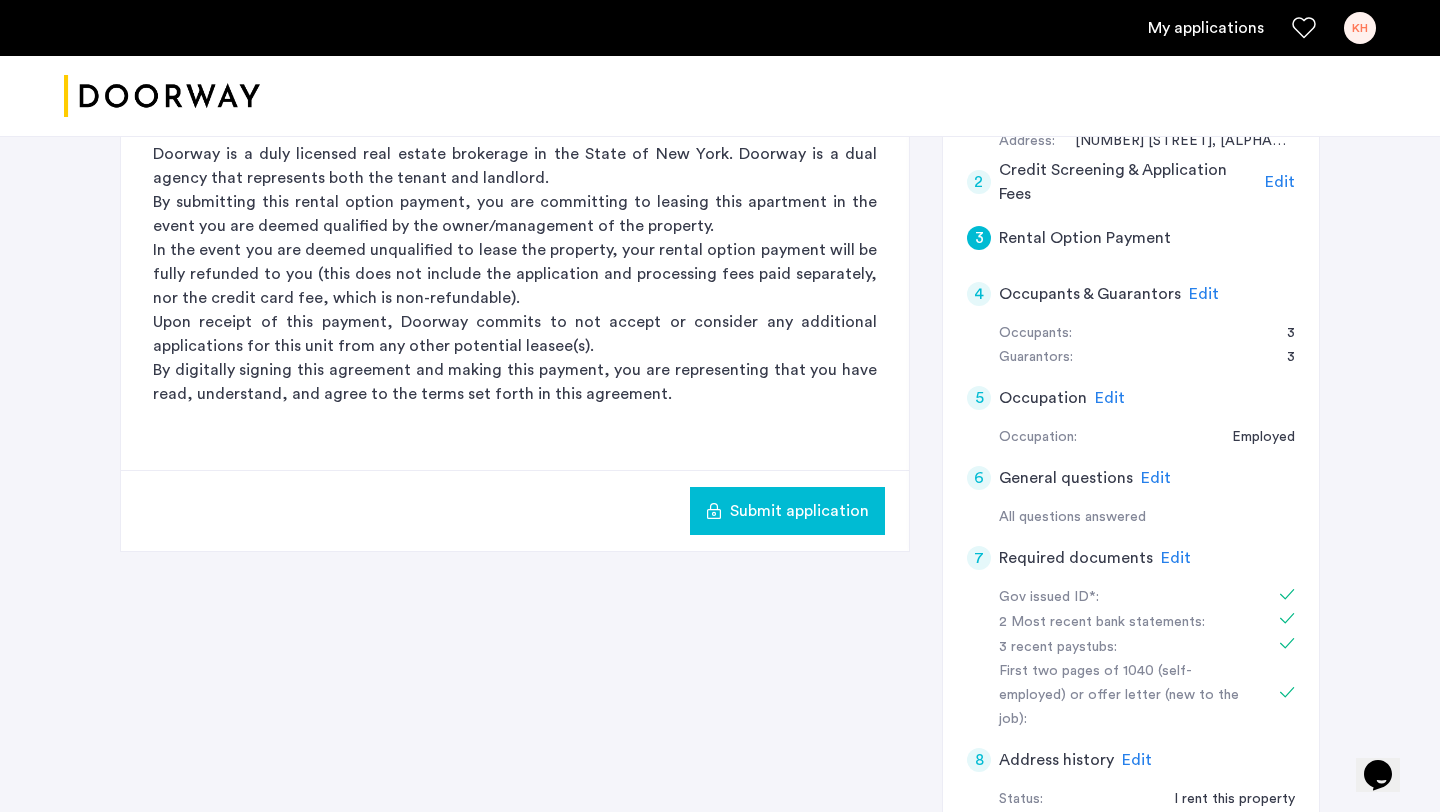 click on "Submit application" 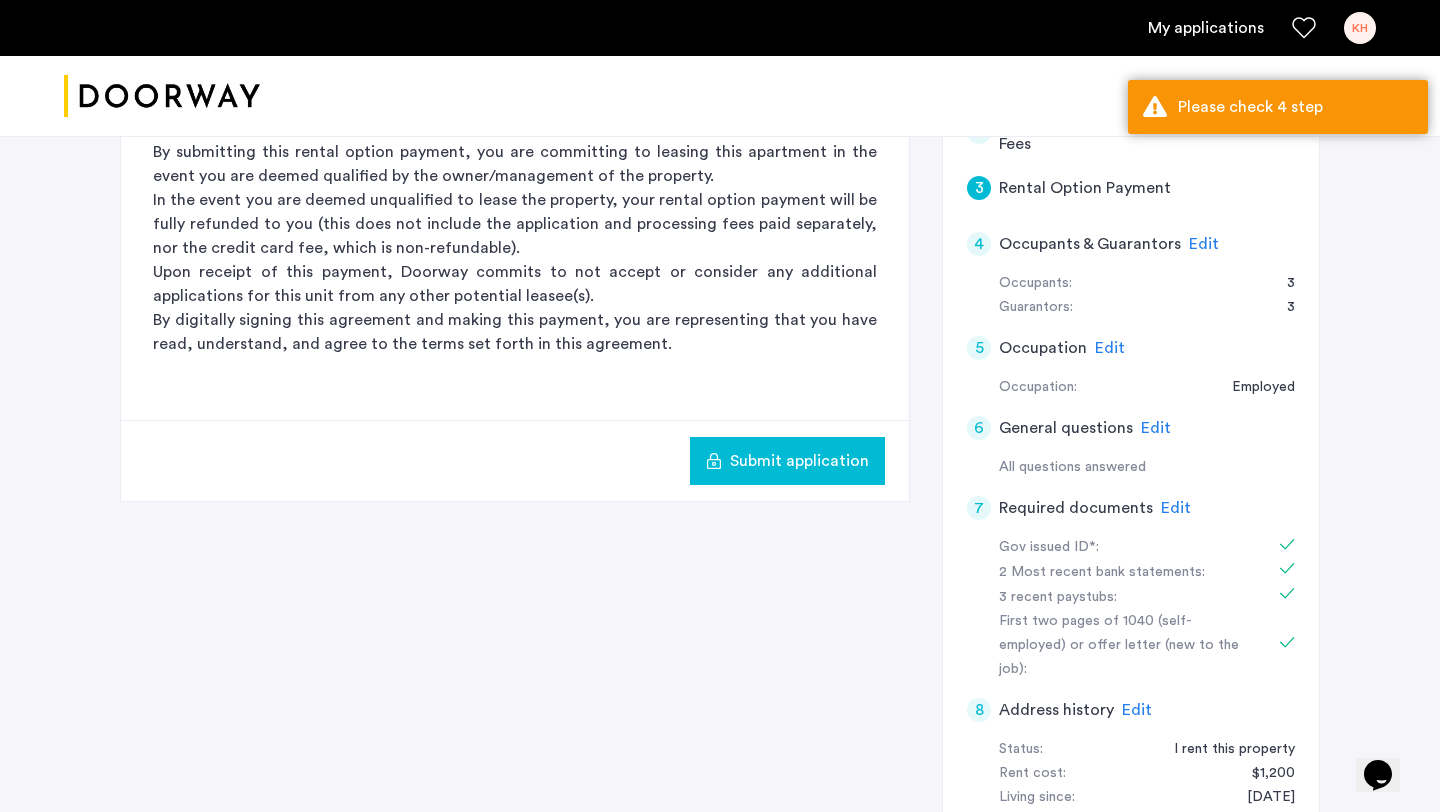 scroll, scrollTop: 542, scrollLeft: 0, axis: vertical 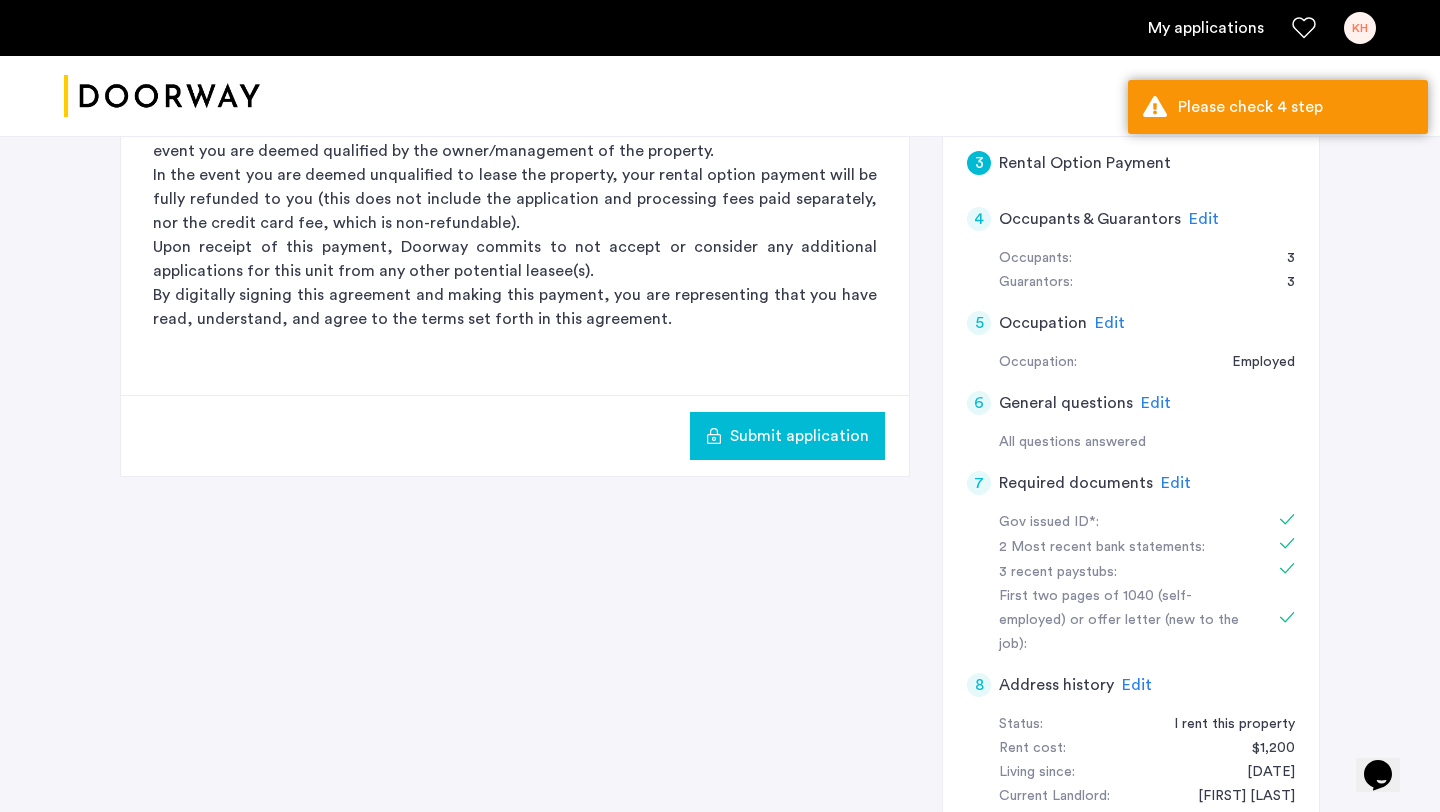 click on "Edit" 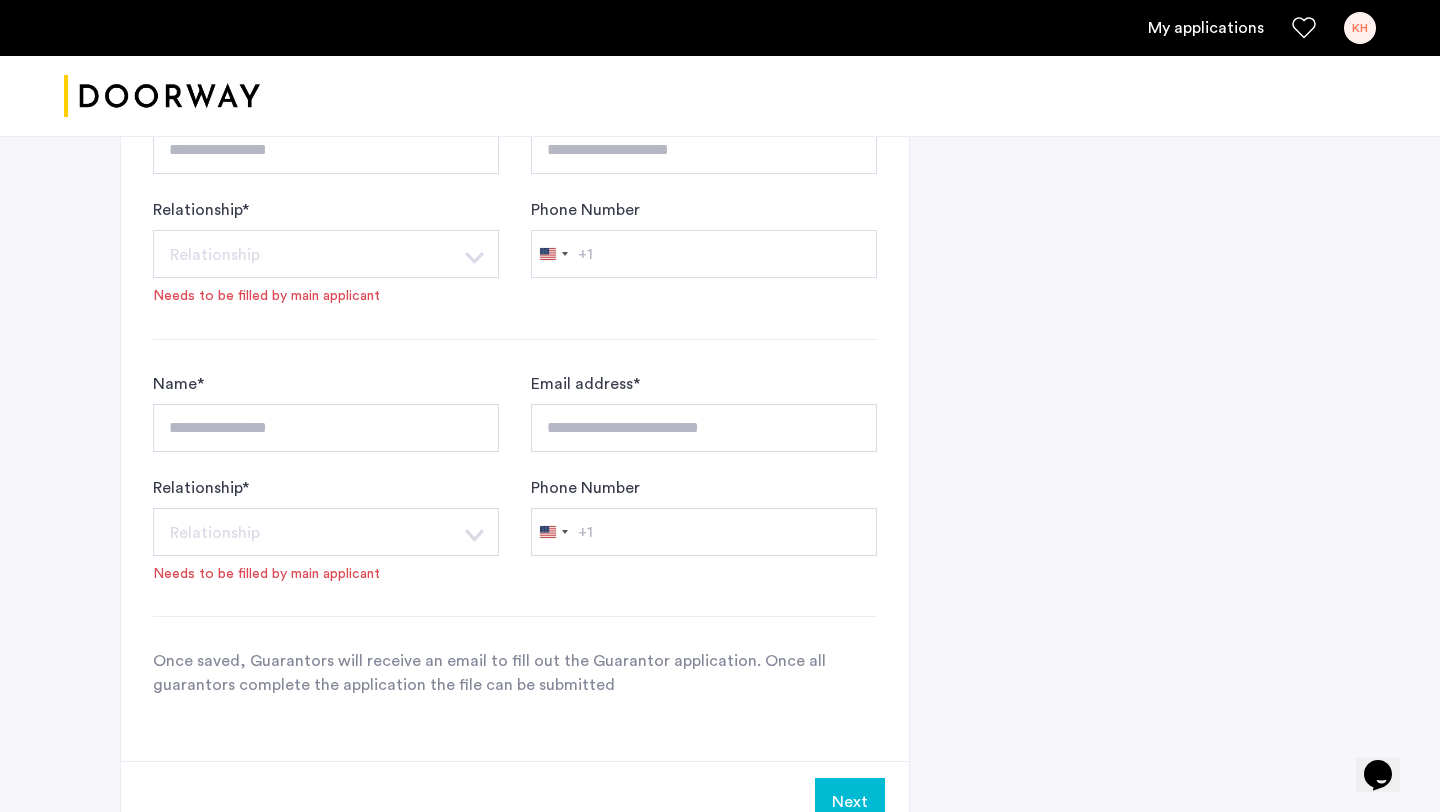 scroll, scrollTop: 1962, scrollLeft: 0, axis: vertical 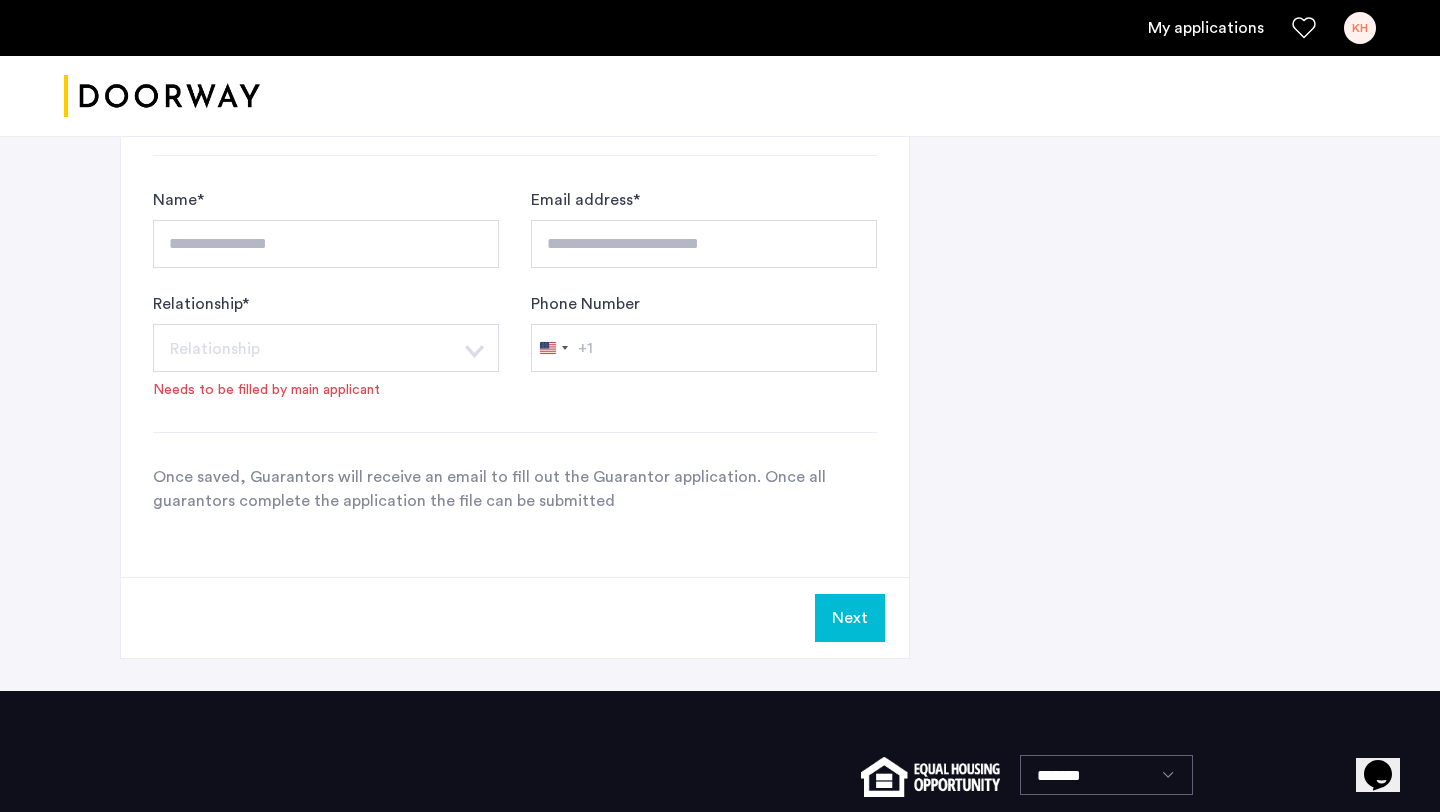 click on "Next" 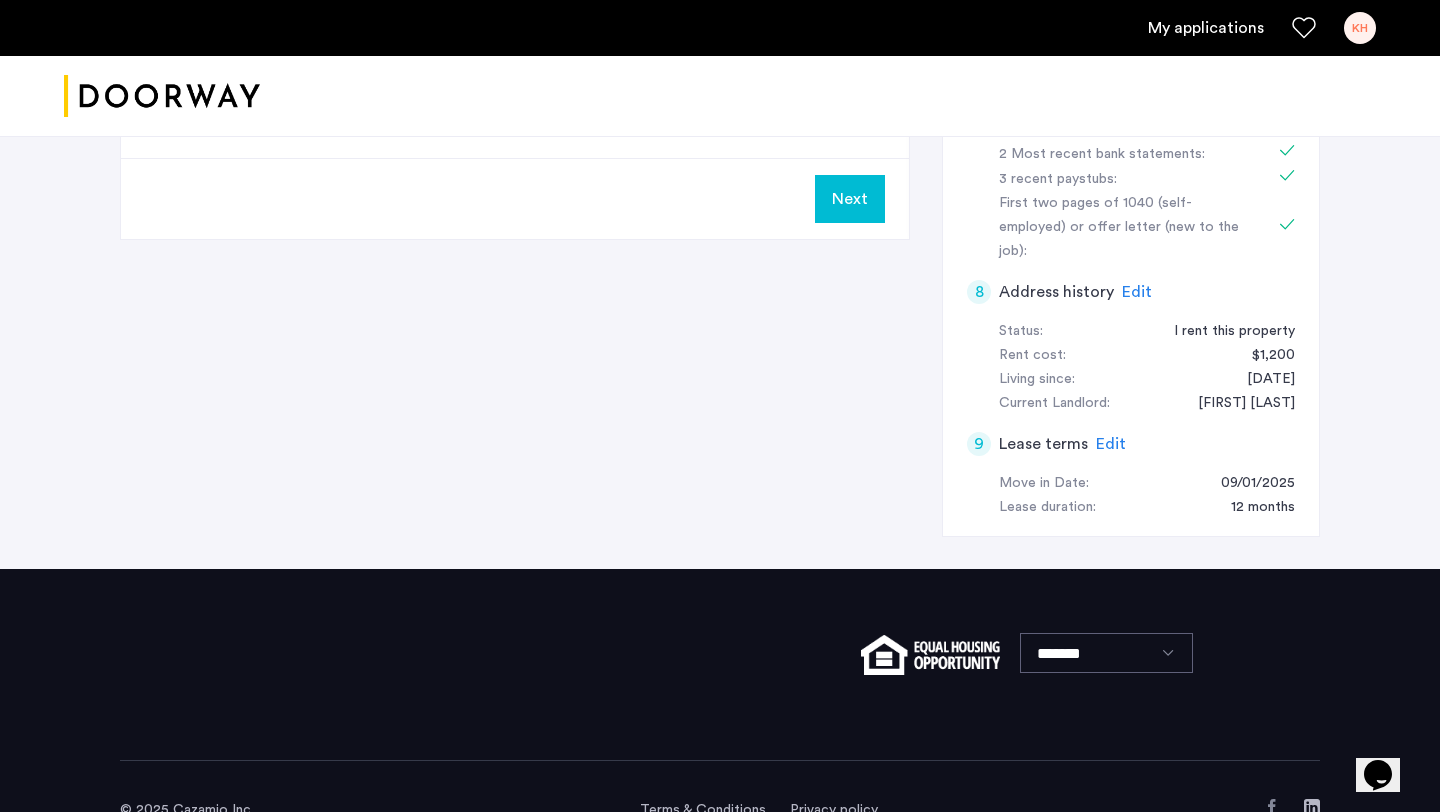 scroll, scrollTop: 955, scrollLeft: 0, axis: vertical 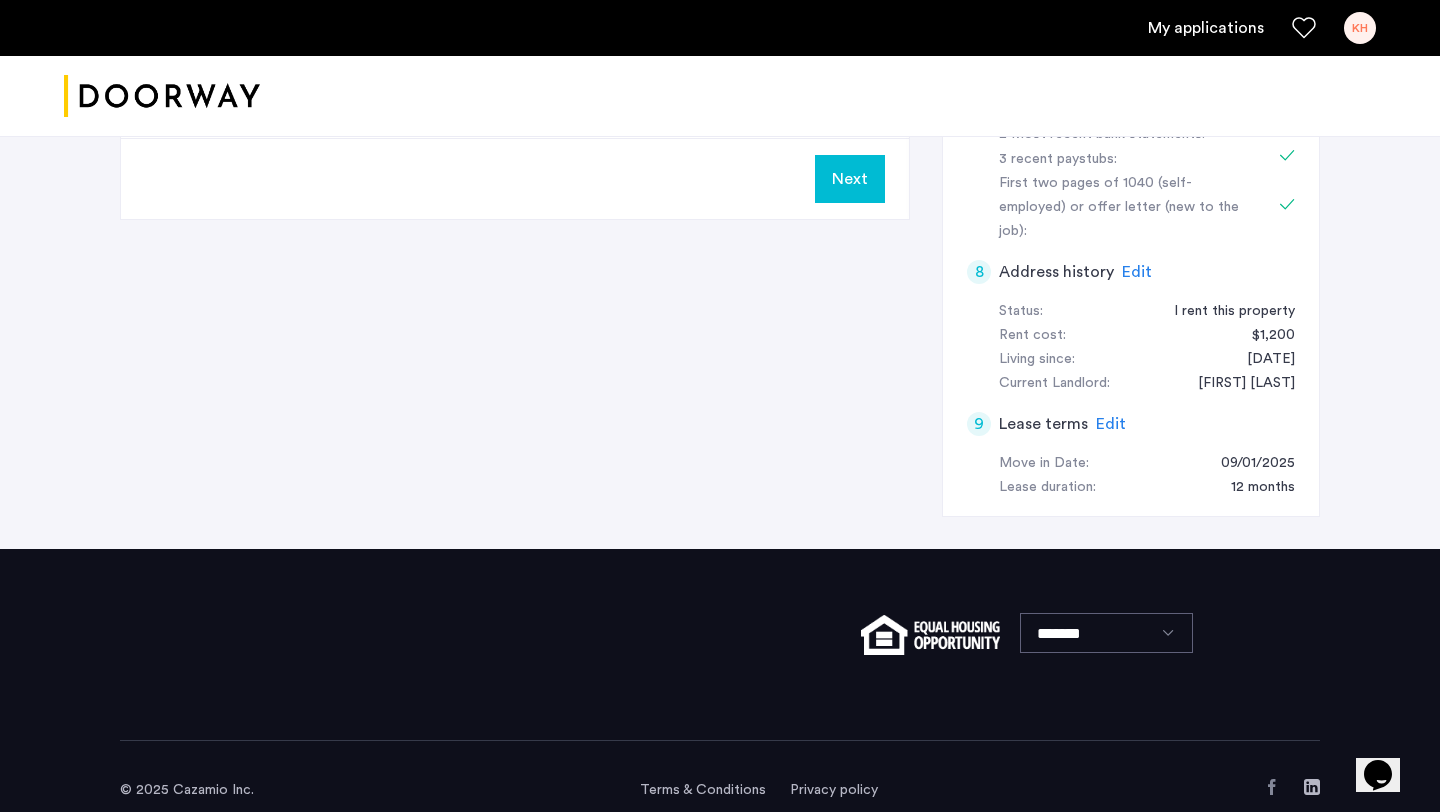click on "Next" 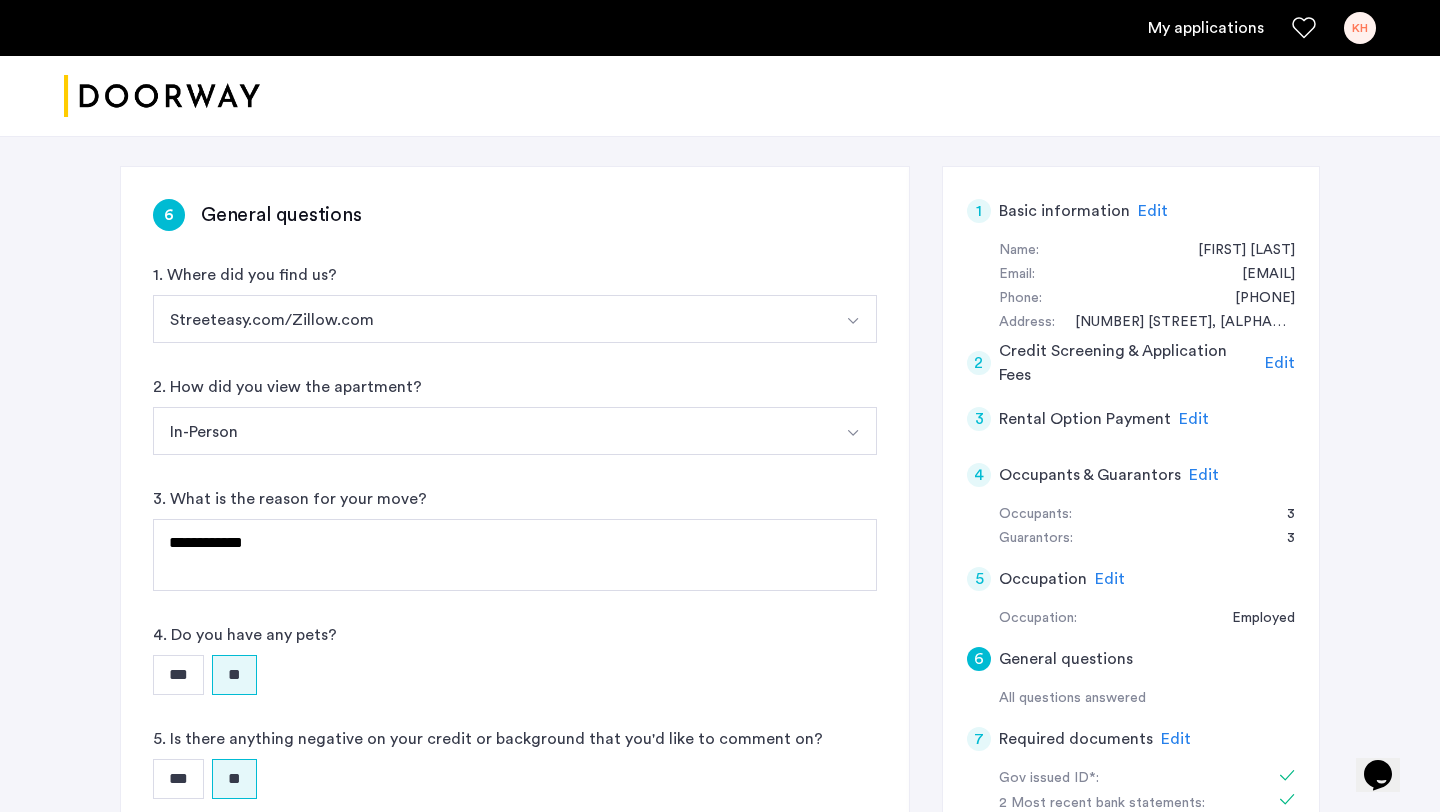 scroll, scrollTop: 917, scrollLeft: 0, axis: vertical 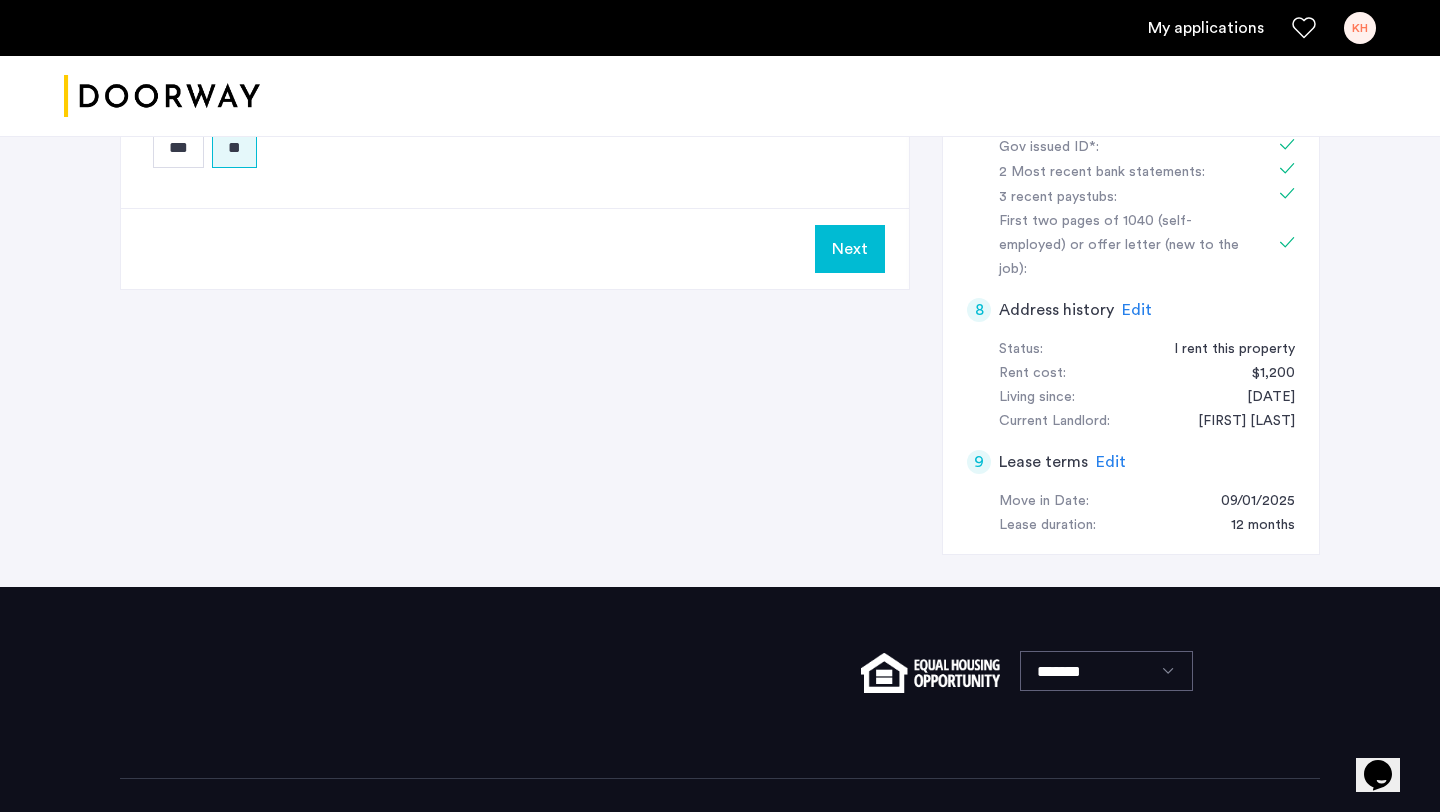 click on "Next" at bounding box center [850, 249] 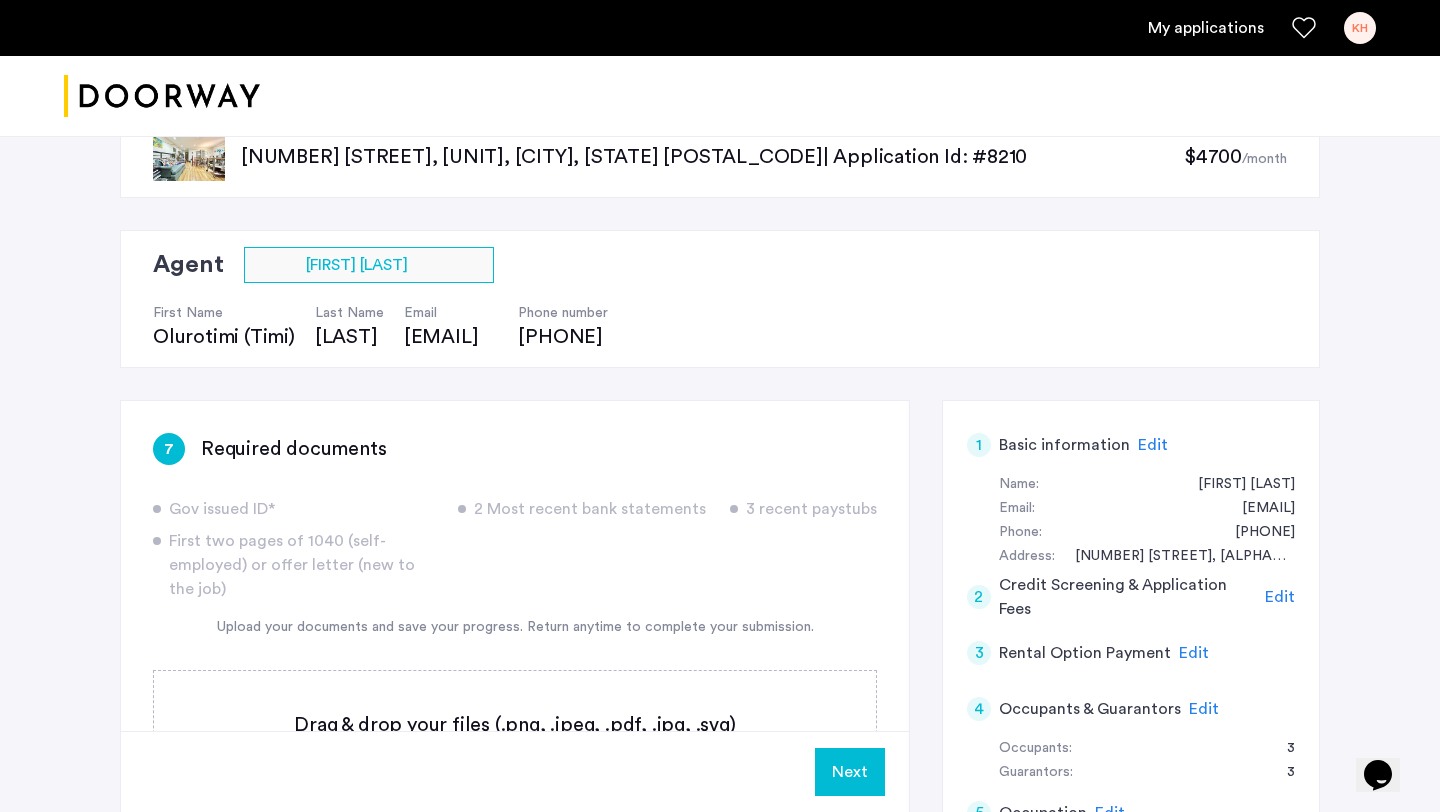 scroll, scrollTop: 55, scrollLeft: 0, axis: vertical 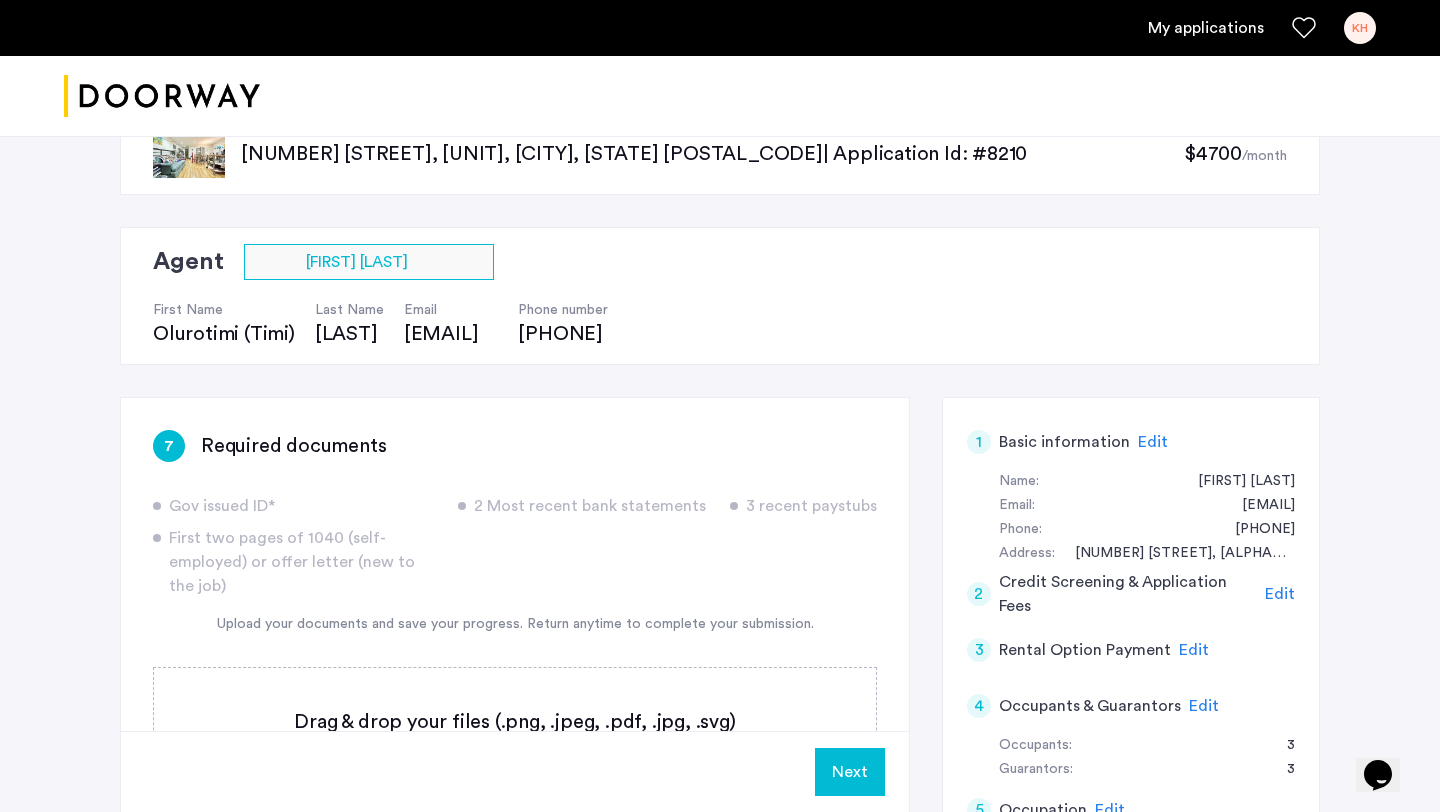 click on "Next" 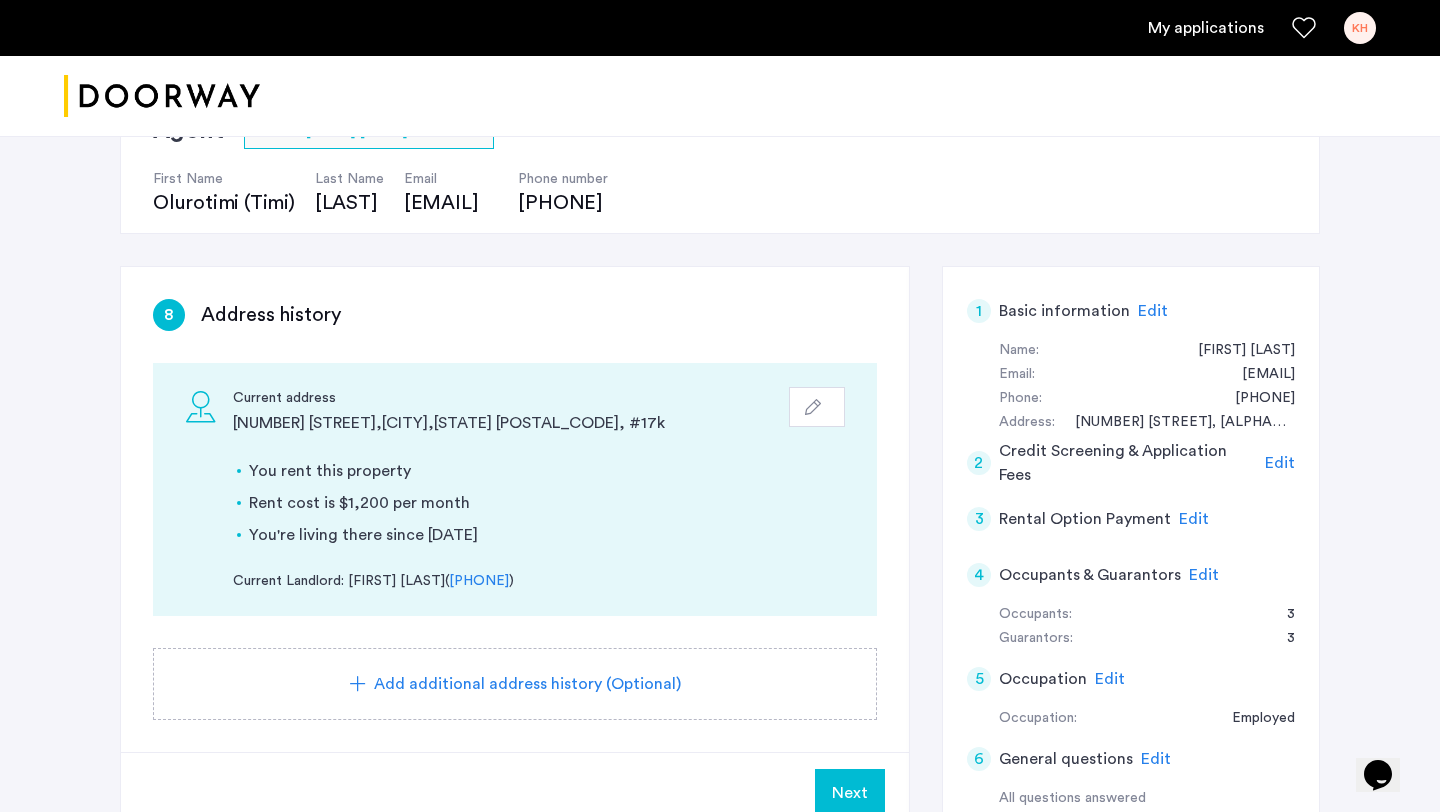 scroll, scrollTop: 575, scrollLeft: 0, axis: vertical 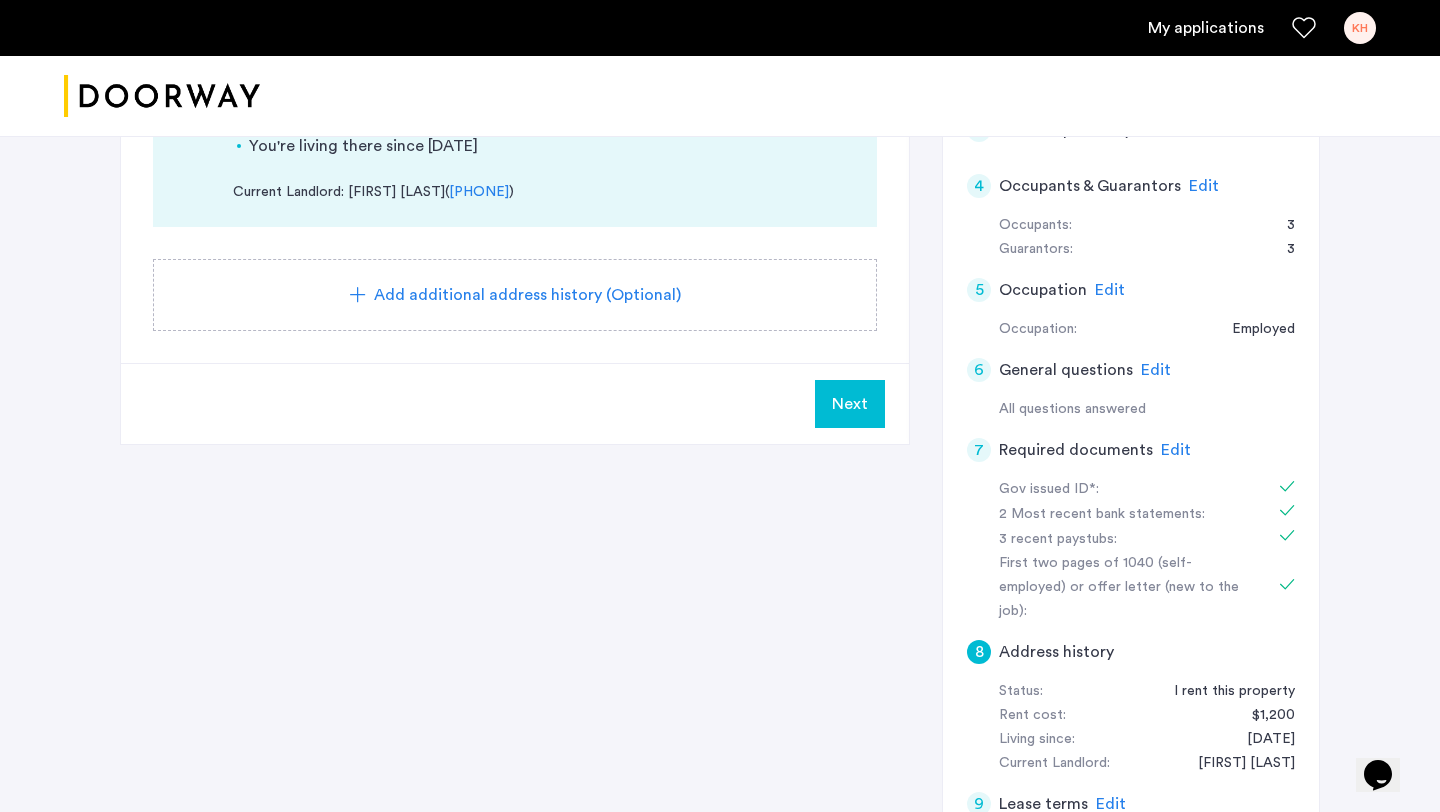 click on "Next" 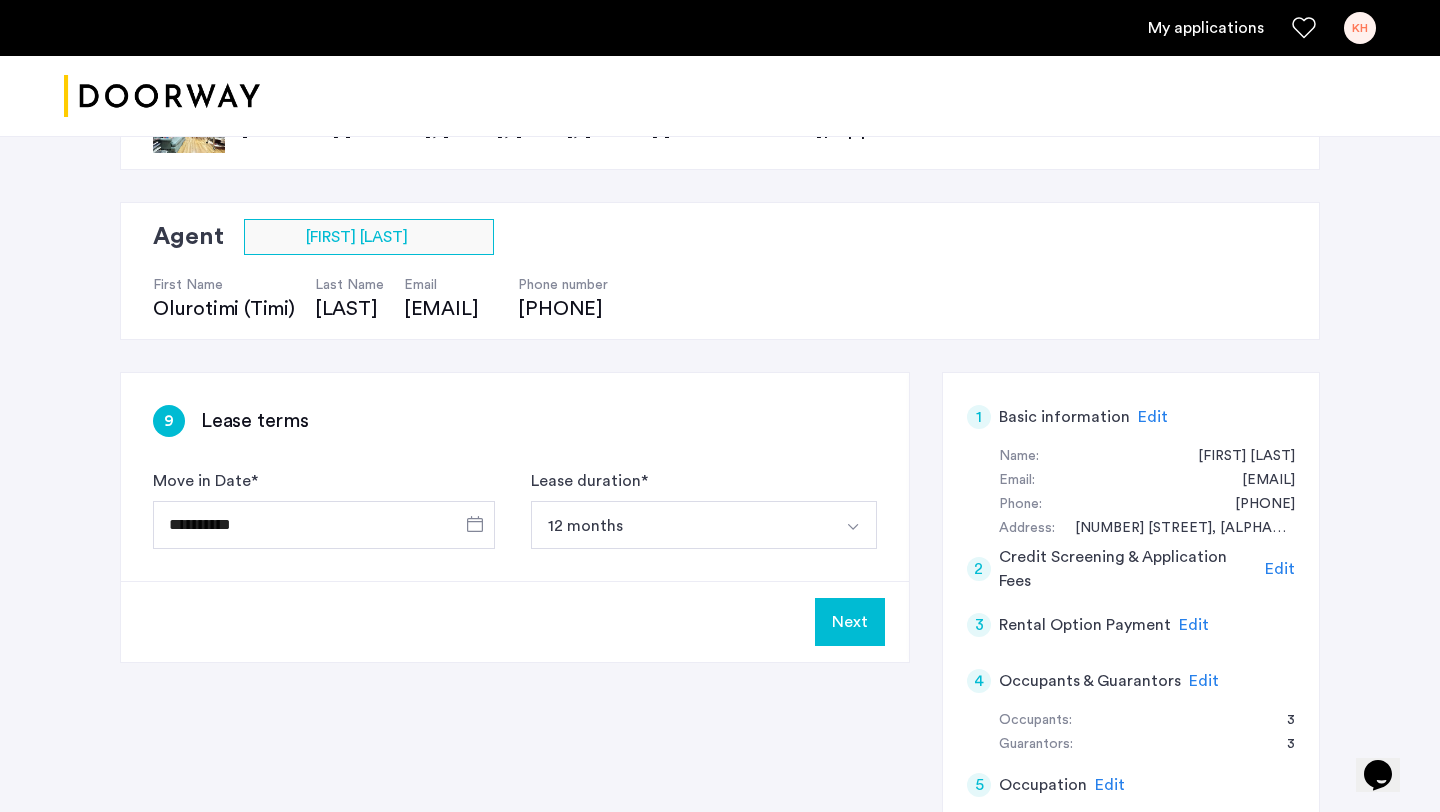 scroll, scrollTop: 97, scrollLeft: 0, axis: vertical 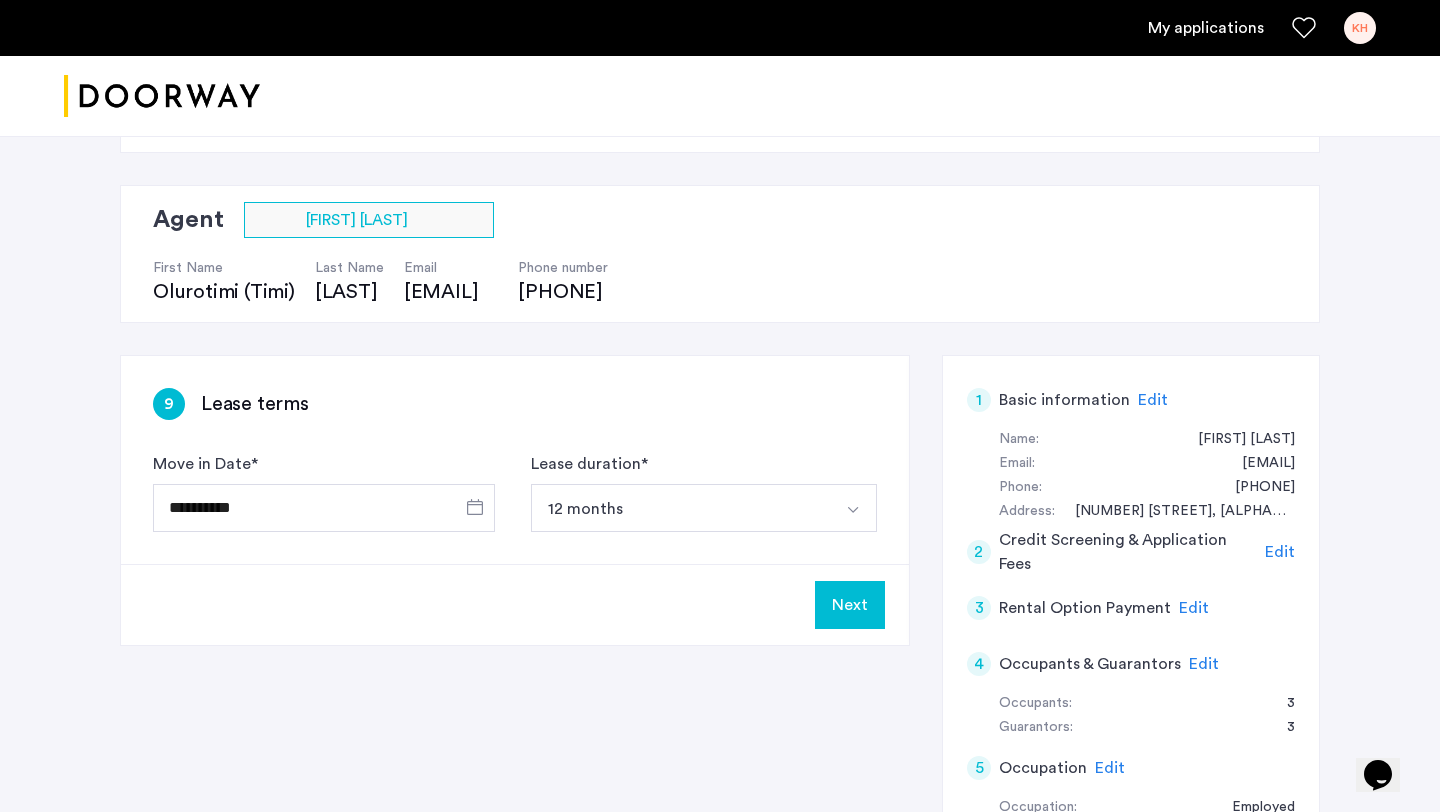 click on "Next" 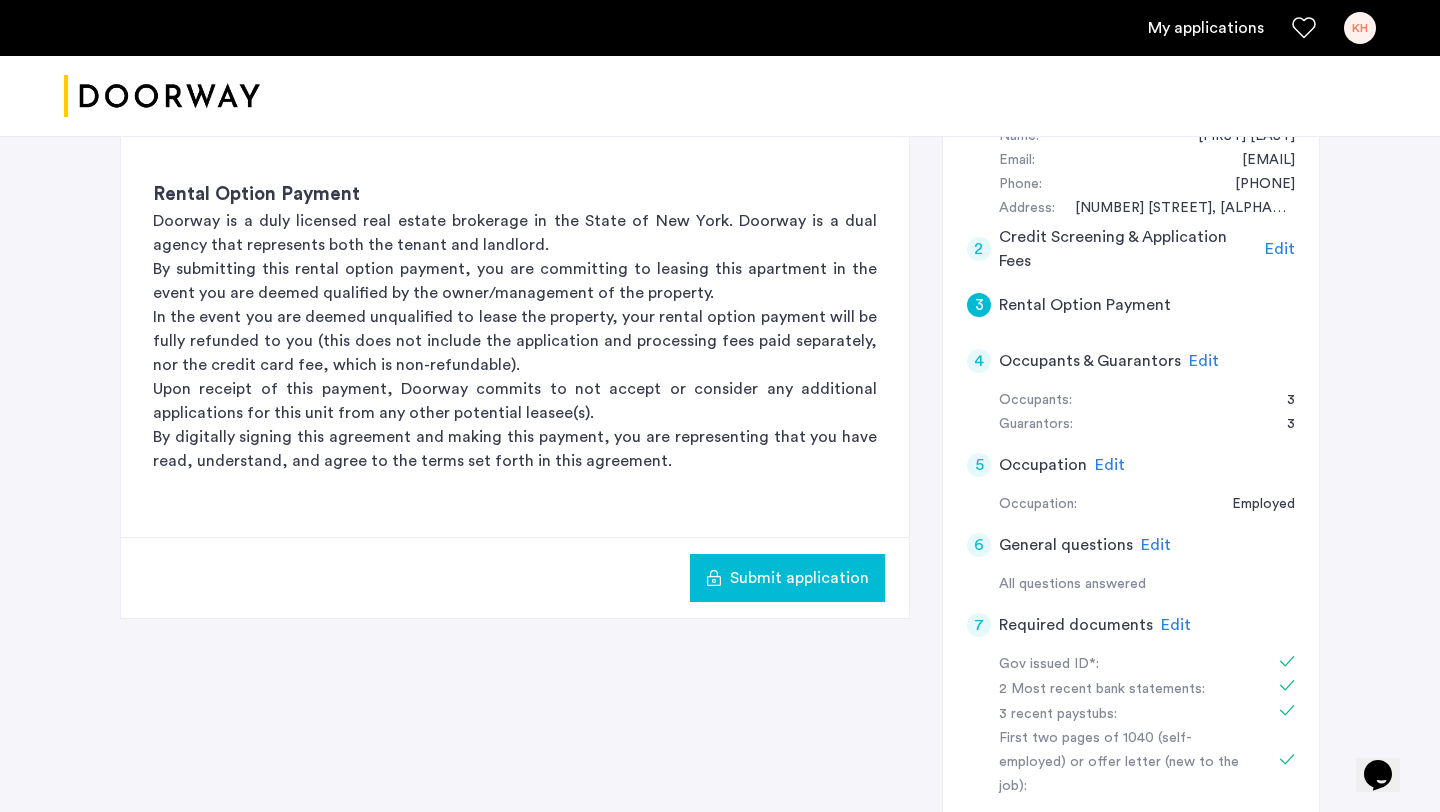 scroll 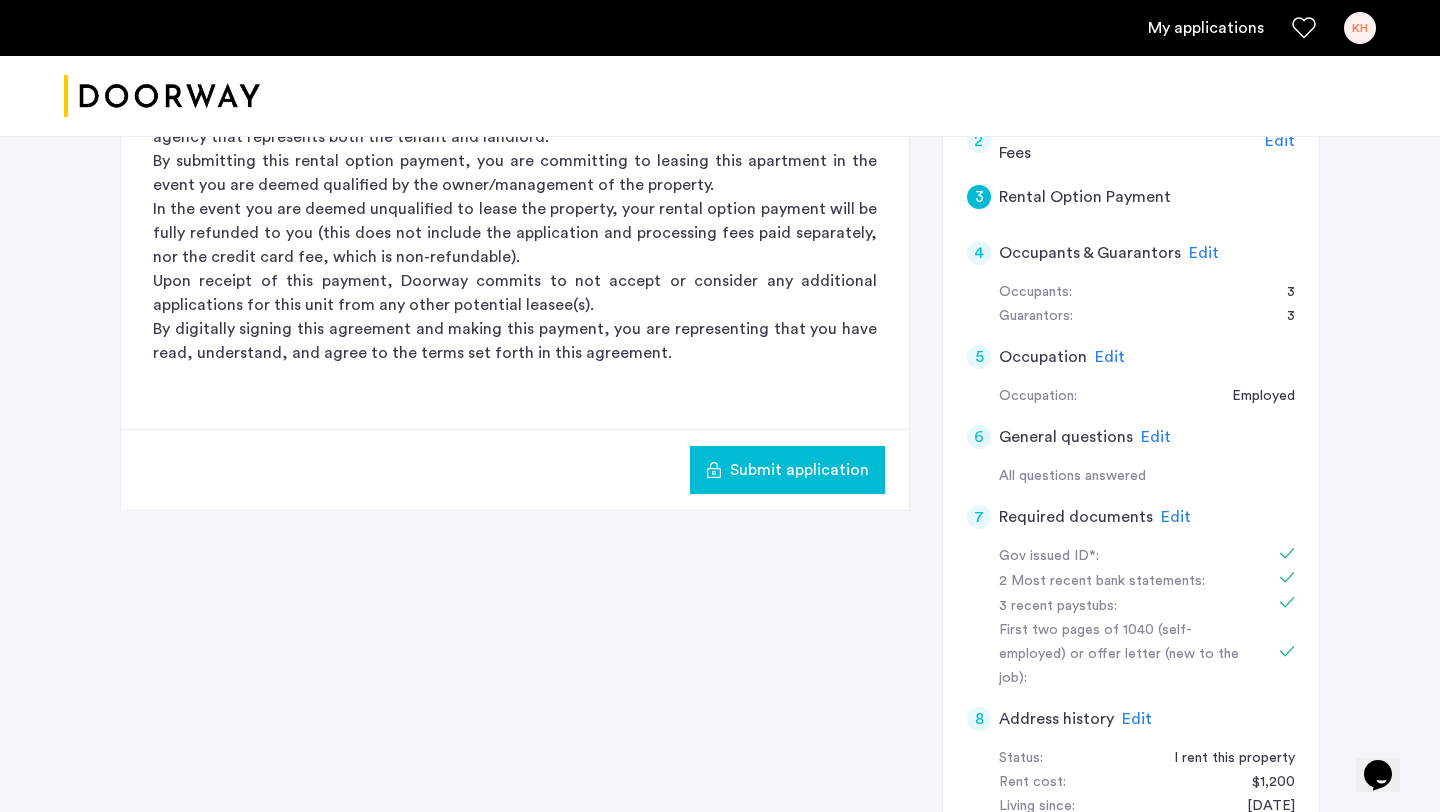 click on "Submit application" 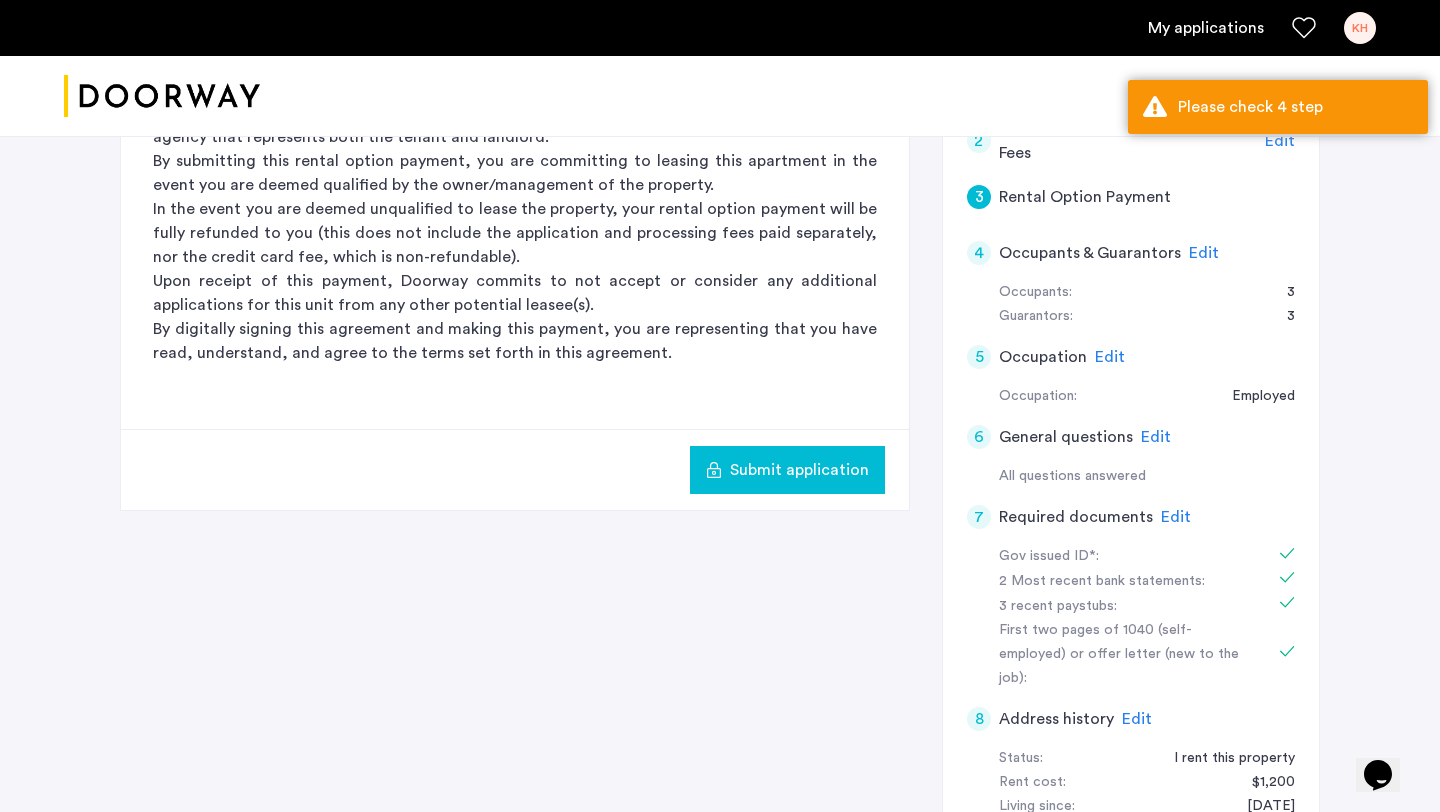 click on "4" 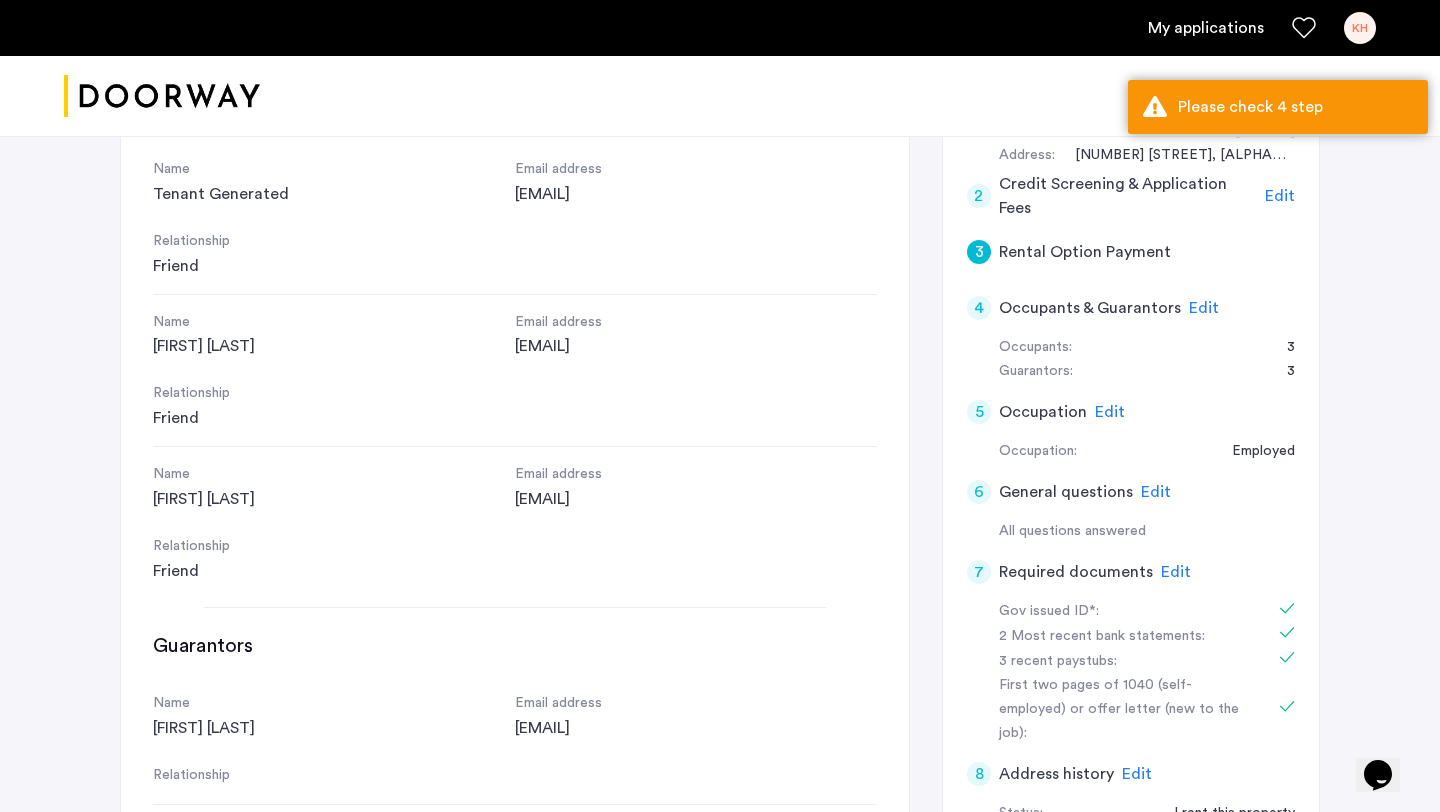 click on "Edit" 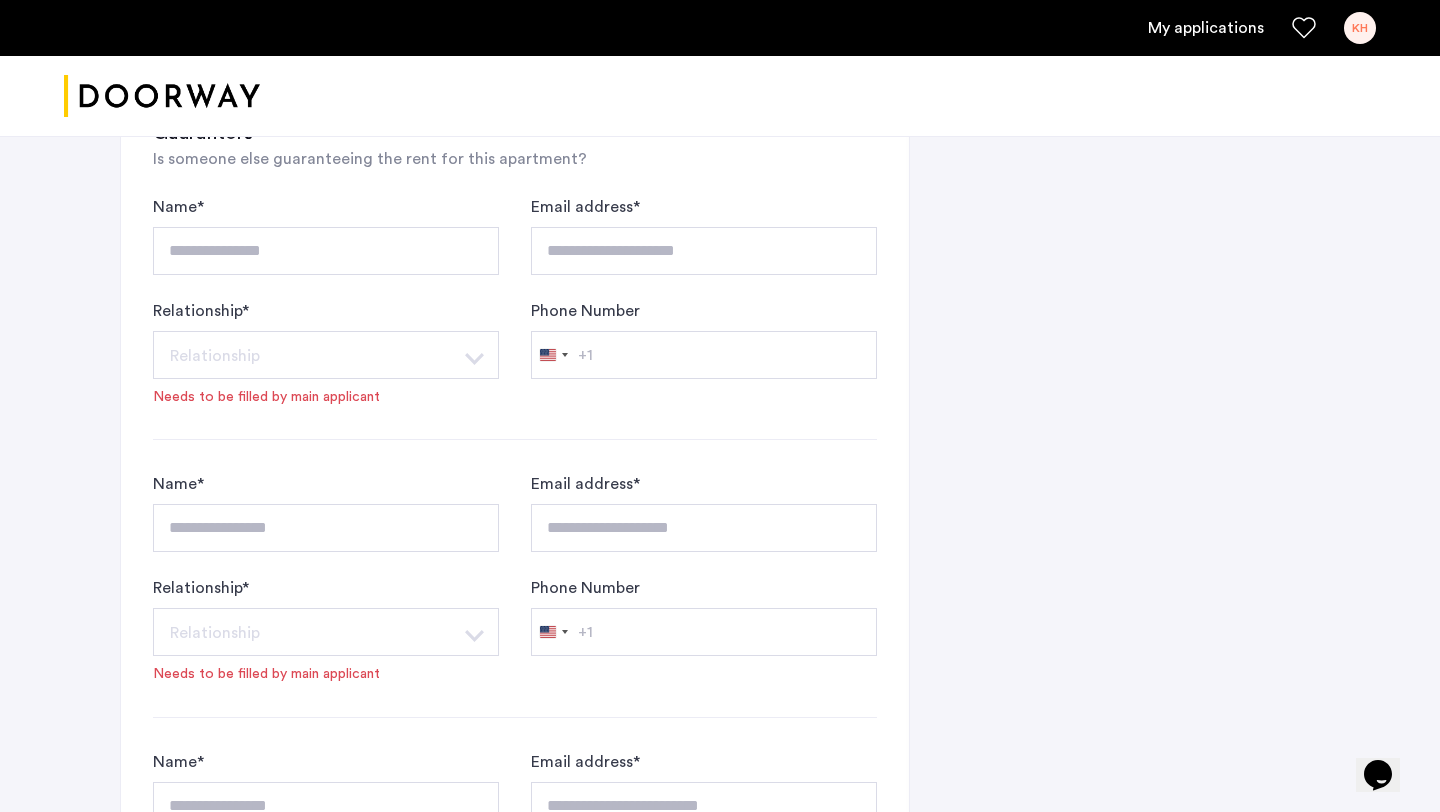 scroll, scrollTop: 1440, scrollLeft: 0, axis: vertical 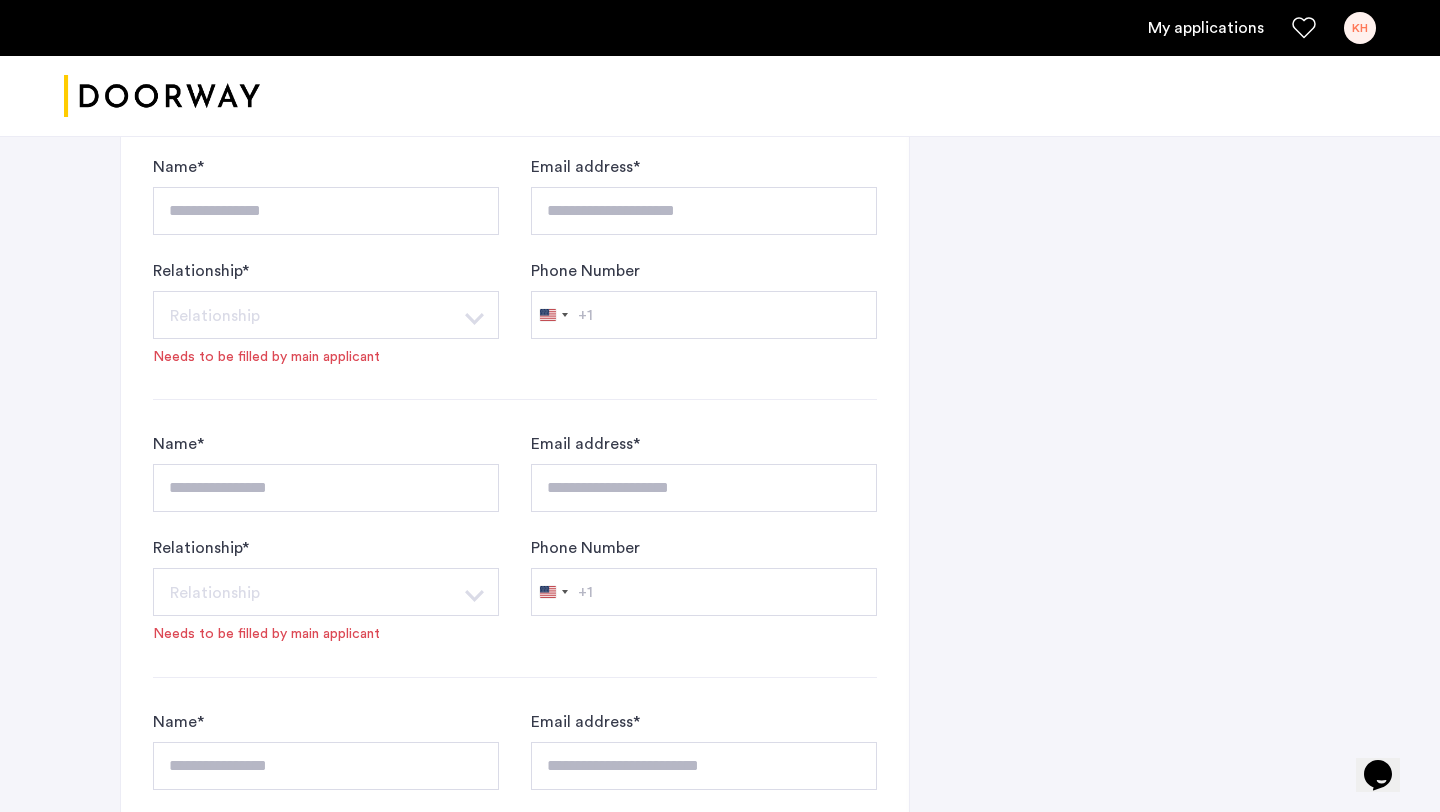 click on "KH" at bounding box center [1360, 28] 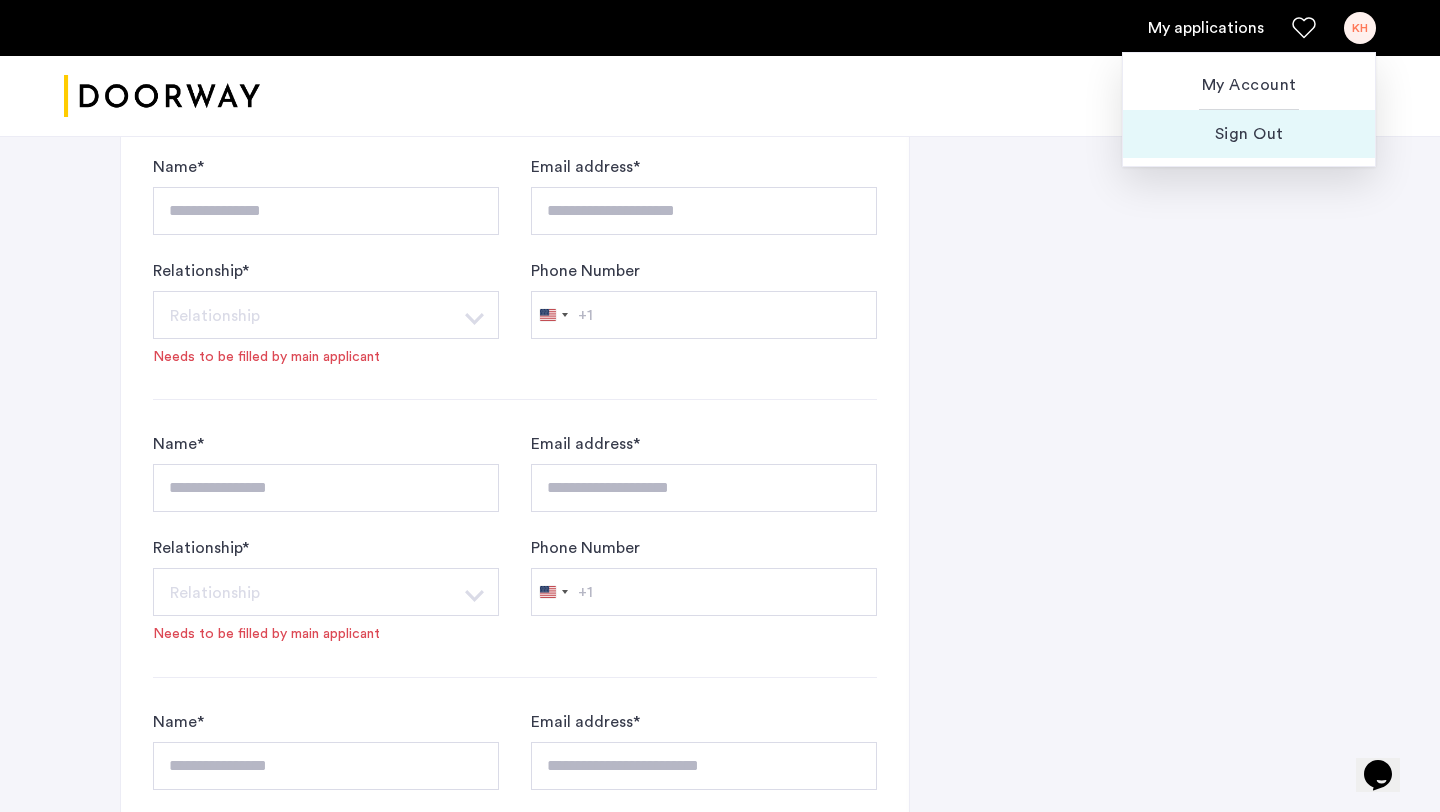 click on "Sign Out" at bounding box center [1249, 134] 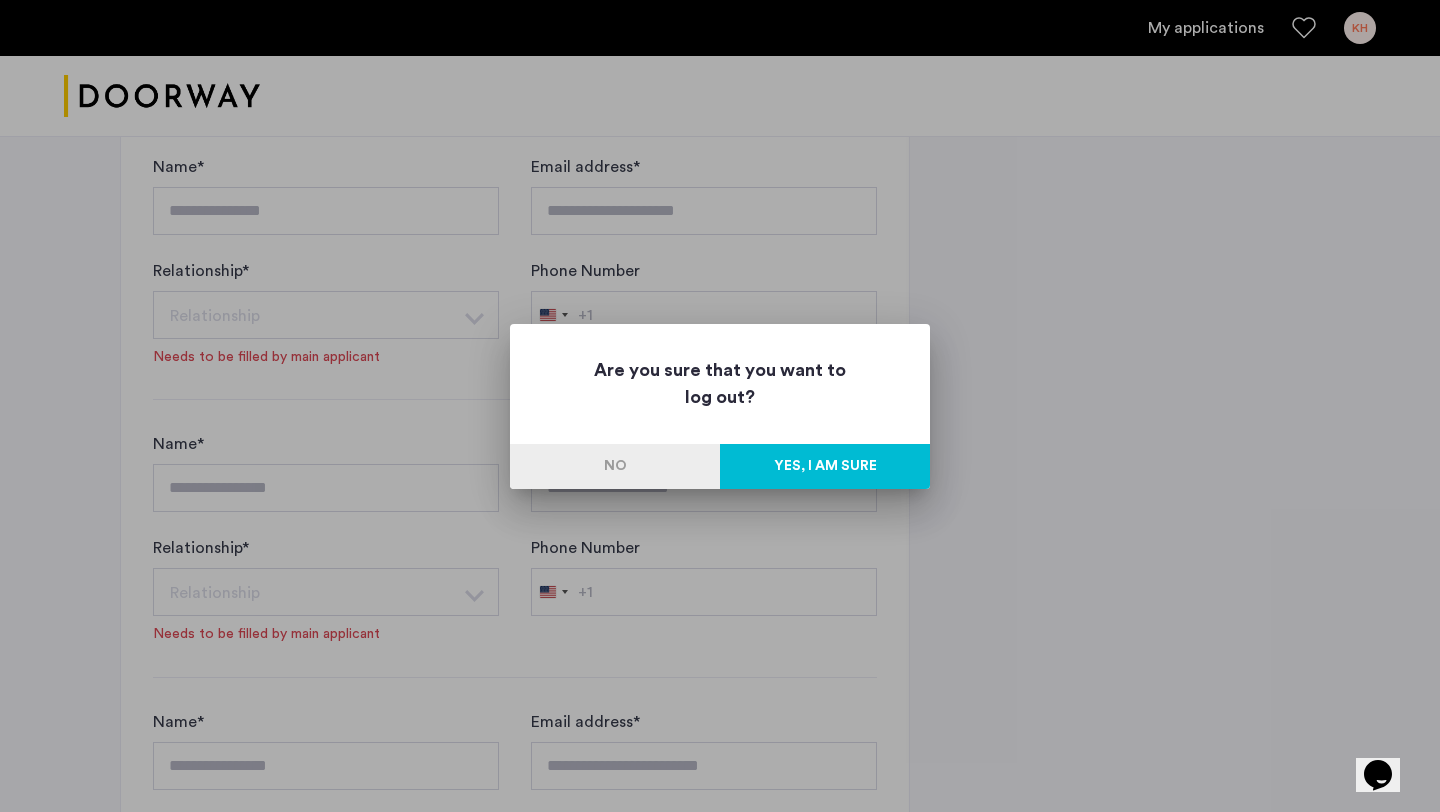 scroll, scrollTop: 0, scrollLeft: 0, axis: both 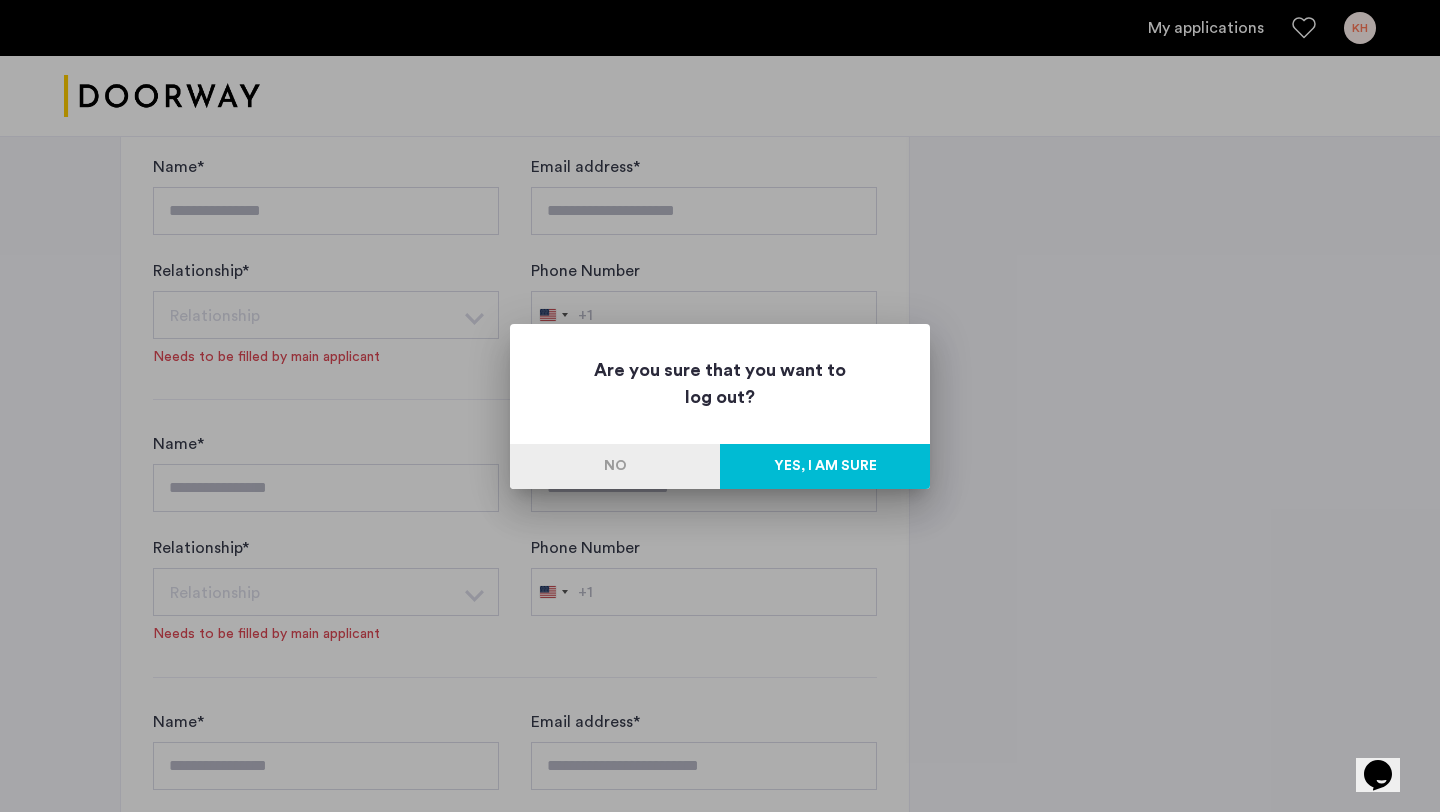 click on "Yes, I am sure" at bounding box center (825, 466) 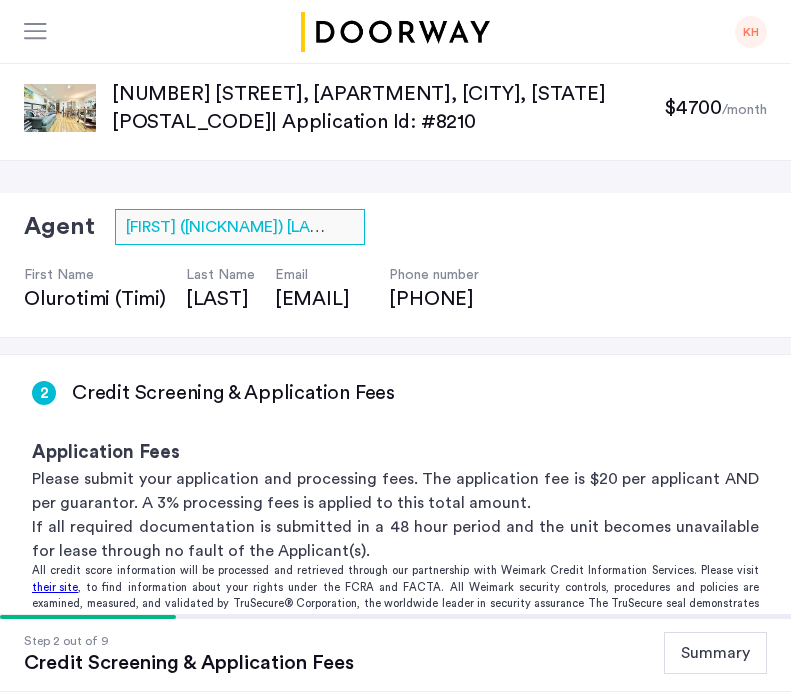 scroll, scrollTop: 0, scrollLeft: 0, axis: both 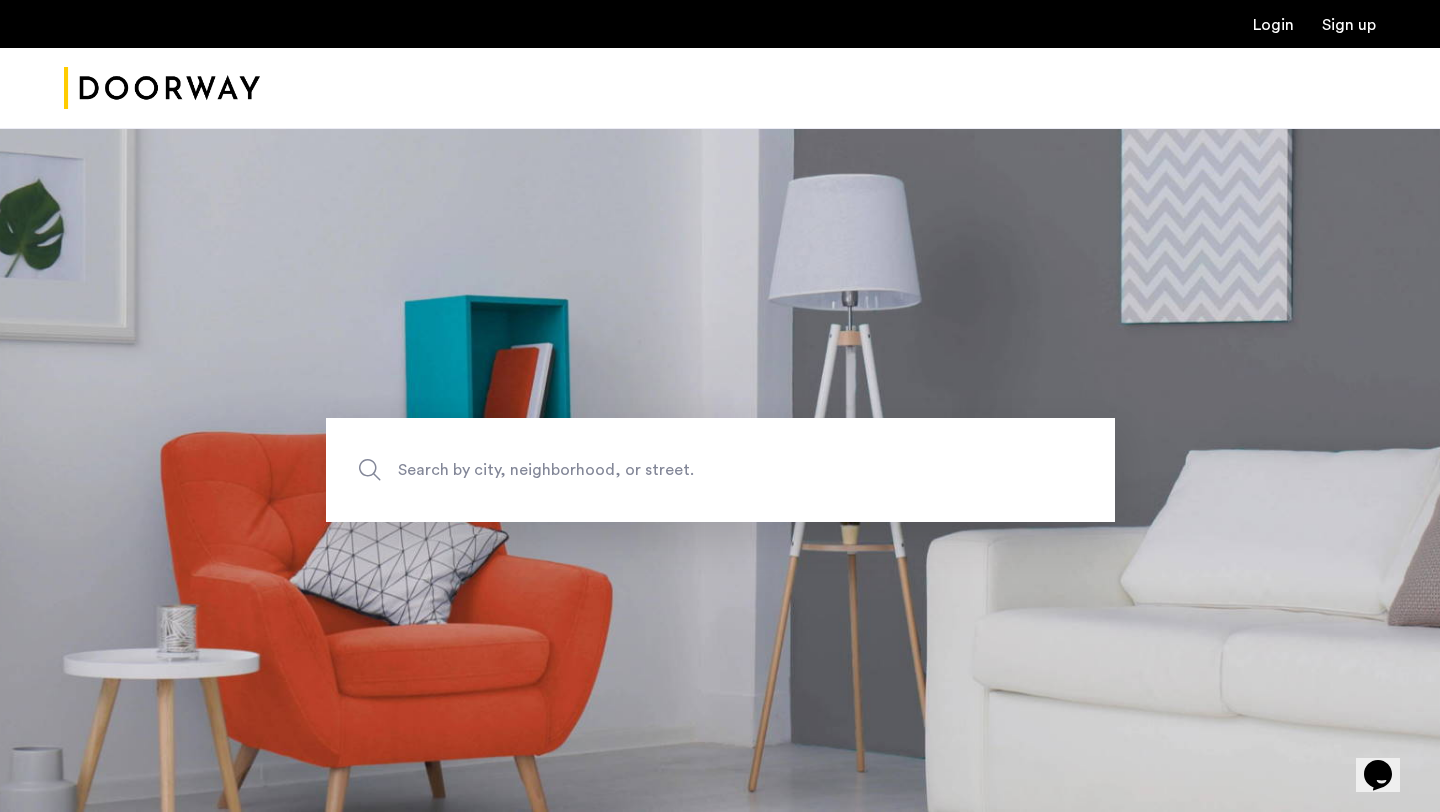 click on "Login" at bounding box center [1273, 25] 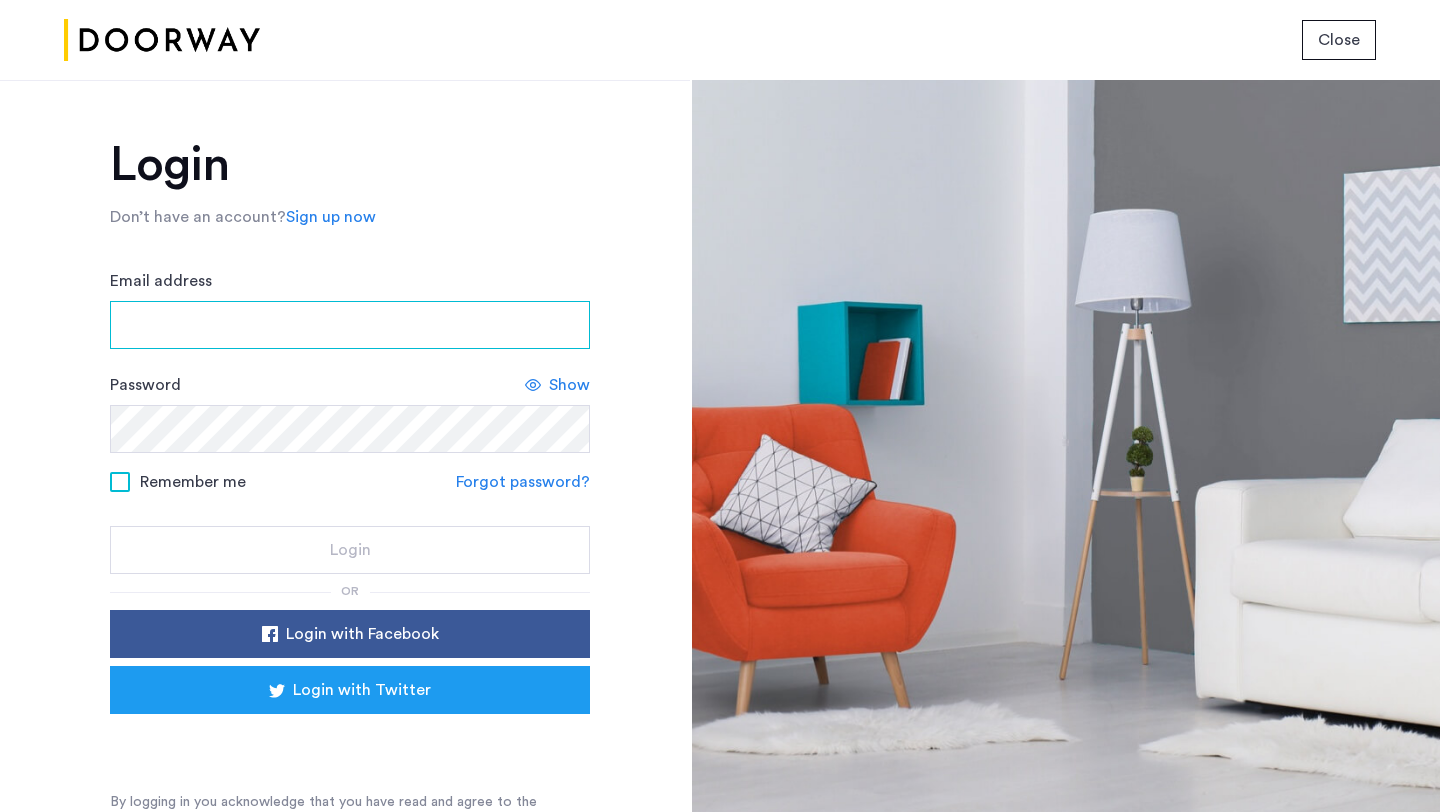 click on "Email address" at bounding box center (350, 325) 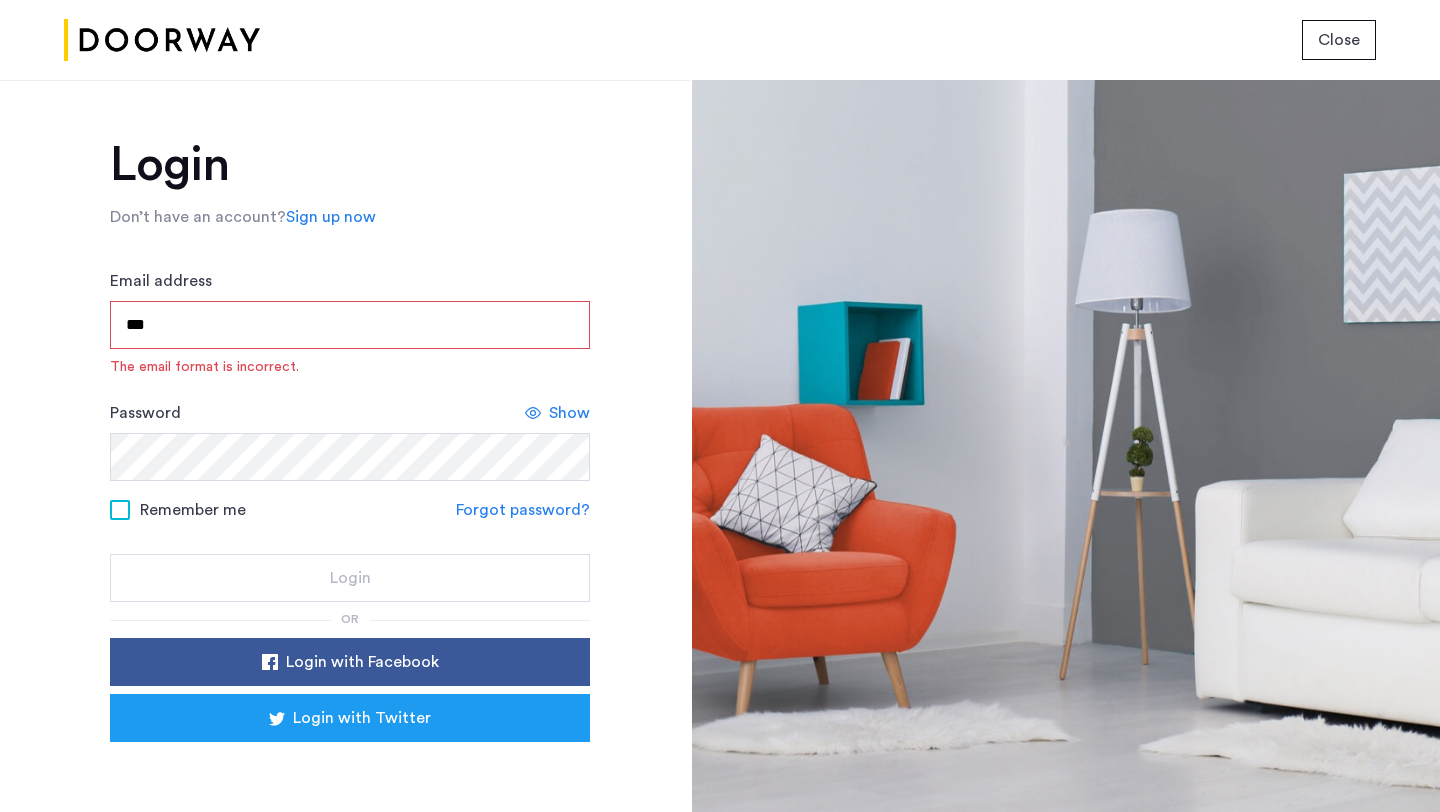 drag, startPoint x: 153, startPoint y: 337, endPoint x: 105, endPoint y: 336, distance: 48.010414 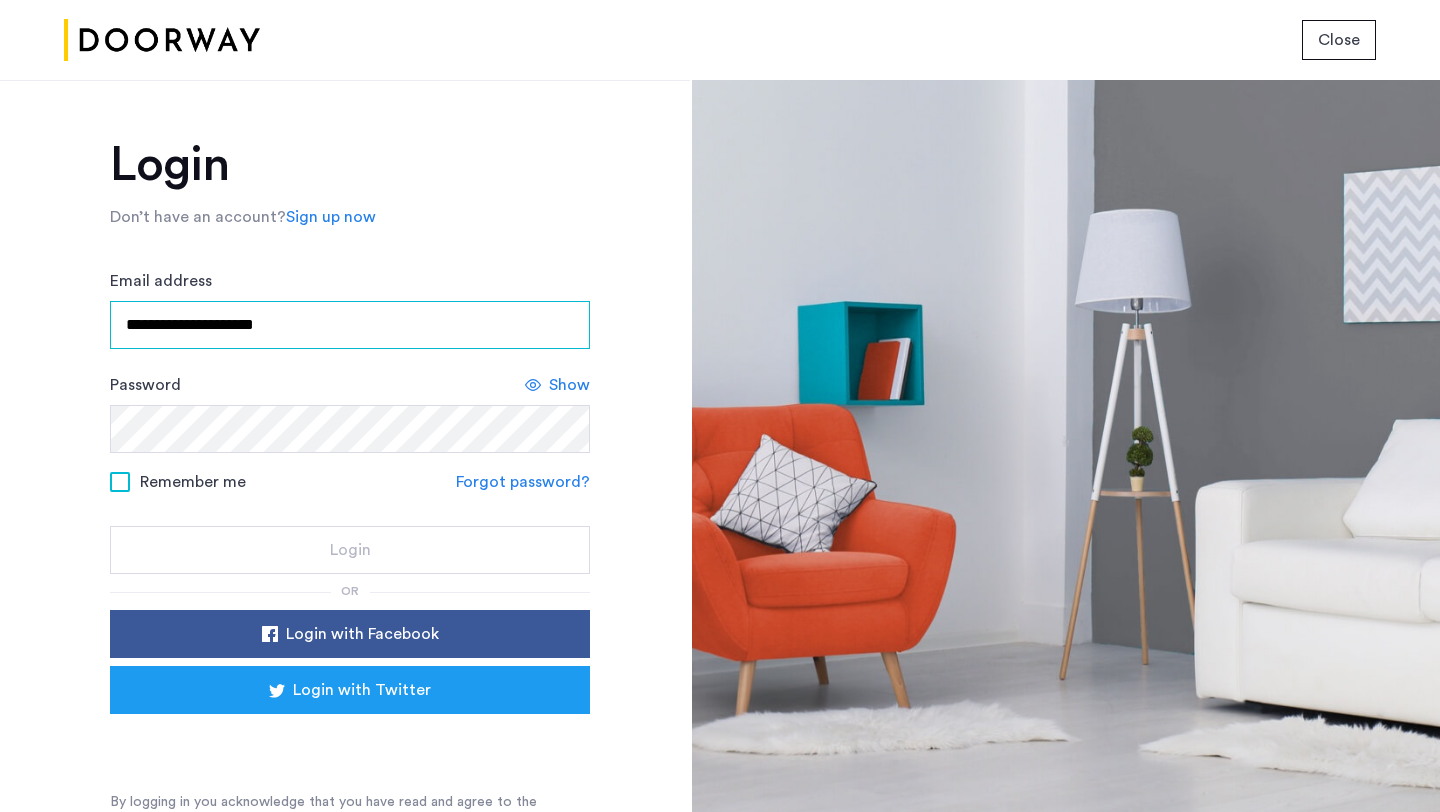 type on "**********" 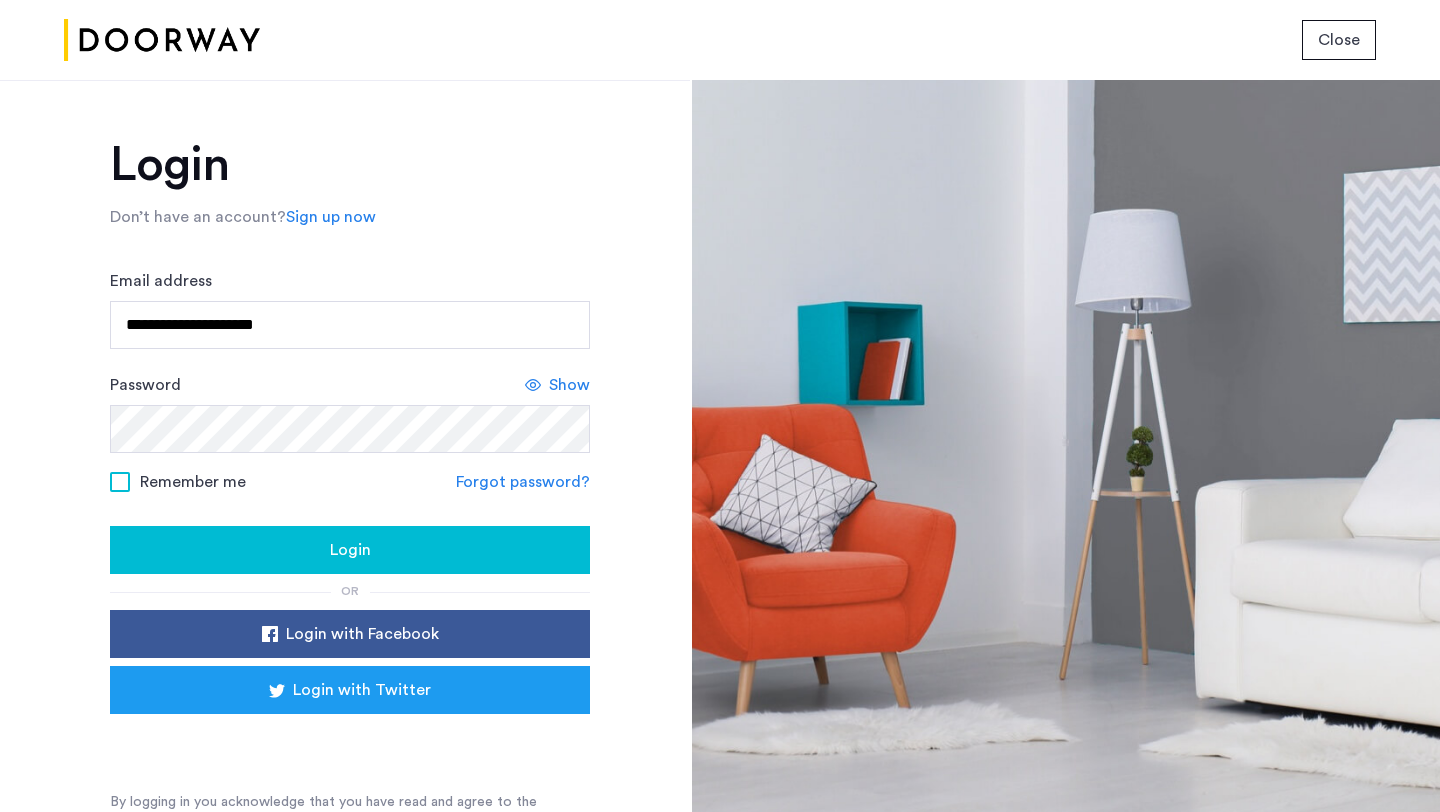 click on "Show" 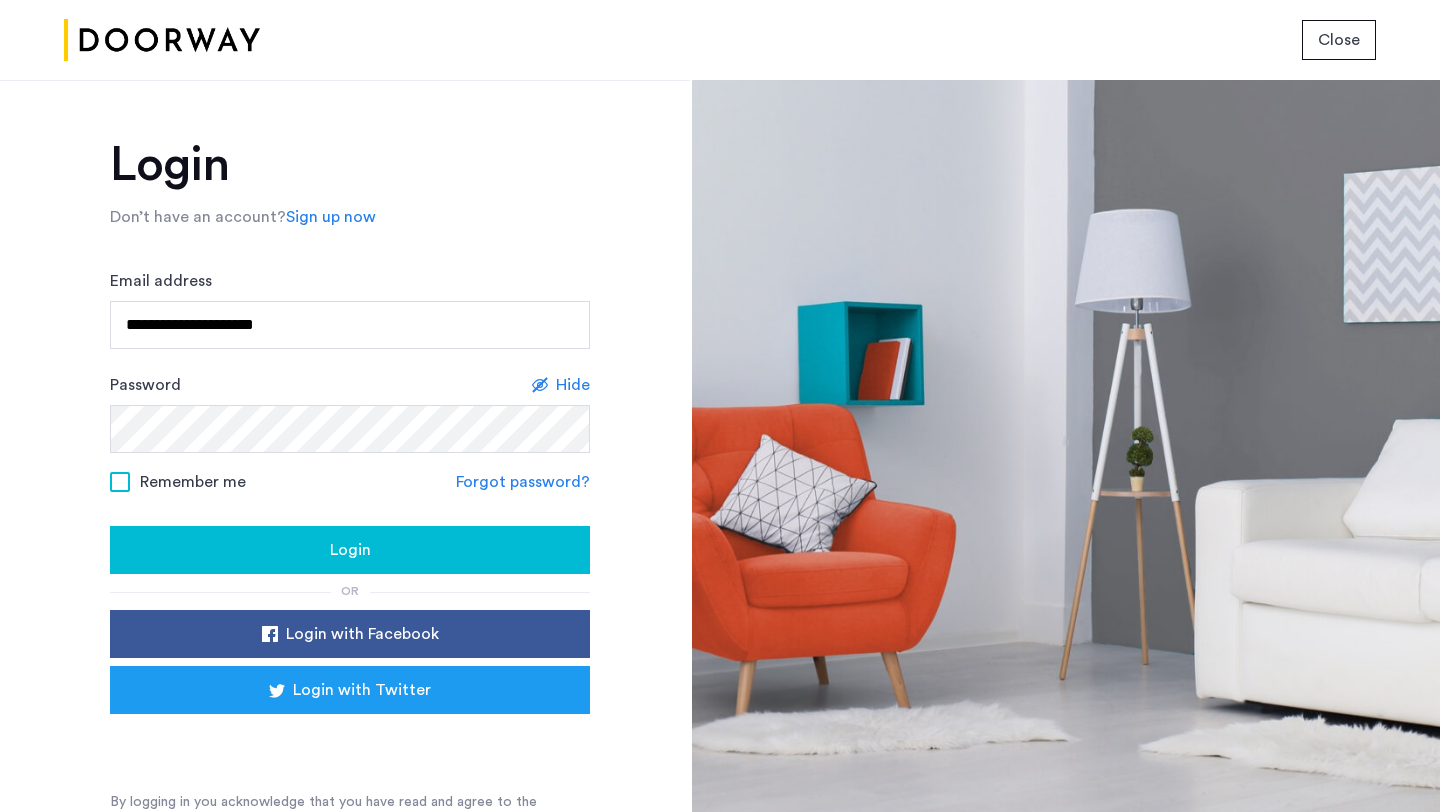 click on "Login" 